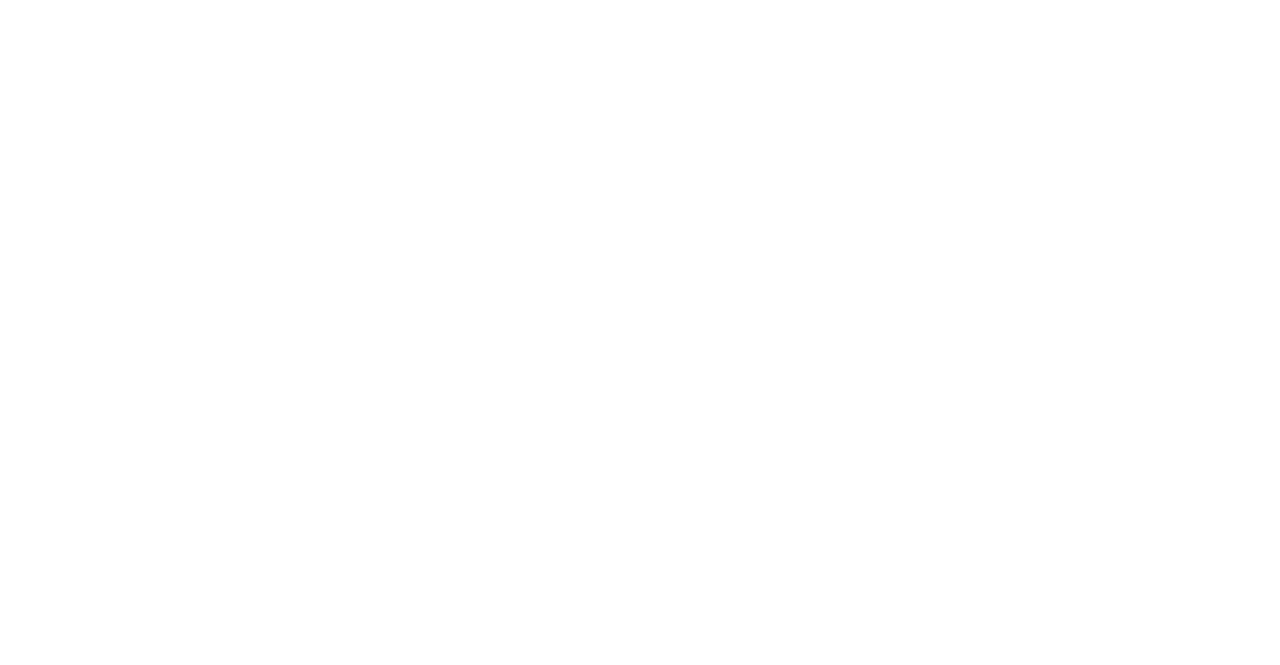 scroll, scrollTop: 0, scrollLeft: 0, axis: both 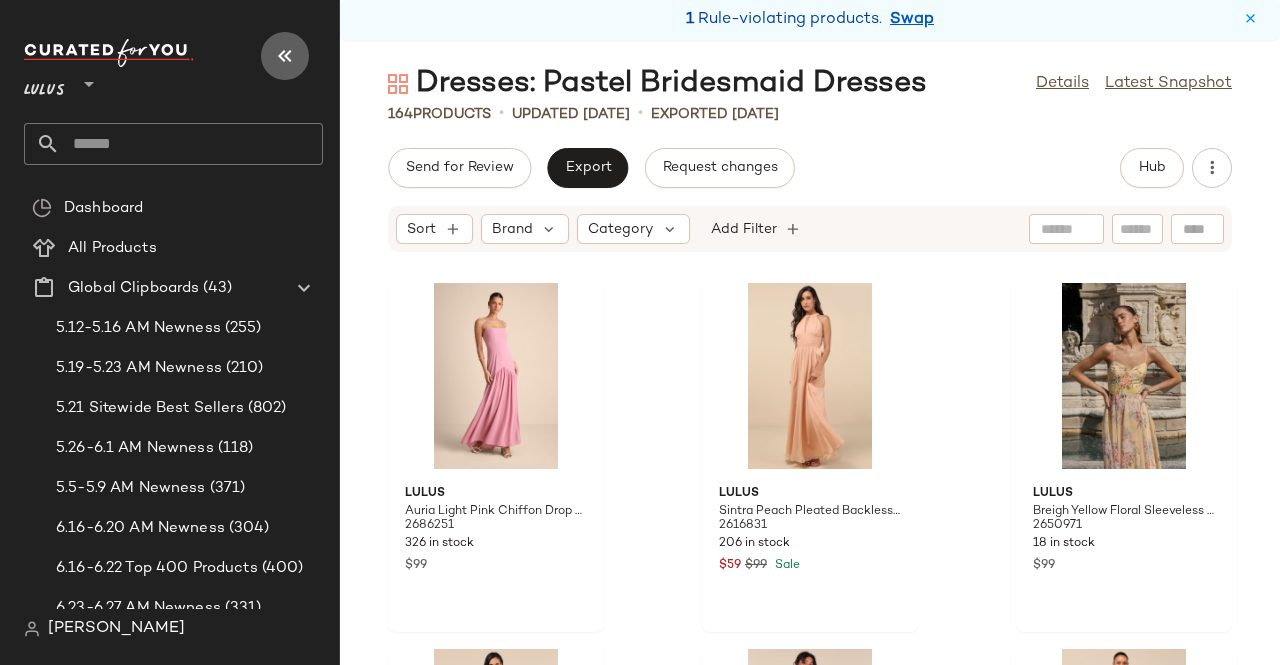 click at bounding box center (285, 56) 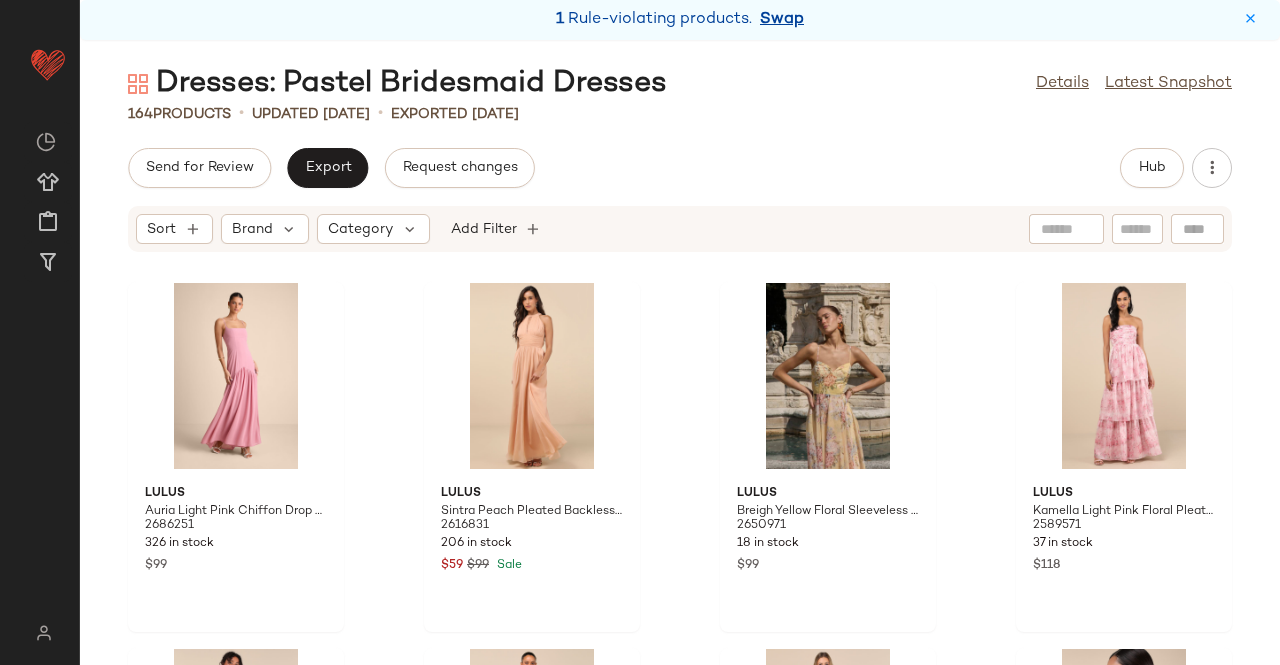click on "1 Rule-violating products. Swap" at bounding box center (680, 20) 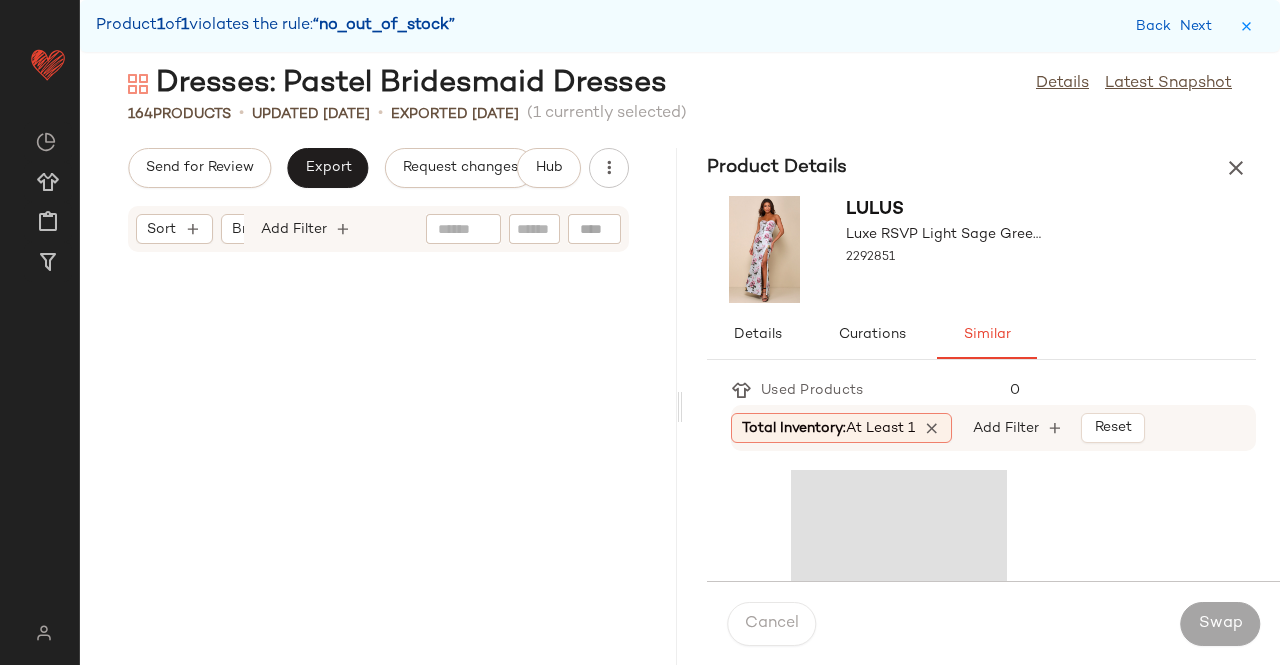 scroll, scrollTop: 10248, scrollLeft: 0, axis: vertical 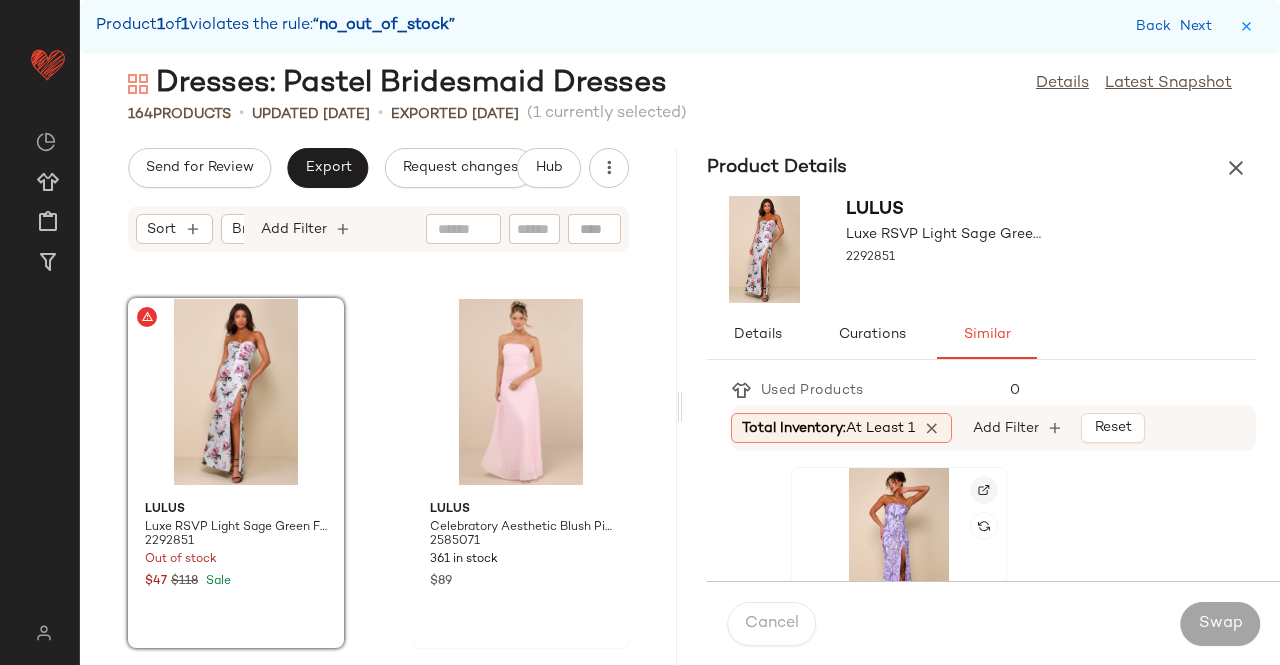click 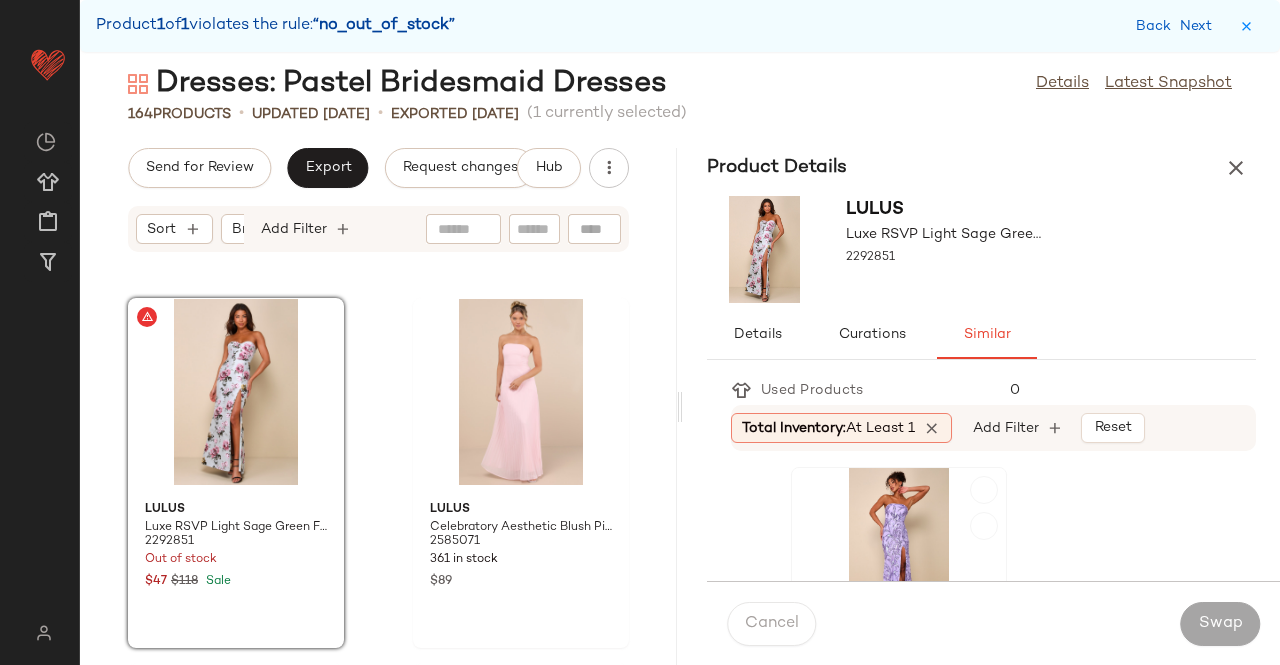 click 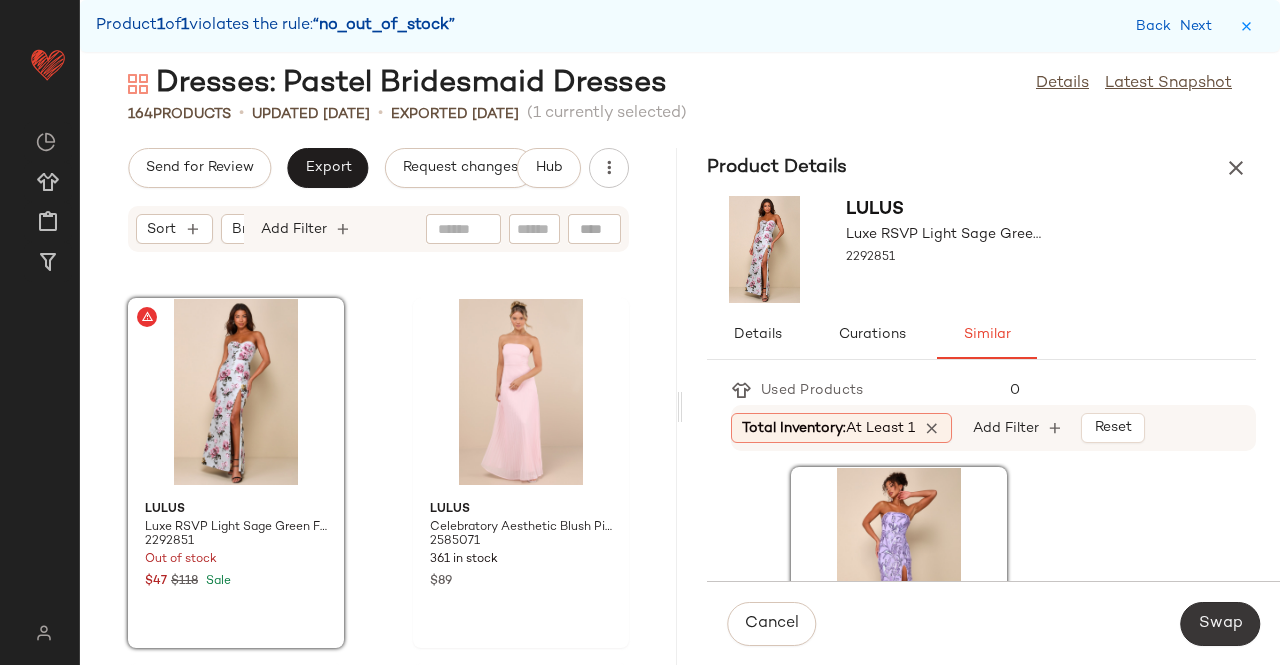 click on "Swap" at bounding box center [1220, 624] 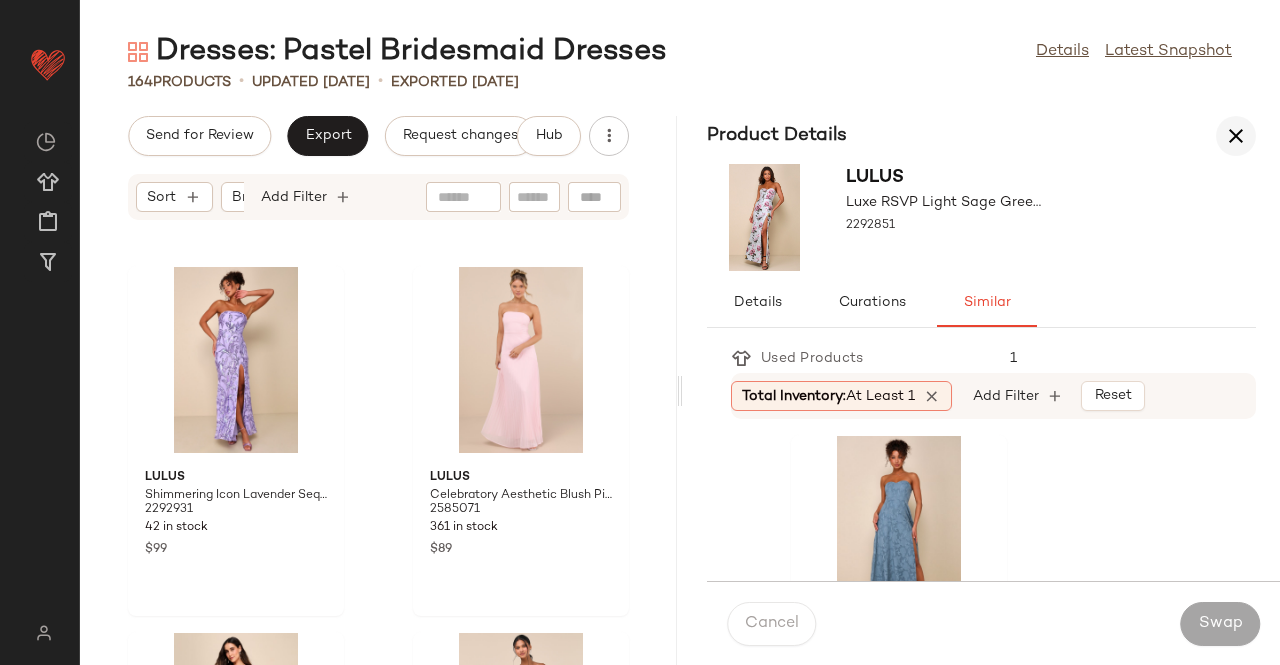 drag, startPoint x: 1260, startPoint y: 120, endPoint x: 1245, endPoint y: 131, distance: 18.601076 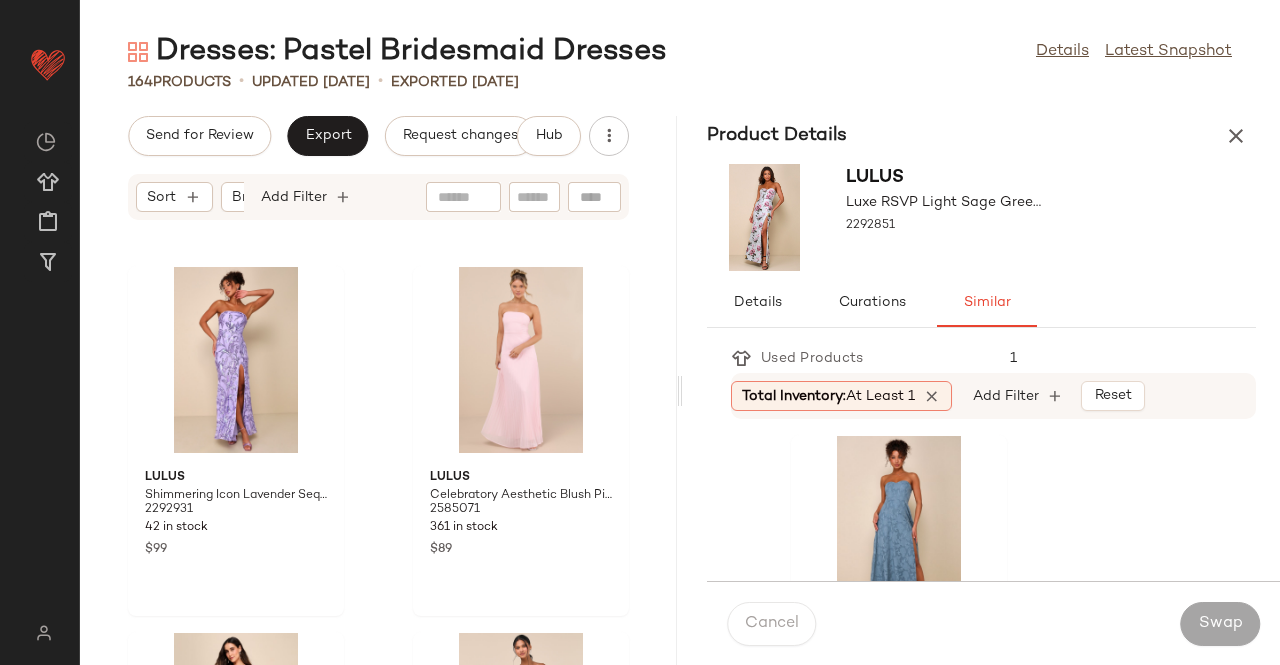 click at bounding box center (1236, 136) 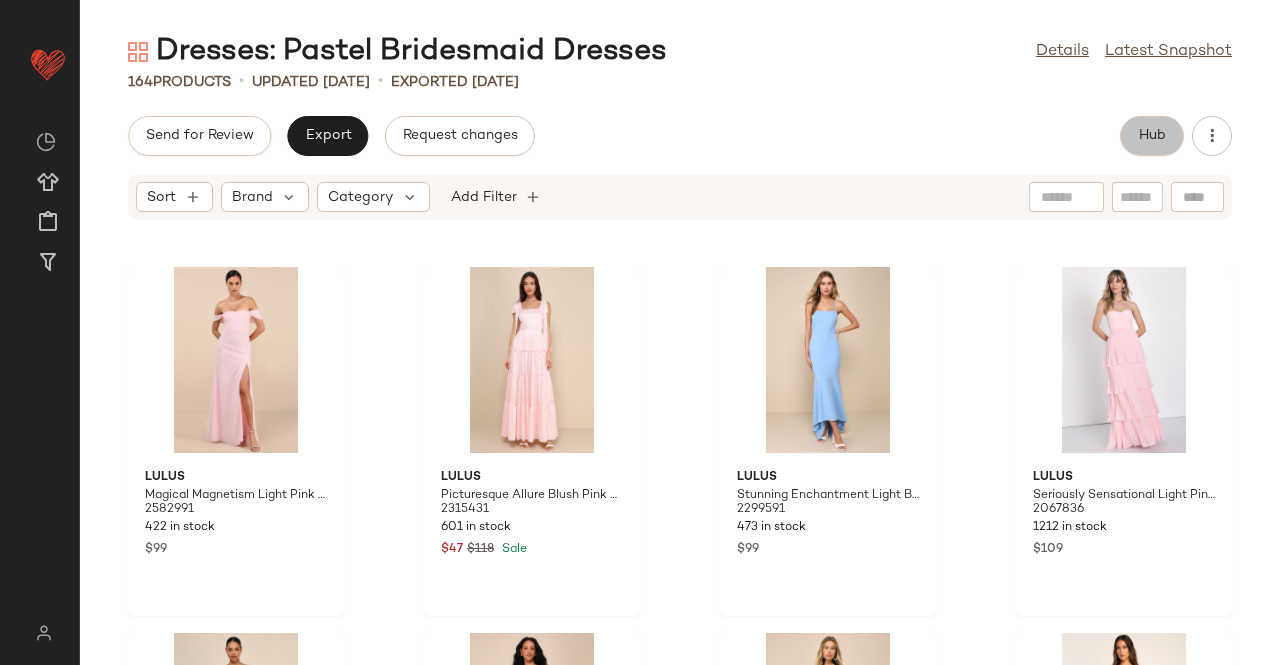click on "Hub" 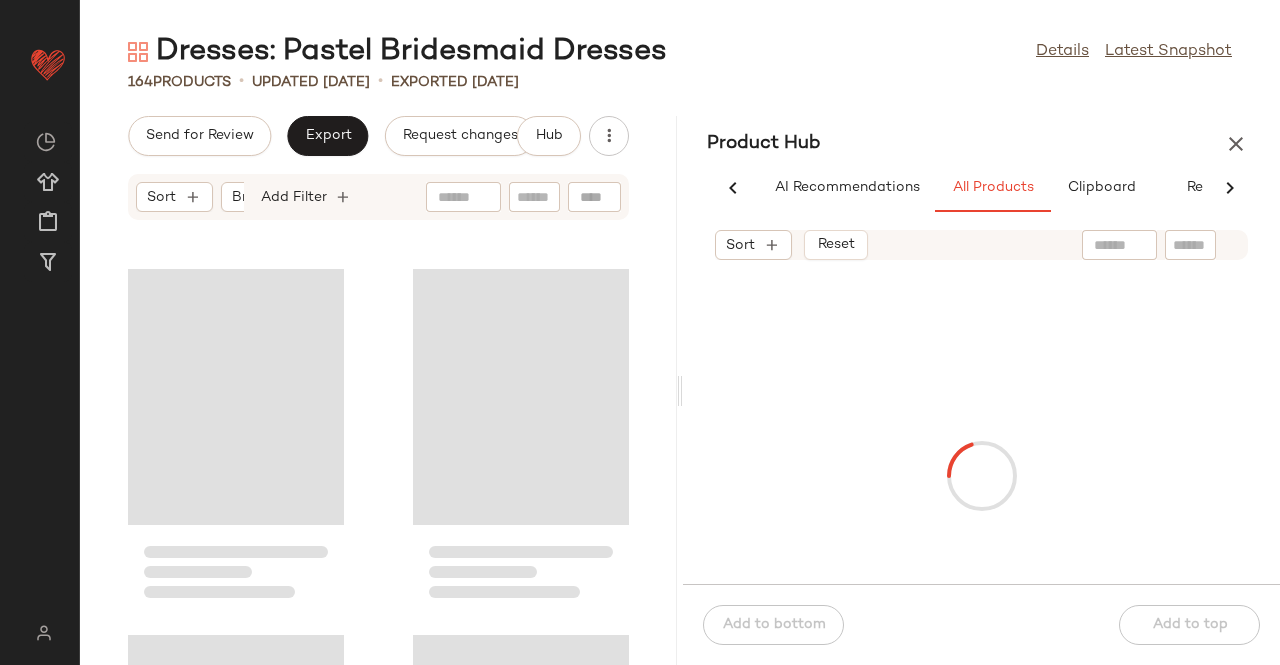 scroll, scrollTop: 0, scrollLeft: 62, axis: horizontal 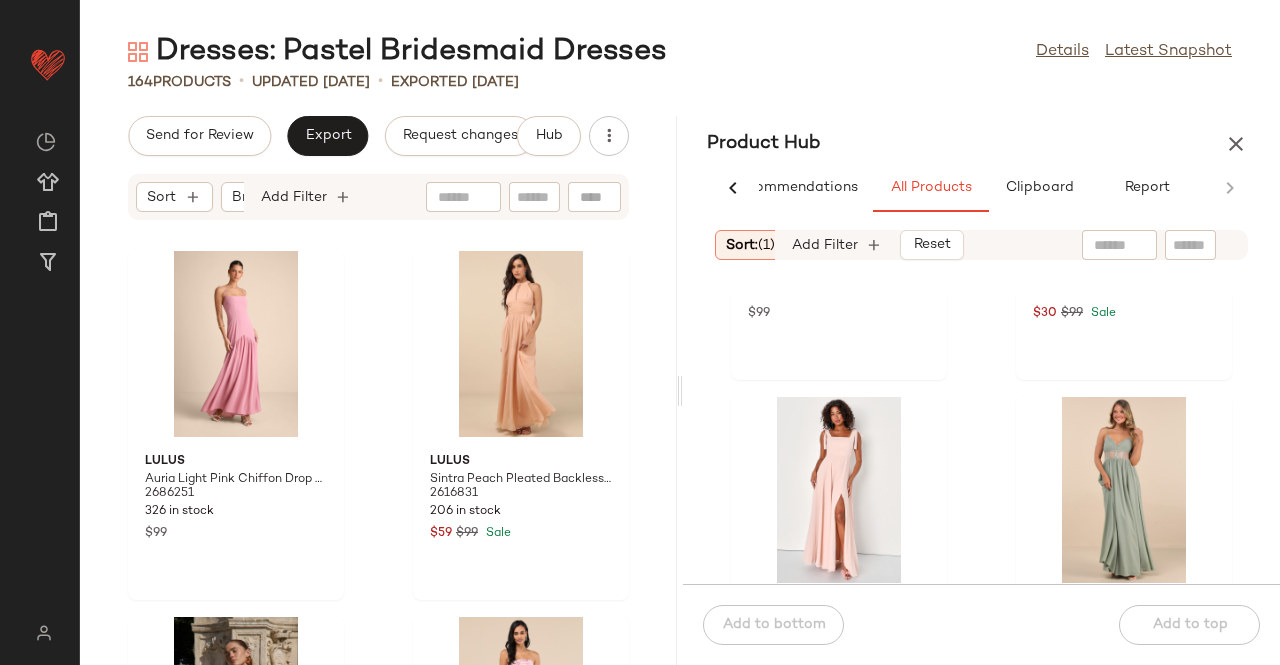 click 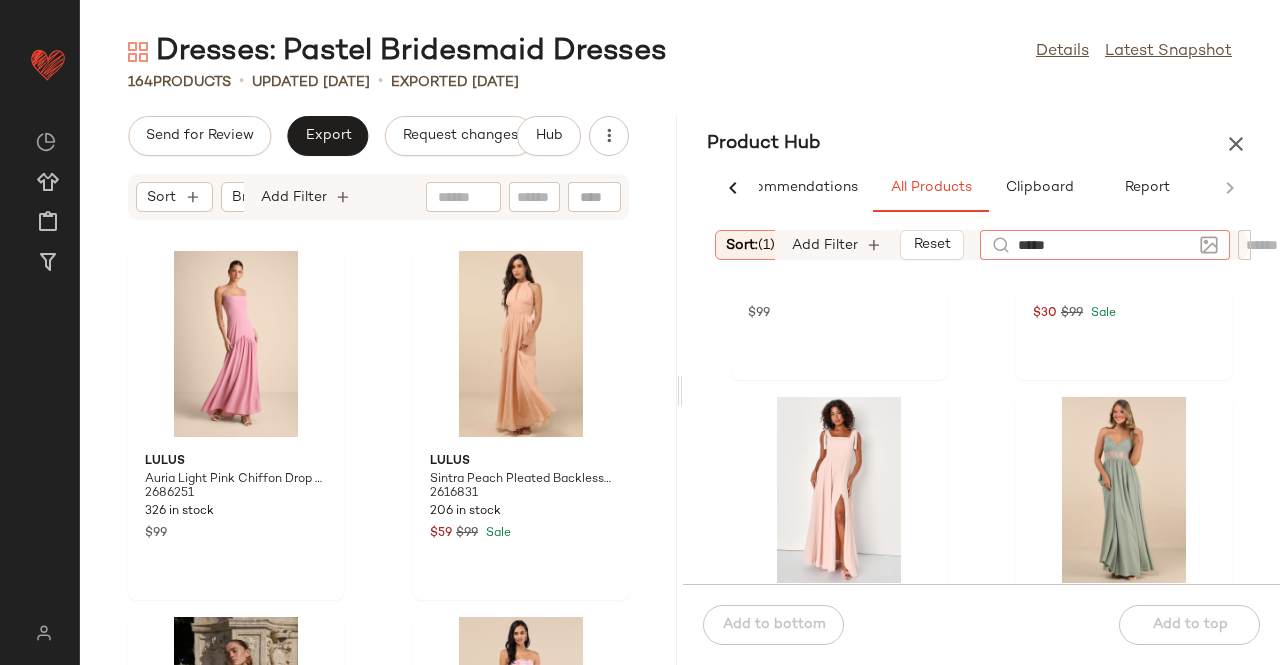 type on "******" 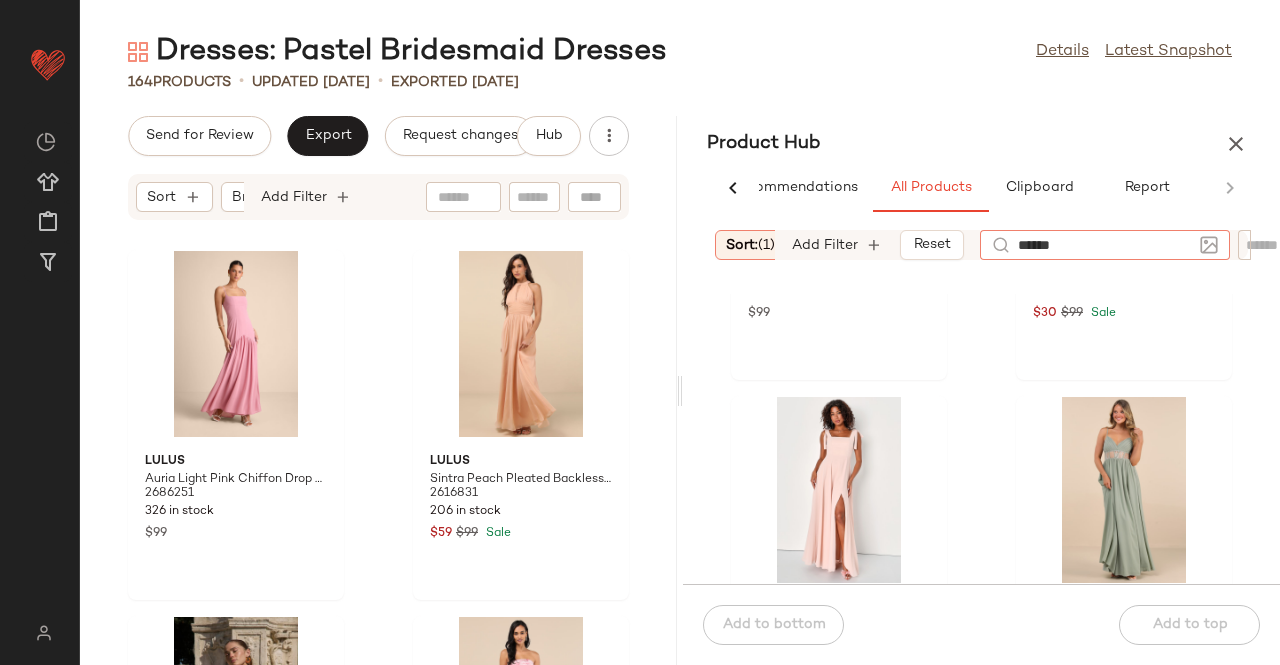 type 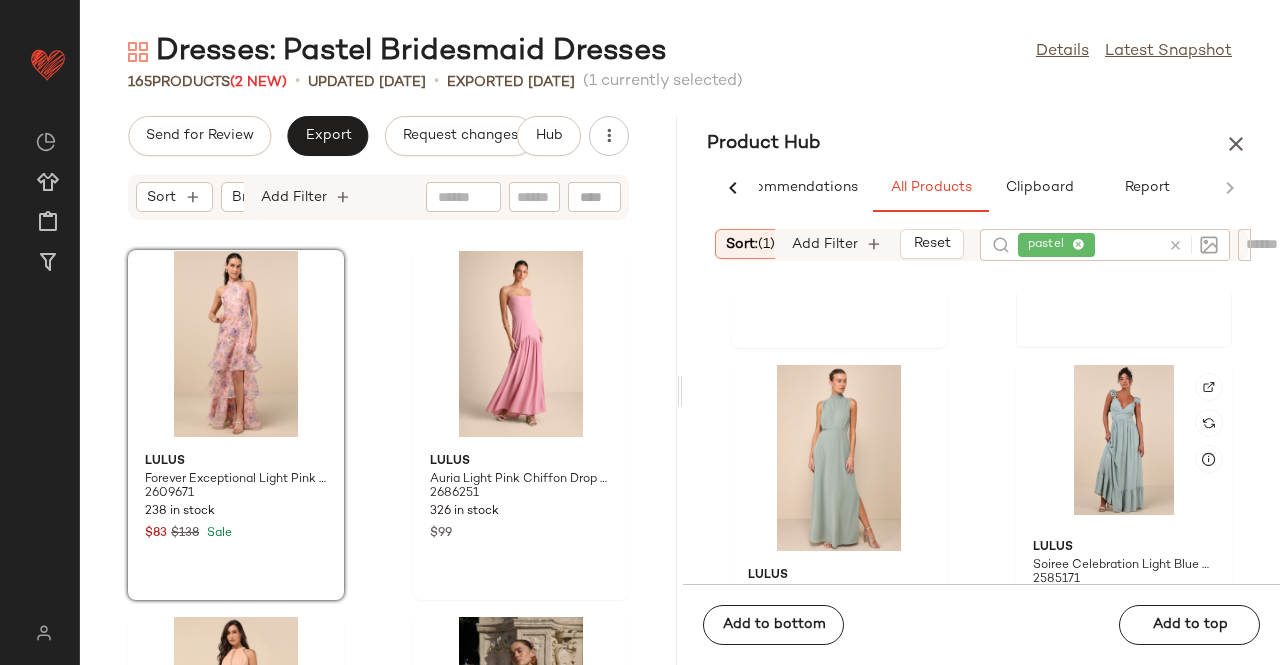 scroll, scrollTop: 0, scrollLeft: 0, axis: both 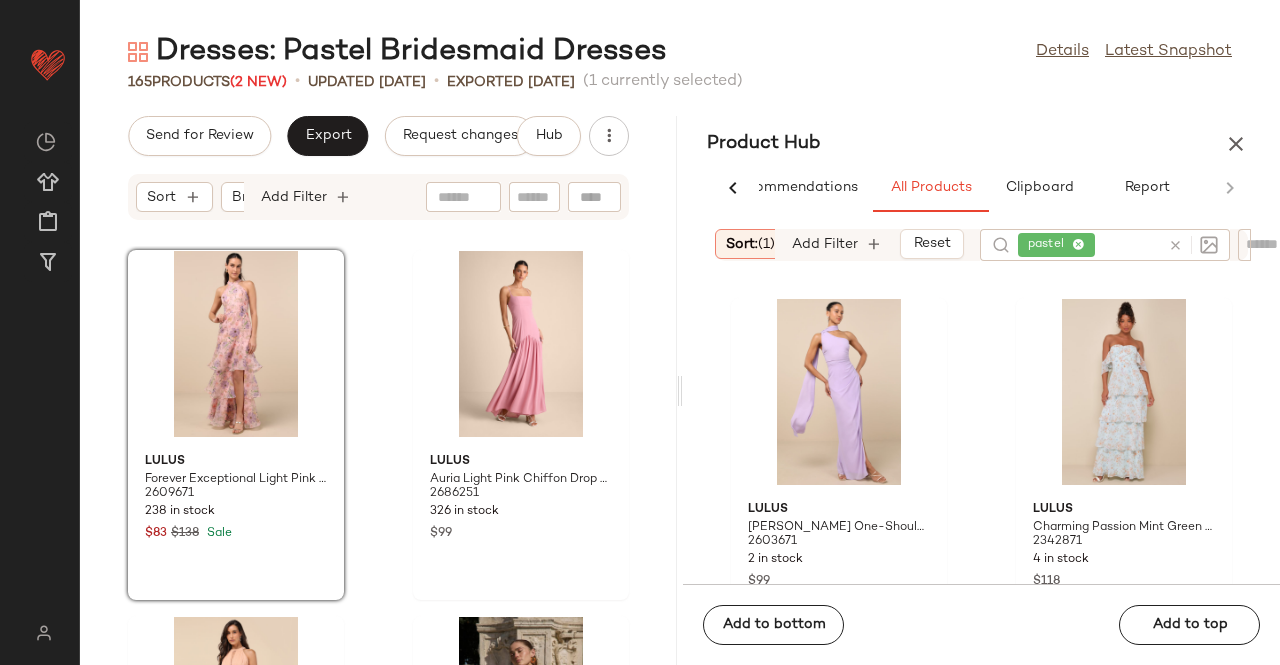 click on "pastel" 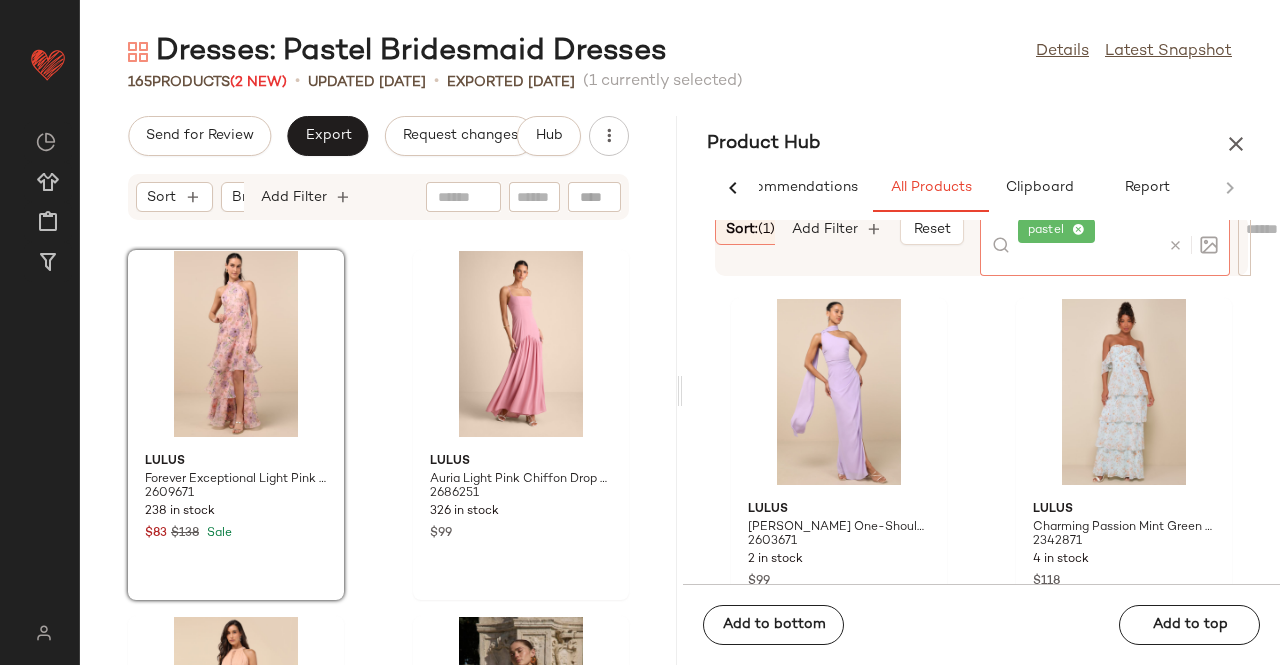 click 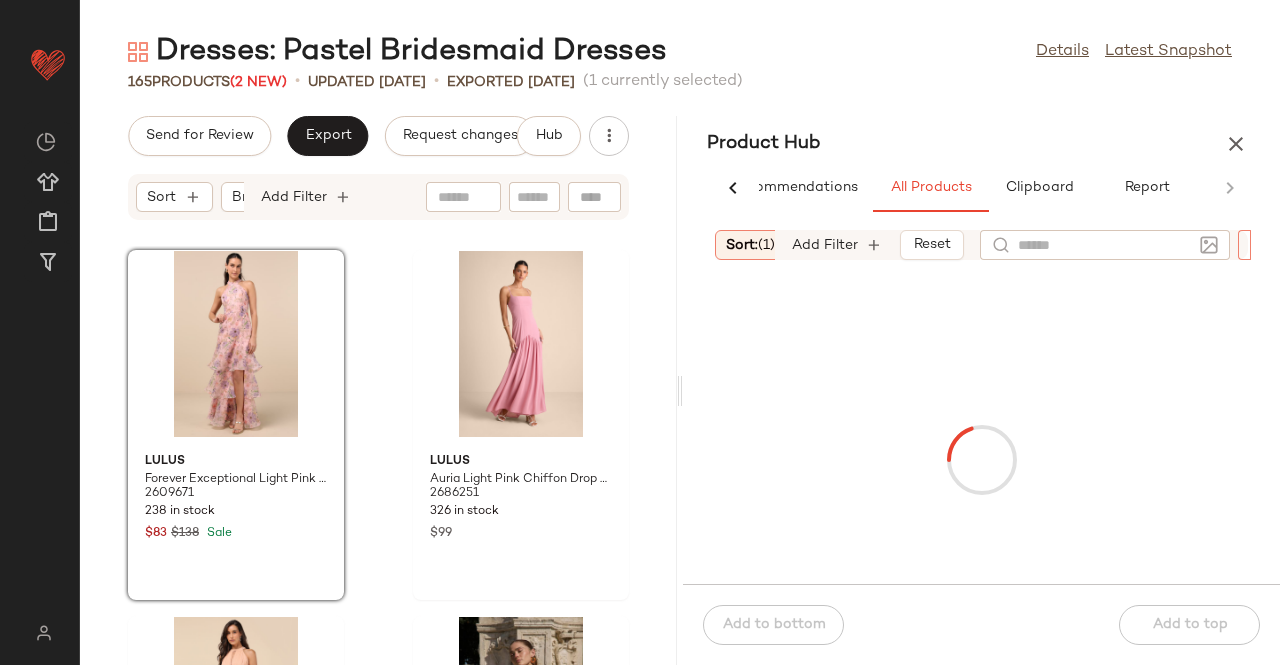 click on "Sort:   (1) Brand  Category:   dress In Curation?:   No Availability:   in_stock Class:   BRIDESMA... Add Filter   Reset  Filter Filter" at bounding box center (981, 245) 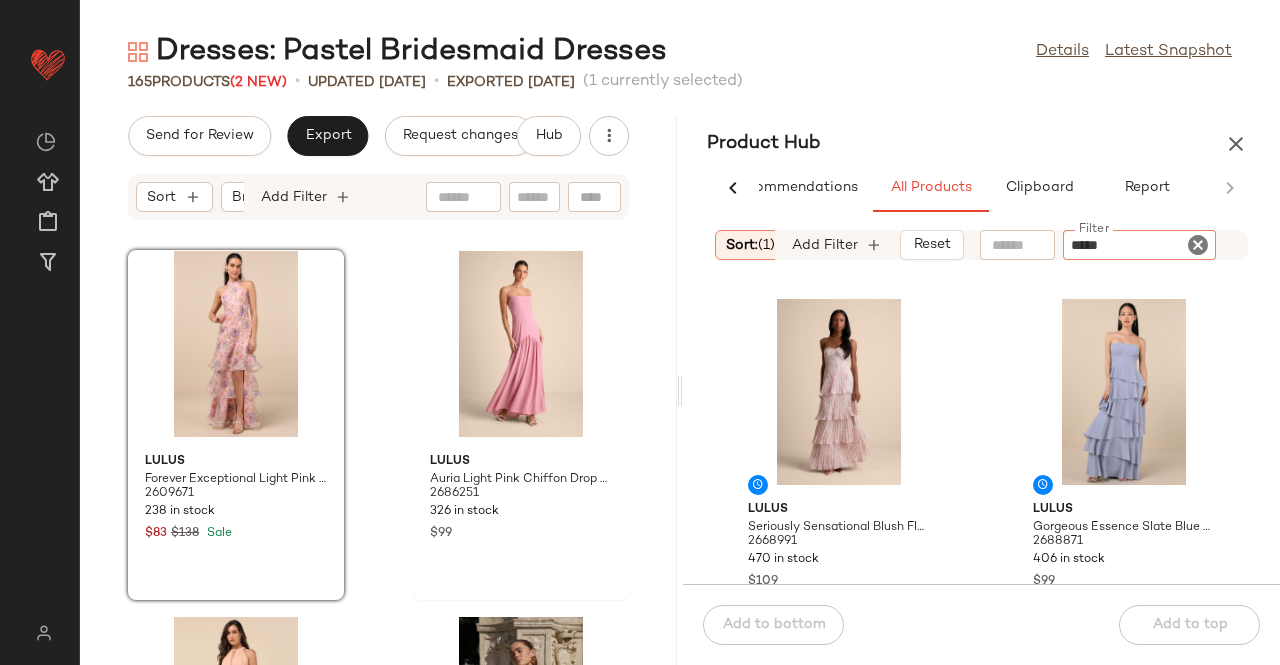 type on "******" 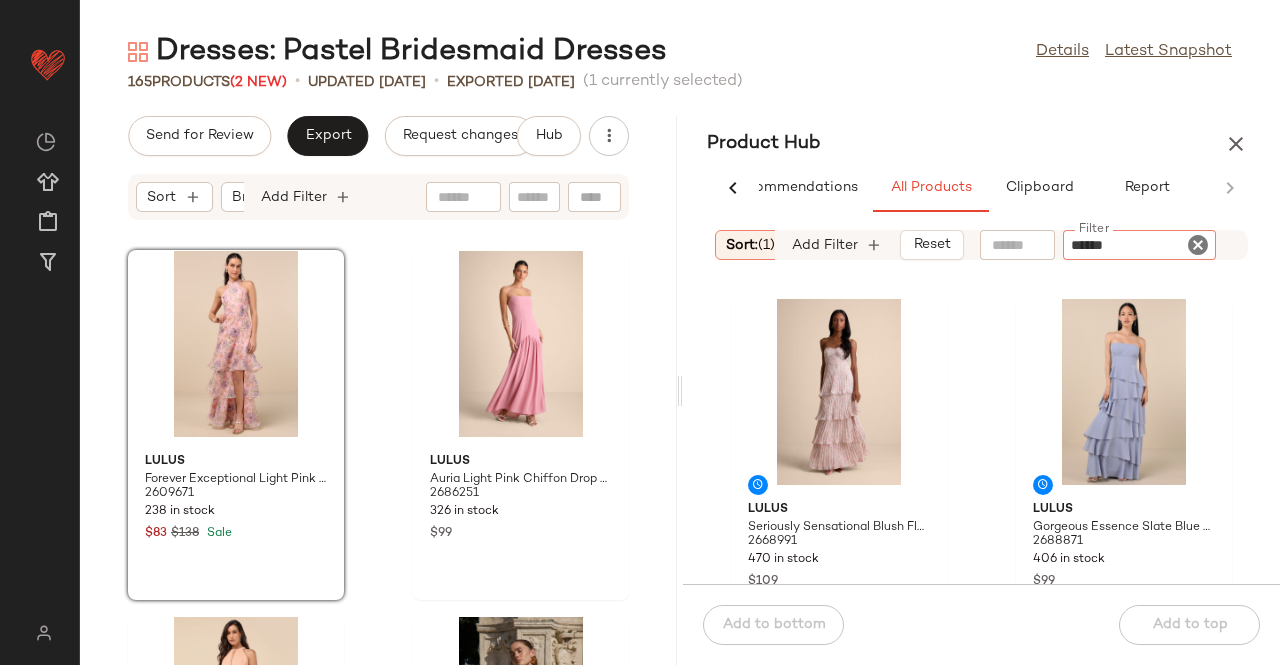 type 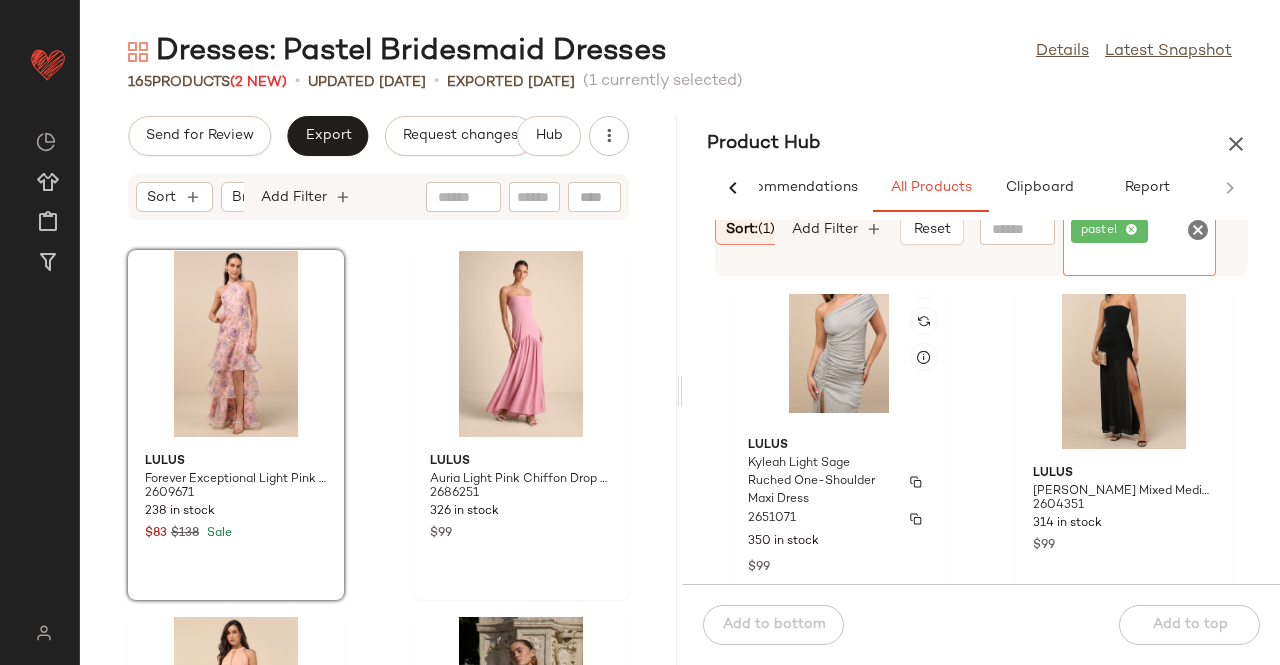 scroll, scrollTop: 2216, scrollLeft: 0, axis: vertical 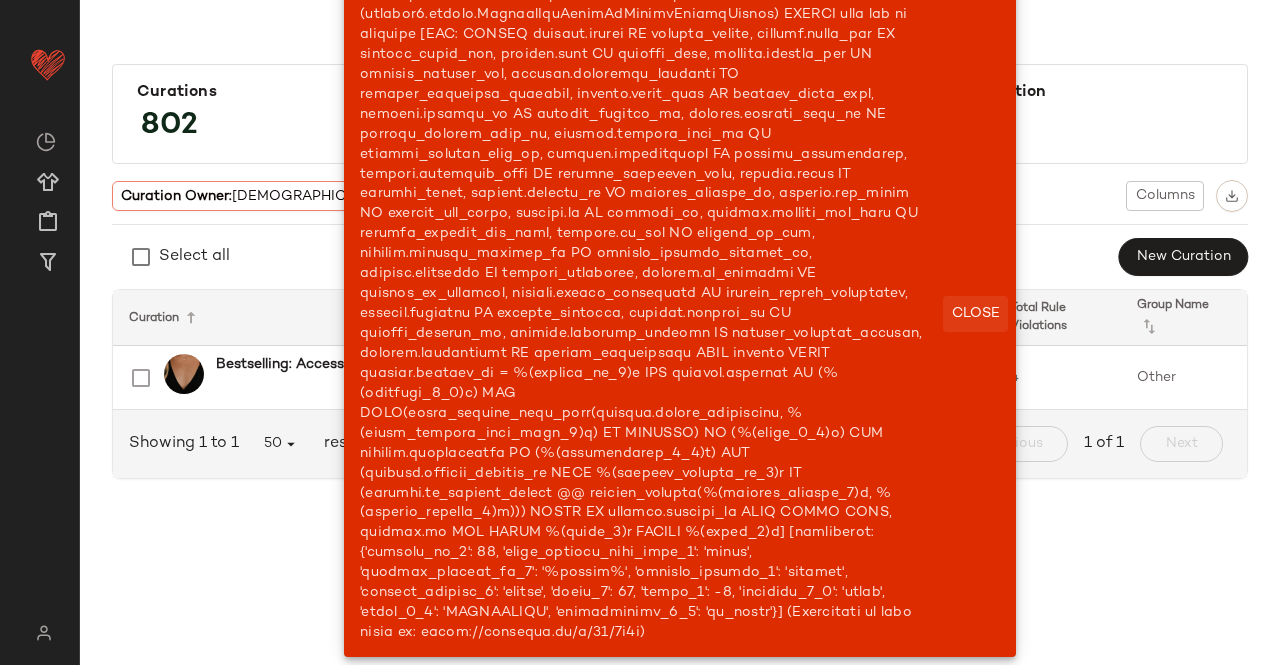click on "Close" 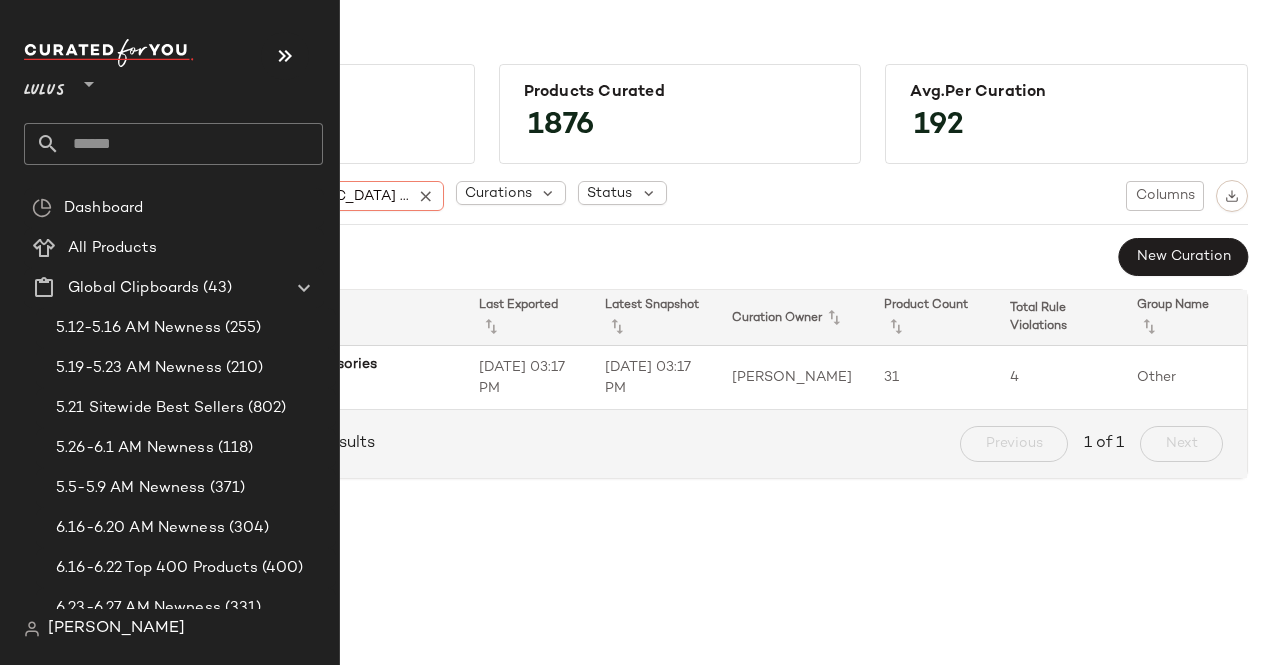 click 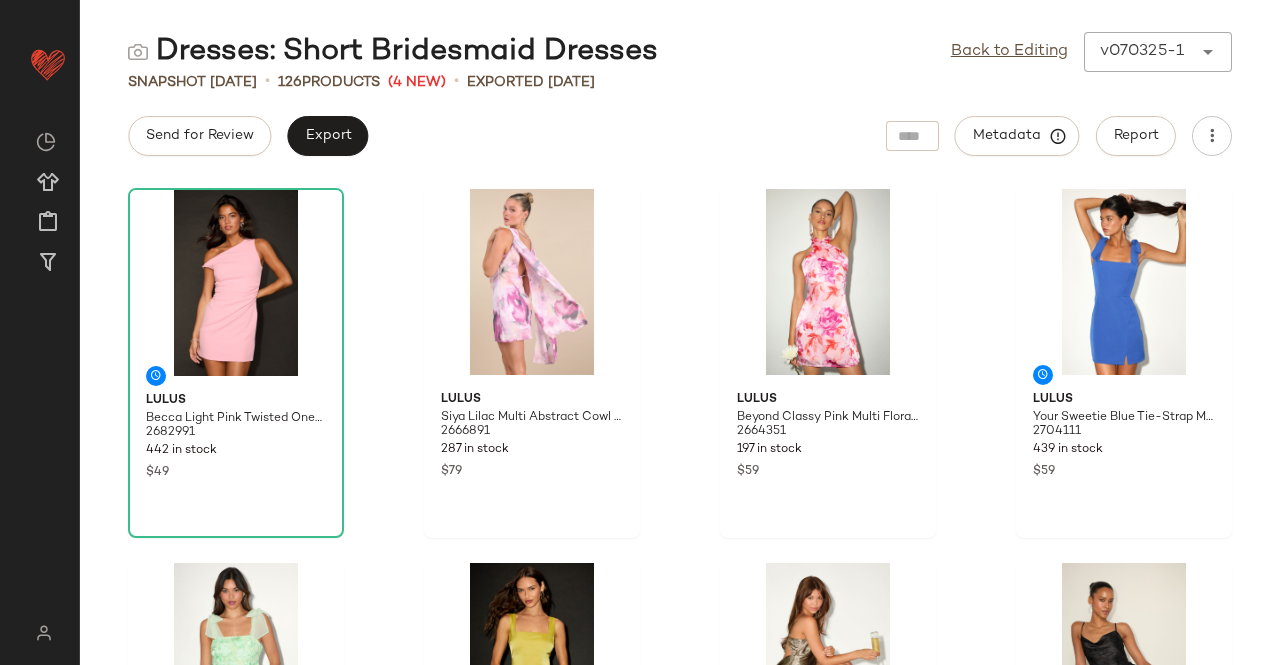 scroll, scrollTop: 0, scrollLeft: 0, axis: both 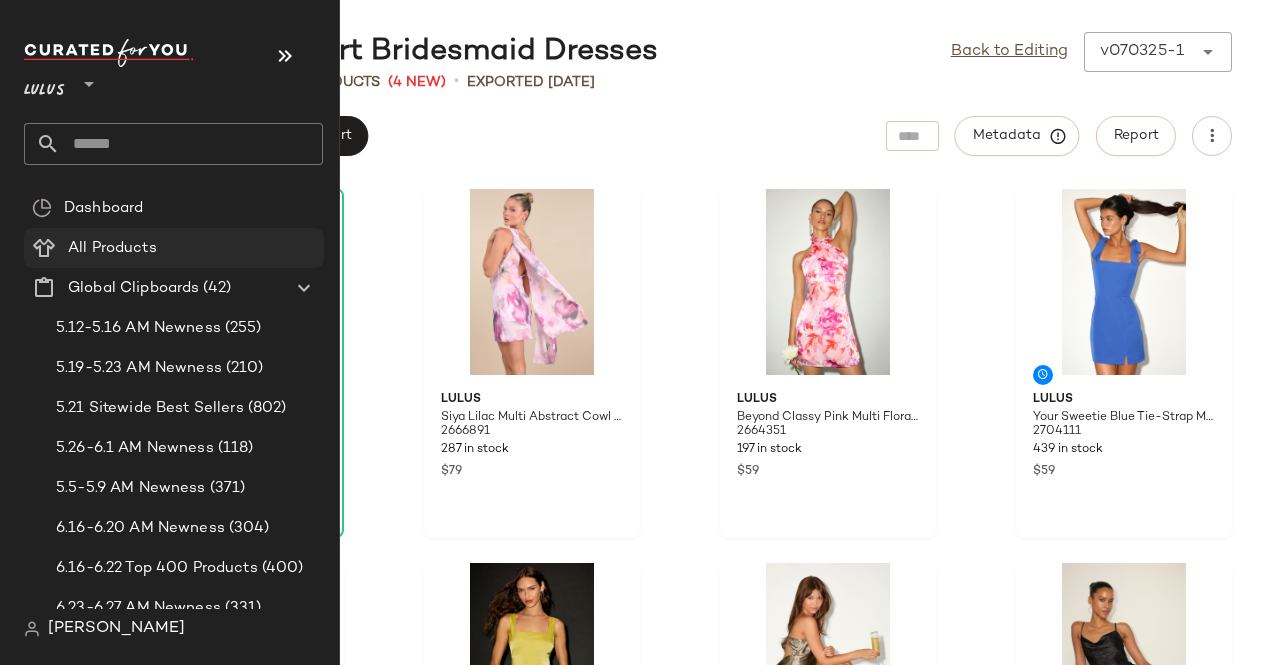 click on "All Products" at bounding box center [112, 248] 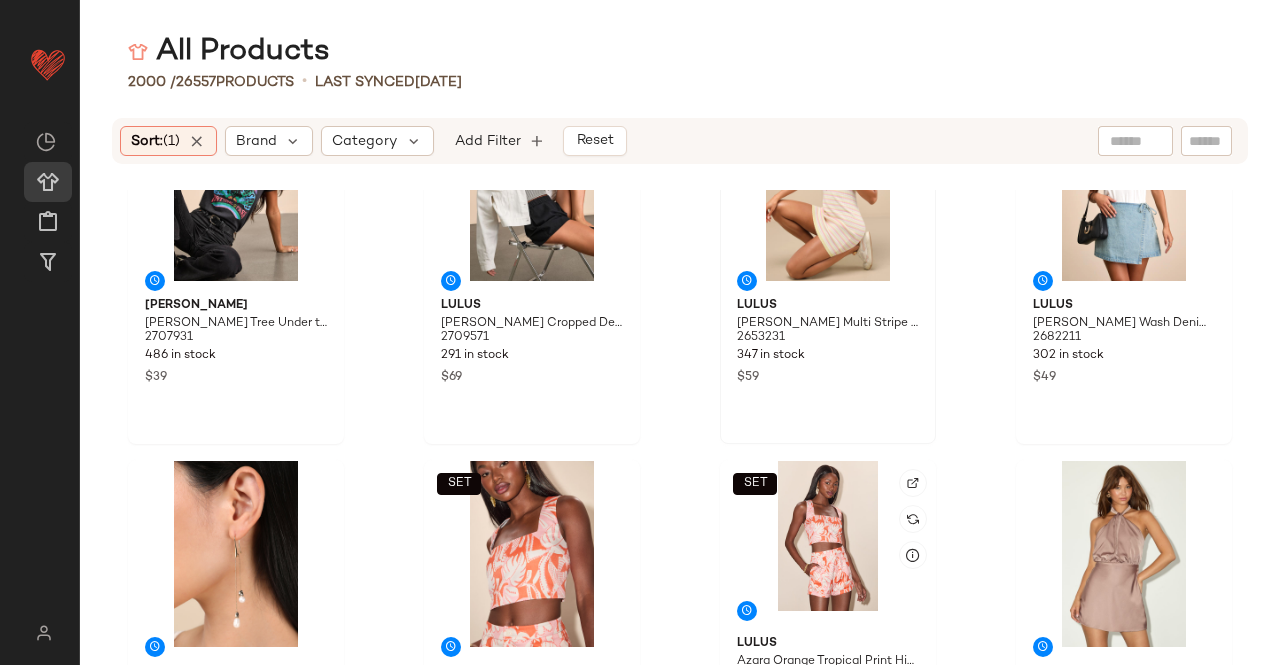 scroll, scrollTop: 0, scrollLeft: 0, axis: both 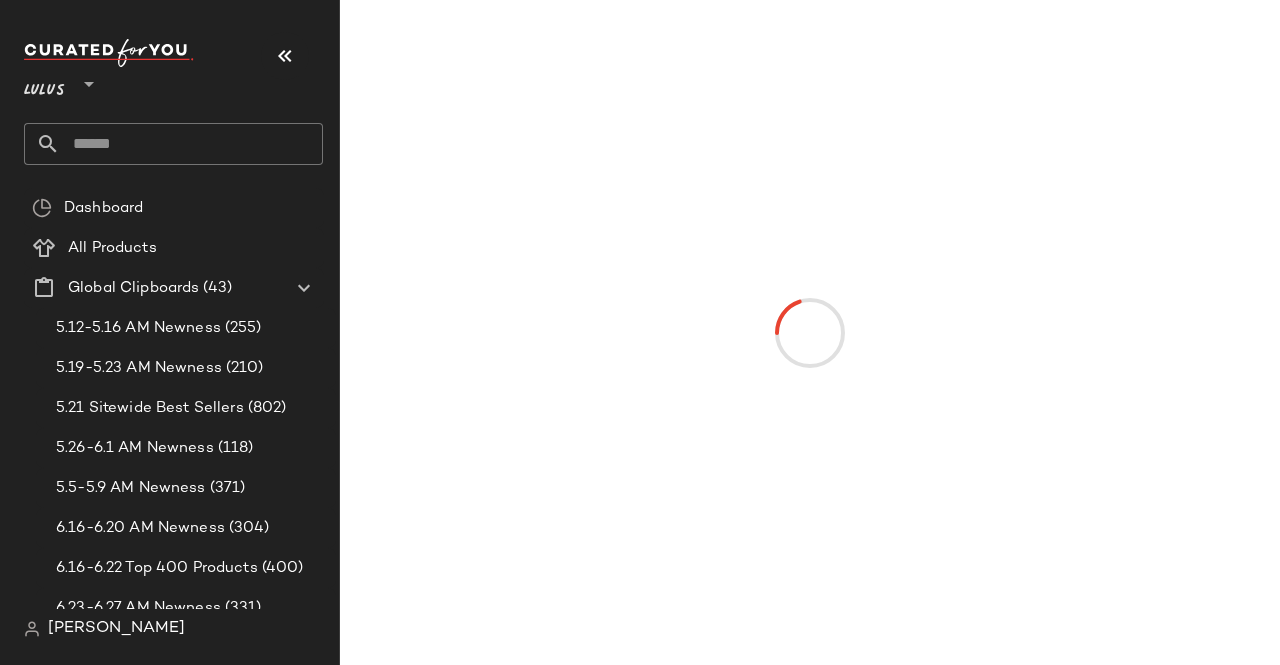 click at bounding box center (285, 56) 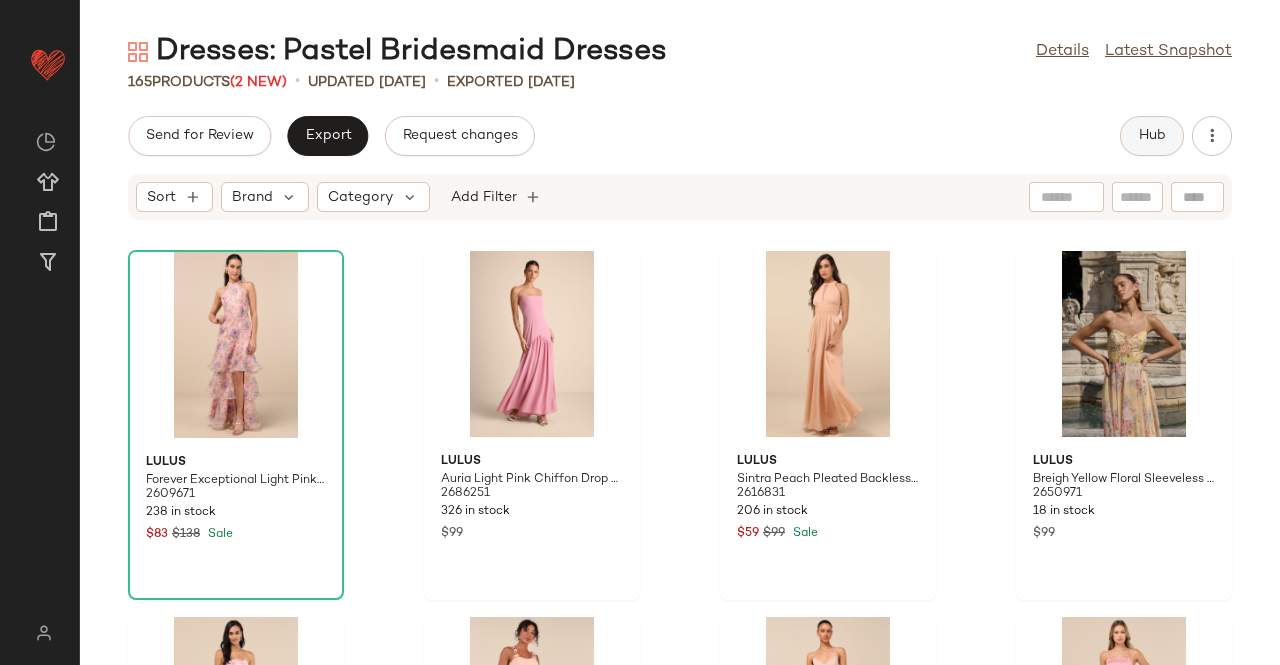 click on "Hub" 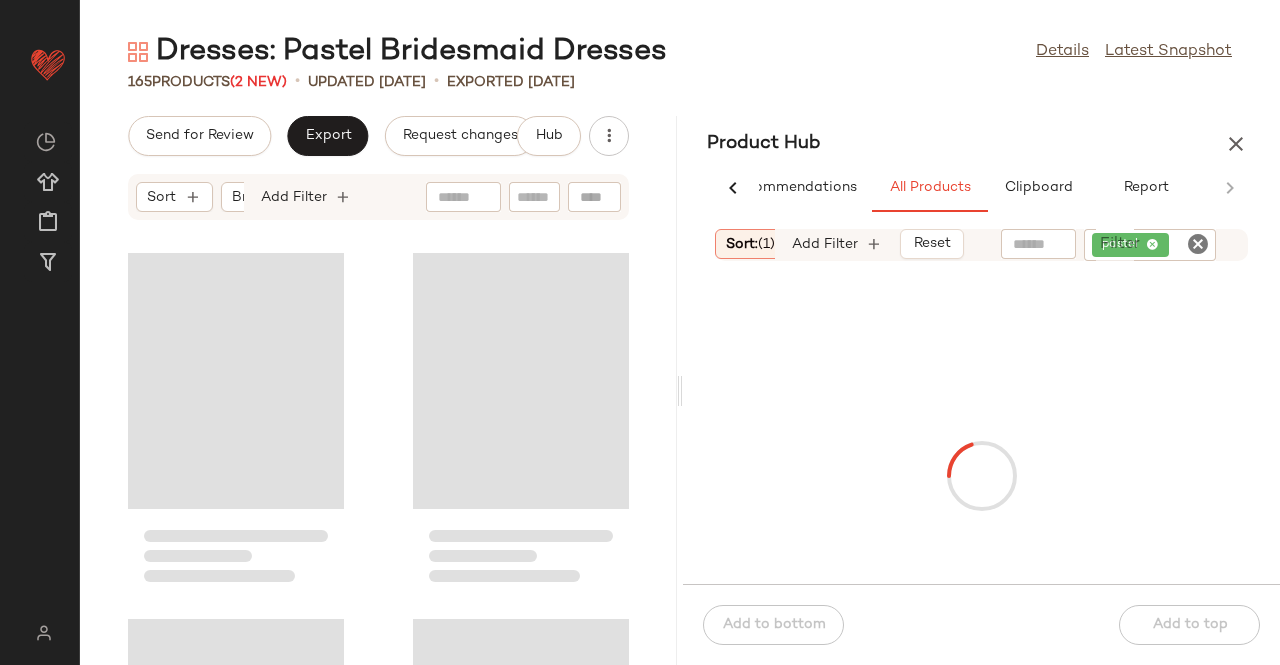 scroll, scrollTop: 0, scrollLeft: 62, axis: horizontal 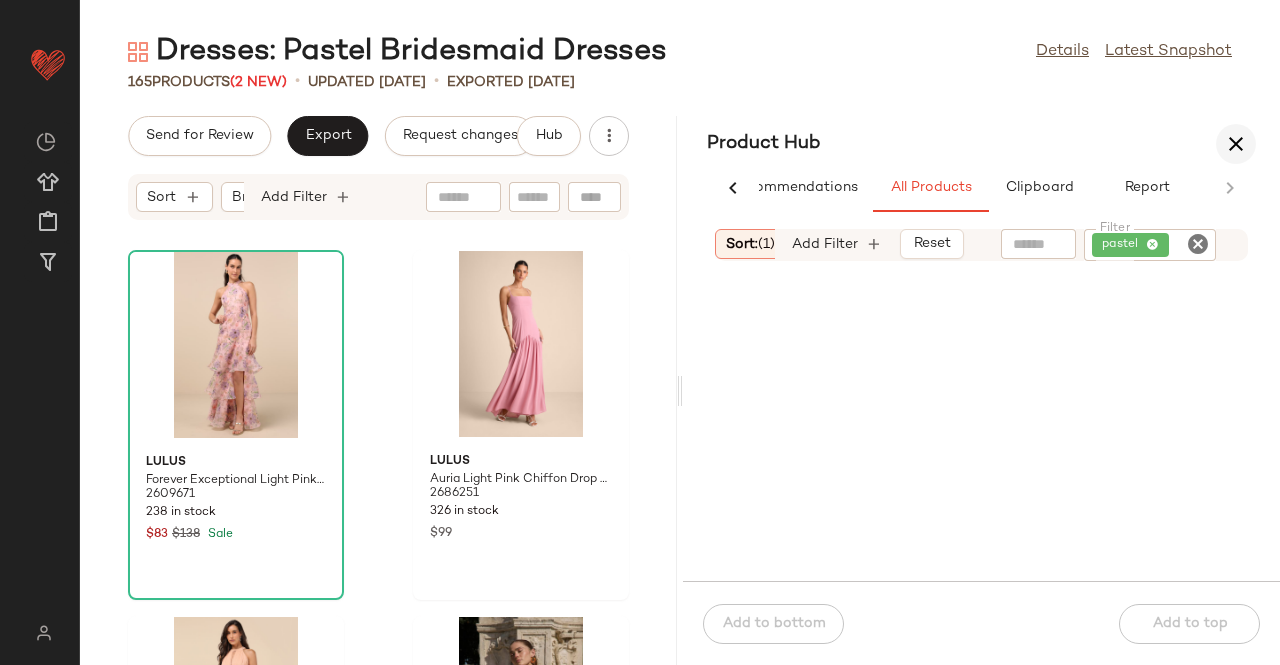 click at bounding box center (1236, 144) 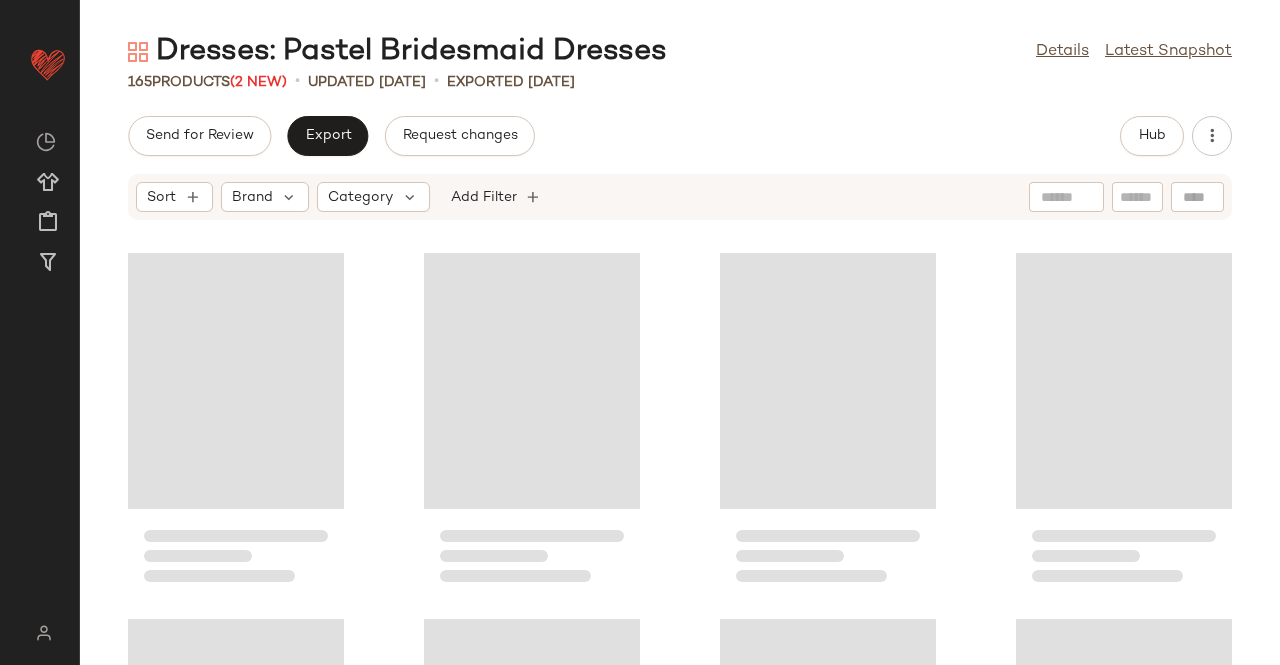 click on "Send for Review   Export   Request changes   Hub  Sort  Brand  Category  Add Filter" at bounding box center (680, 390) 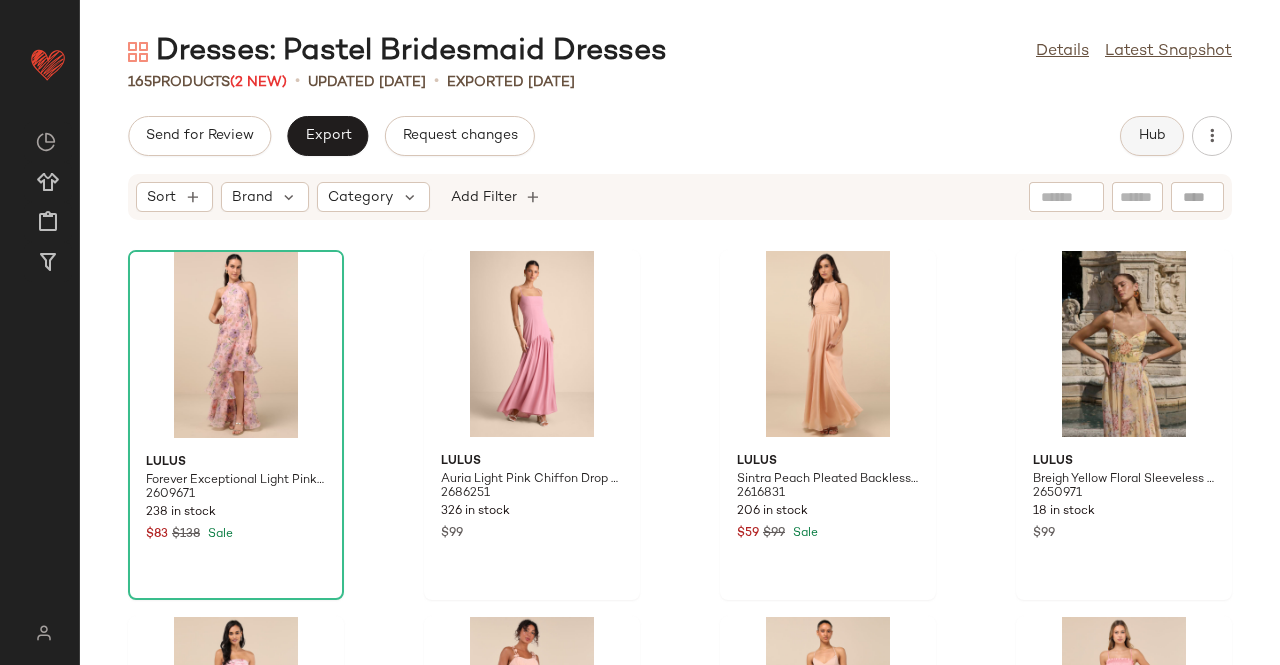 click on "Hub" 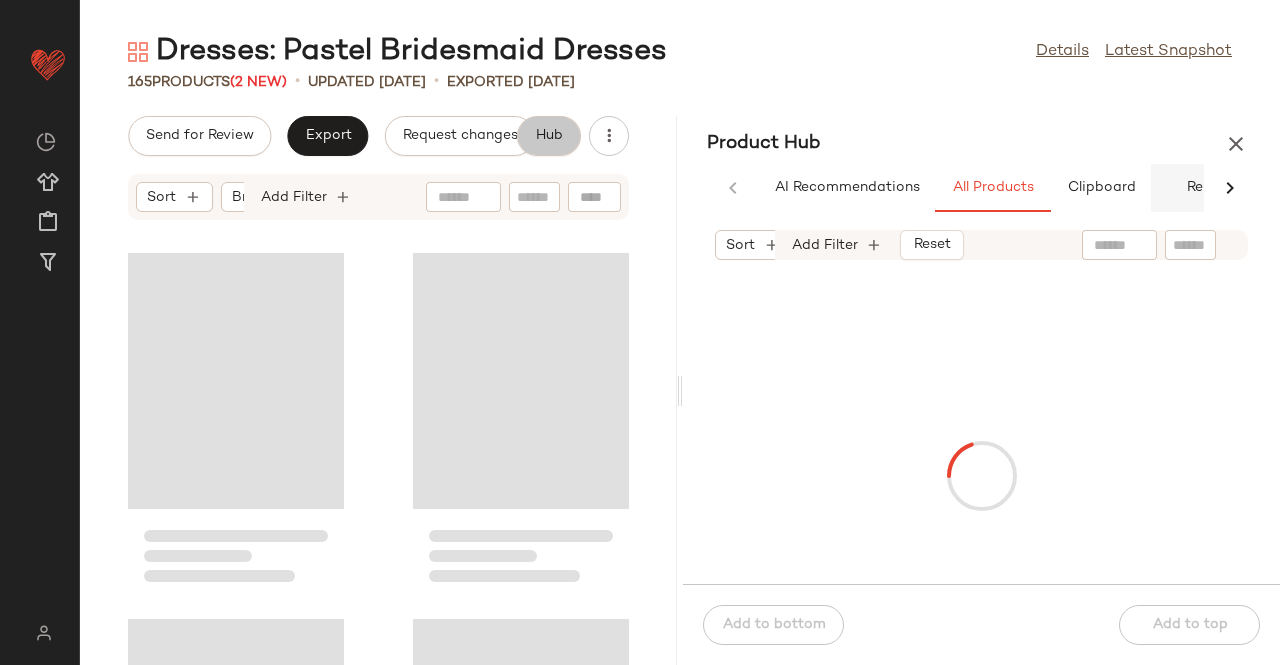 scroll, scrollTop: 0, scrollLeft: 62, axis: horizontal 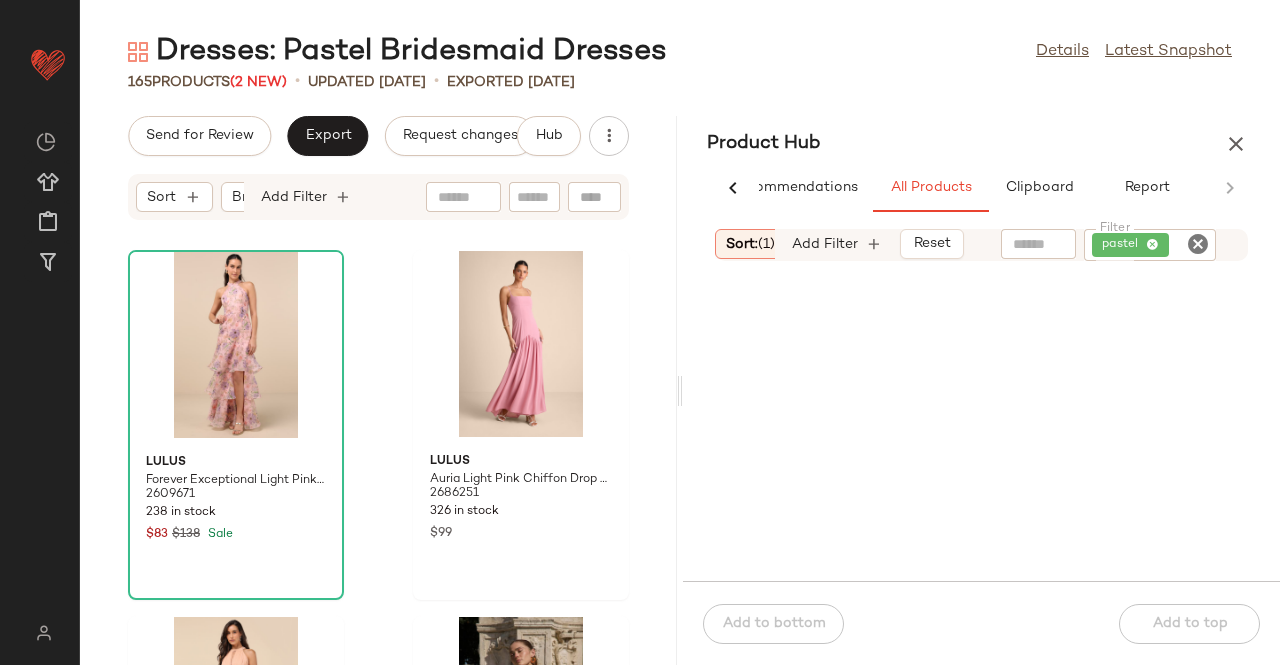 click on "pastel" 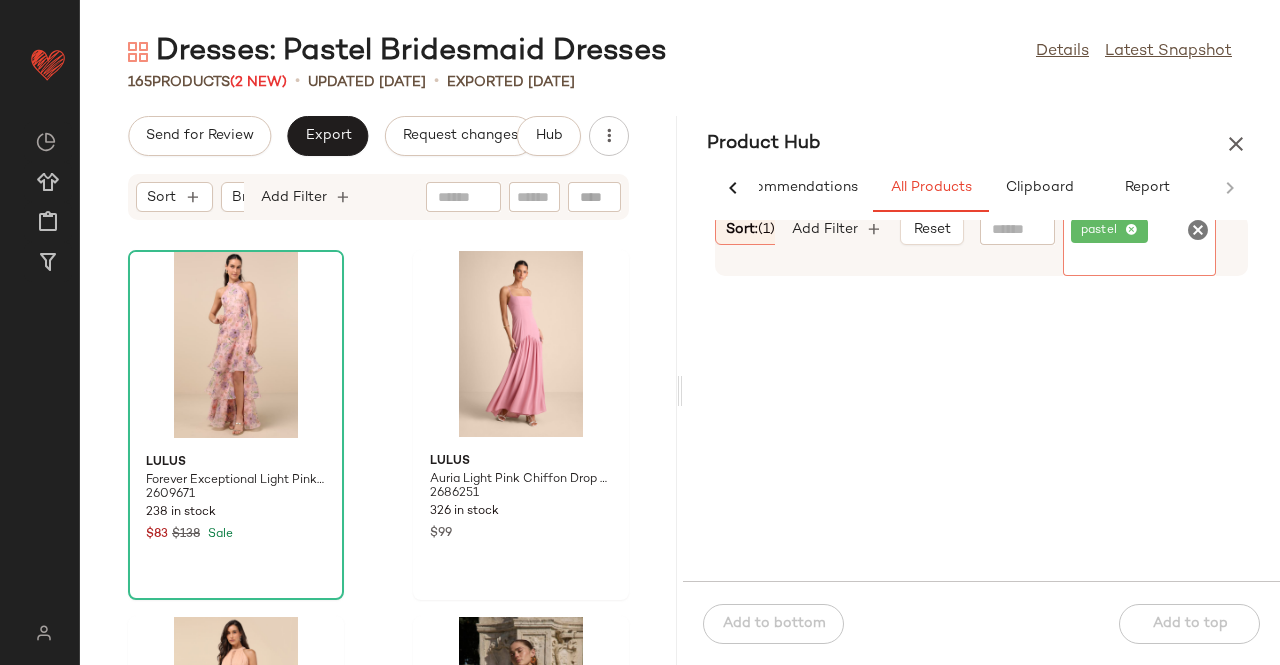click 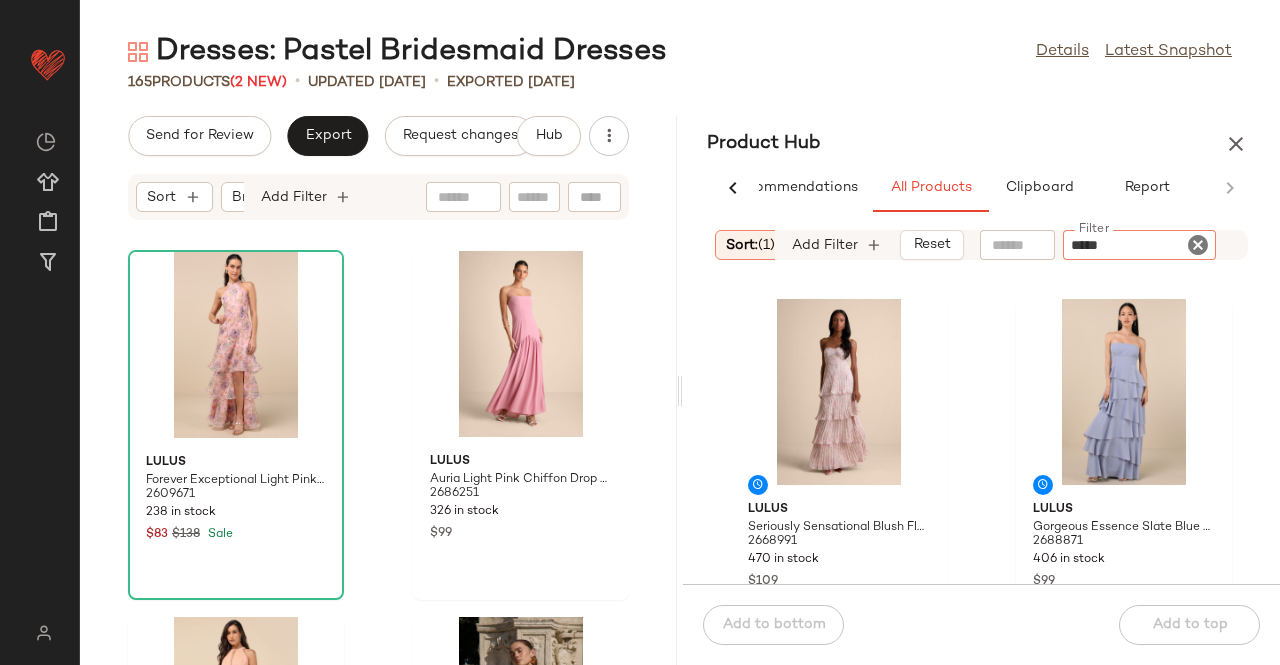 type on "******" 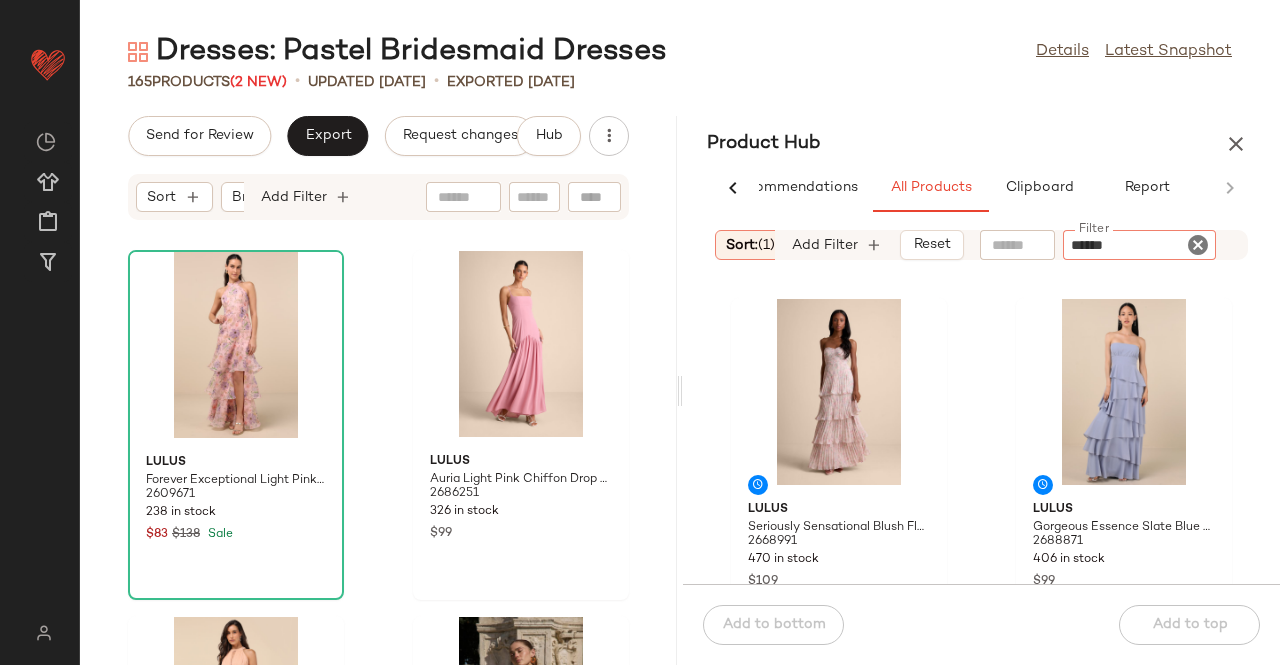 type 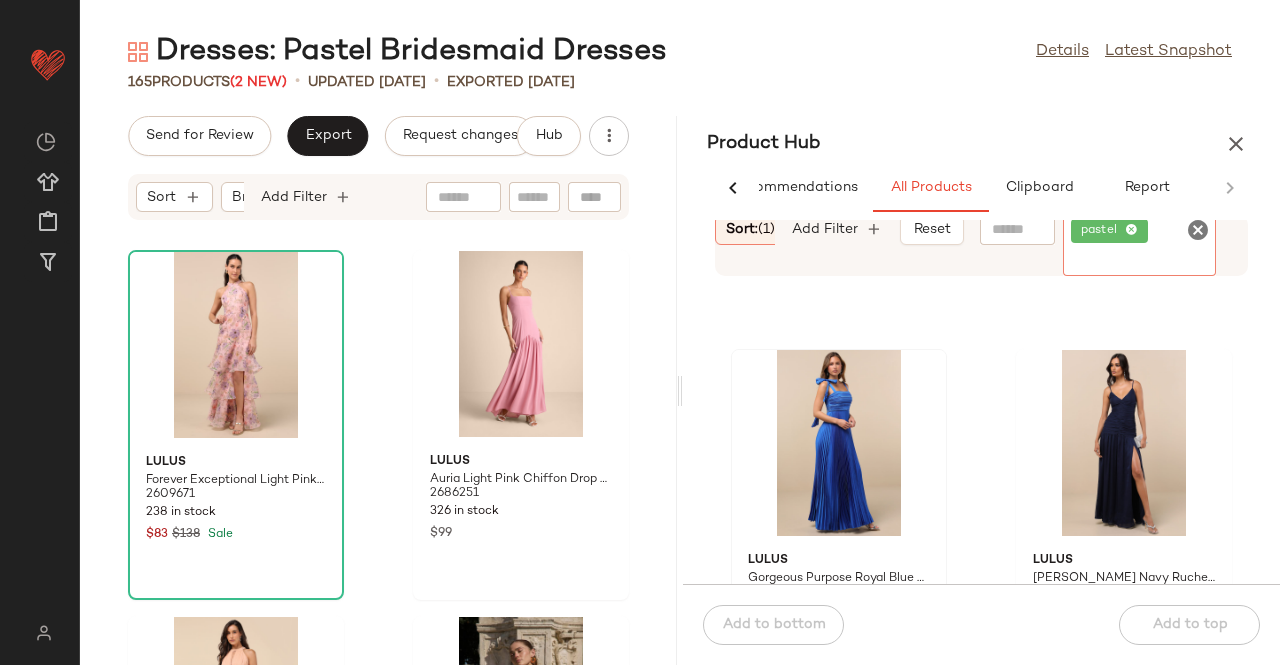 scroll, scrollTop: 2492, scrollLeft: 0, axis: vertical 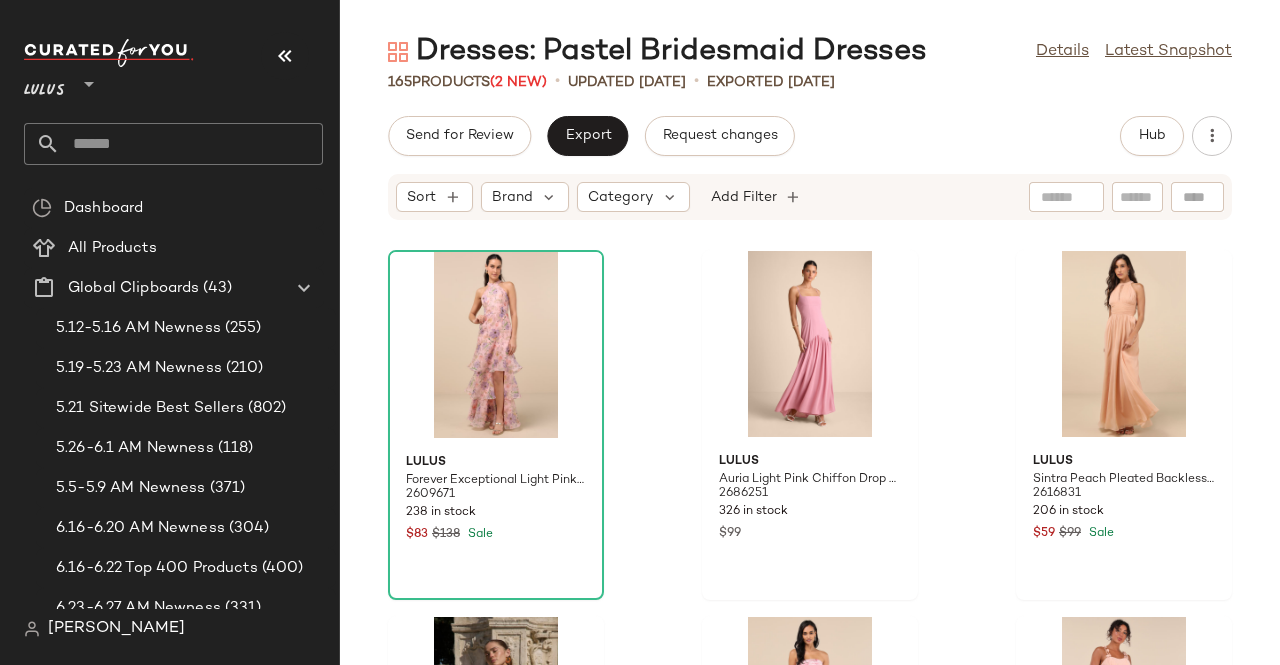click at bounding box center [285, 56] 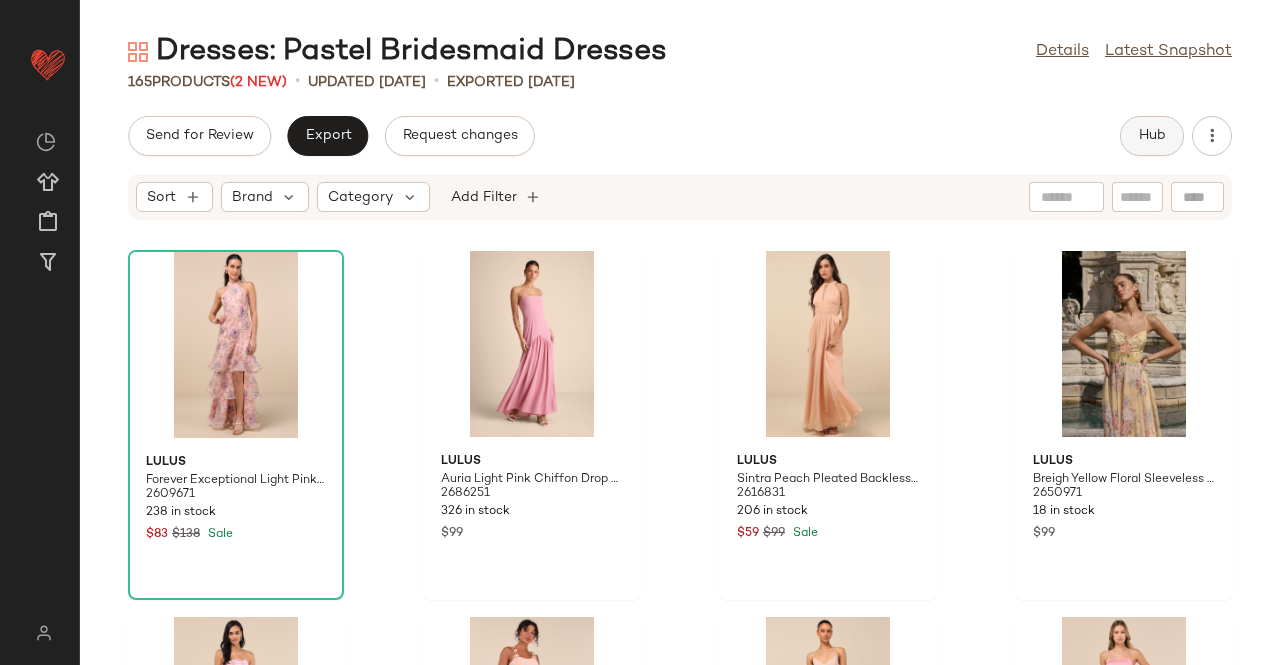 click on "Hub" at bounding box center [1152, 136] 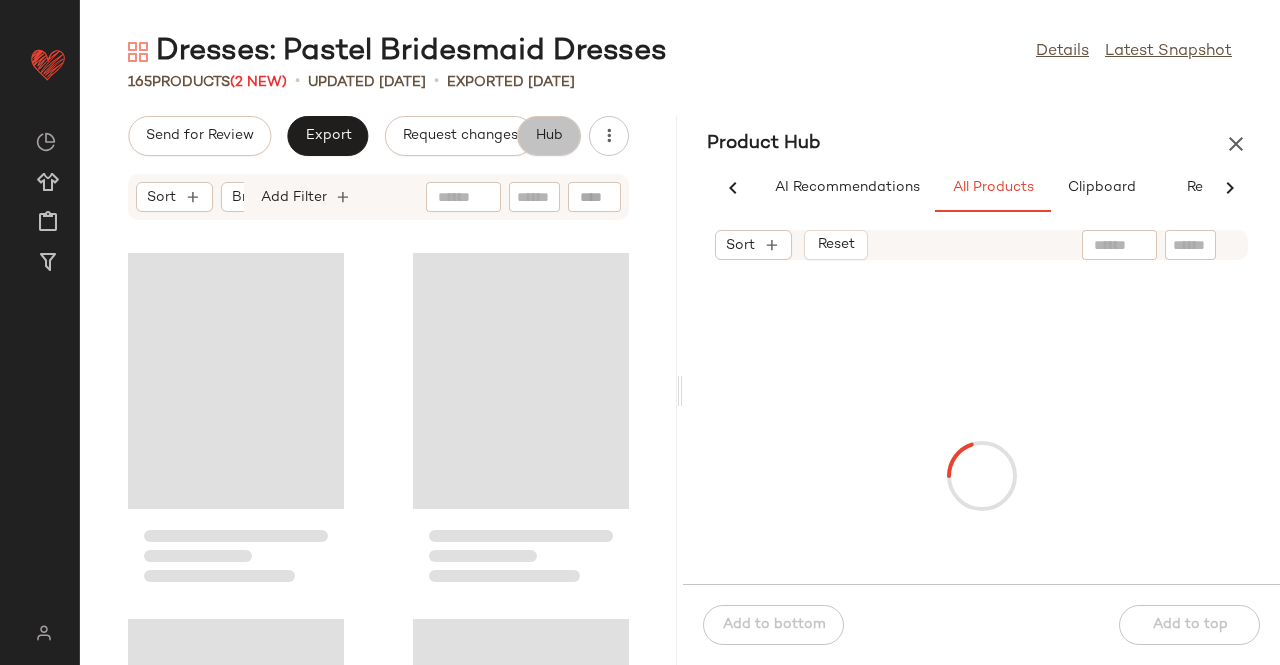 scroll, scrollTop: 0, scrollLeft: 62, axis: horizontal 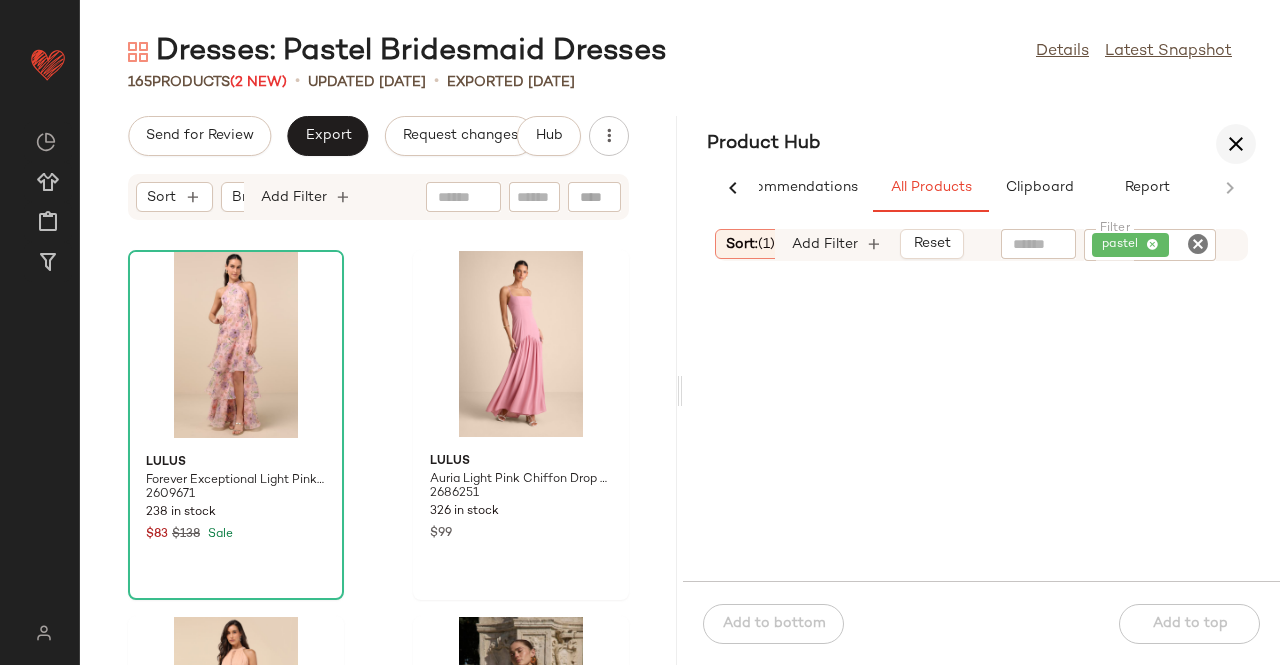 click at bounding box center (1236, 144) 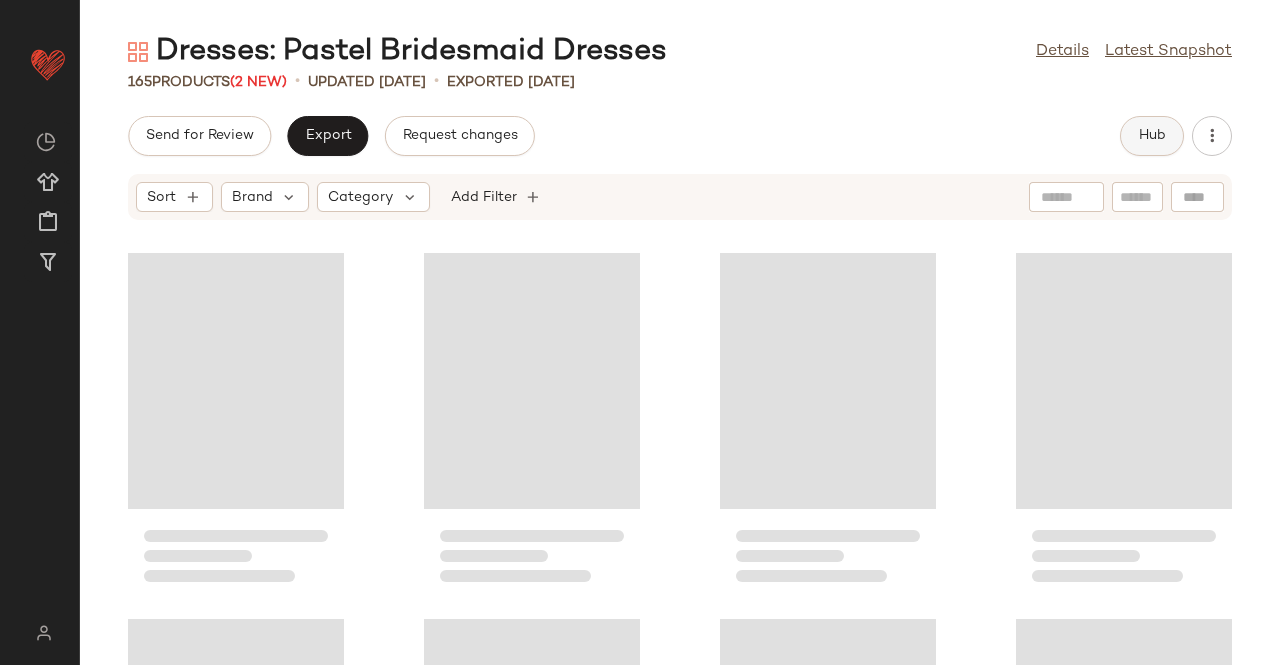 click on "Hub" at bounding box center [1152, 136] 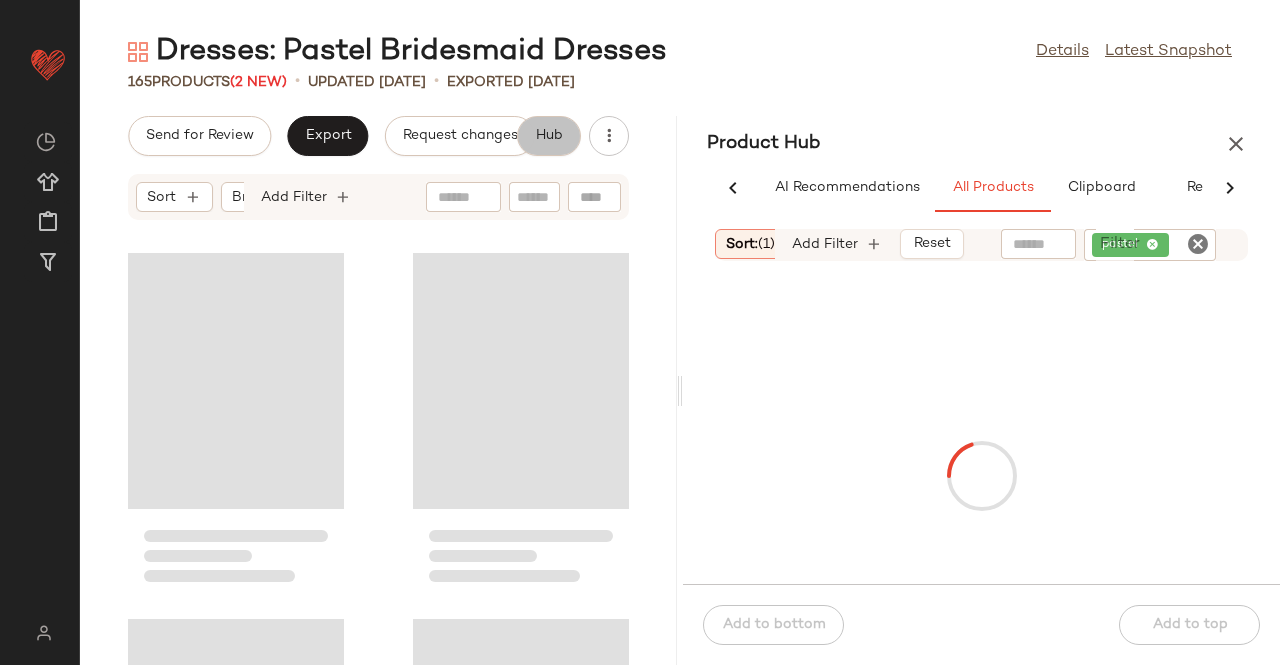 scroll, scrollTop: 0, scrollLeft: 62, axis: horizontal 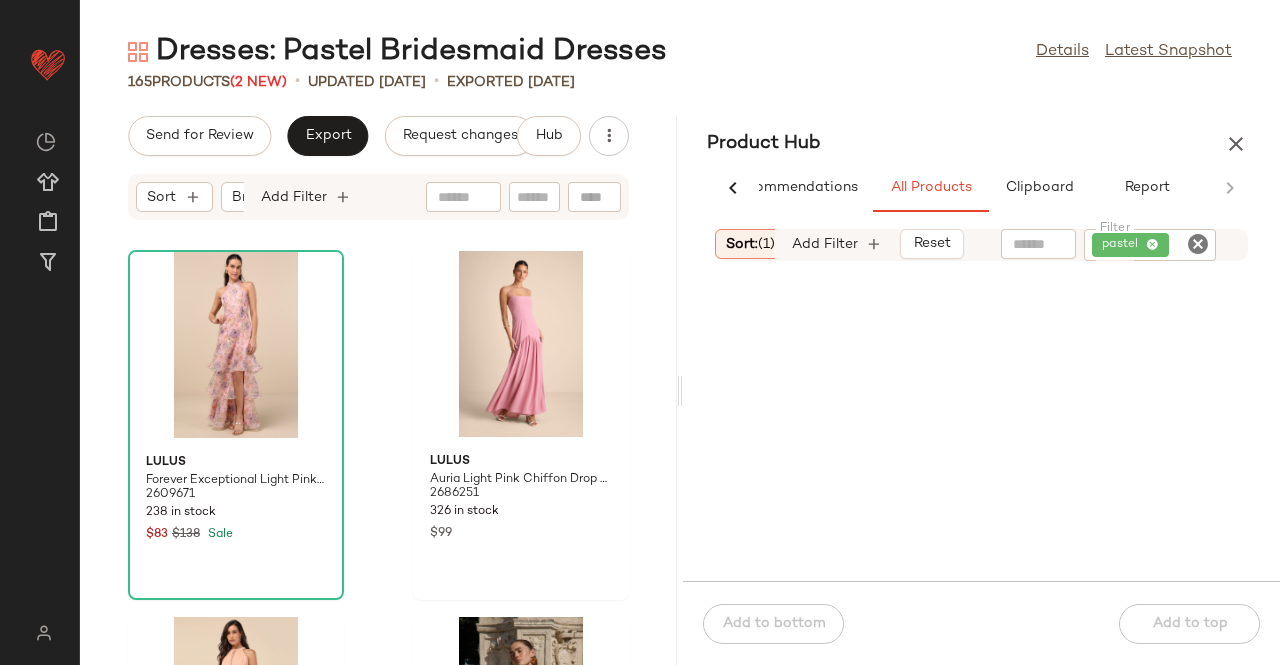 click on "pastel" 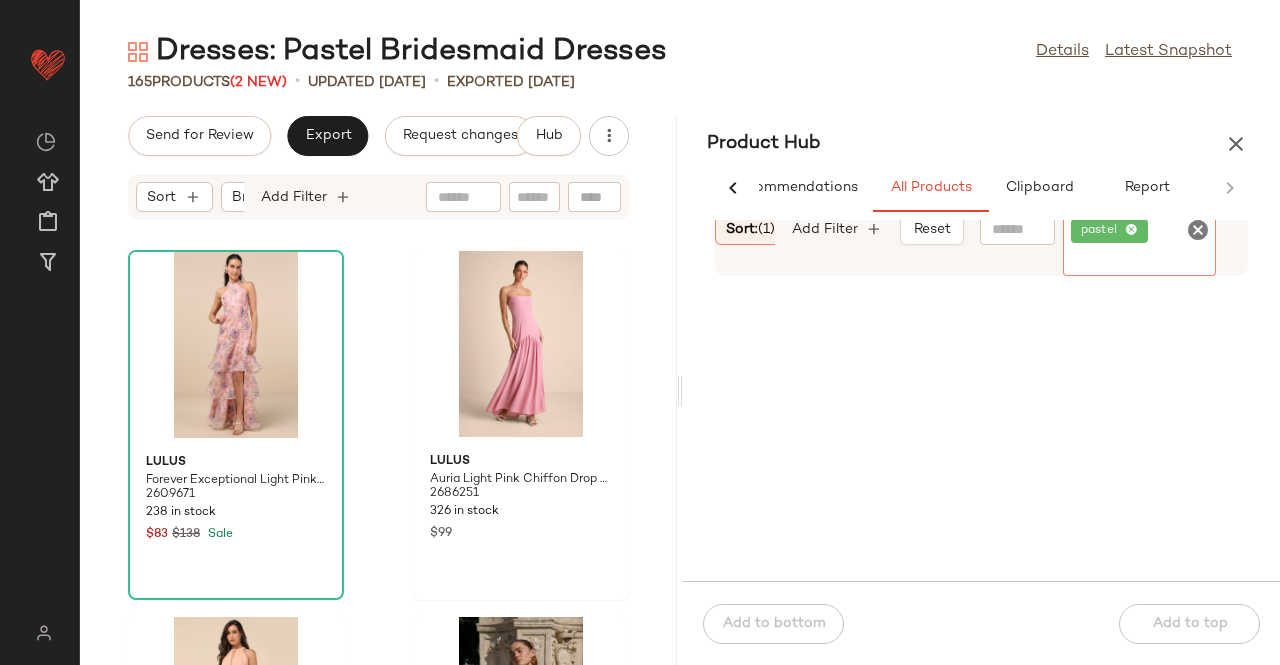 click on "pastel" 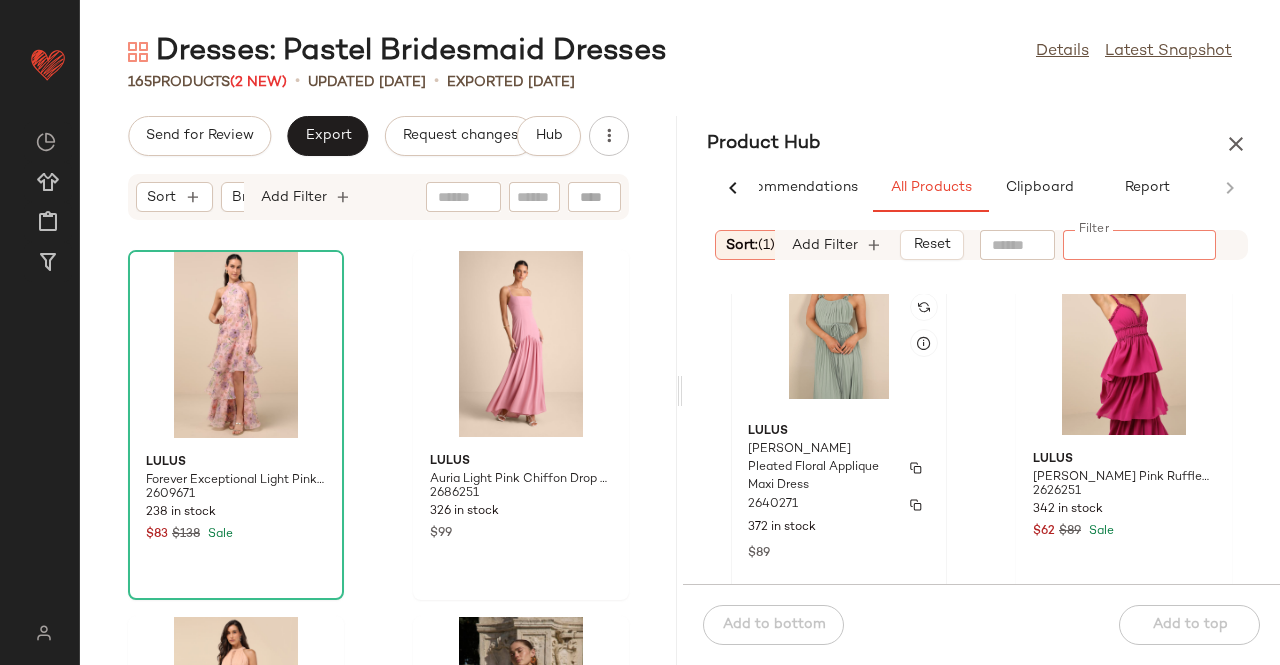 scroll, scrollTop: 3992, scrollLeft: 0, axis: vertical 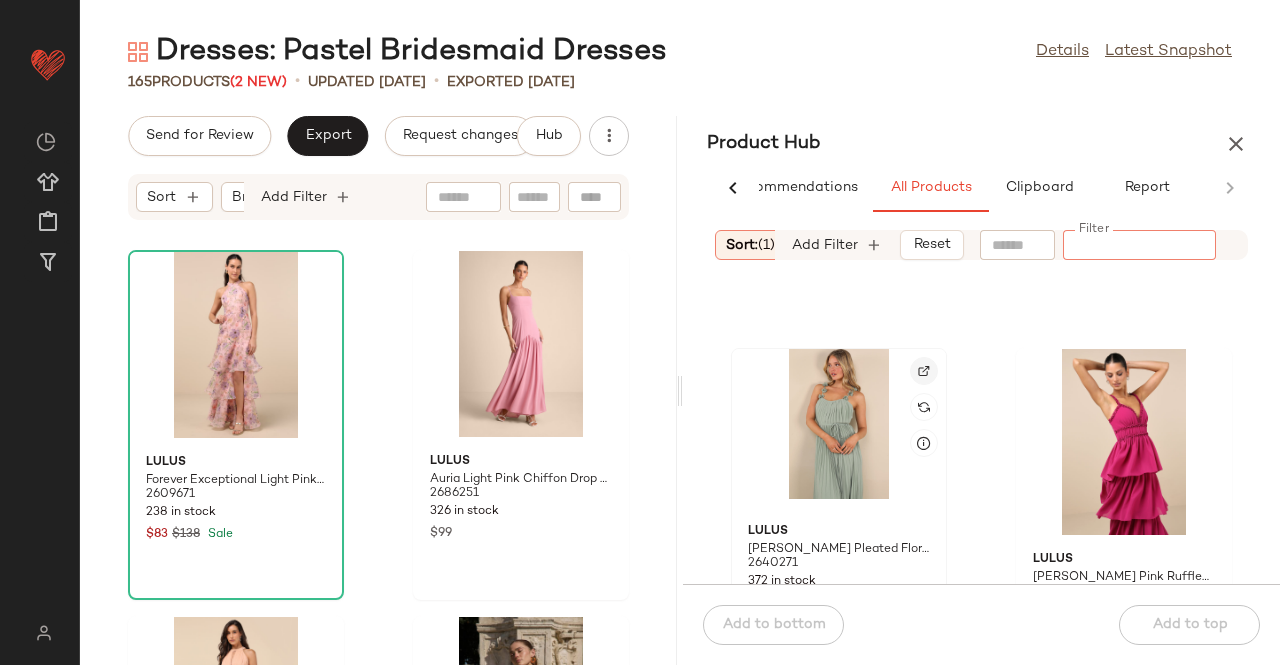 click at bounding box center (924, 371) 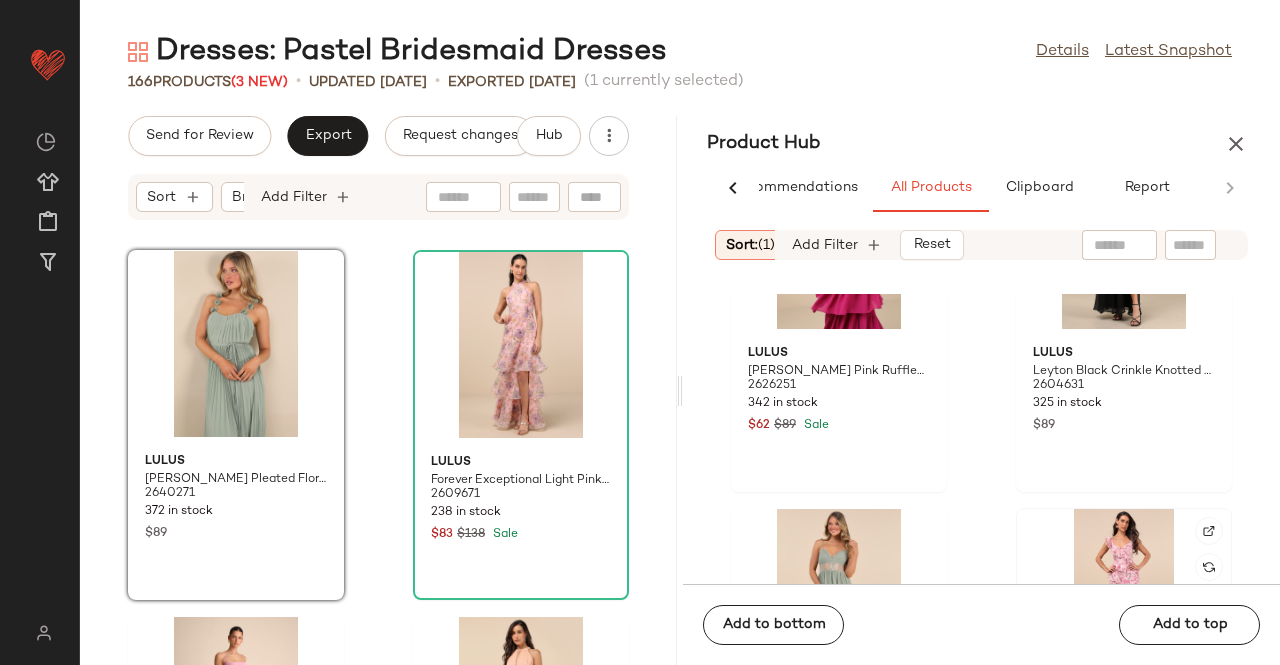 scroll, scrollTop: 4392, scrollLeft: 0, axis: vertical 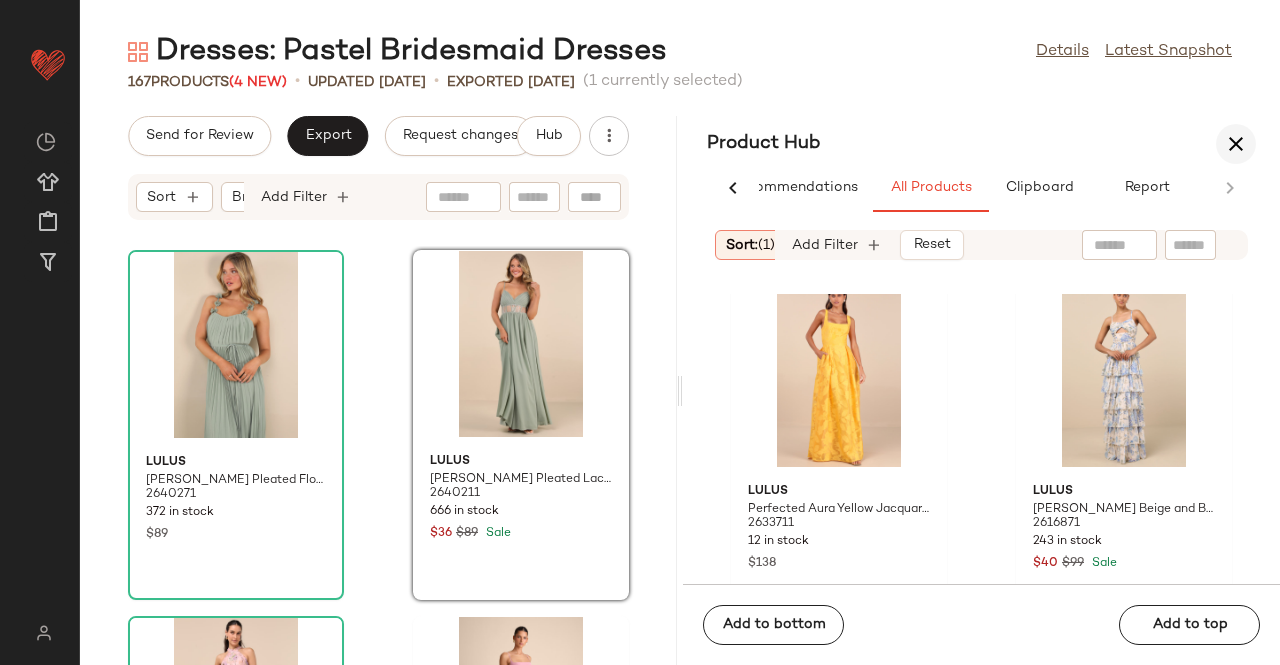 click at bounding box center (1236, 144) 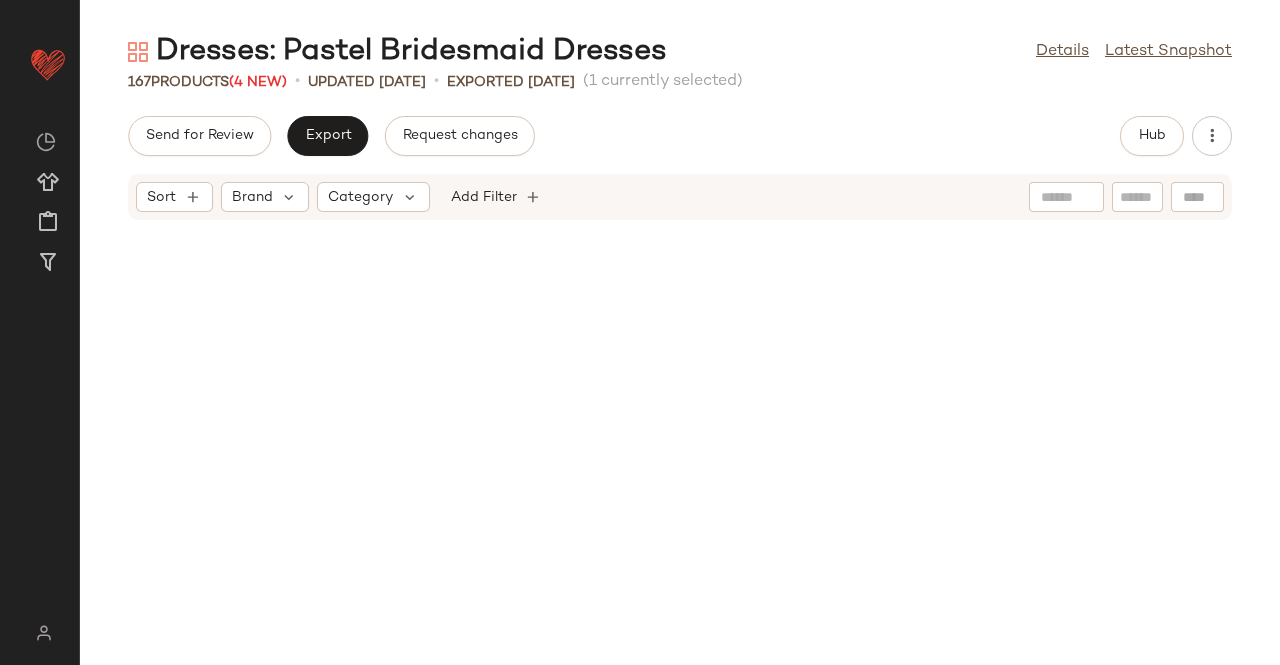 scroll, scrollTop: 14956, scrollLeft: 0, axis: vertical 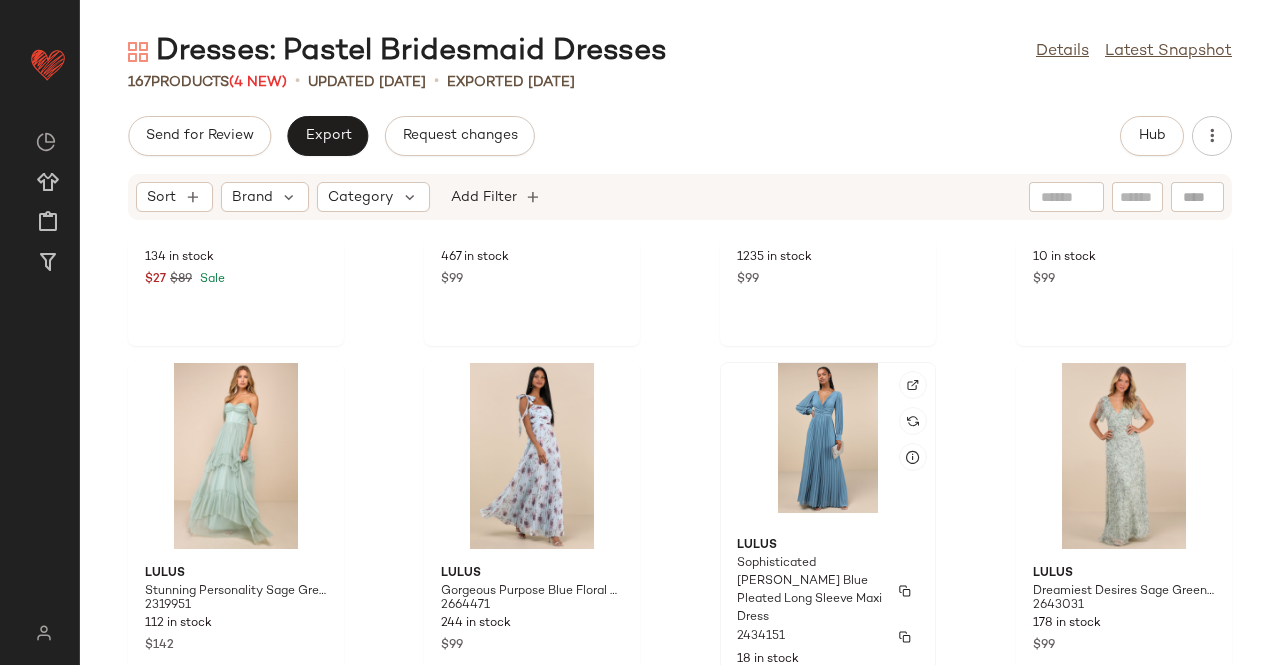 click on "Lulus Sophisticated Grace Slate Blue Pleated Long Sleeve Maxi Dress 2434151 18 in stock $98" 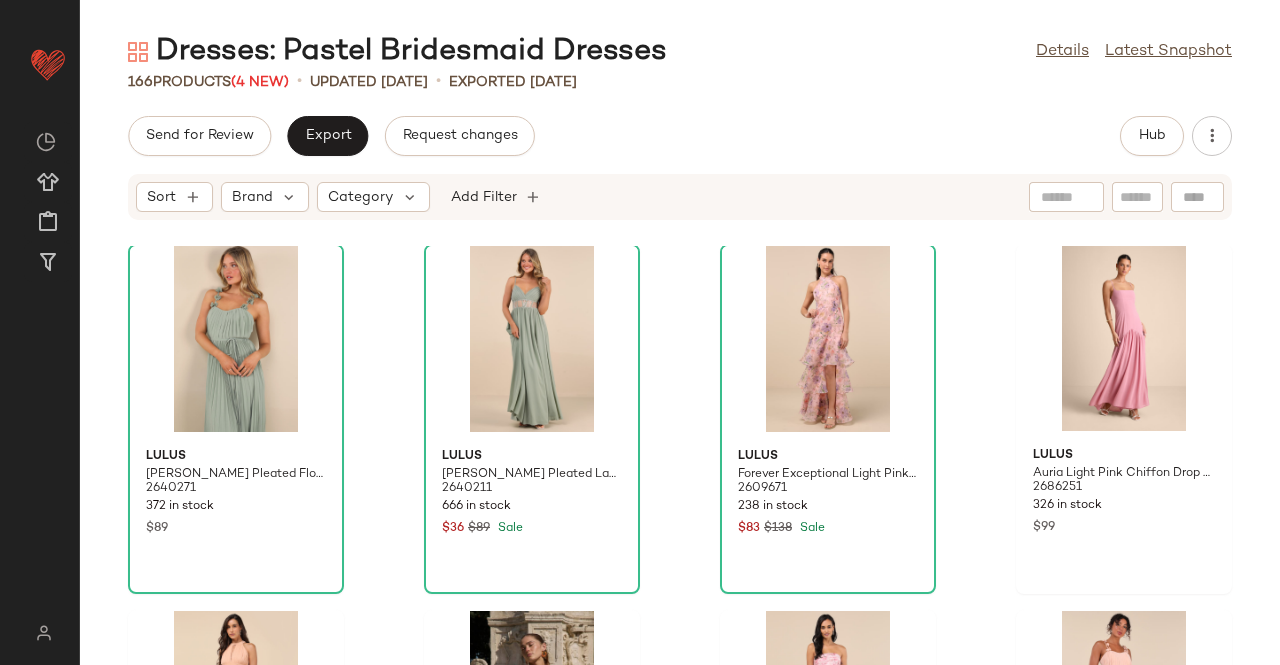 scroll, scrollTop: 0, scrollLeft: 0, axis: both 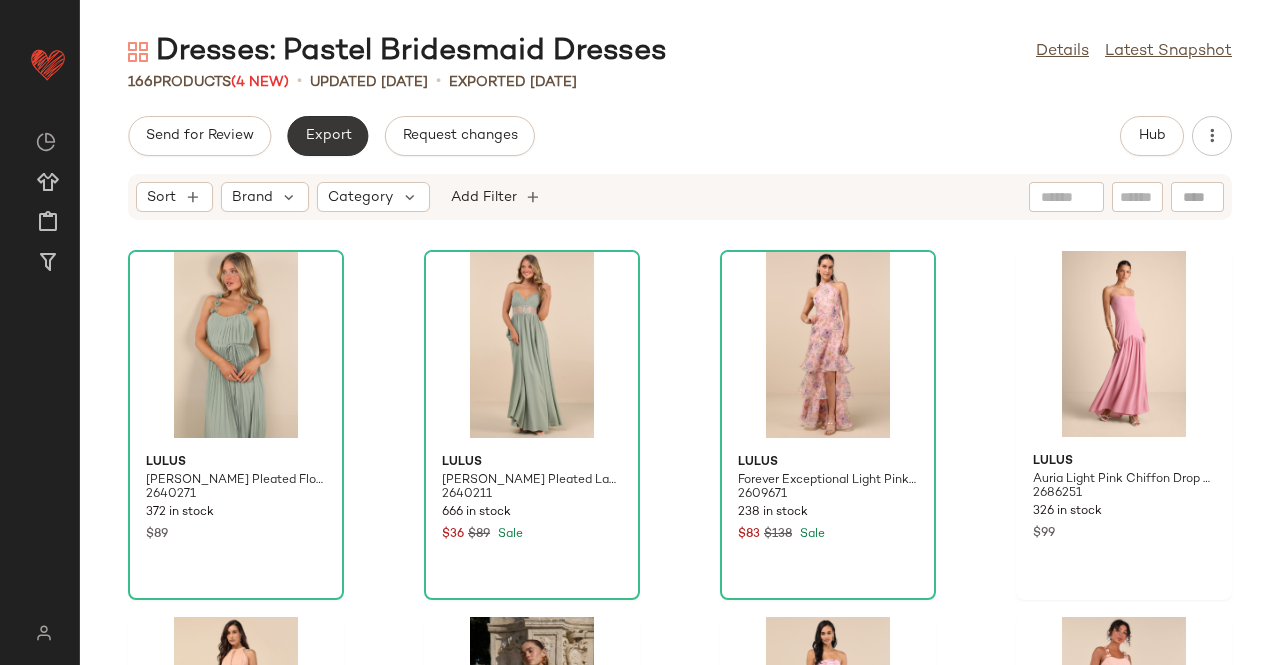 click on "Export" 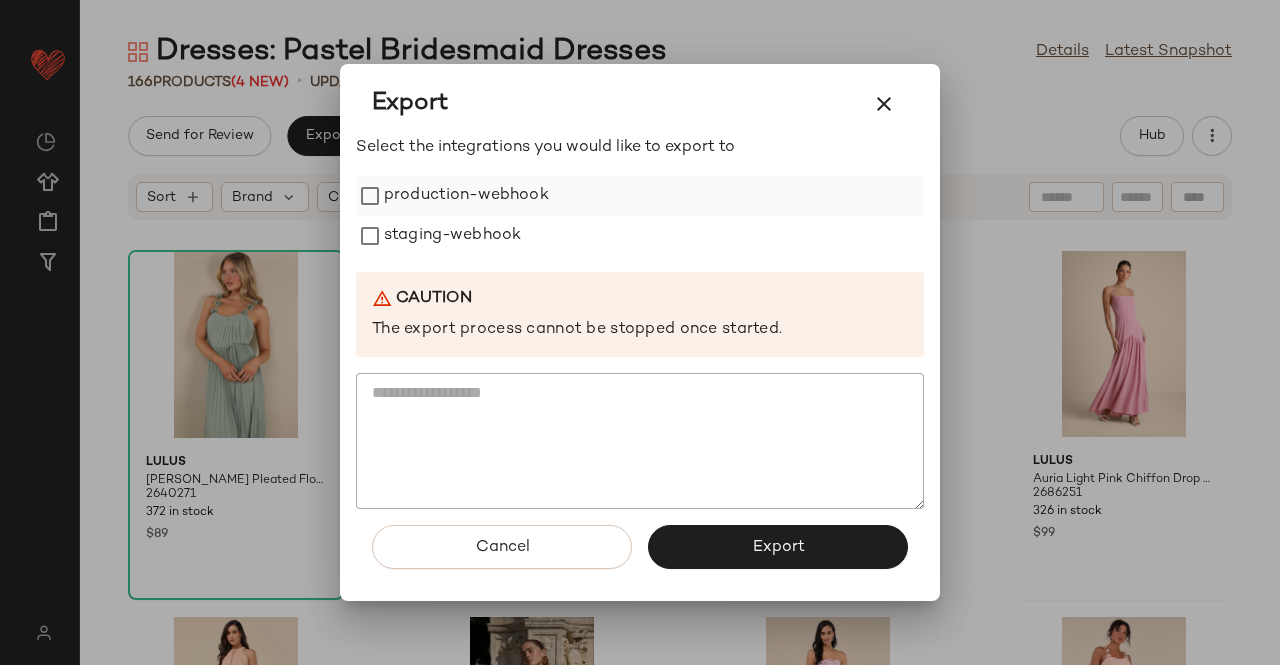 drag, startPoint x: 462, startPoint y: 171, endPoint x: 470, endPoint y: 203, distance: 32.984844 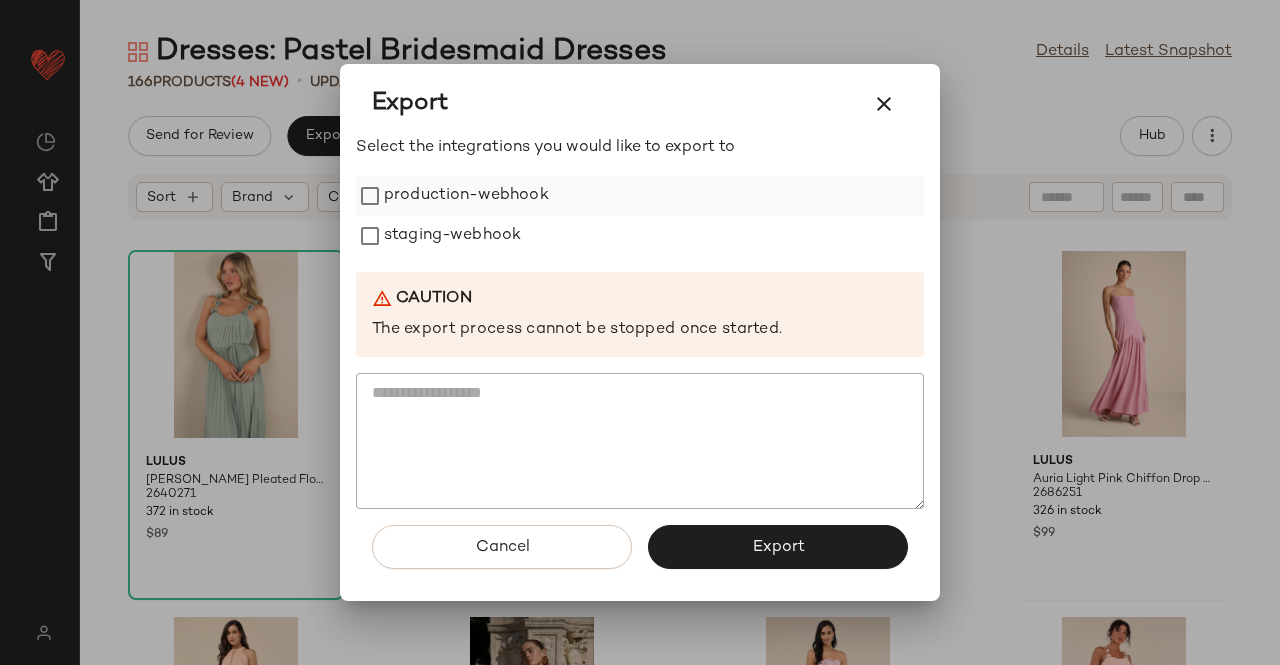 click on "Select the integrations you would like to export to production-webhook staging-webhook Caution The export process cannot be stopped once started." at bounding box center (640, 323) 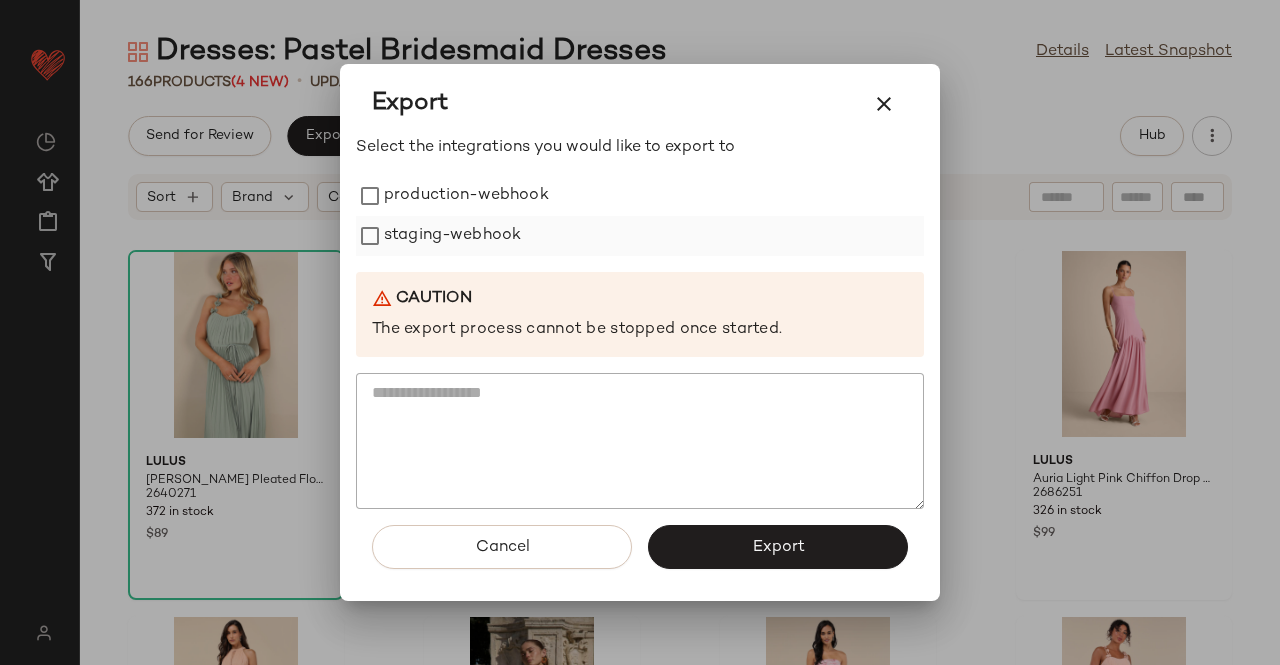 drag, startPoint x: 470, startPoint y: 203, endPoint x: 458, endPoint y: 235, distance: 34.176014 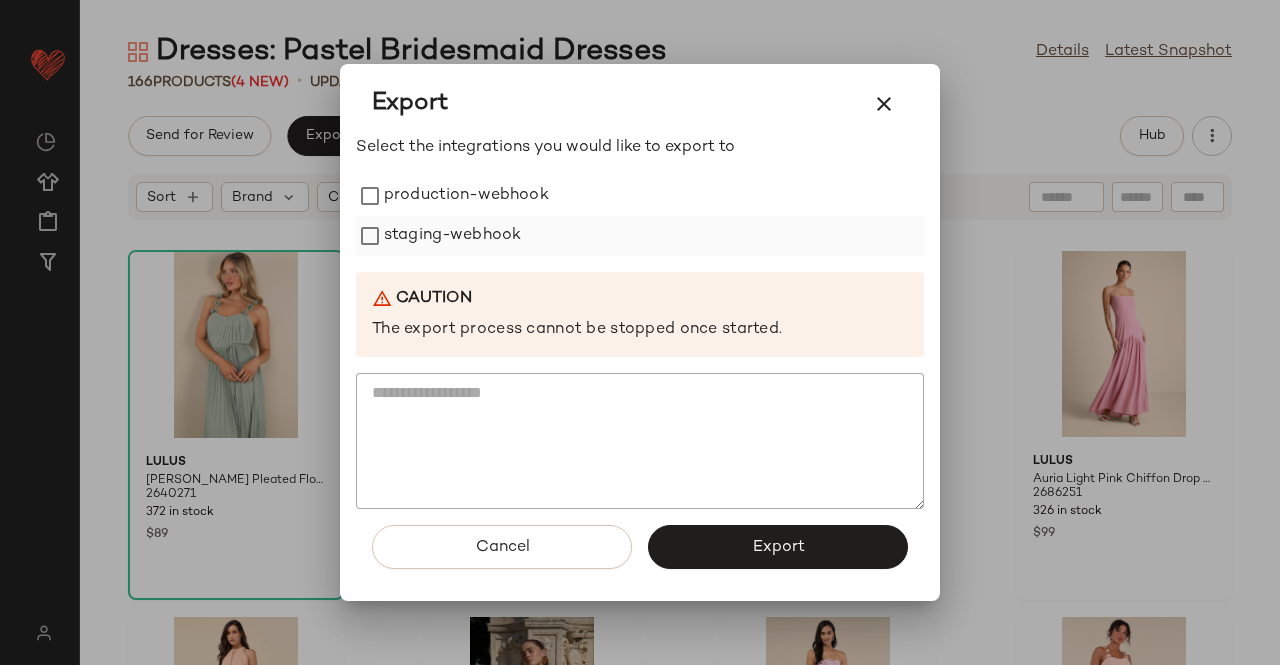 click on "production-webhook" at bounding box center [466, 196] 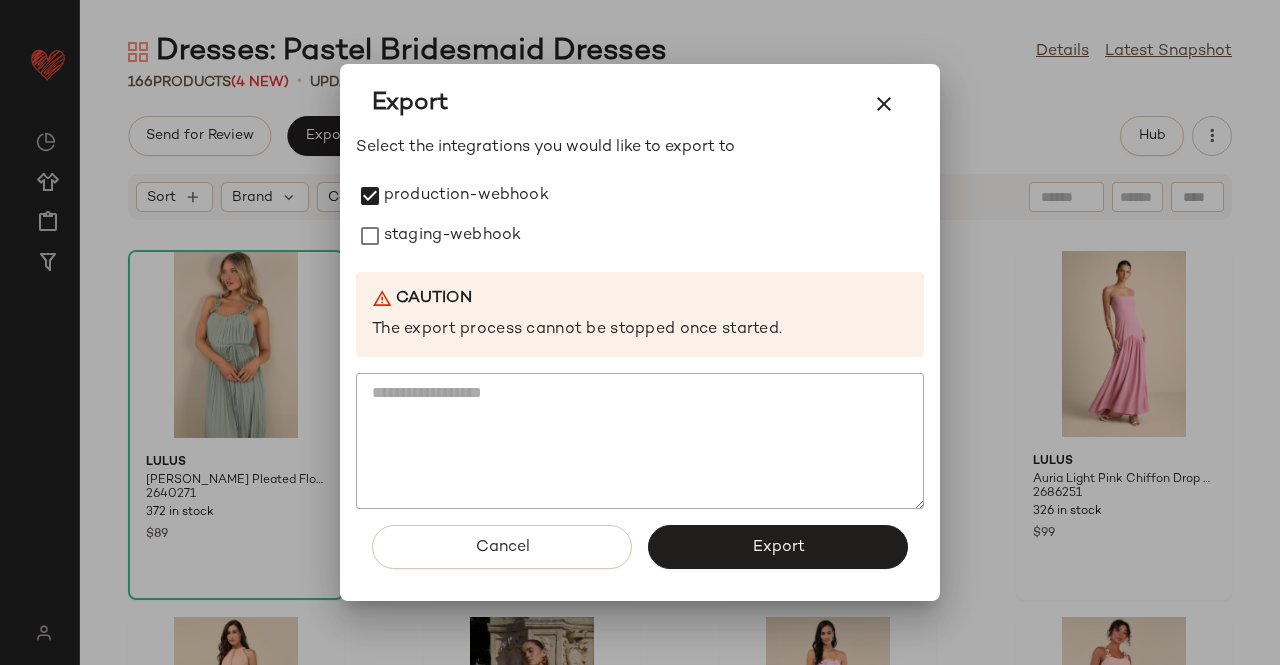 click on "staging-webhook" at bounding box center (452, 236) 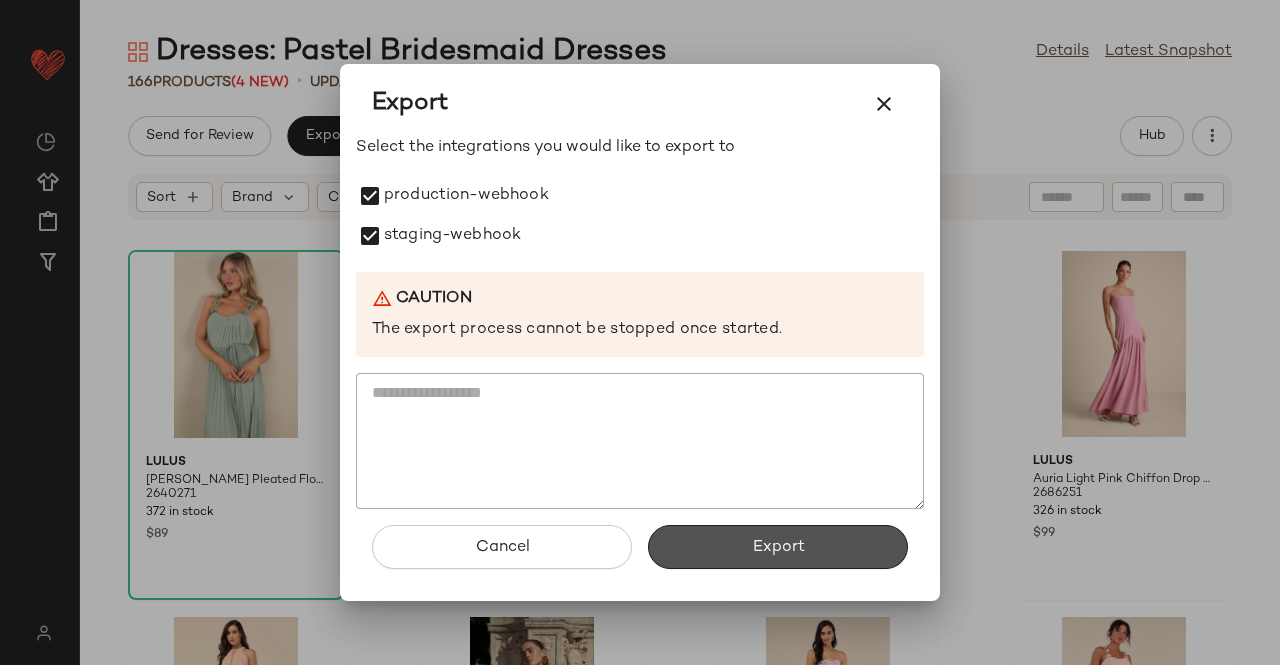 click on "Export" at bounding box center (778, 547) 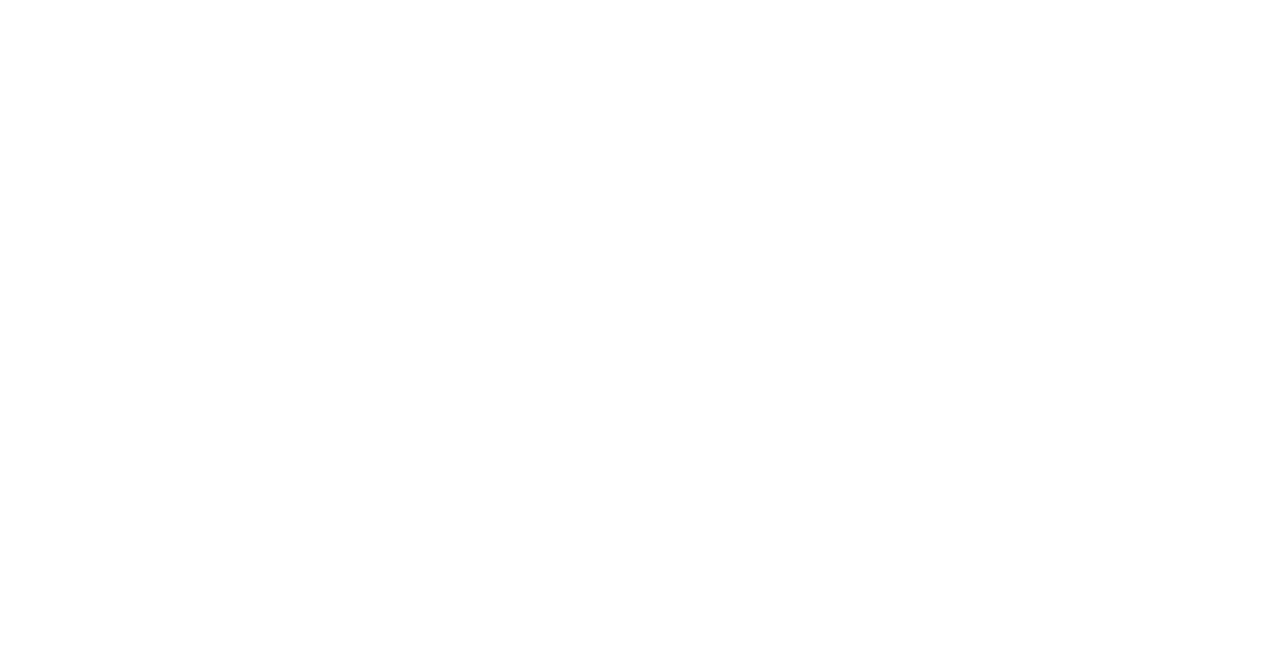 scroll, scrollTop: 0, scrollLeft: 0, axis: both 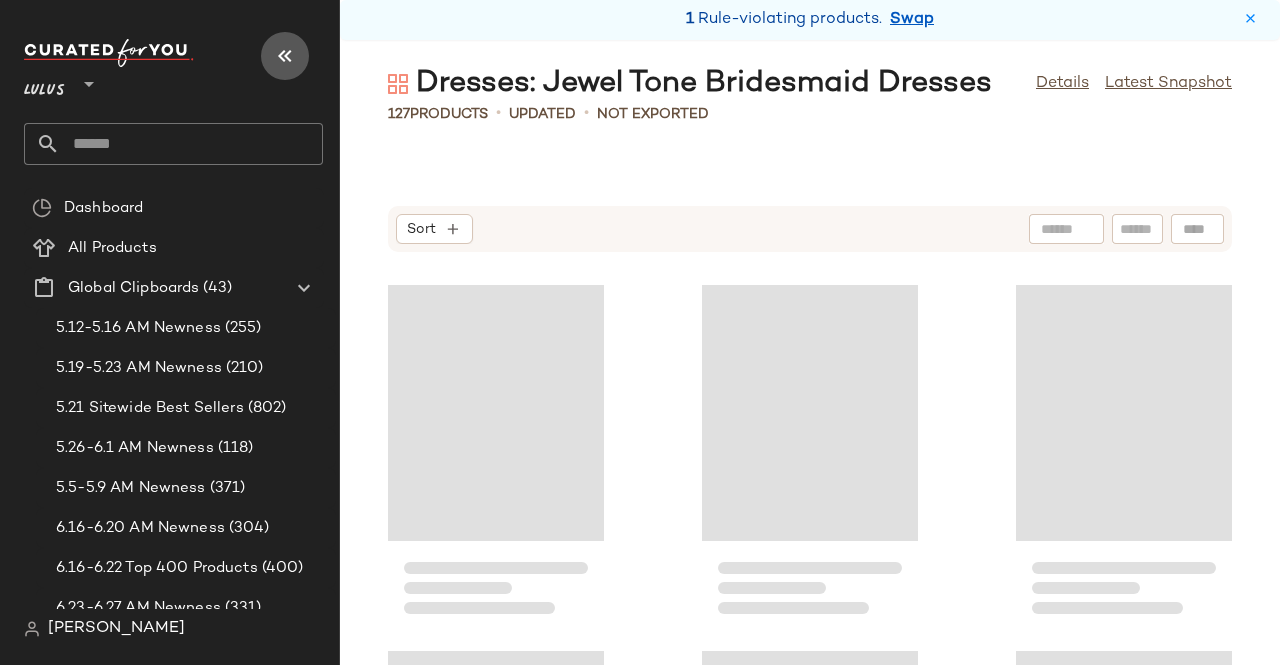 click at bounding box center [285, 56] 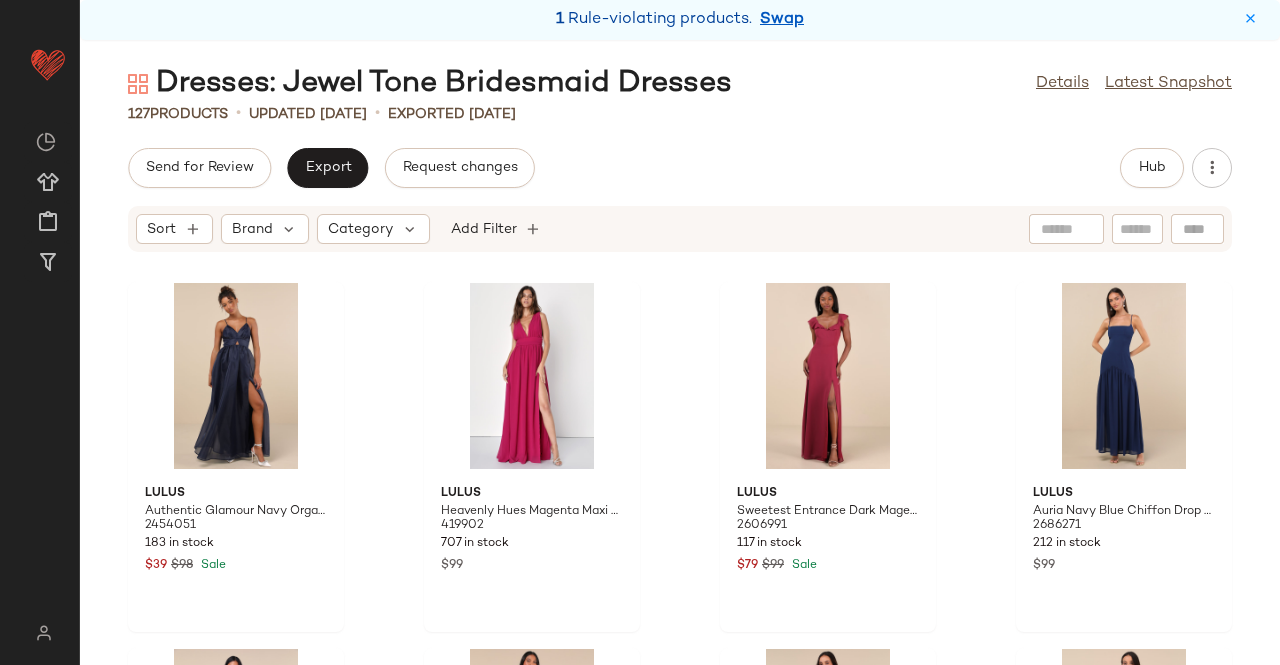 click on "Swap" at bounding box center [782, 20] 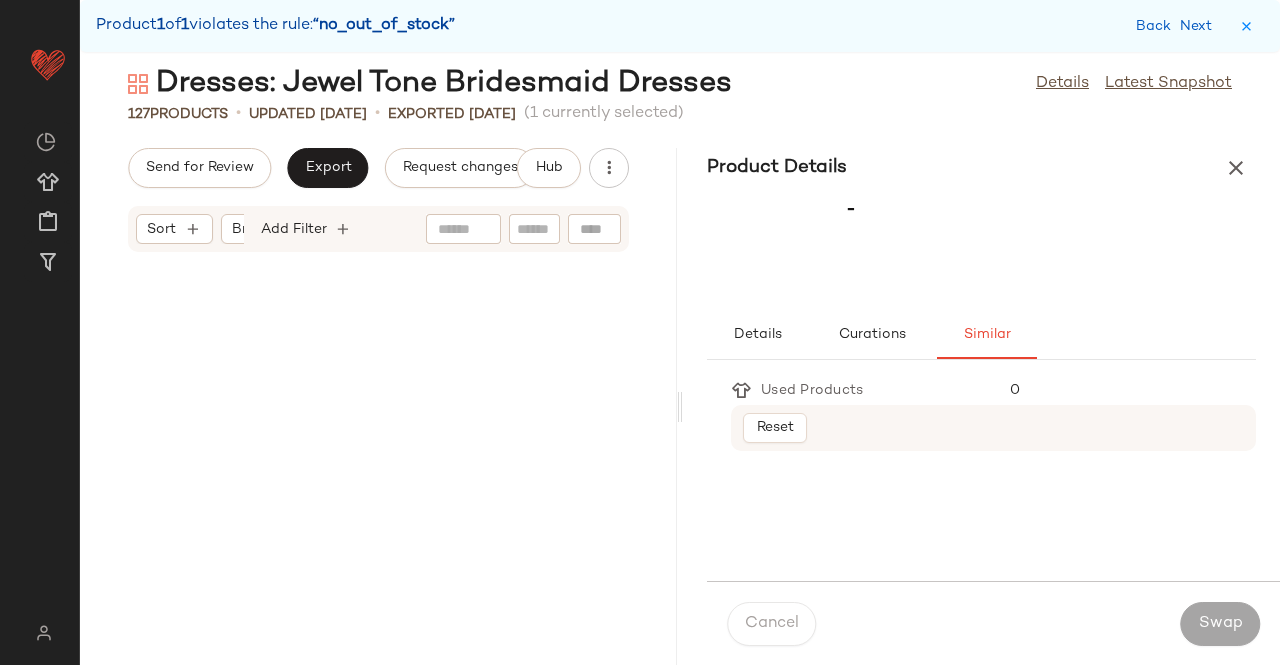 scroll, scrollTop: 4758, scrollLeft: 0, axis: vertical 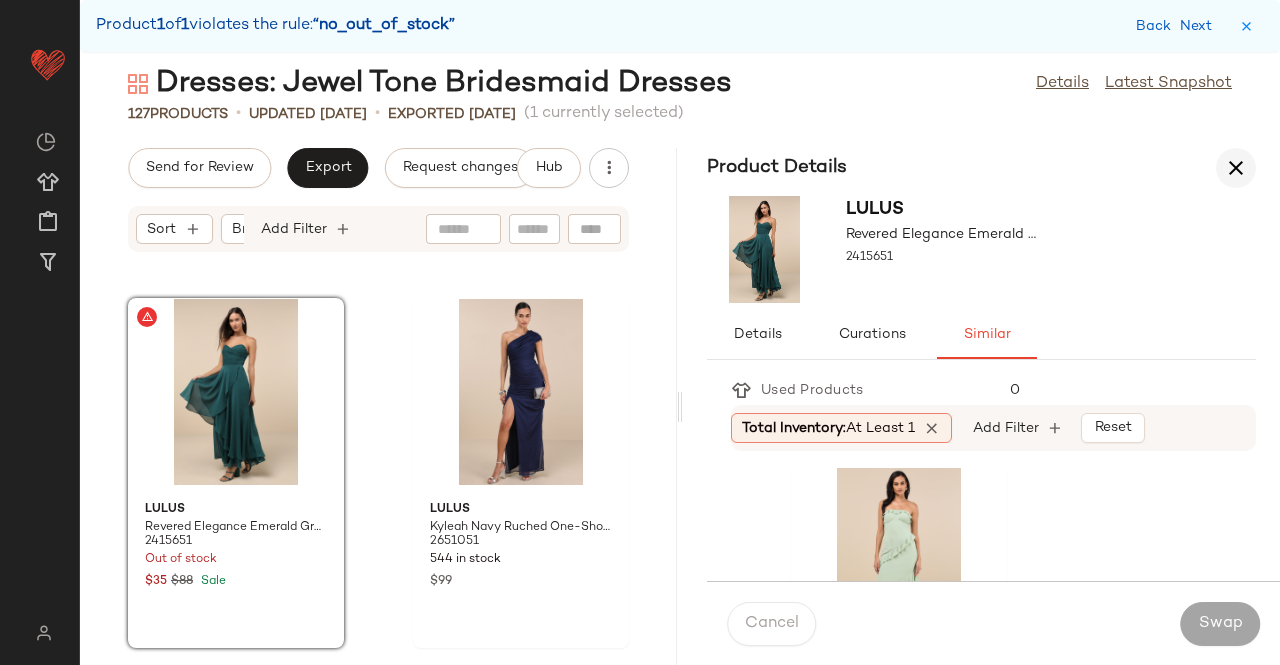 click at bounding box center (1236, 168) 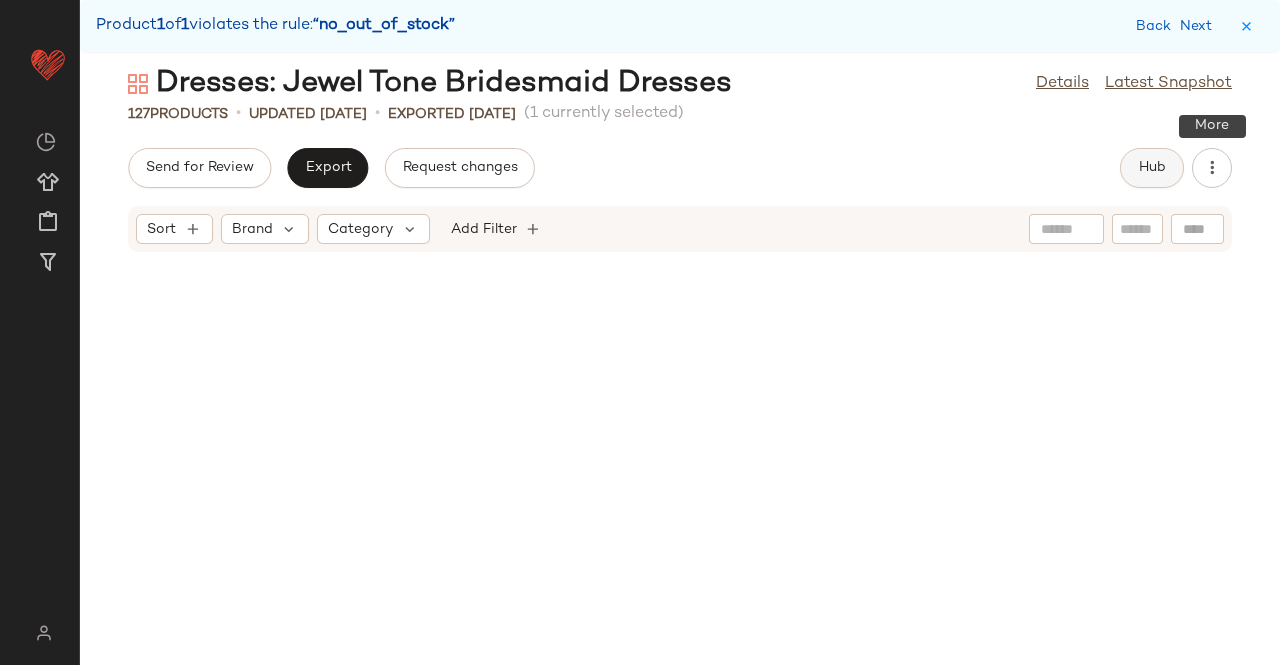 click on "Hub" 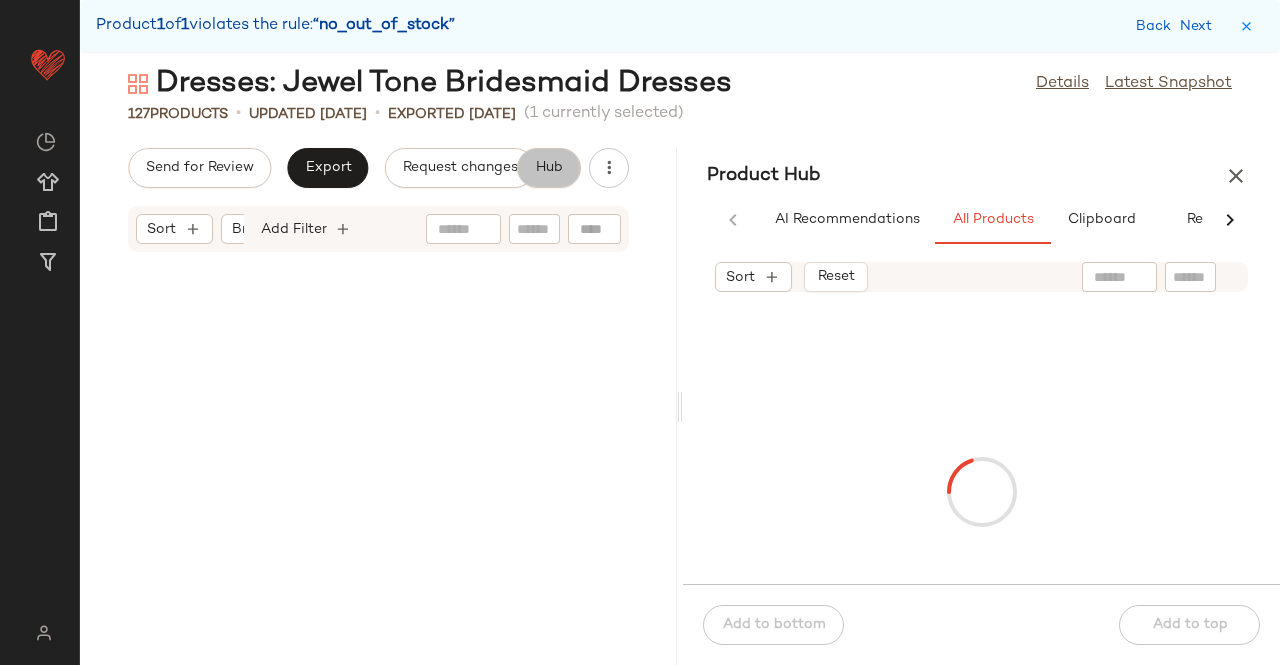 scroll, scrollTop: 5856, scrollLeft: 0, axis: vertical 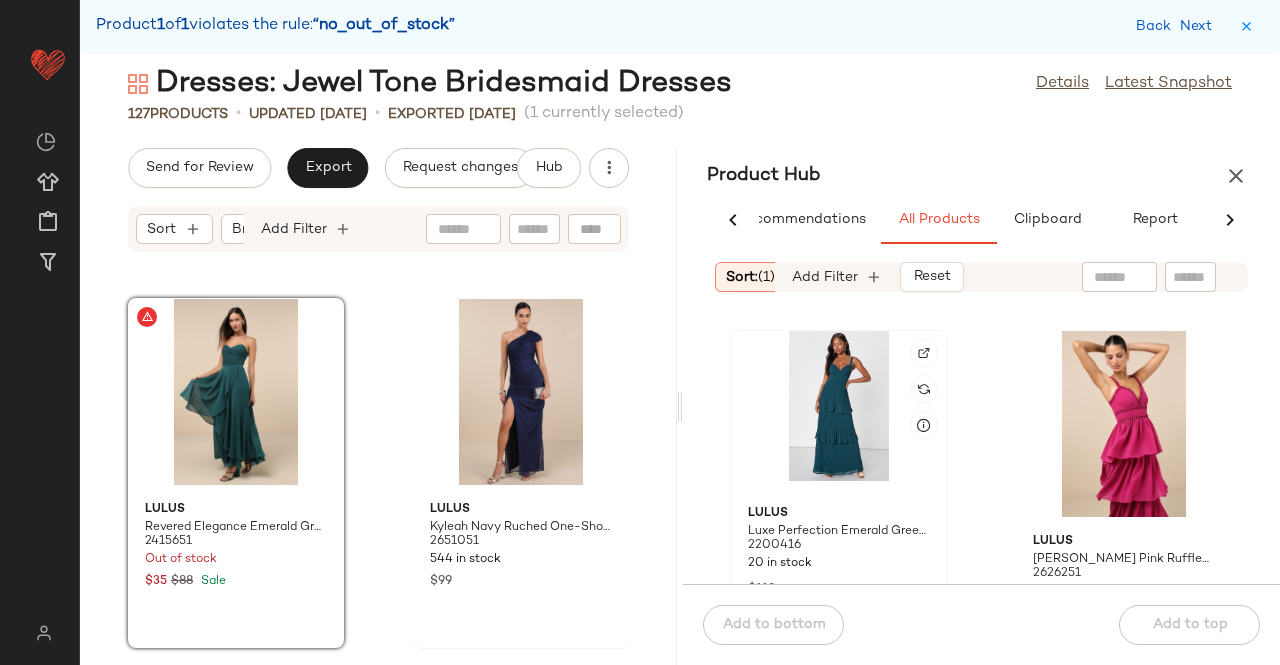 click 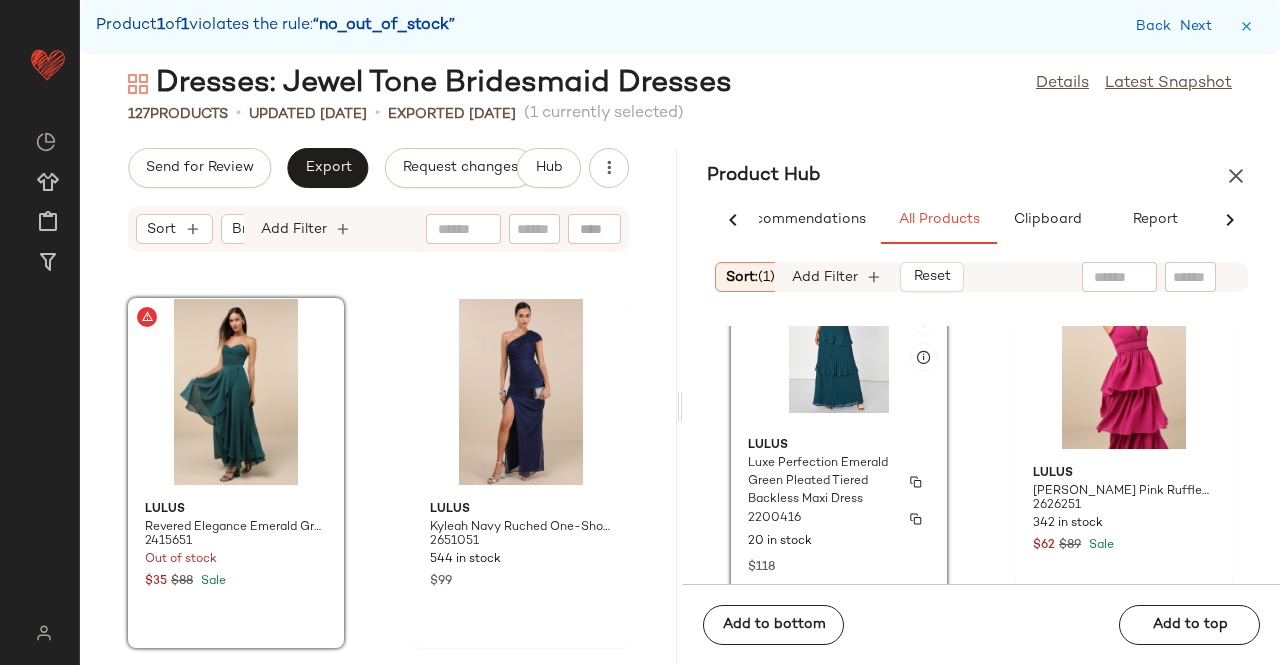 scroll, scrollTop: 100, scrollLeft: 0, axis: vertical 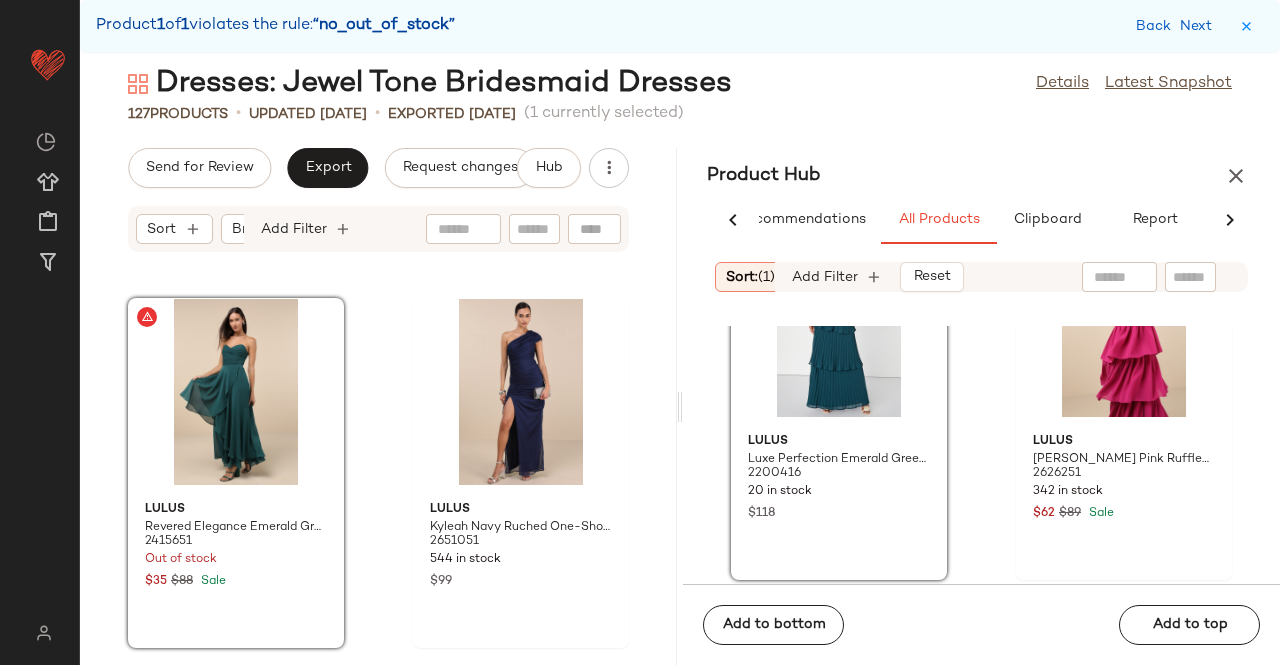 click on "Add to bottom   Add to top" 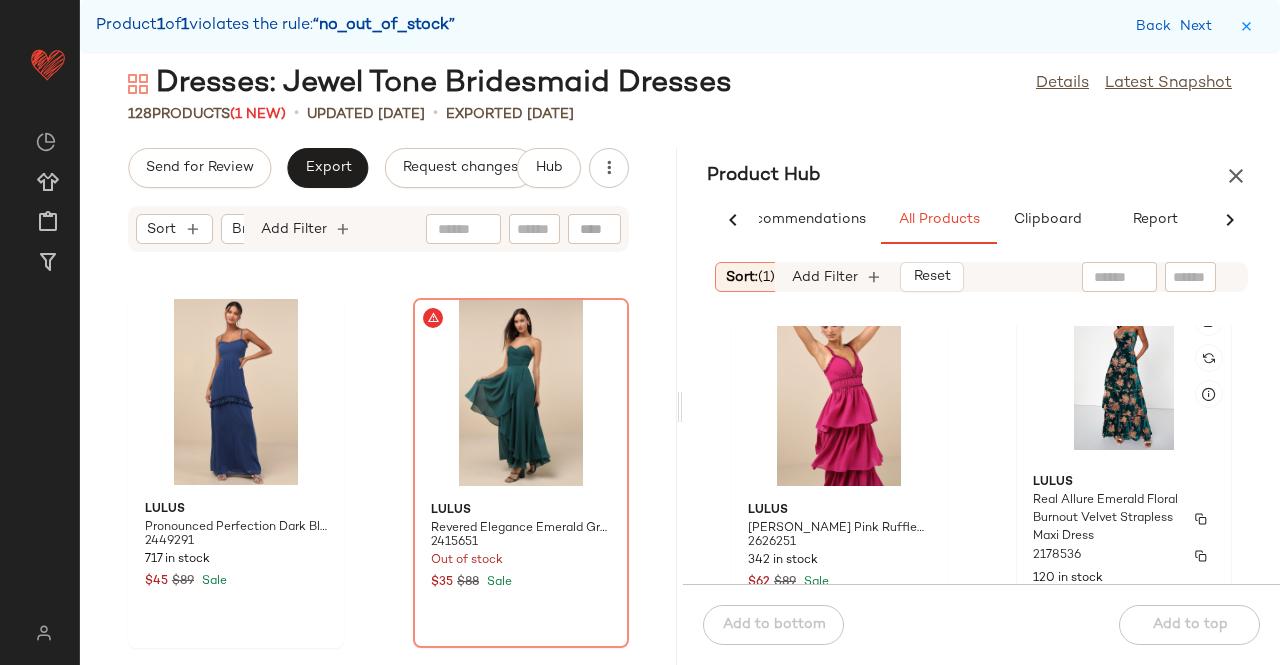 scroll, scrollTop: 0, scrollLeft: 0, axis: both 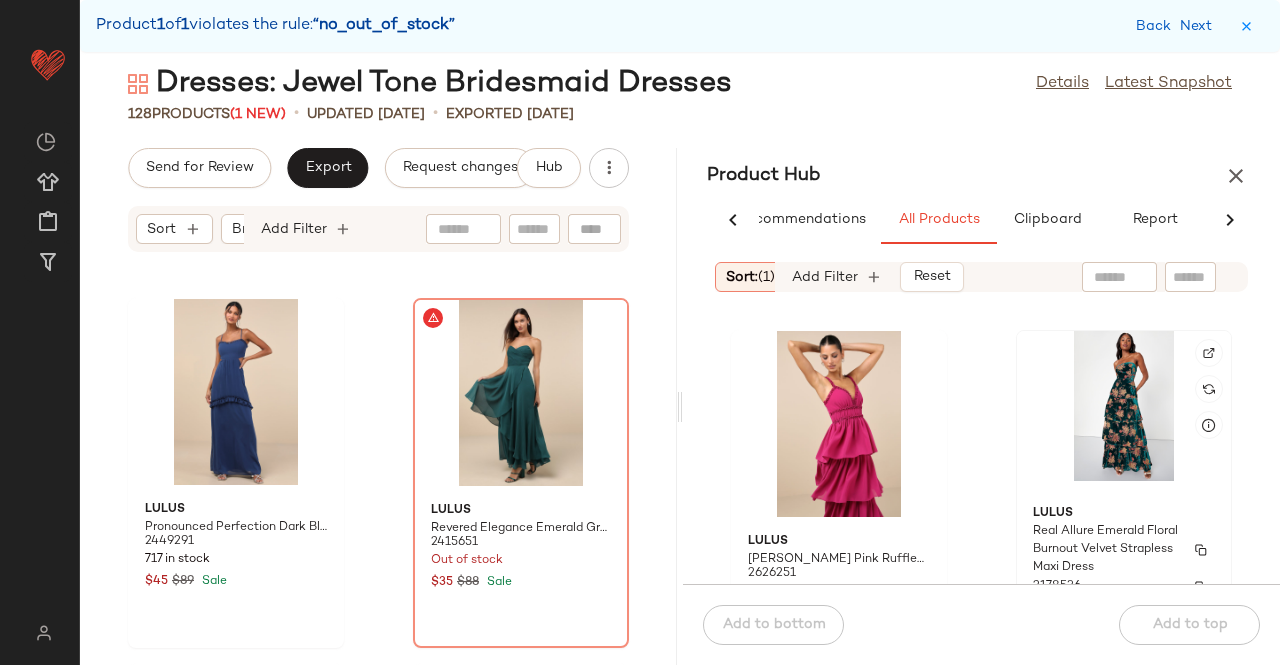 click on "Lulus Real Allure Emerald Floral Burnout Velvet Strapless Maxi Dress 2178536 120 in stock $99" 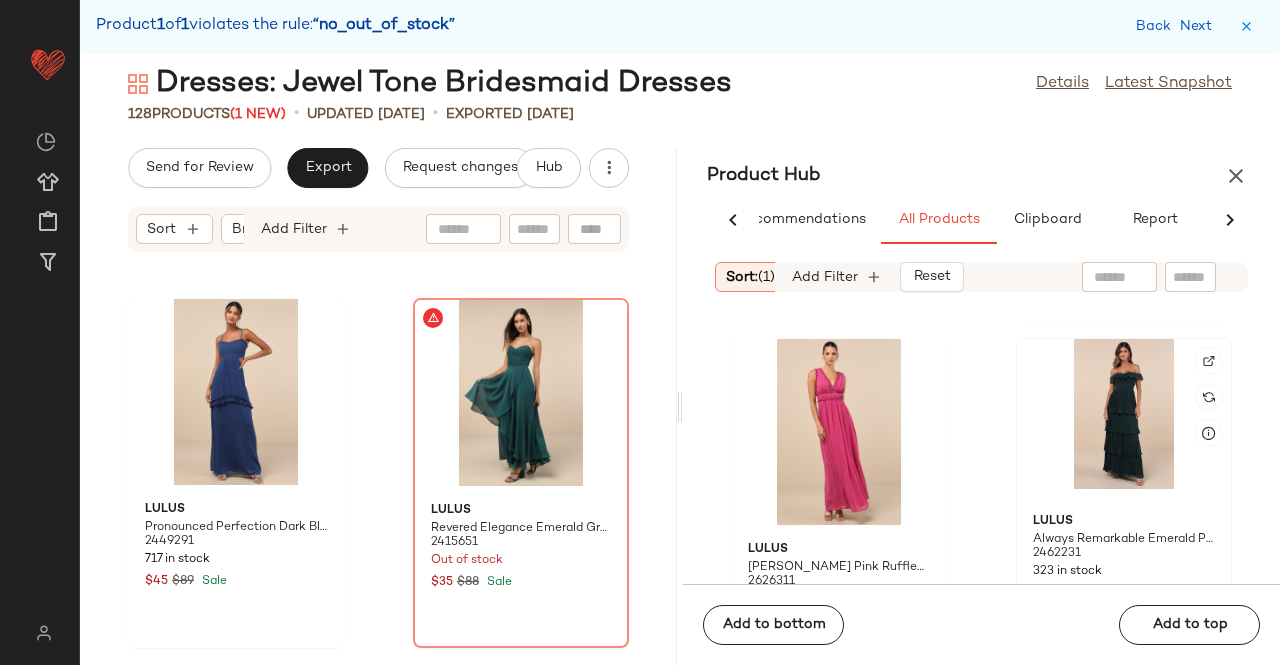 scroll, scrollTop: 400, scrollLeft: 0, axis: vertical 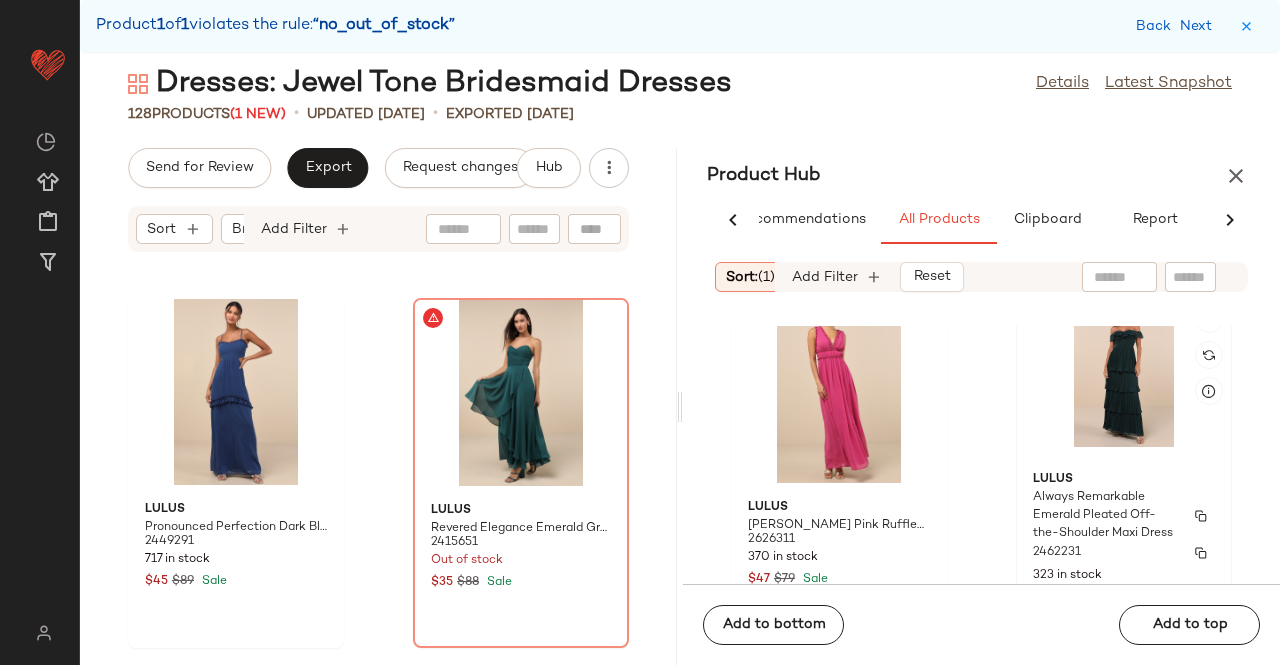 click on "Always Remarkable Emerald Pleated Off-the-Shoulder Maxi Dress" at bounding box center (1106, 516) 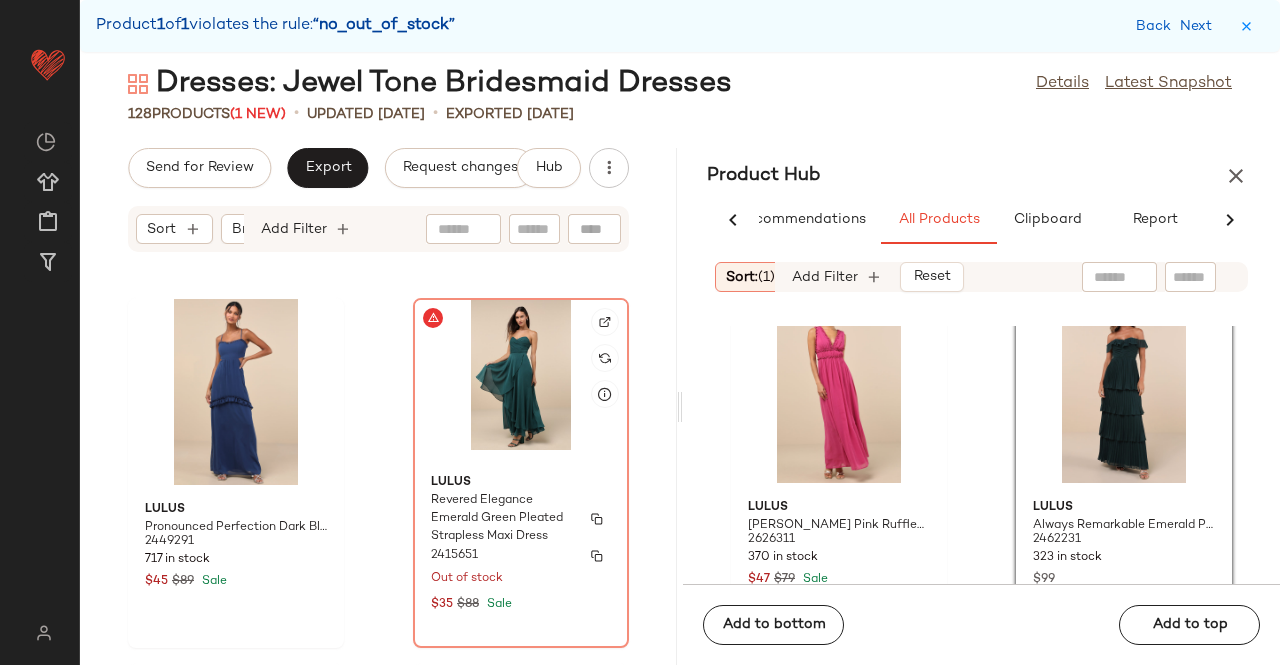 click on "Revered Elegance Emerald Green Pleated Strapless Maxi Dress" at bounding box center (503, 519) 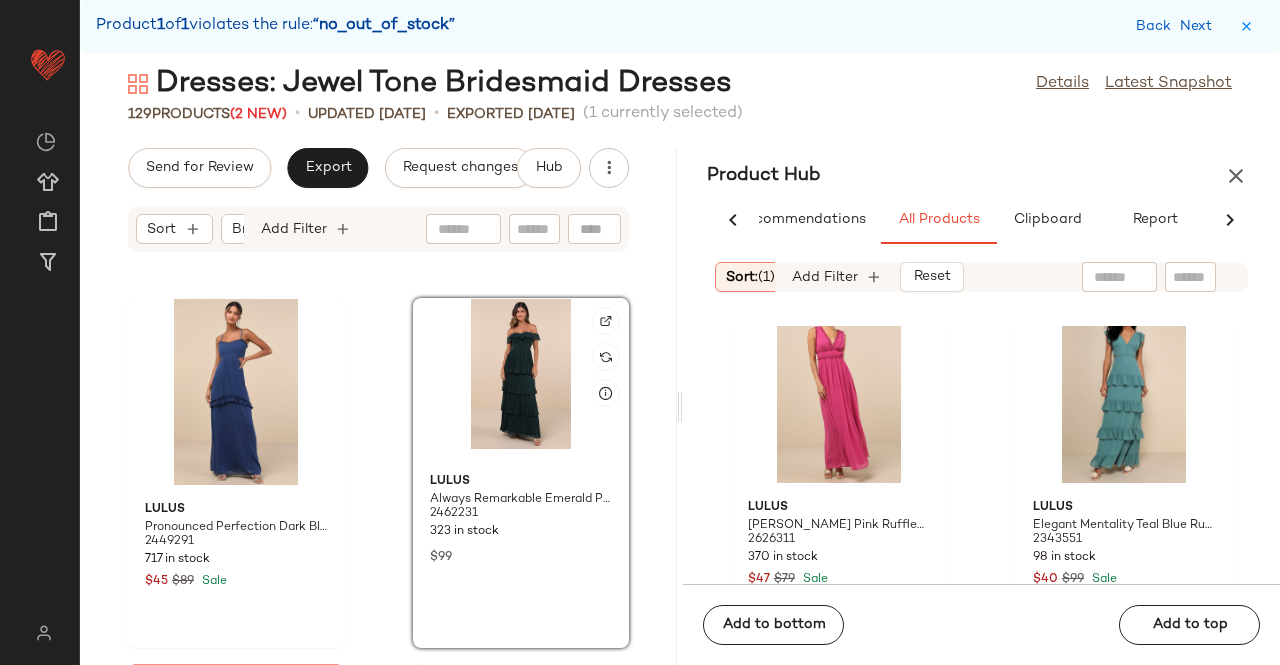 scroll, scrollTop: 4958, scrollLeft: 0, axis: vertical 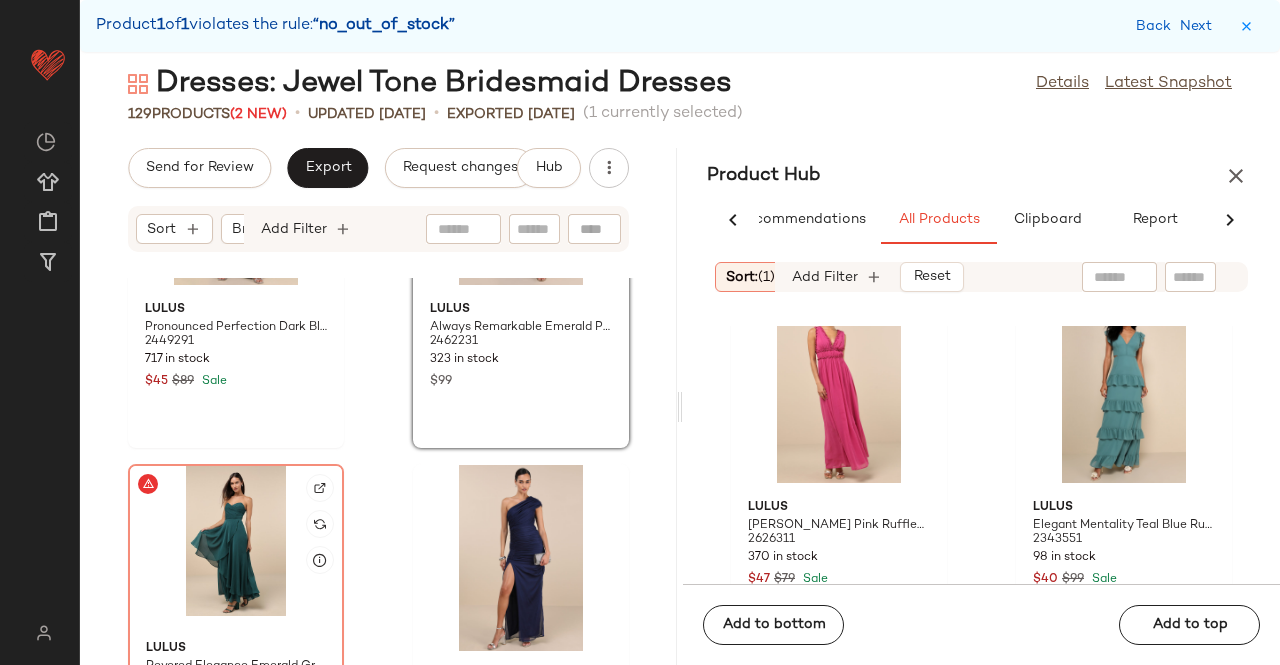 click 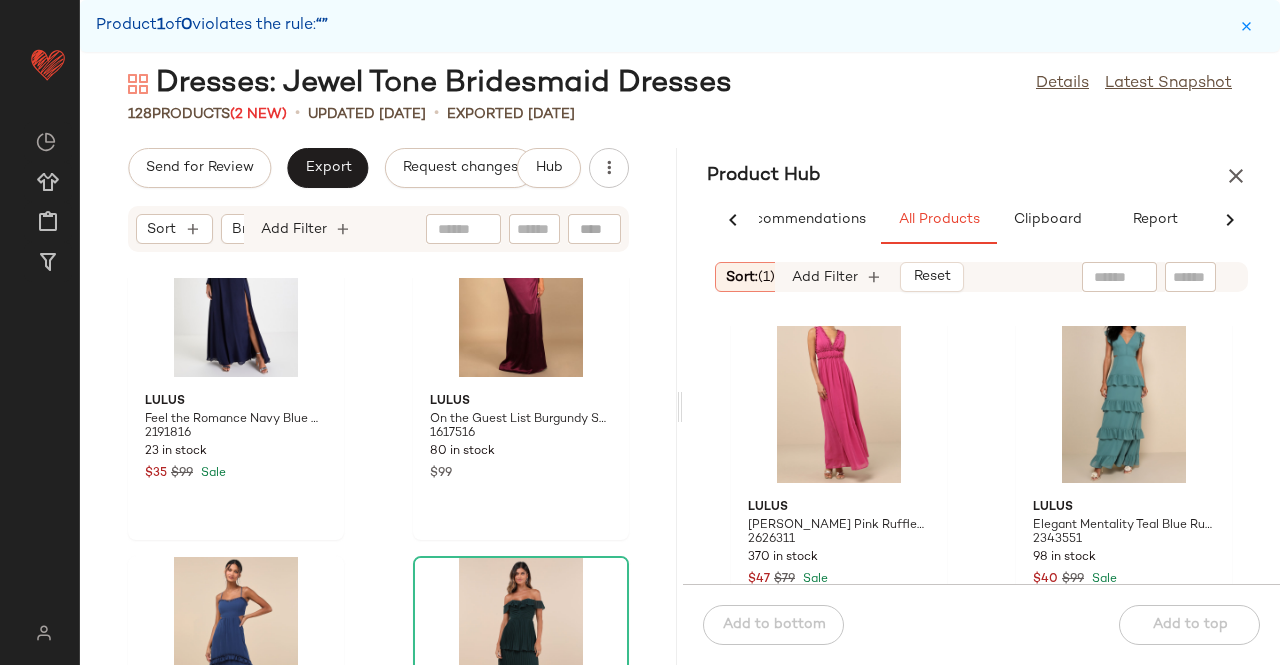scroll, scrollTop: 4258, scrollLeft: 0, axis: vertical 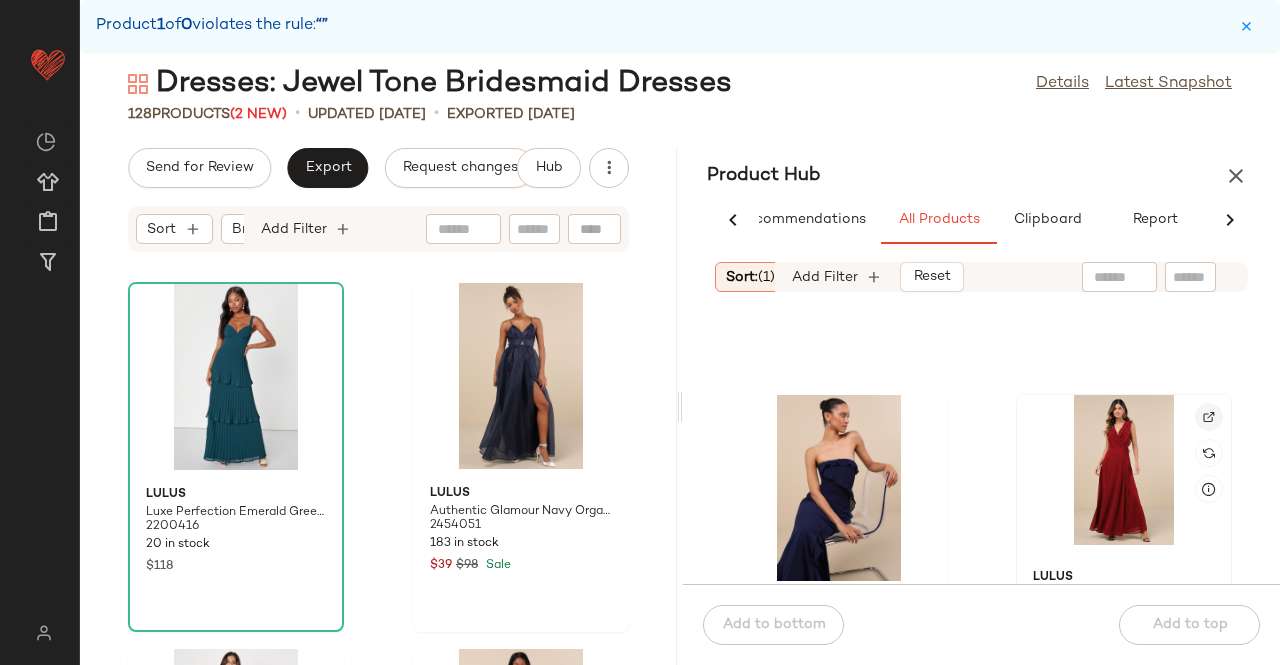 click at bounding box center (1209, 417) 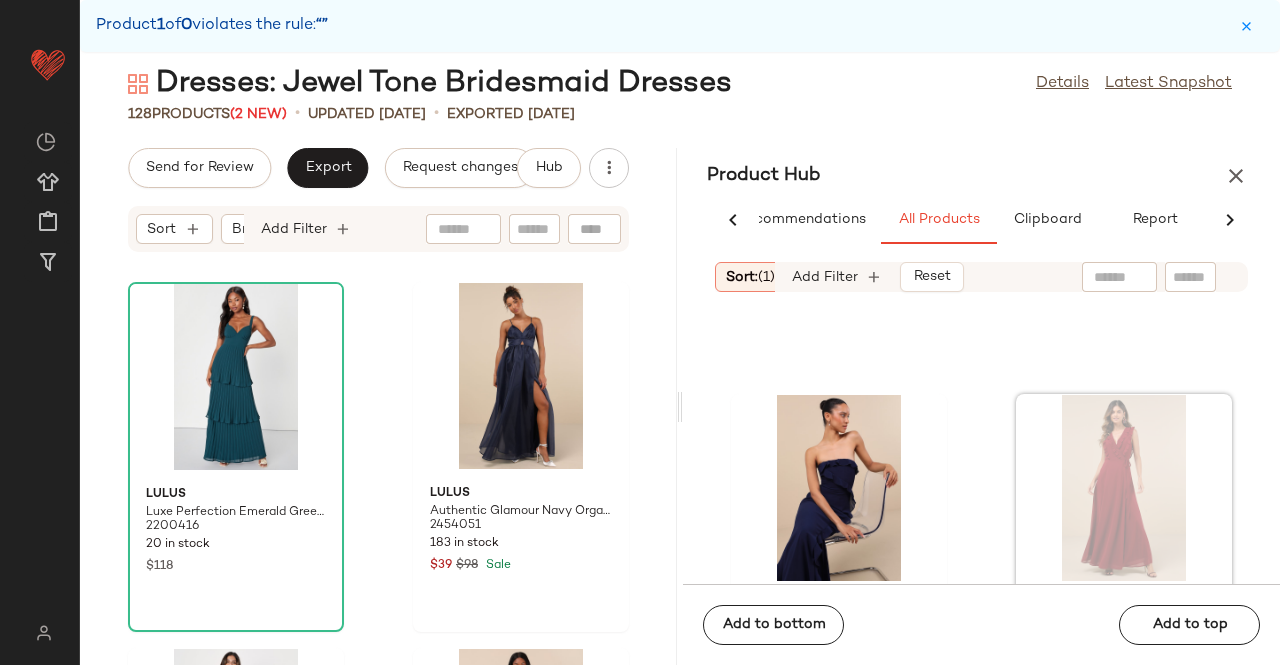 scroll, scrollTop: 1421, scrollLeft: 0, axis: vertical 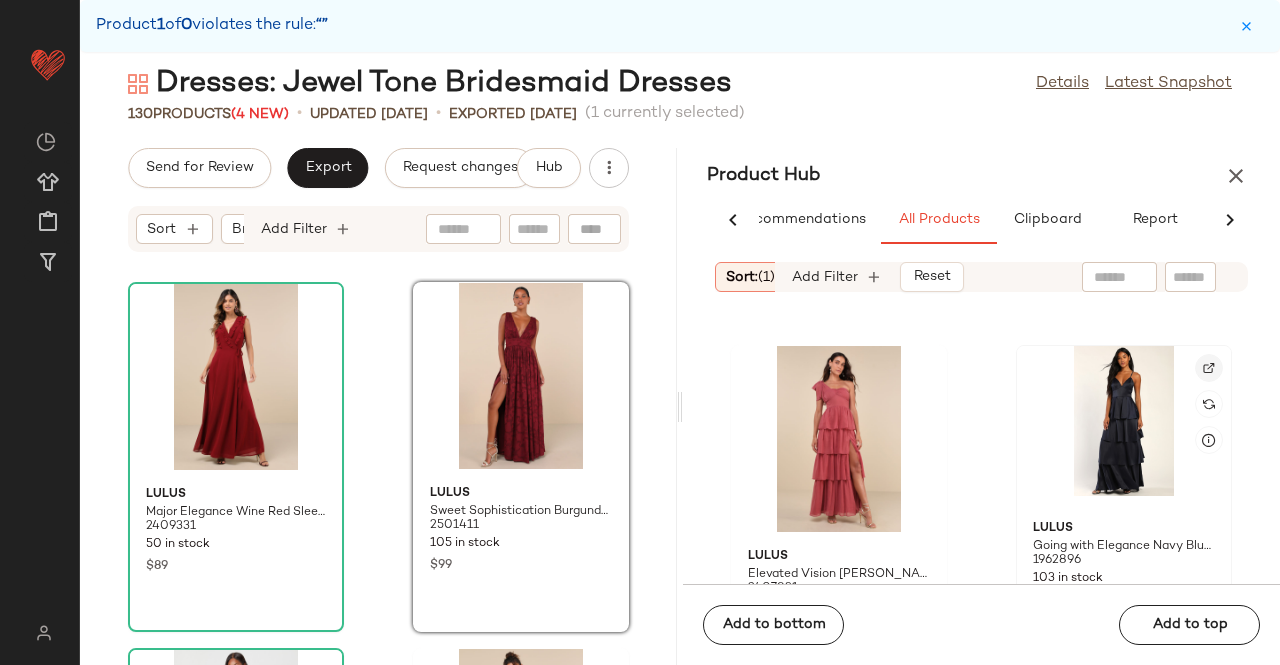 click 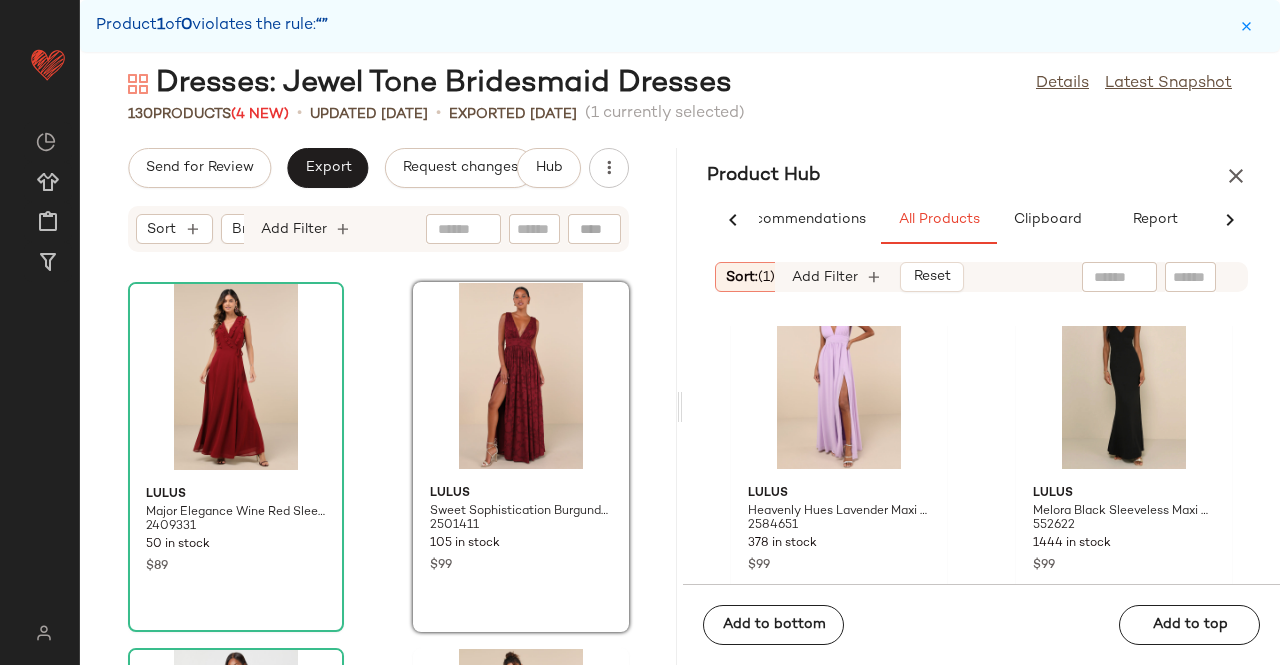 scroll, scrollTop: 32319, scrollLeft: 0, axis: vertical 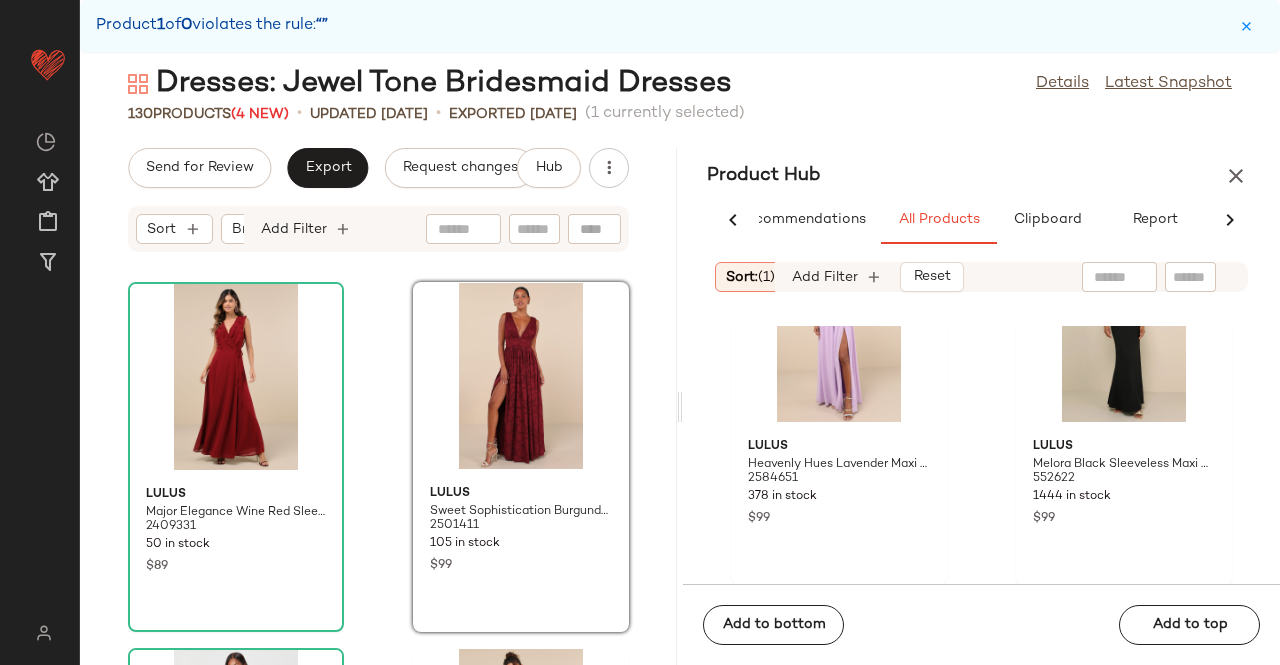 drag, startPoint x: 1224, startPoint y: 178, endPoint x: 1198, endPoint y: 184, distance: 26.683329 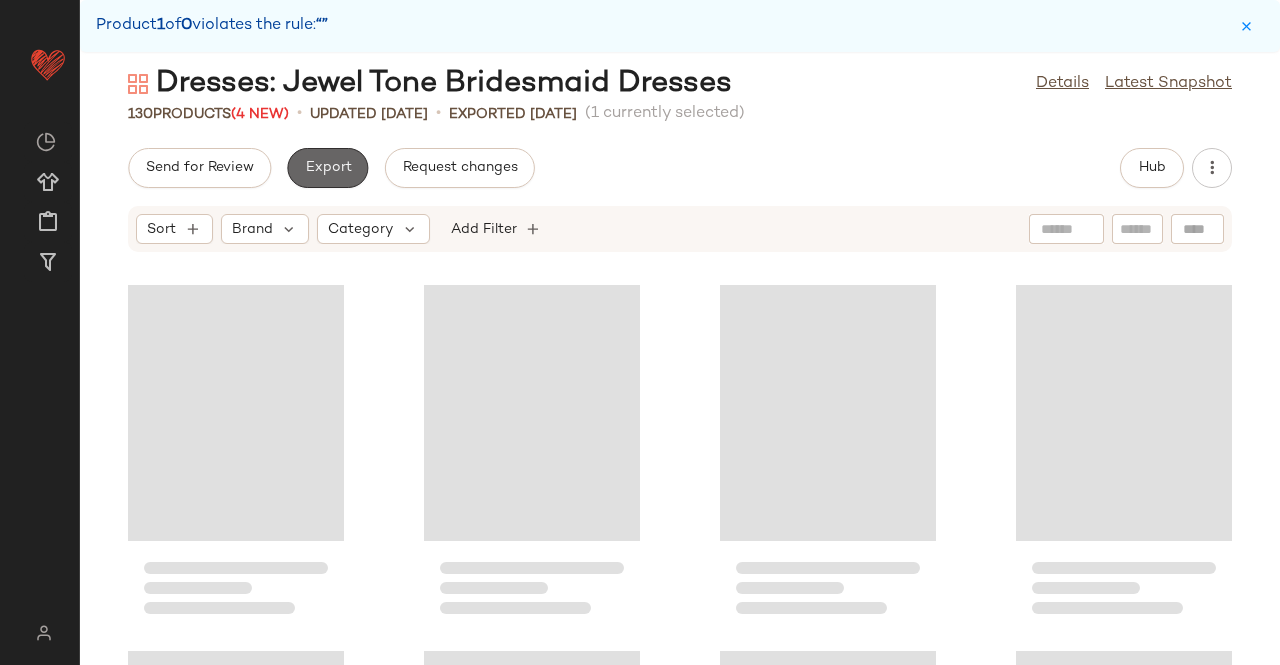 click on "Export" at bounding box center (327, 168) 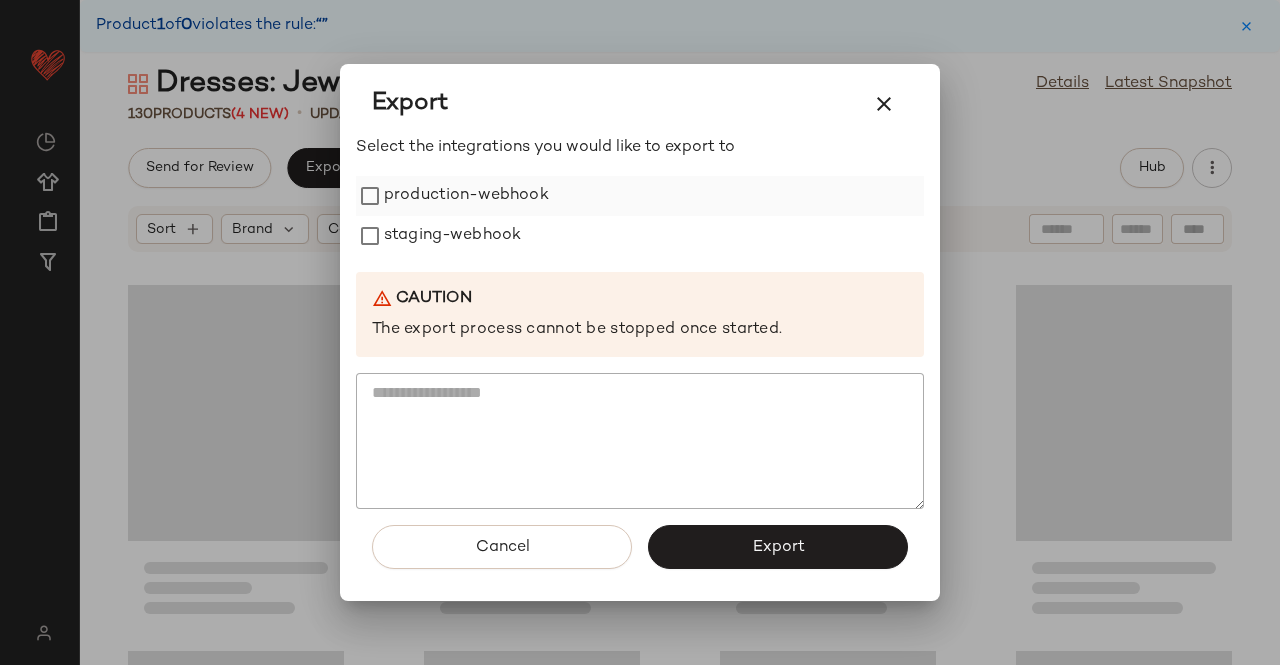 click on "production-webhook" at bounding box center (466, 196) 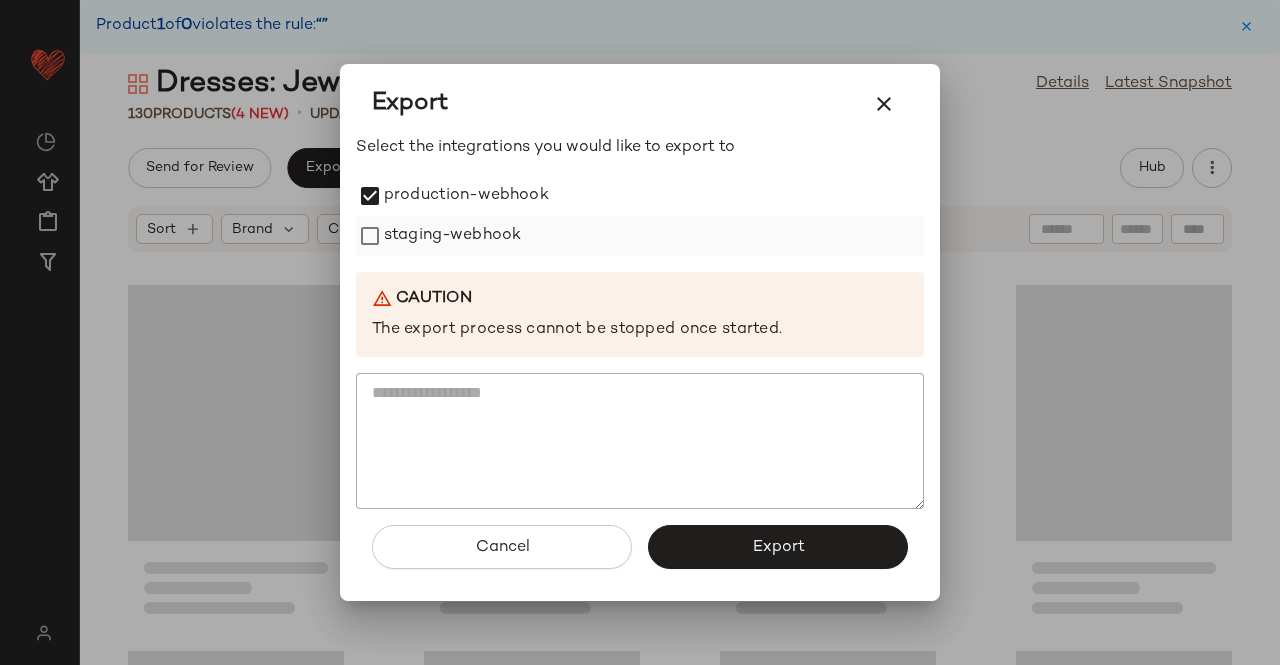 click on "staging-webhook" at bounding box center [452, 236] 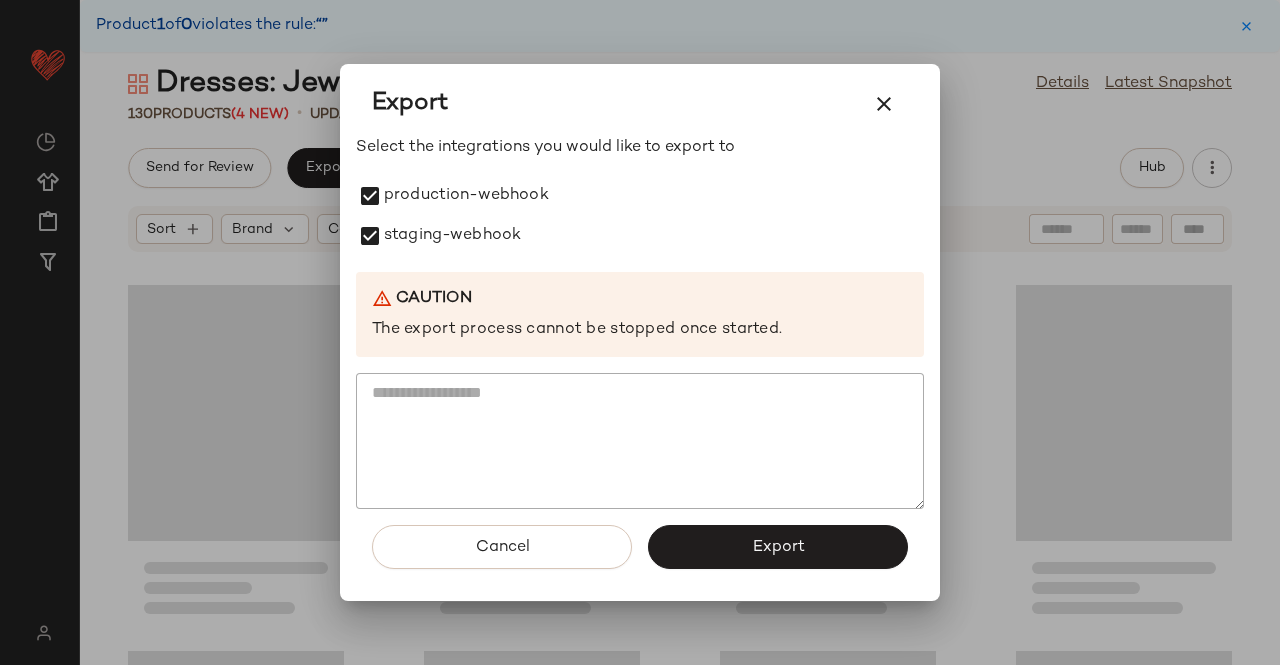 click on "Export" at bounding box center [778, 547] 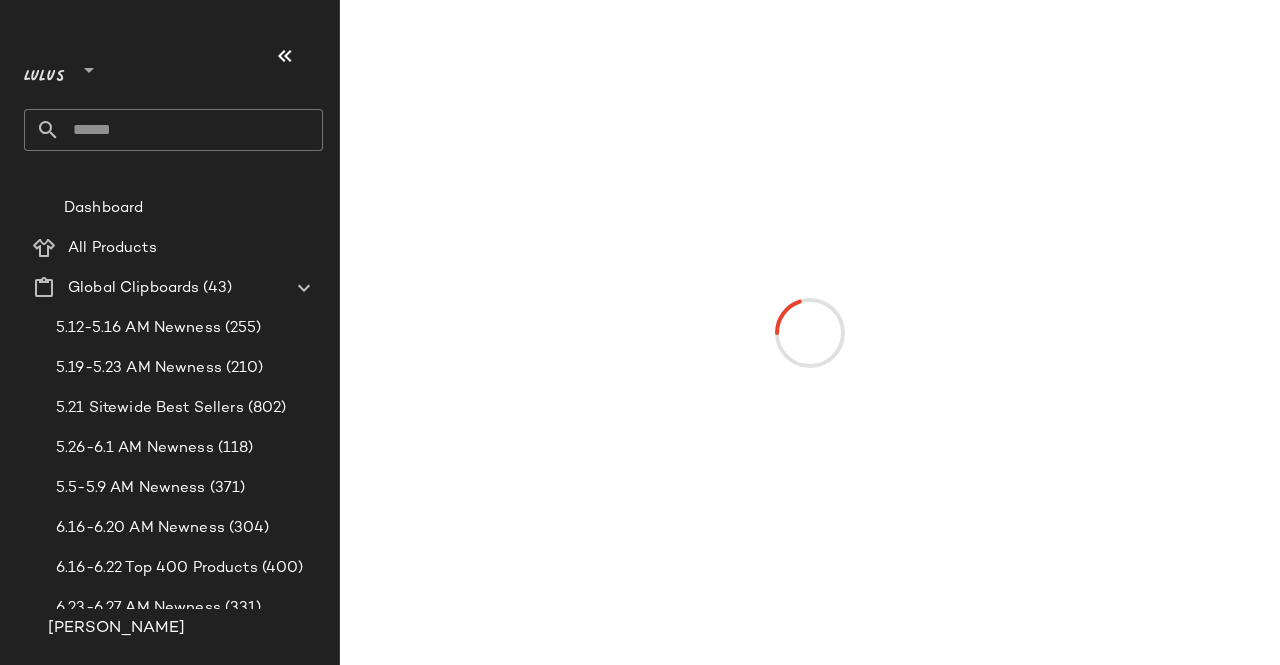 scroll, scrollTop: 0, scrollLeft: 0, axis: both 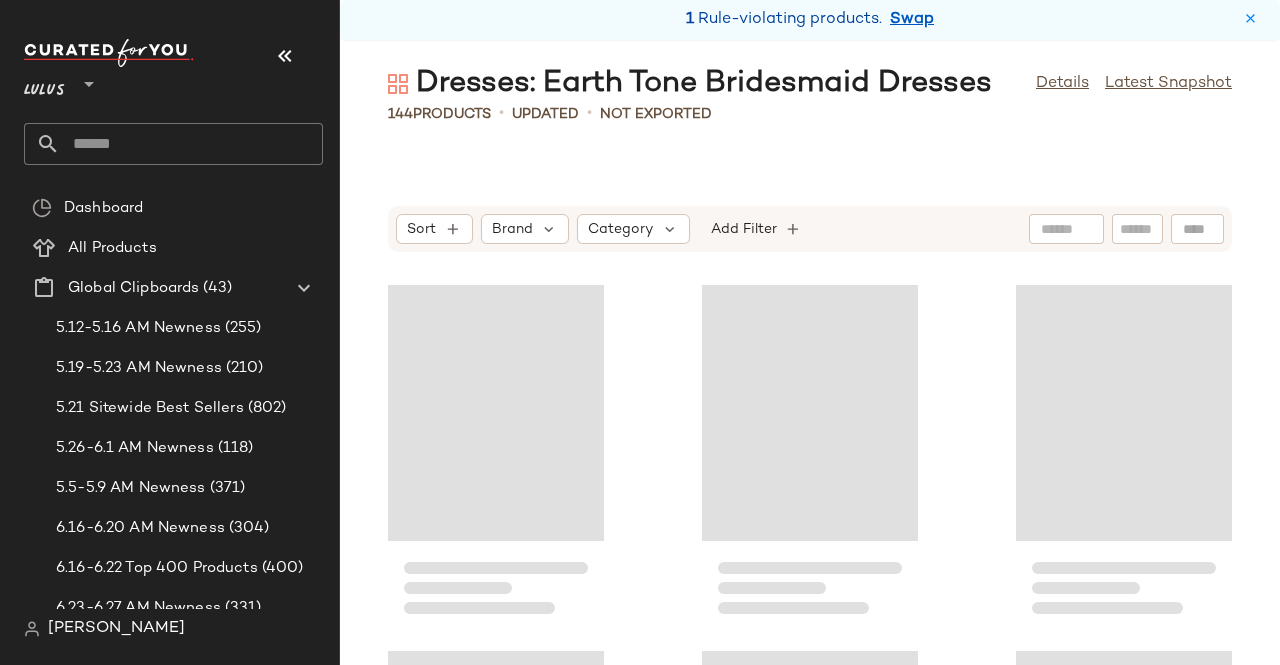 click at bounding box center [285, 56] 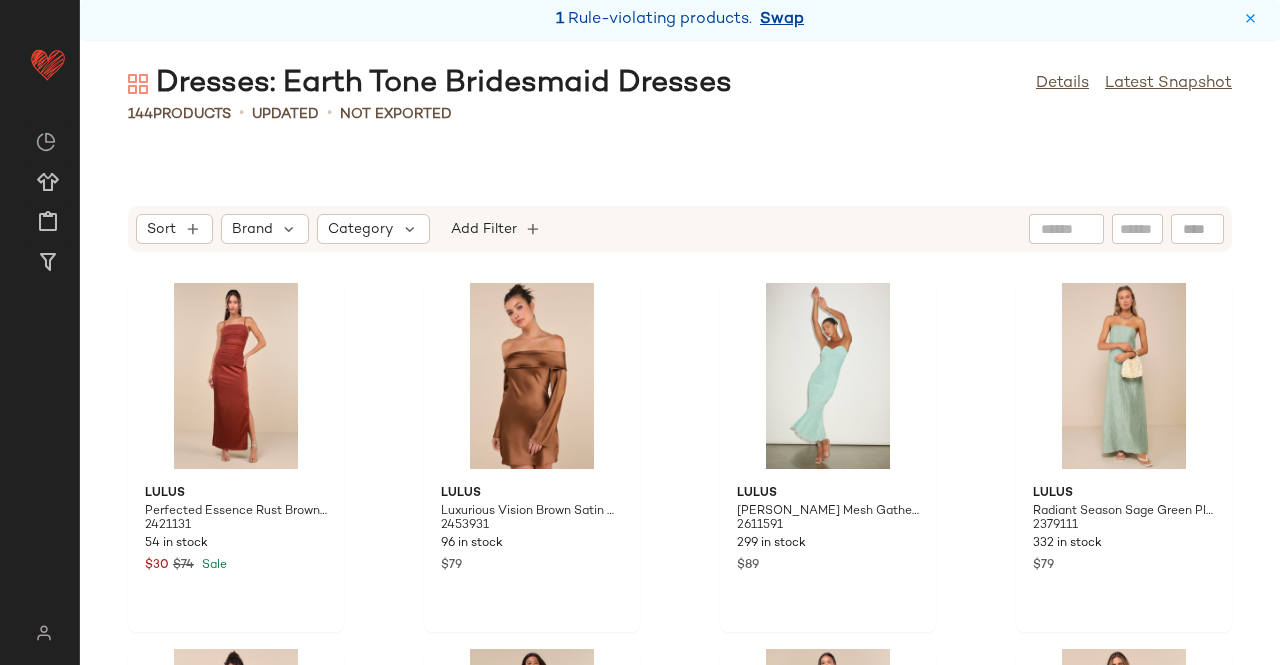 click on "Swap" at bounding box center (782, 20) 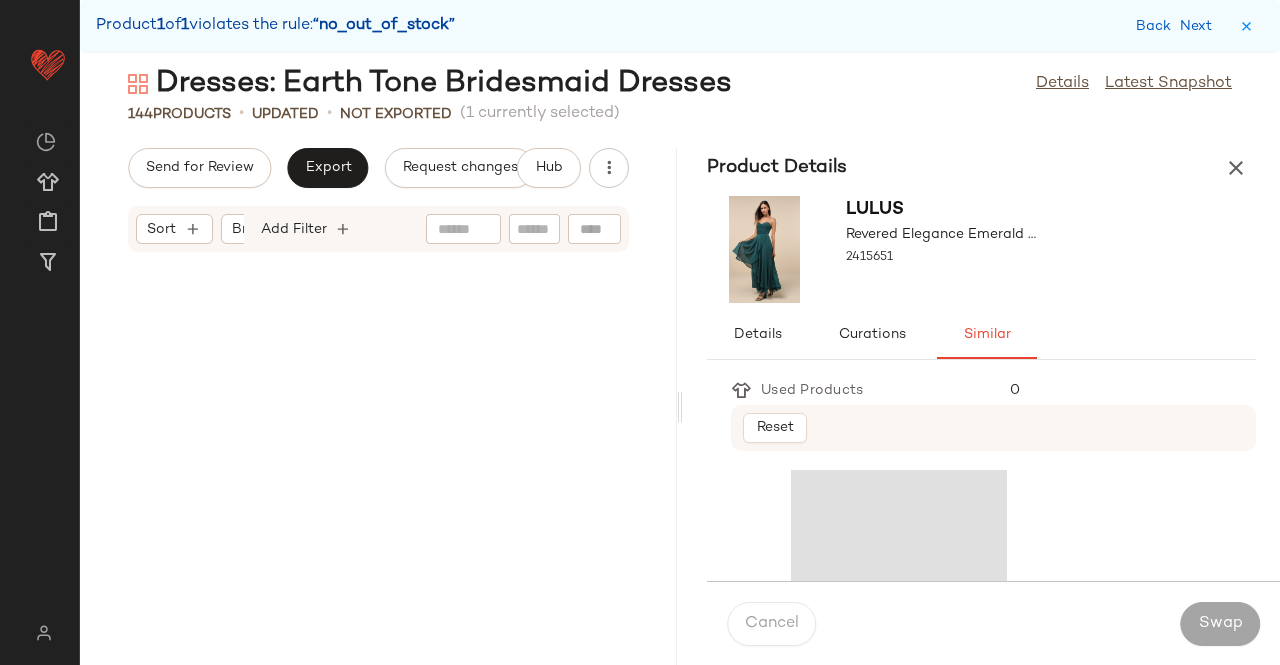 scroll, scrollTop: 9882, scrollLeft: 0, axis: vertical 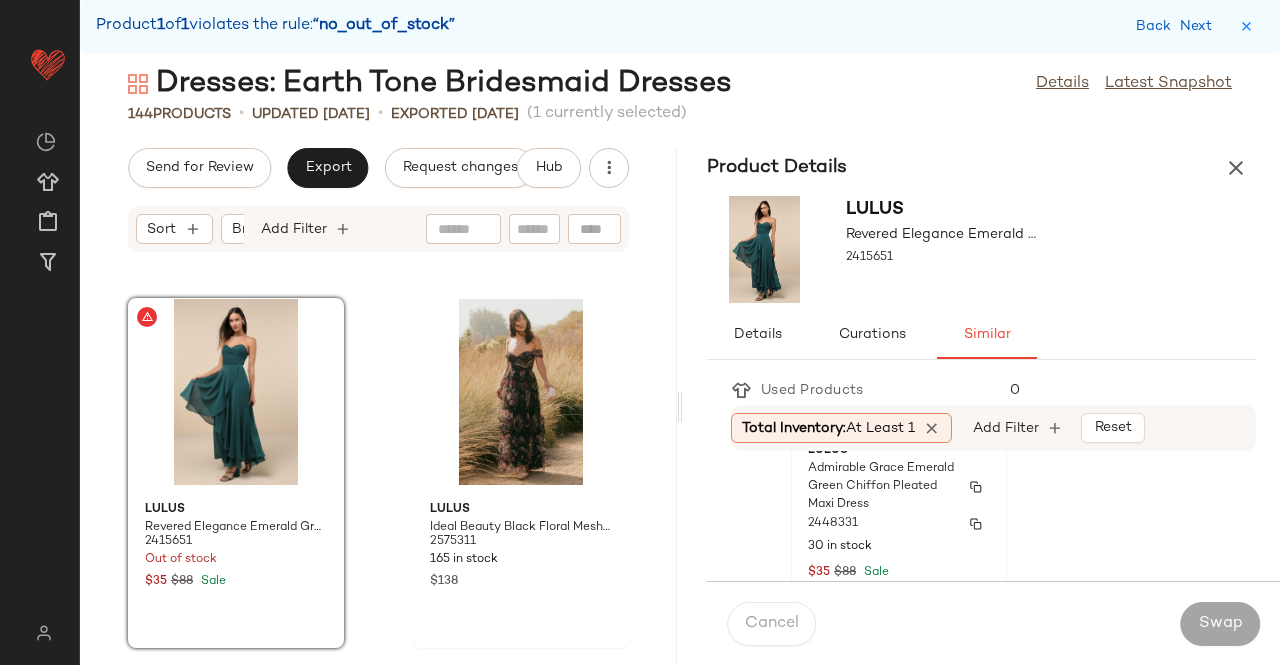 click on "Admirable Grace Emerald Green Chiffon Pleated Maxi Dress" at bounding box center (881, 487) 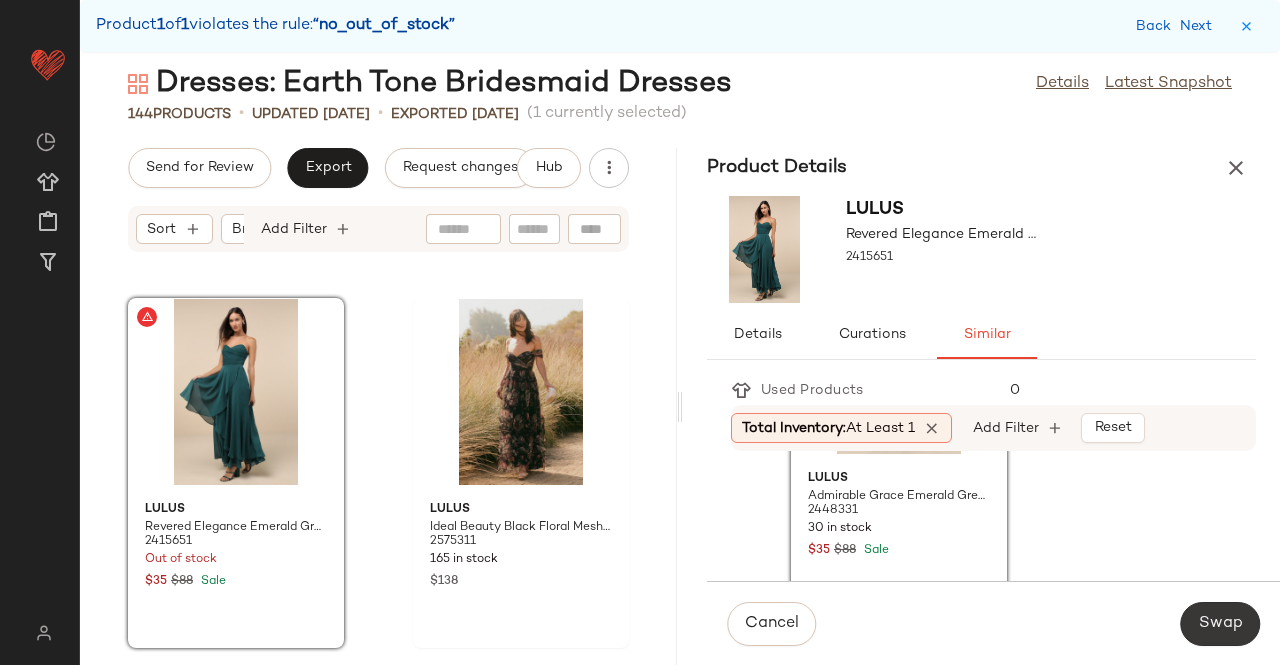 click on "Swap" at bounding box center [1220, 624] 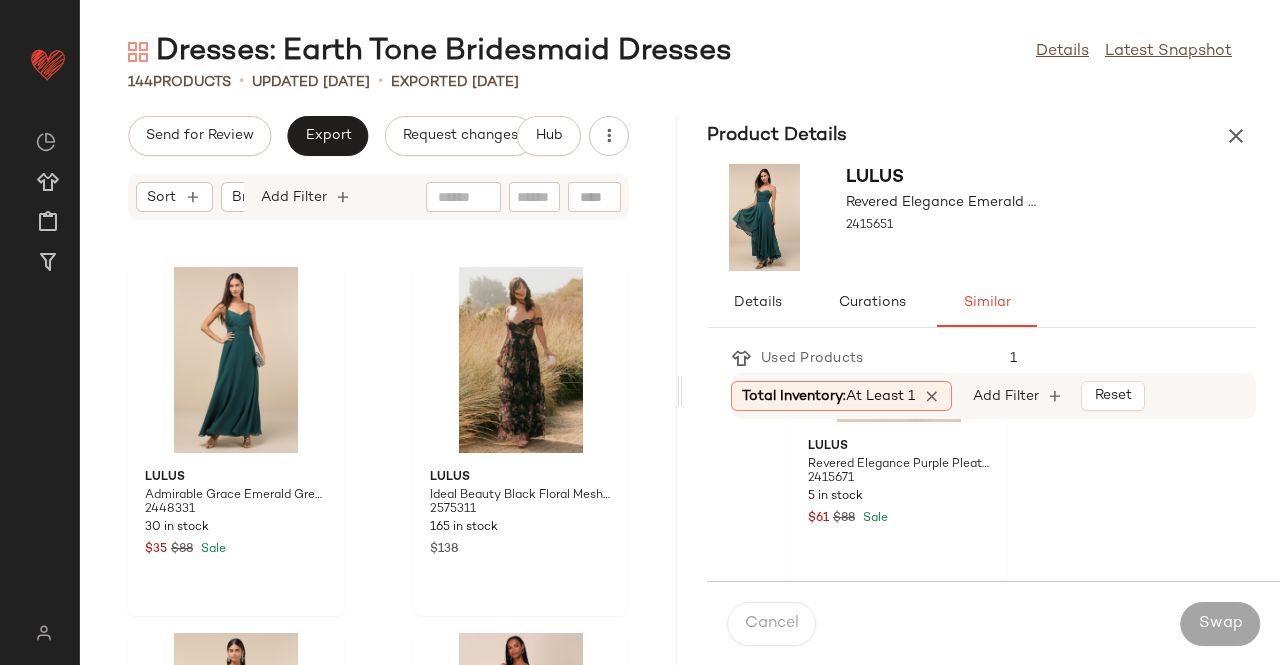 click at bounding box center (1236, 136) 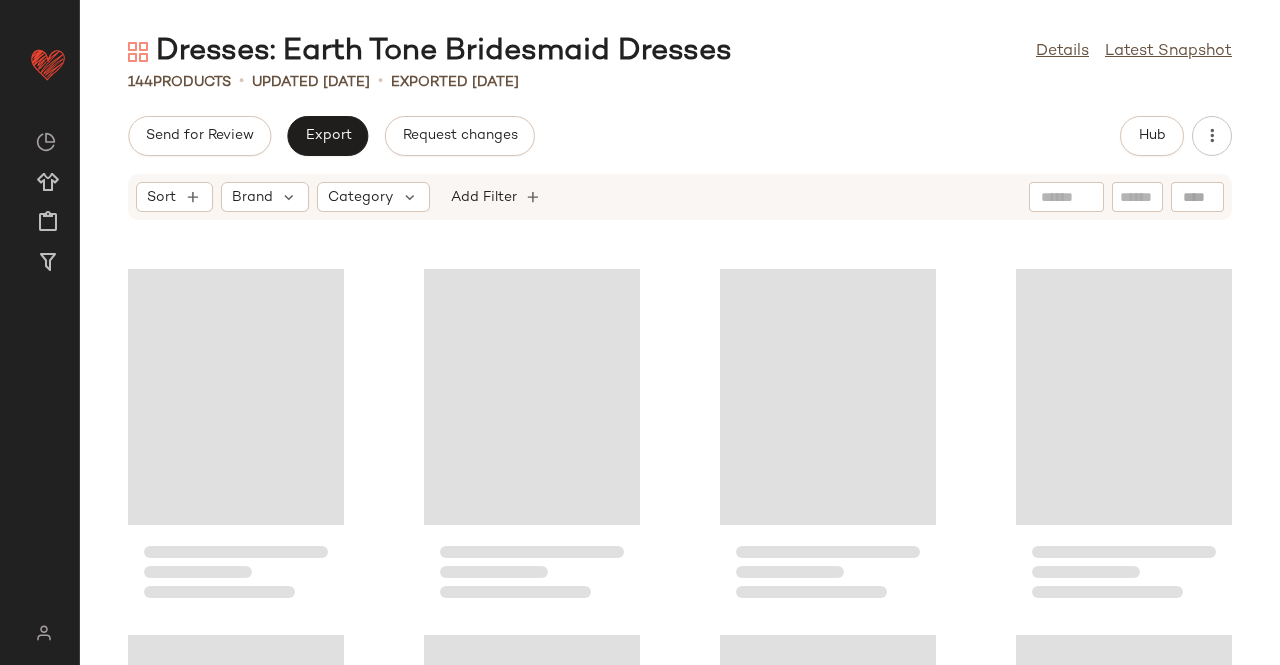scroll, scrollTop: 9516, scrollLeft: 0, axis: vertical 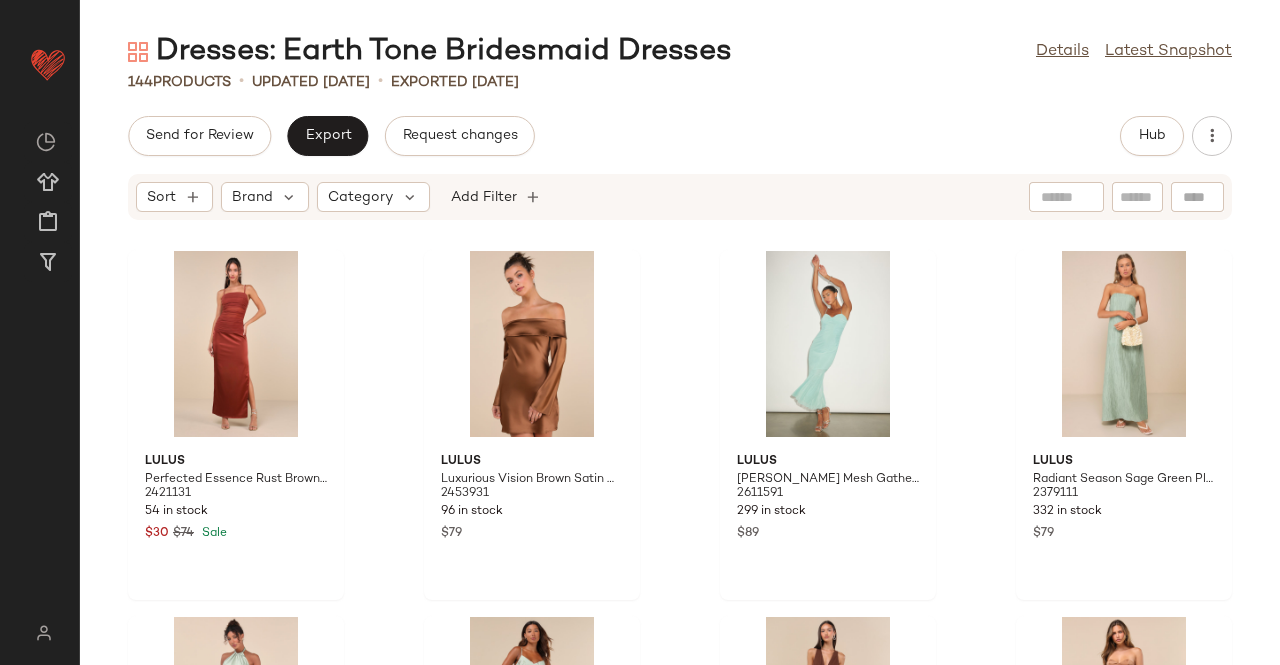 click on "Dresses: Earth Tone Bridesmaid Dresses  Details   Latest Snapshot  144   Products   •   updated [DATE]  •  Exported [DATE]  Send for Review   Export   Request changes   Hub  Sort  Brand  Category  Add Filter  Lulus Perfected Essence Rust Brown Satin Mesh Ruched Maxi Dress 2421131 54 in stock $30 $74 Sale Lulus Luxurious Vision Brown Satin Off-the-Shoulder Mini Dress 2453931 96 in stock $79 Lulus [PERSON_NAME] Mesh Gathered Trumpet Midi Dress 2611591 299 in stock $89 Lulus Radiant Season Sage Green Plisse Cutout Strapless Maxi Dress 2379111 332 in stock $79 Lulus [PERSON_NAME] Satin Backless Halter Midi Dress 2599271 32 in stock $75 Lulus Limitless Adoration Sage Green 3D Floral Embroidered Midi Dress 2468451 78 in stock $79 Lulus [PERSON_NAME] Backless Column Maxi Dress 2678971 344 in stock $99 [PERSON_NAME] Light Brown Satin Bustier Midi Dress 2642291 186 in stock $92 Lulus Extraordinary Presence Dark Green Satin Strapless Maxi Dress 2461391 254 in stock $89 Lulus 2449031 373 in stock $32 $79 Sale" at bounding box center [680, 348] 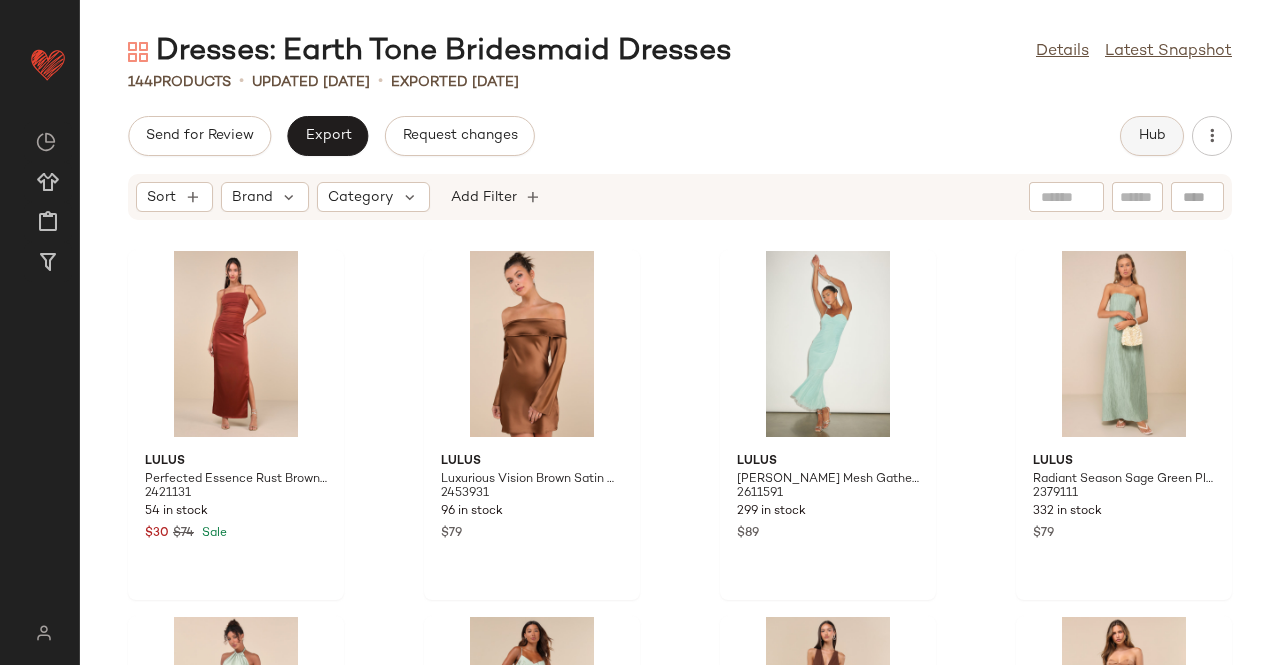 click on "Hub" 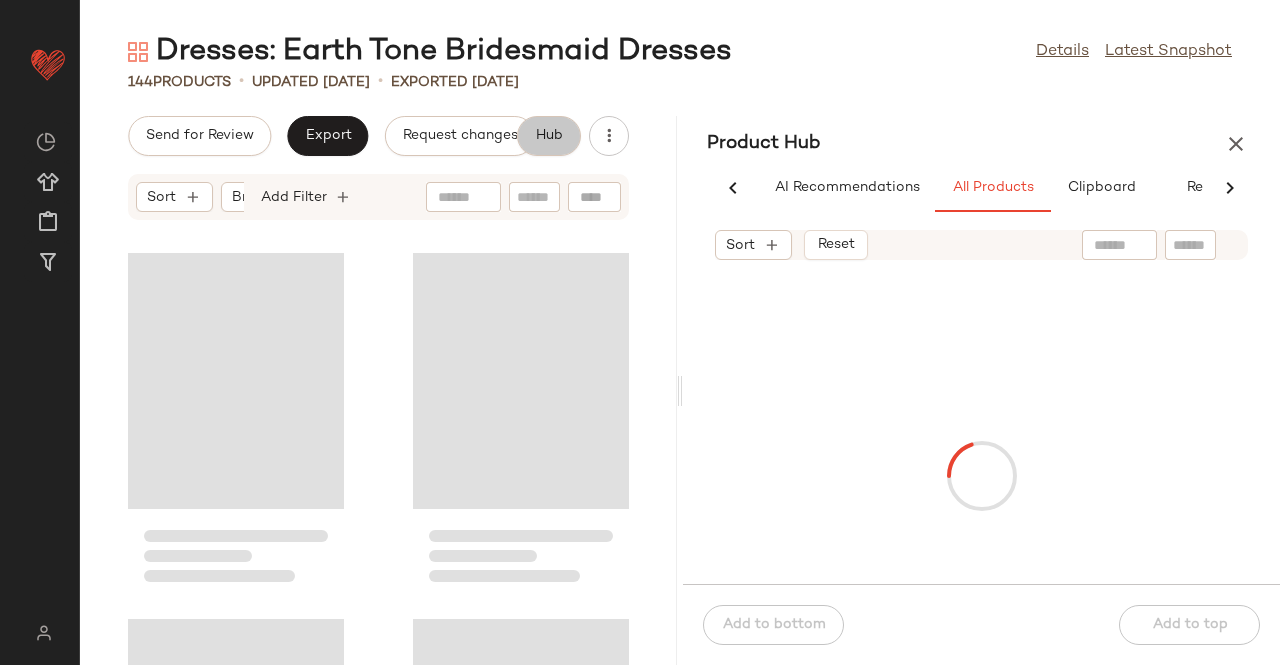 scroll, scrollTop: 0, scrollLeft: 62, axis: horizontal 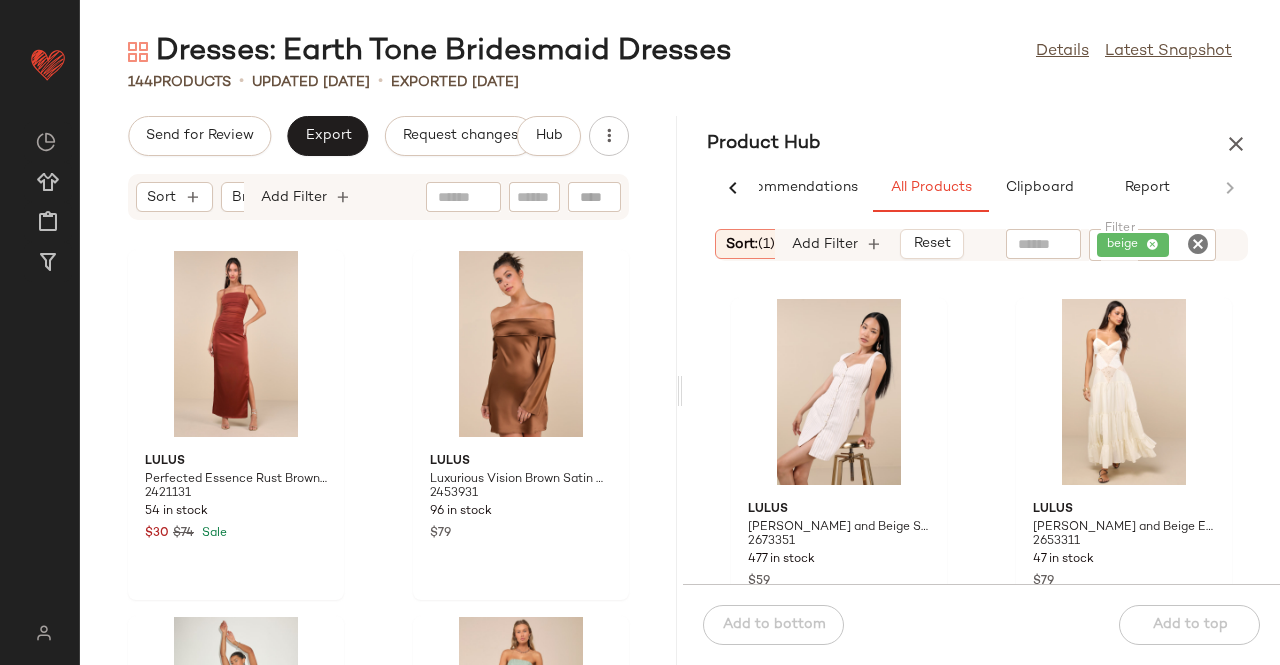 click on "beige" 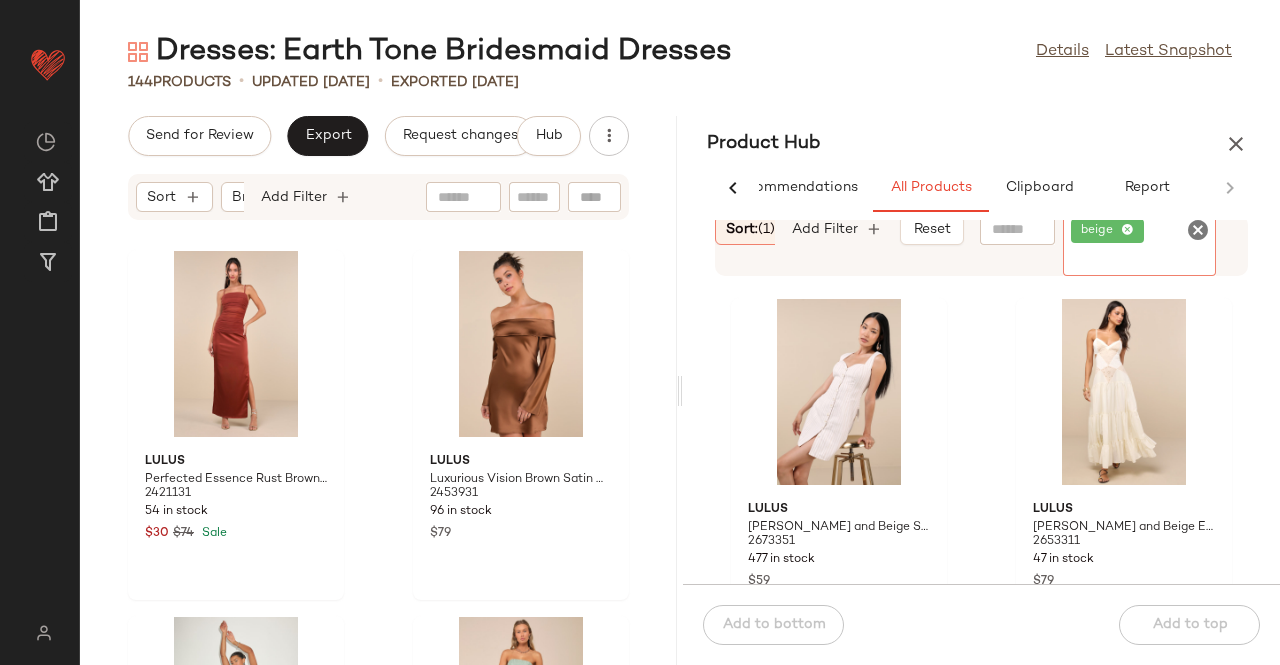 click 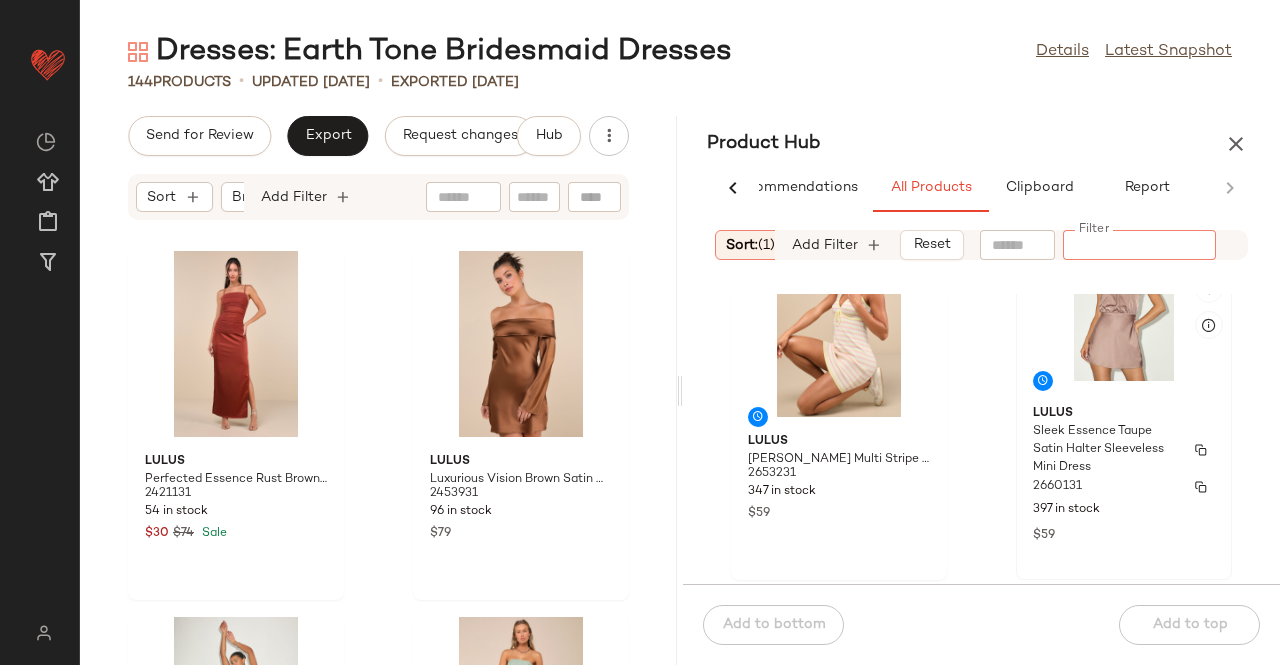 scroll, scrollTop: 100, scrollLeft: 0, axis: vertical 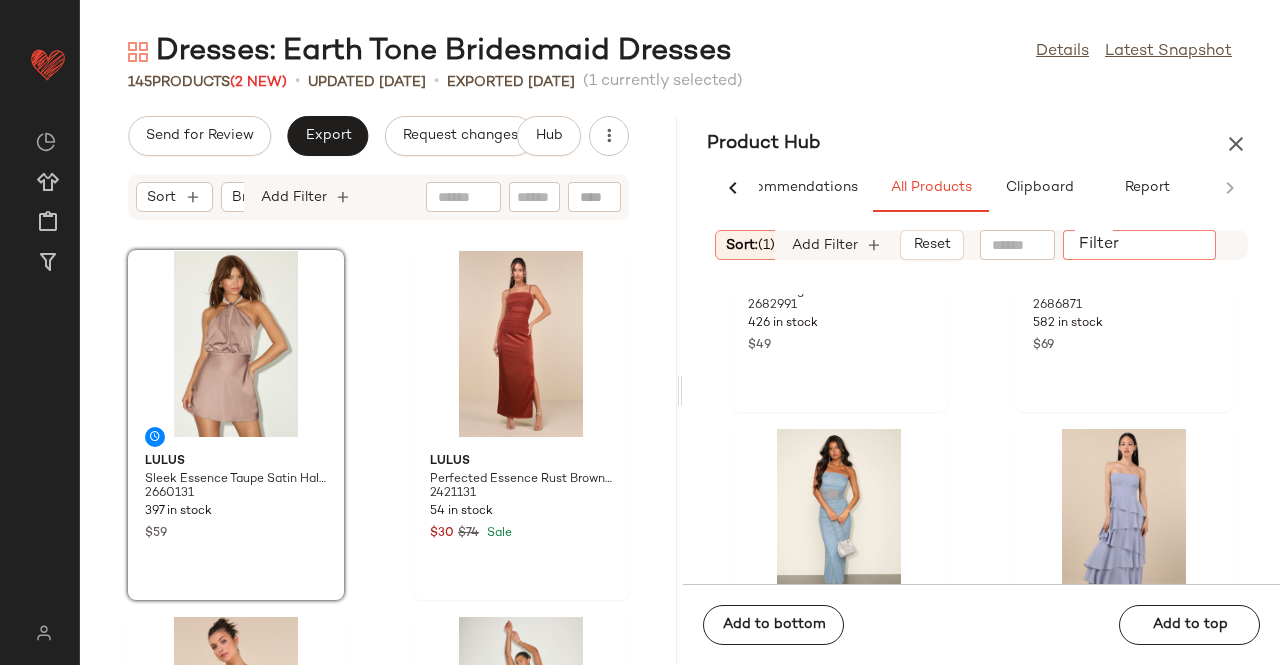click 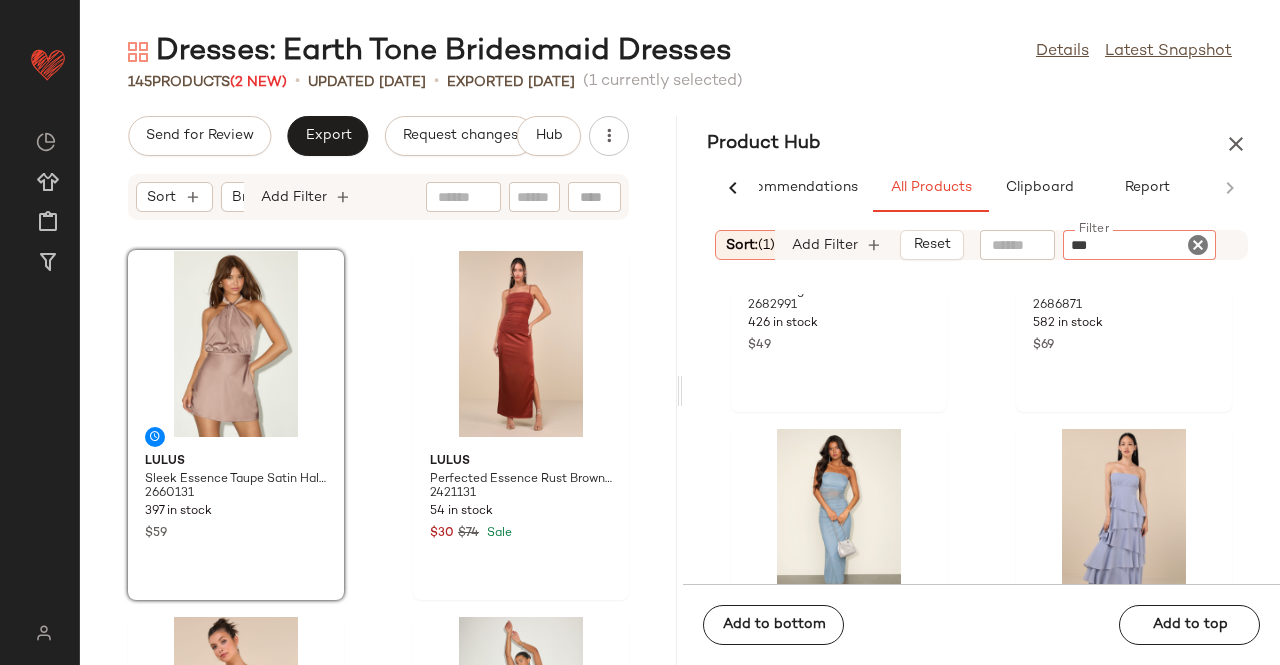 type on "****" 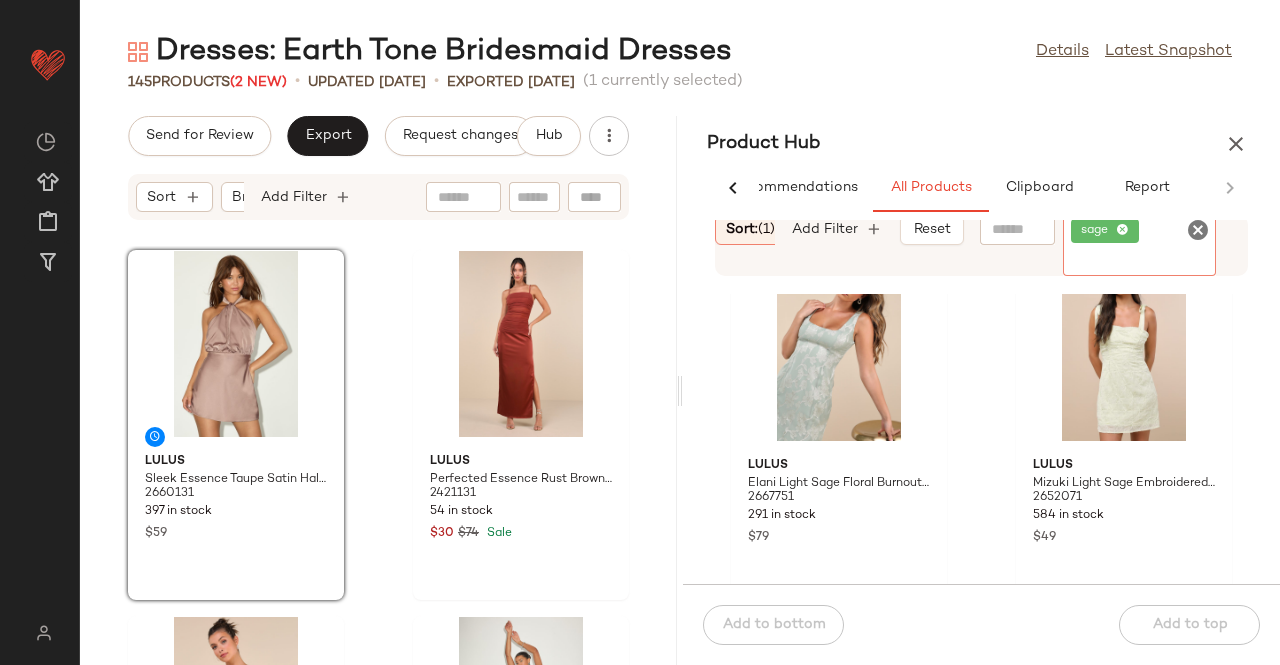 scroll, scrollTop: 0, scrollLeft: 0, axis: both 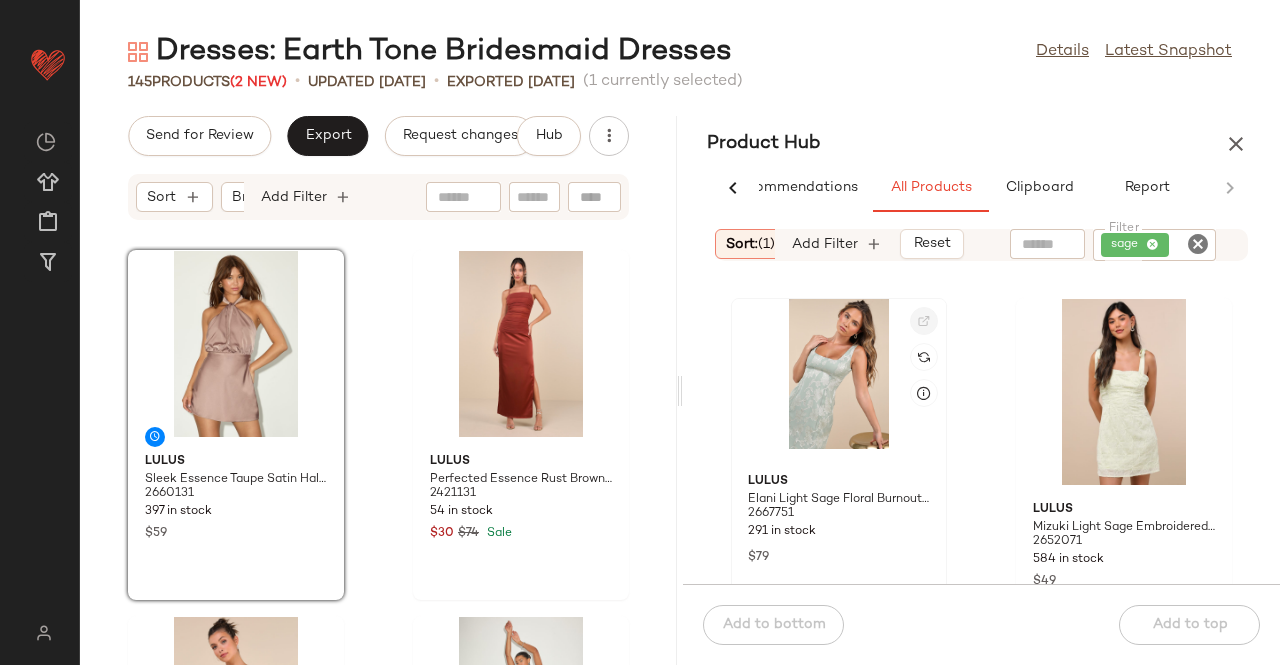 click at bounding box center (924, 321) 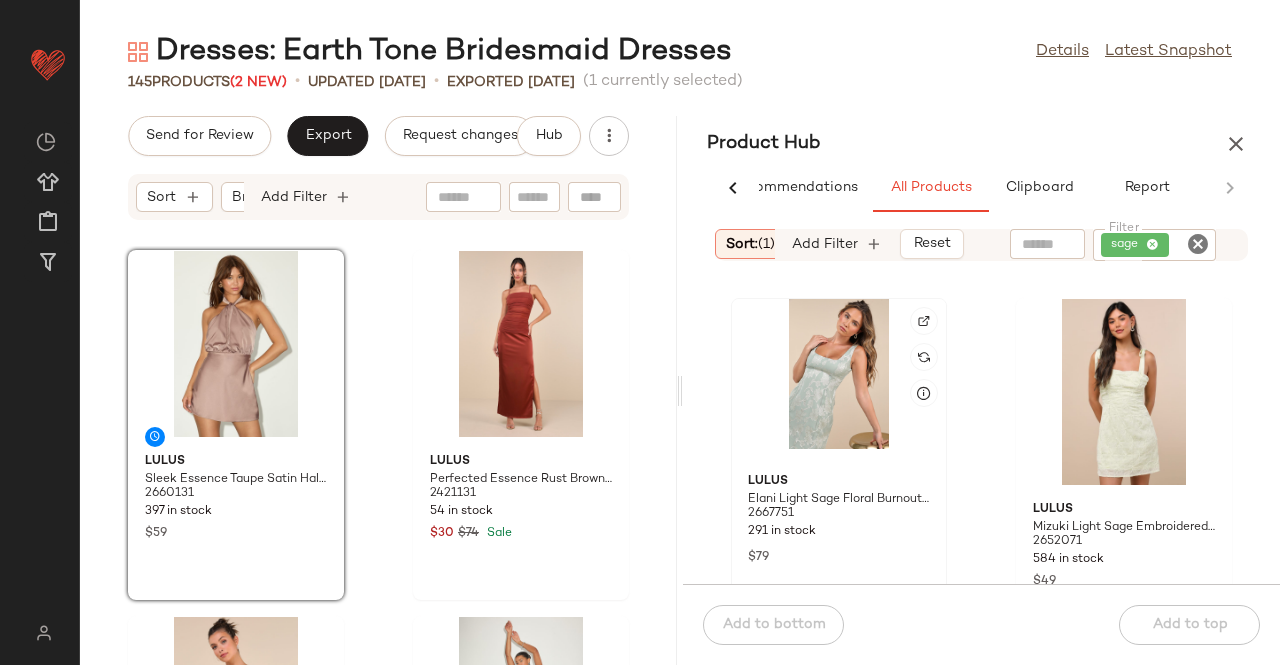 click 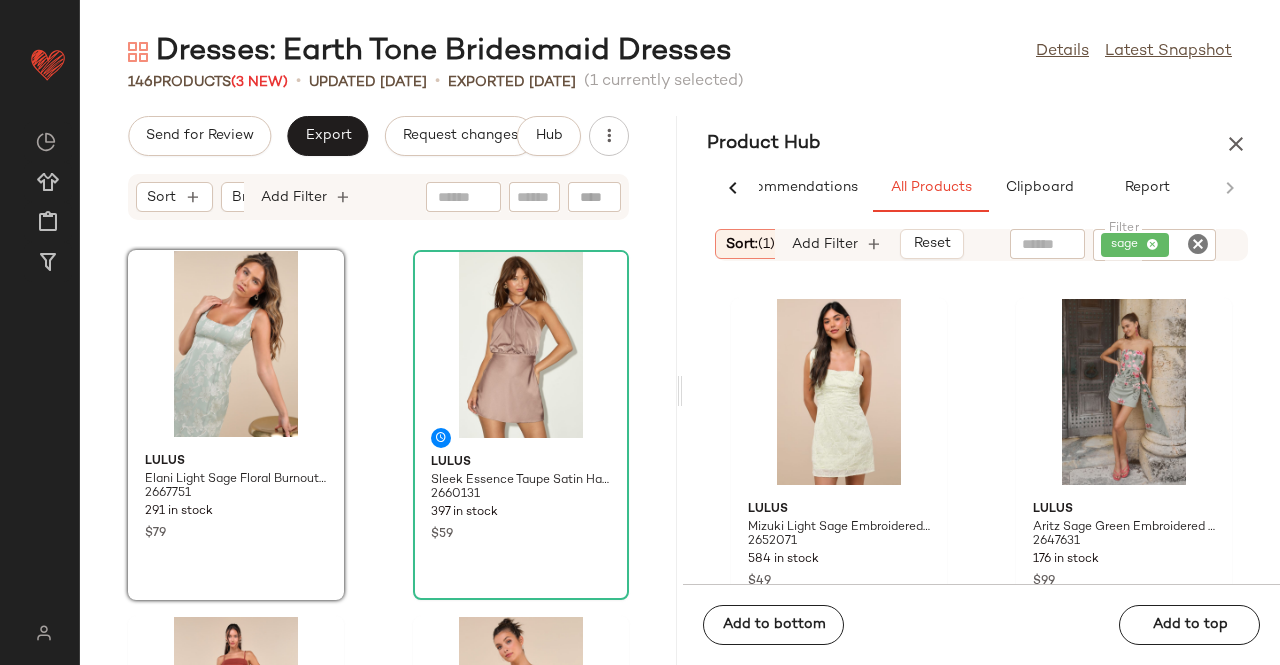 click on "sage" 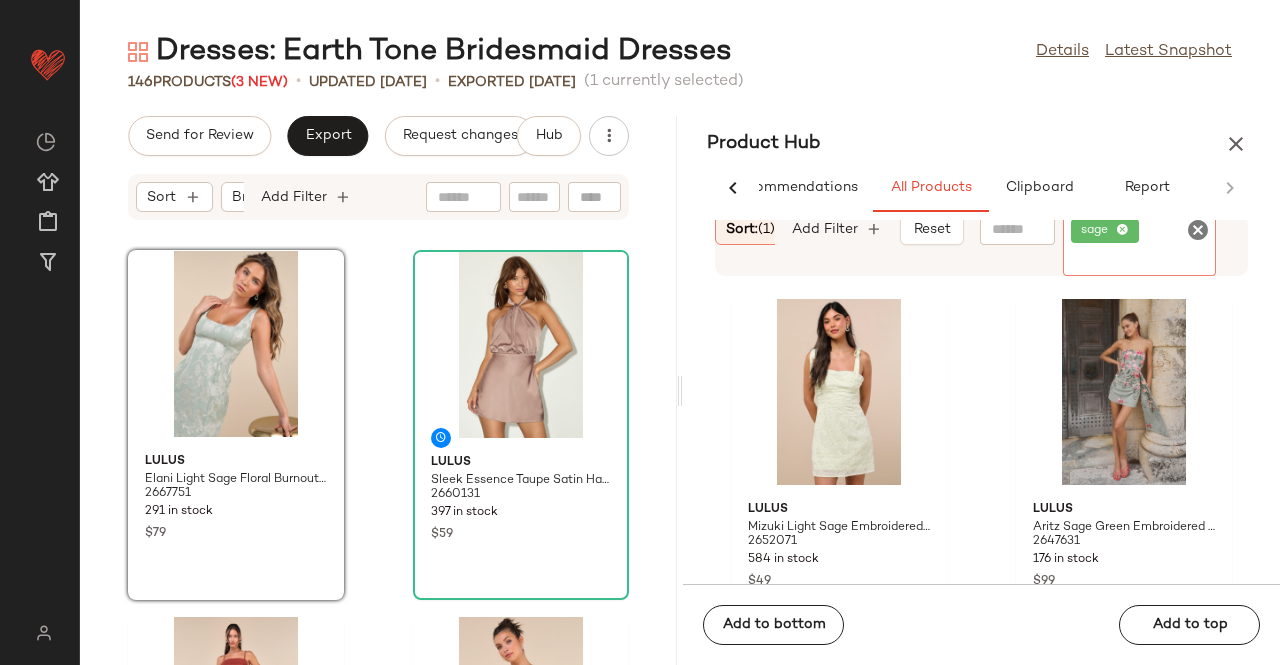 click on "sage" 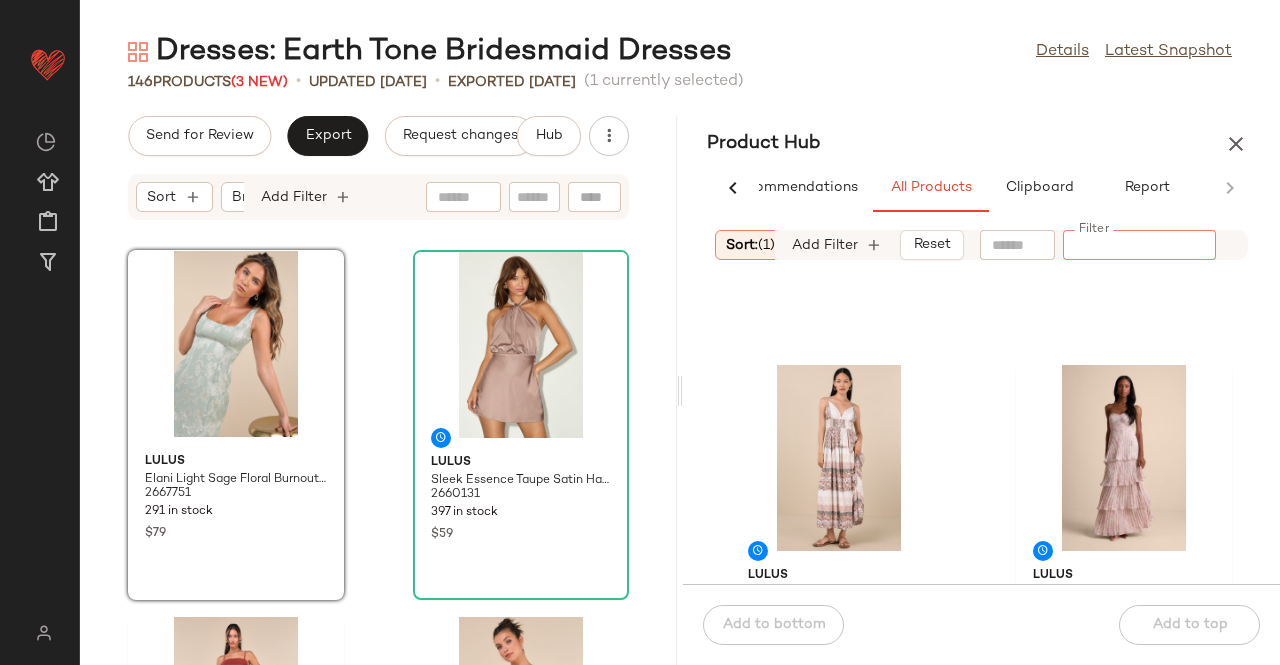 scroll, scrollTop: 616, scrollLeft: 0, axis: vertical 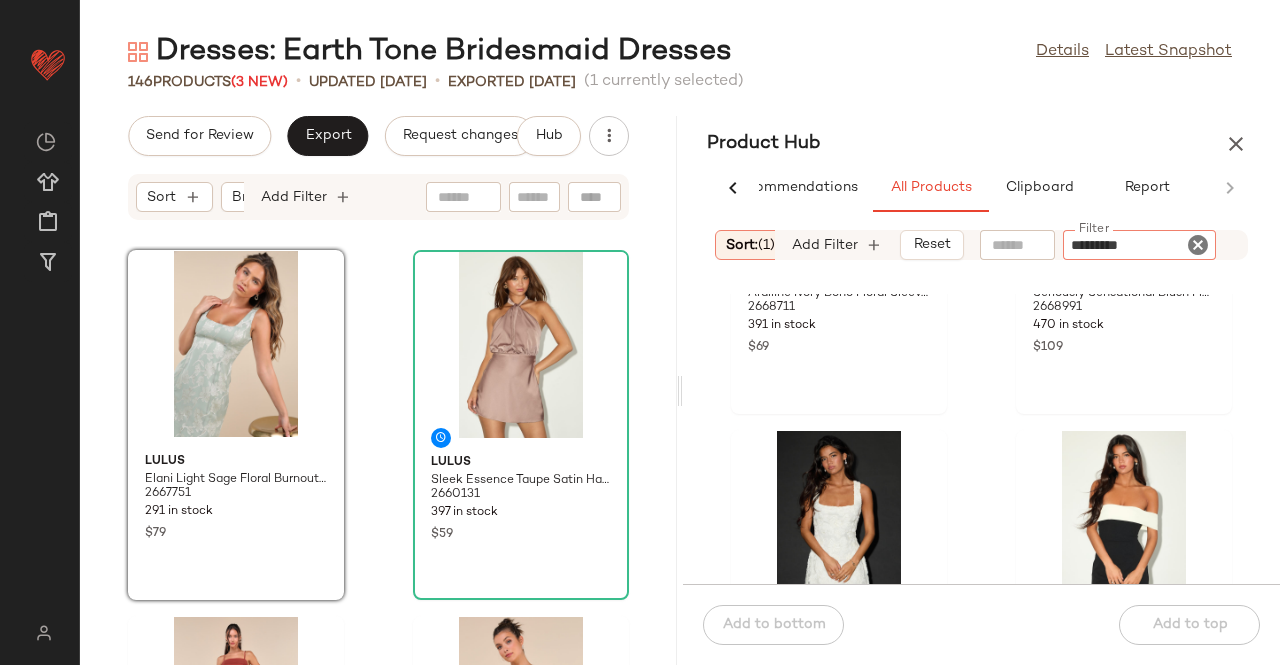 type on "**********" 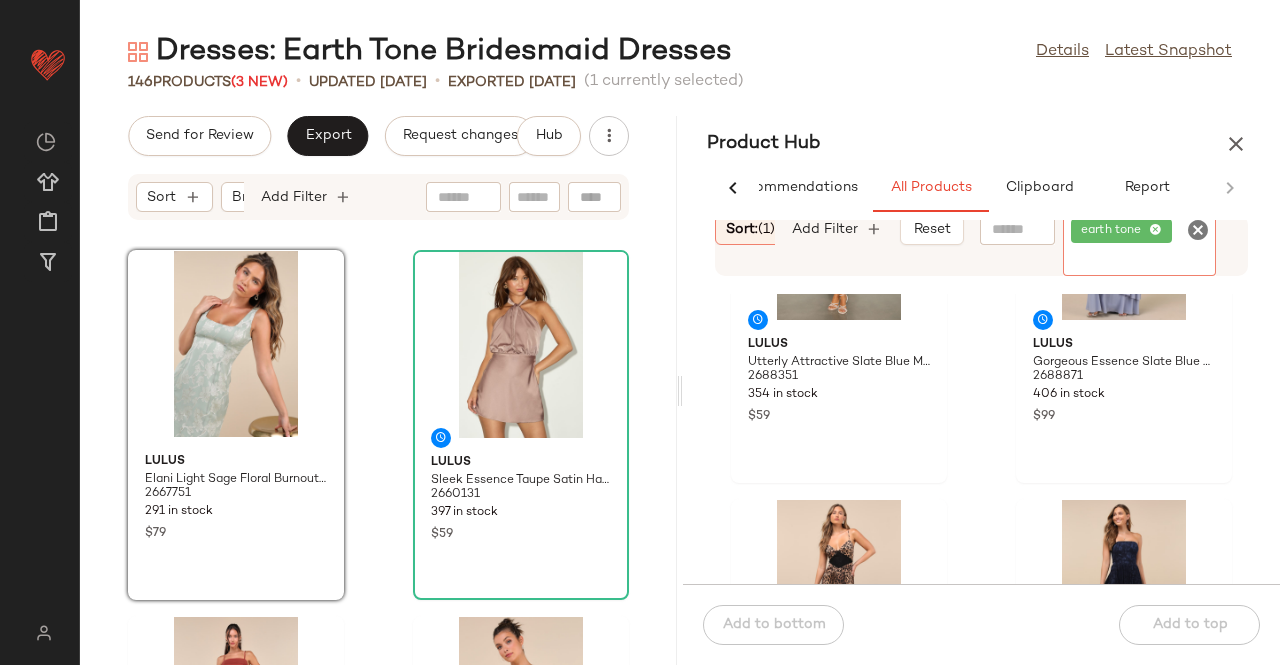 scroll, scrollTop: 2216, scrollLeft: 0, axis: vertical 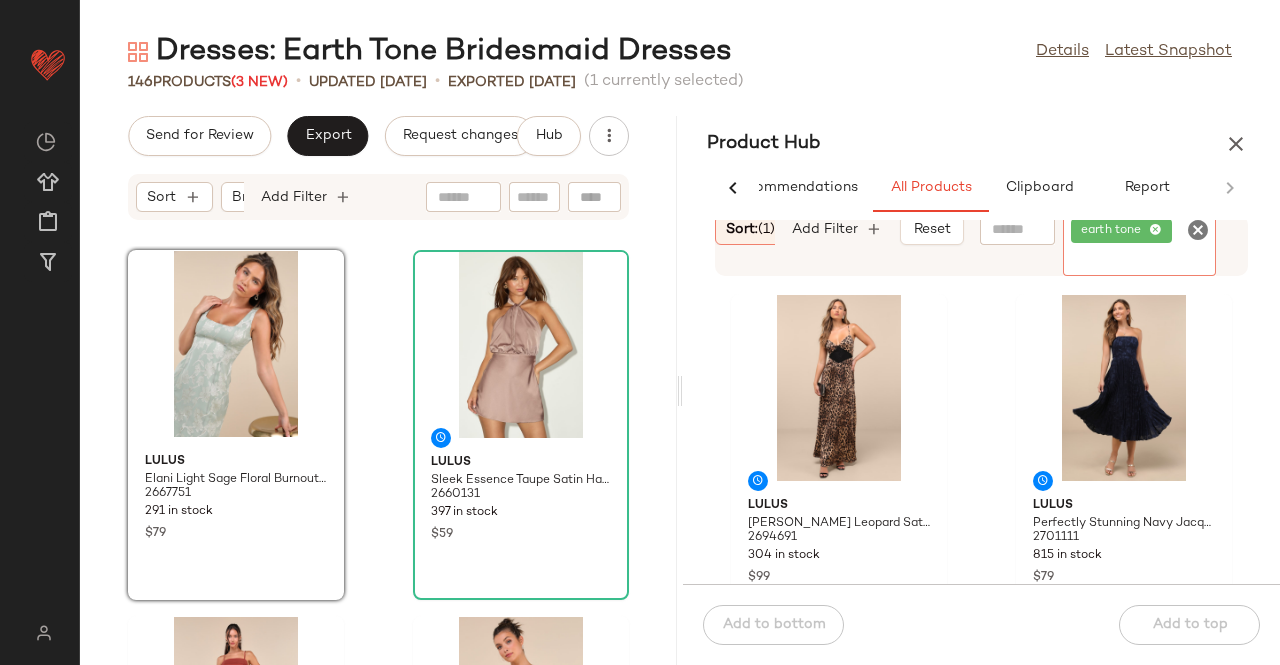 click on "earth tone" 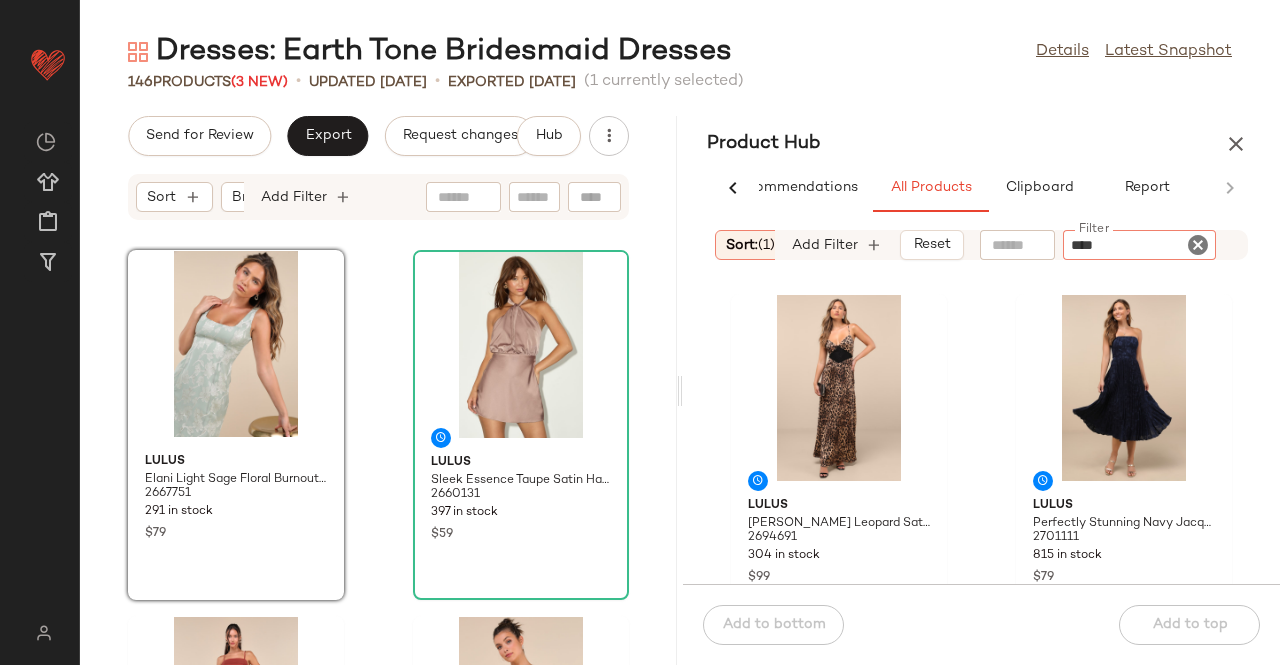 type on "*****" 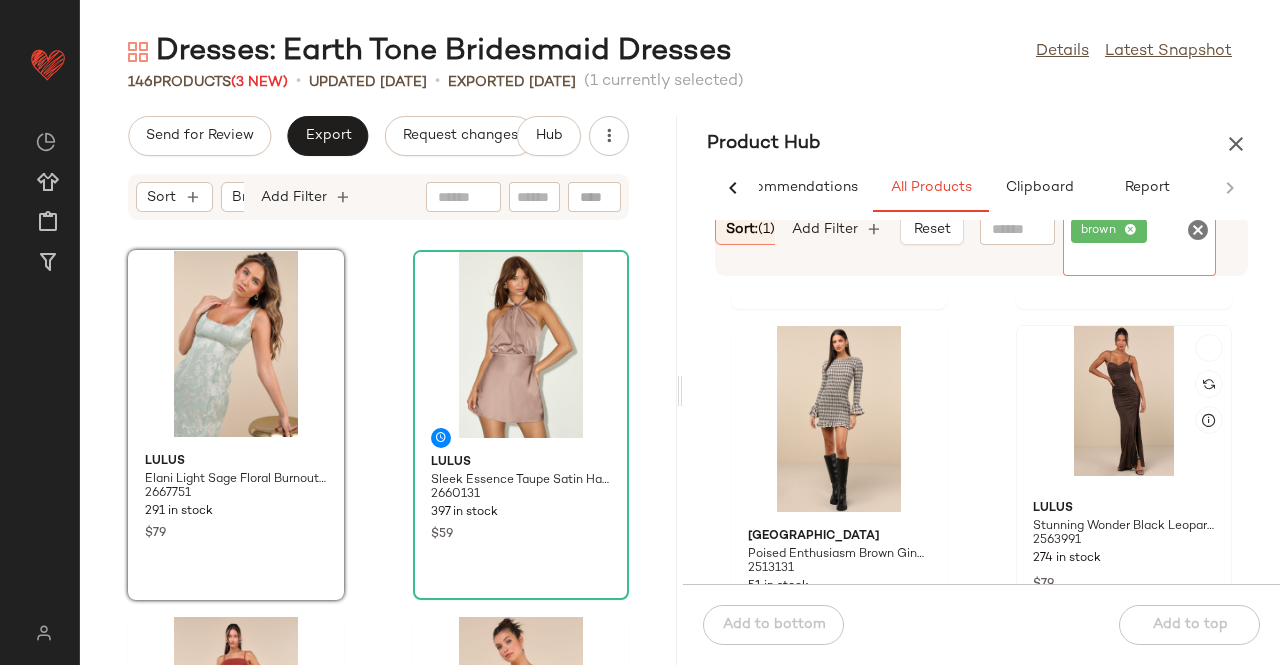 scroll, scrollTop: 4716, scrollLeft: 0, axis: vertical 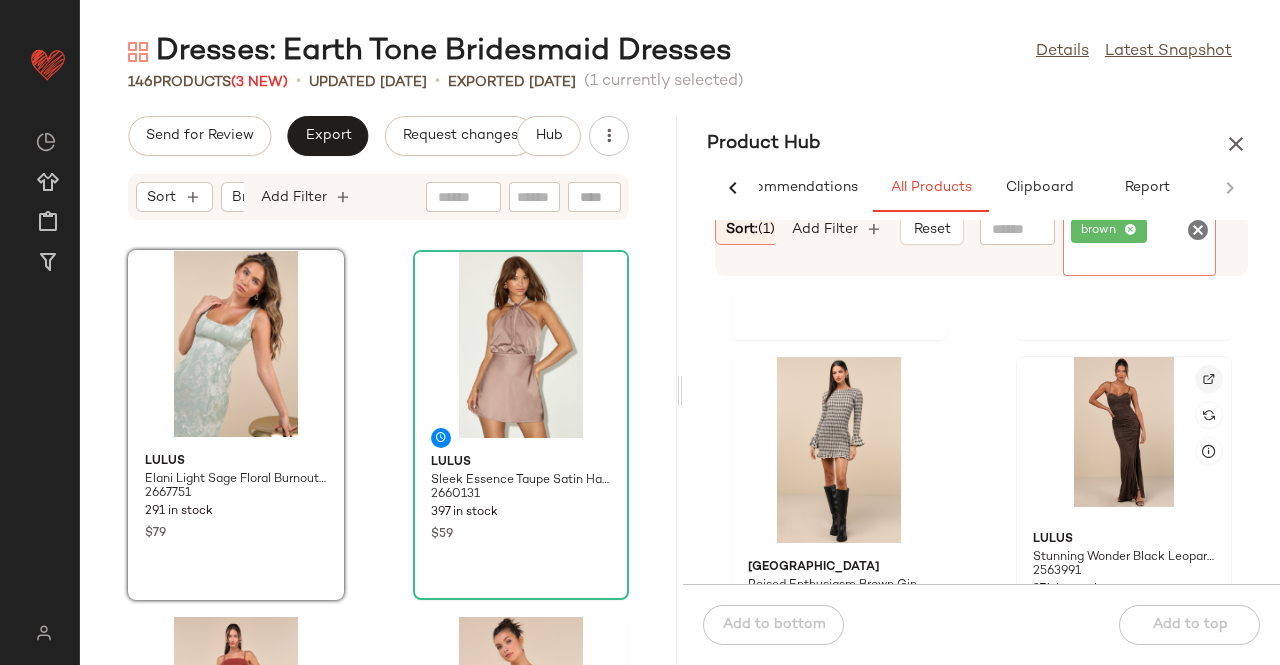 click 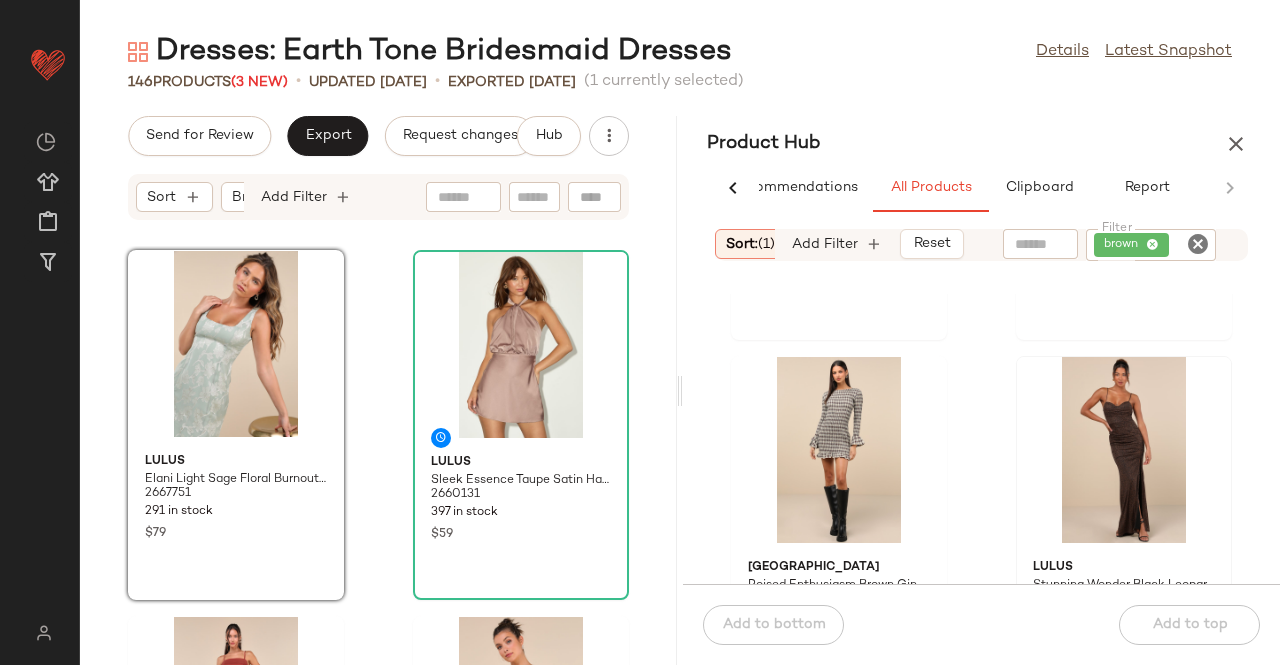 click on "brown" 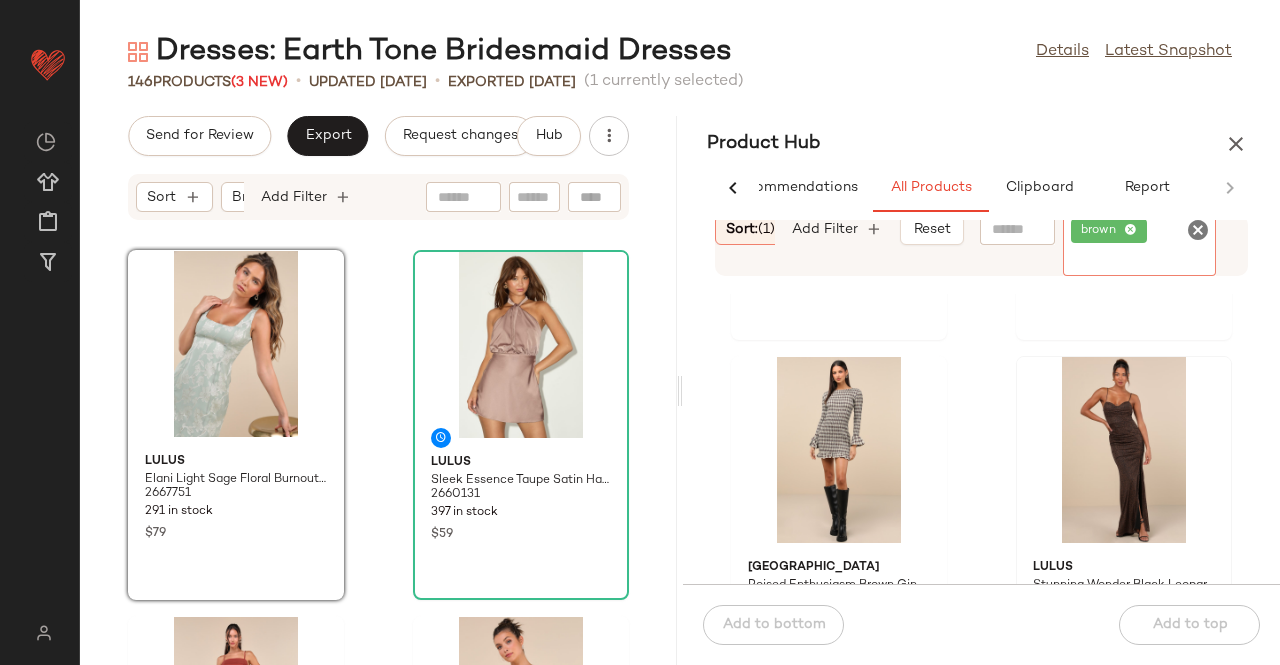 click 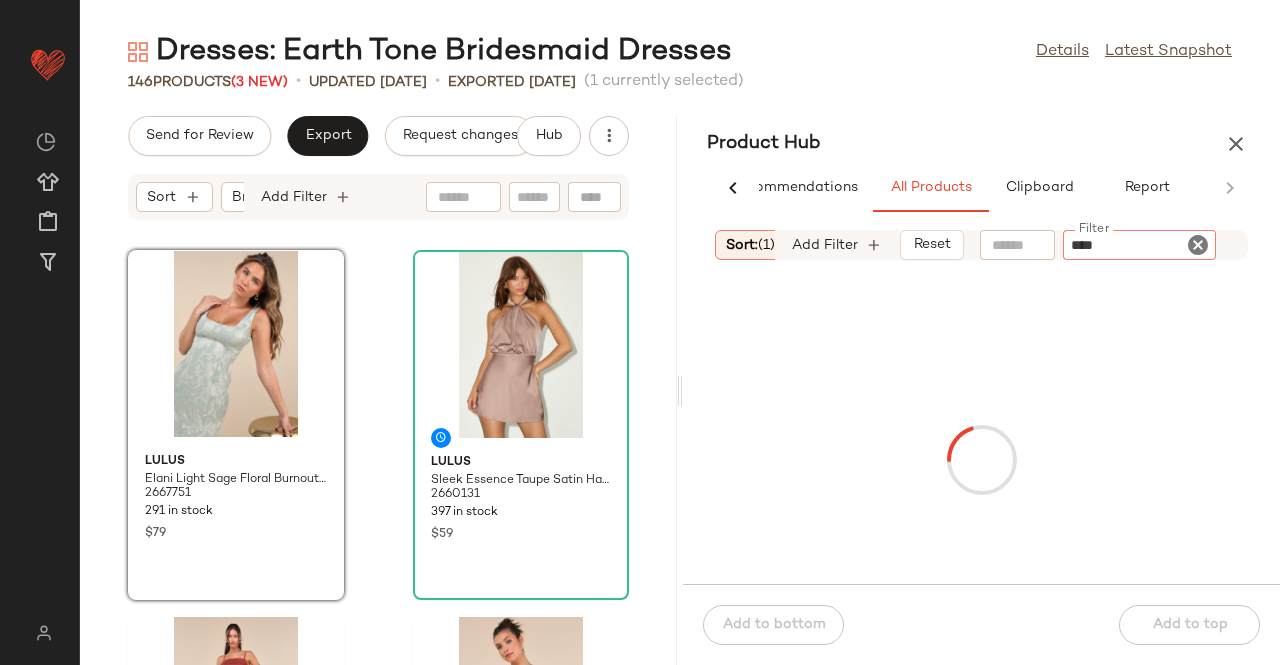 type on "*****" 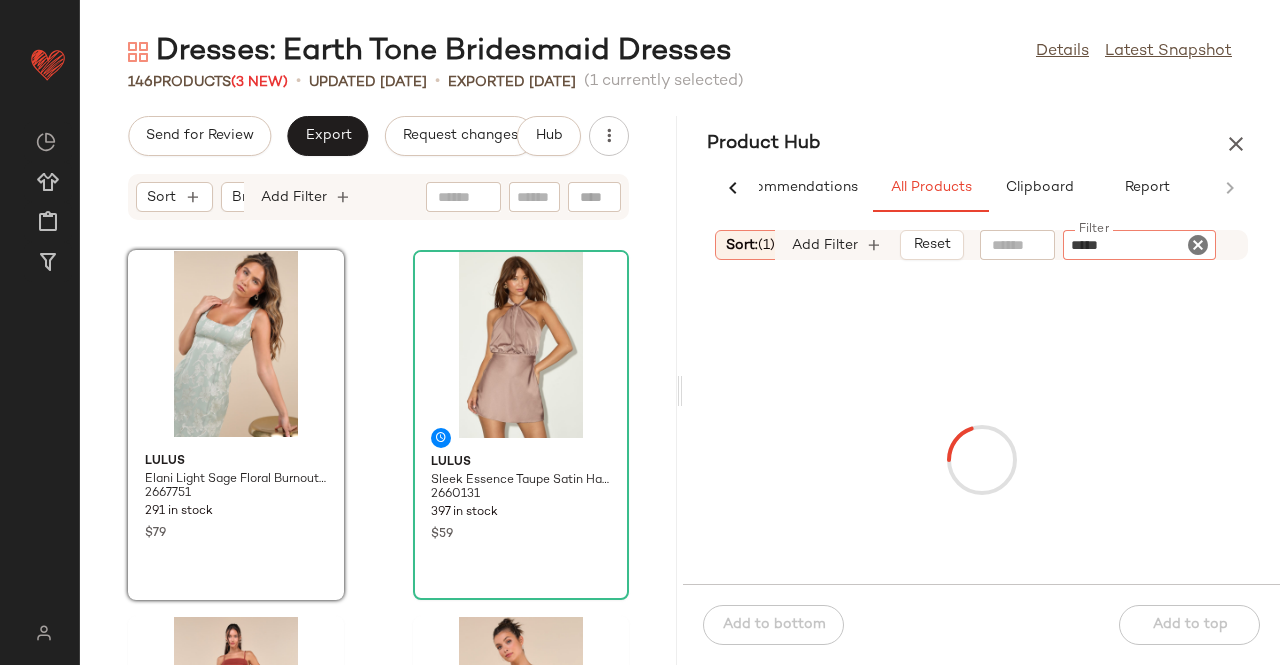 type 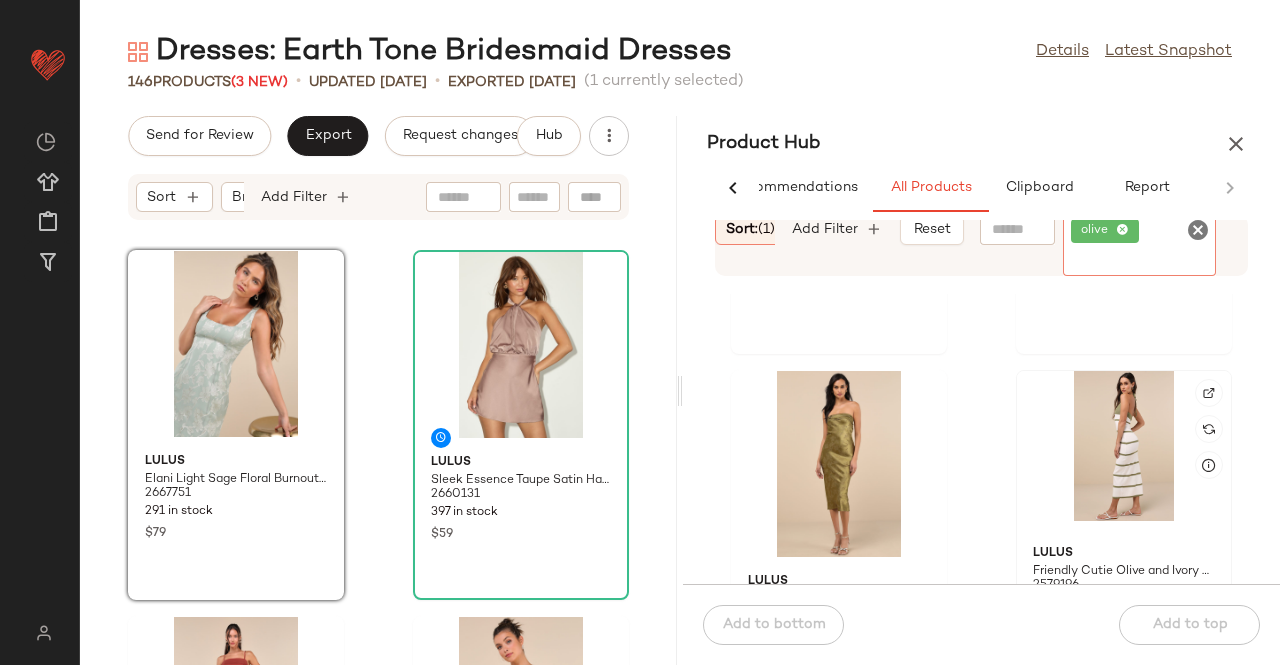 scroll, scrollTop: 1016, scrollLeft: 0, axis: vertical 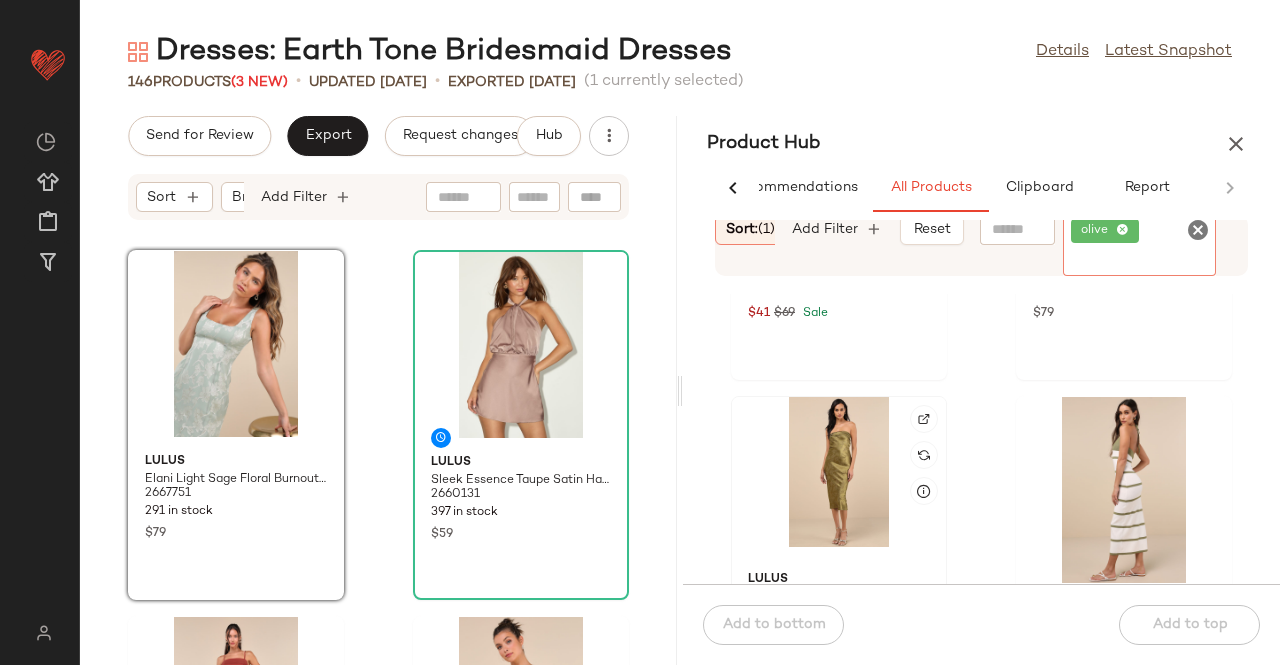 click 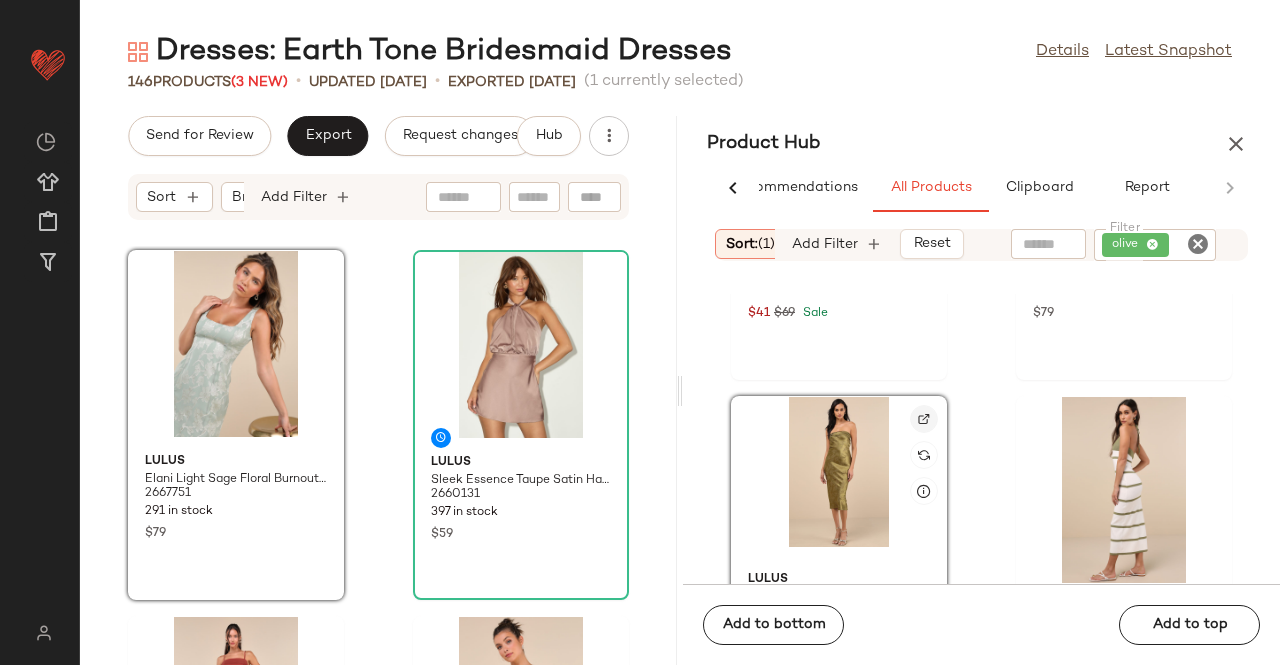 click at bounding box center [924, 419] 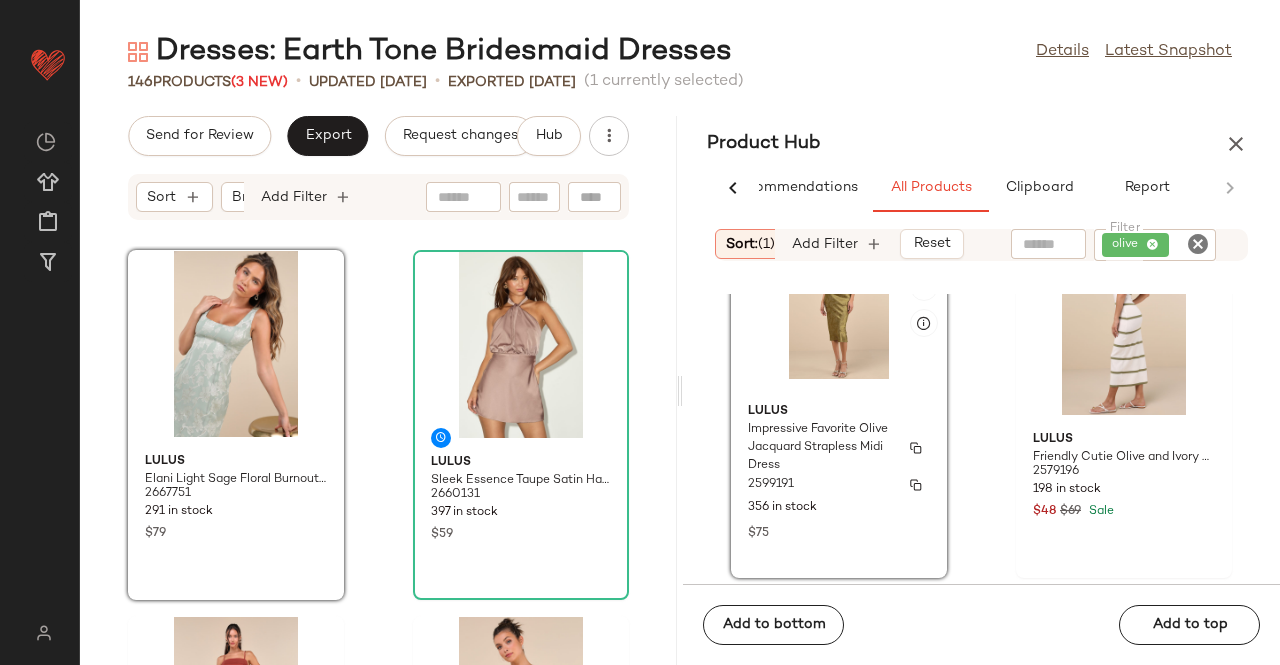 scroll, scrollTop: 1216, scrollLeft: 0, axis: vertical 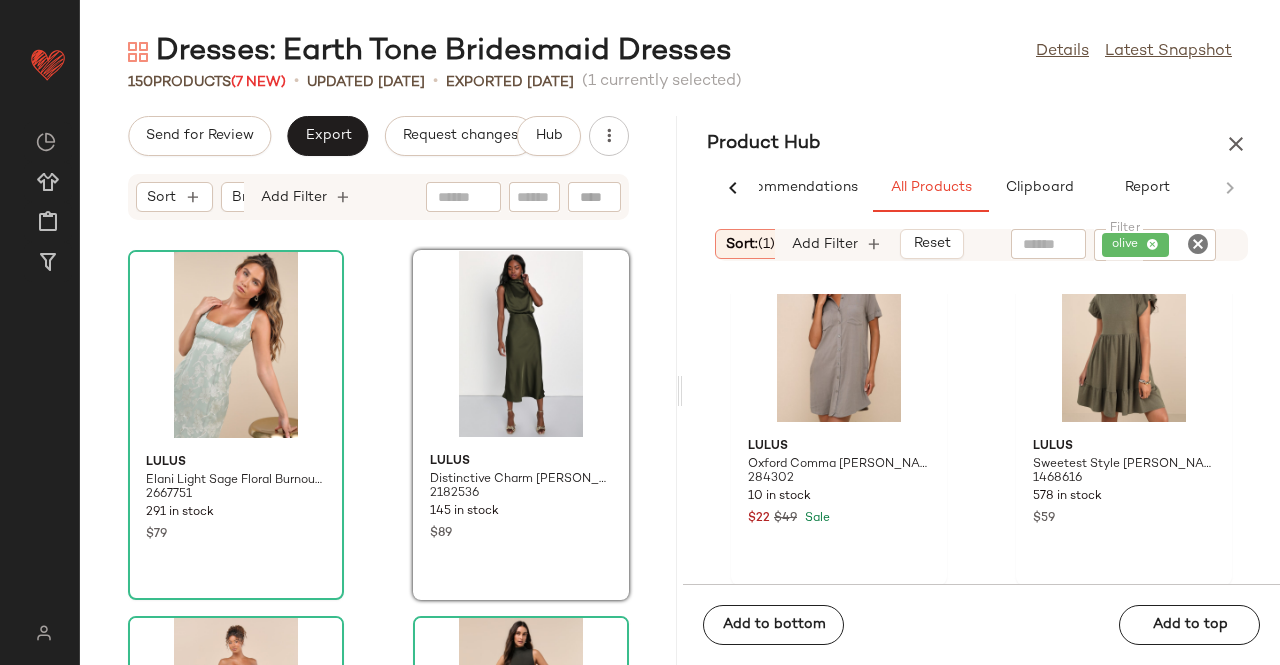 click on "olive" 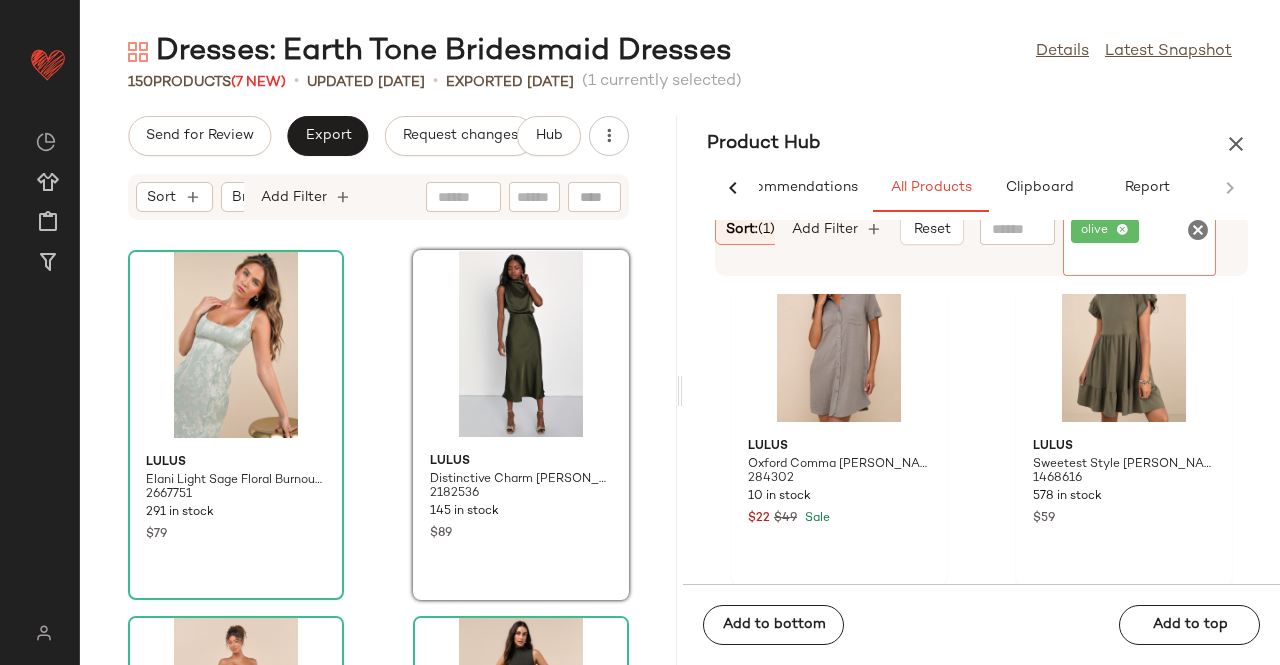 click on "olive" 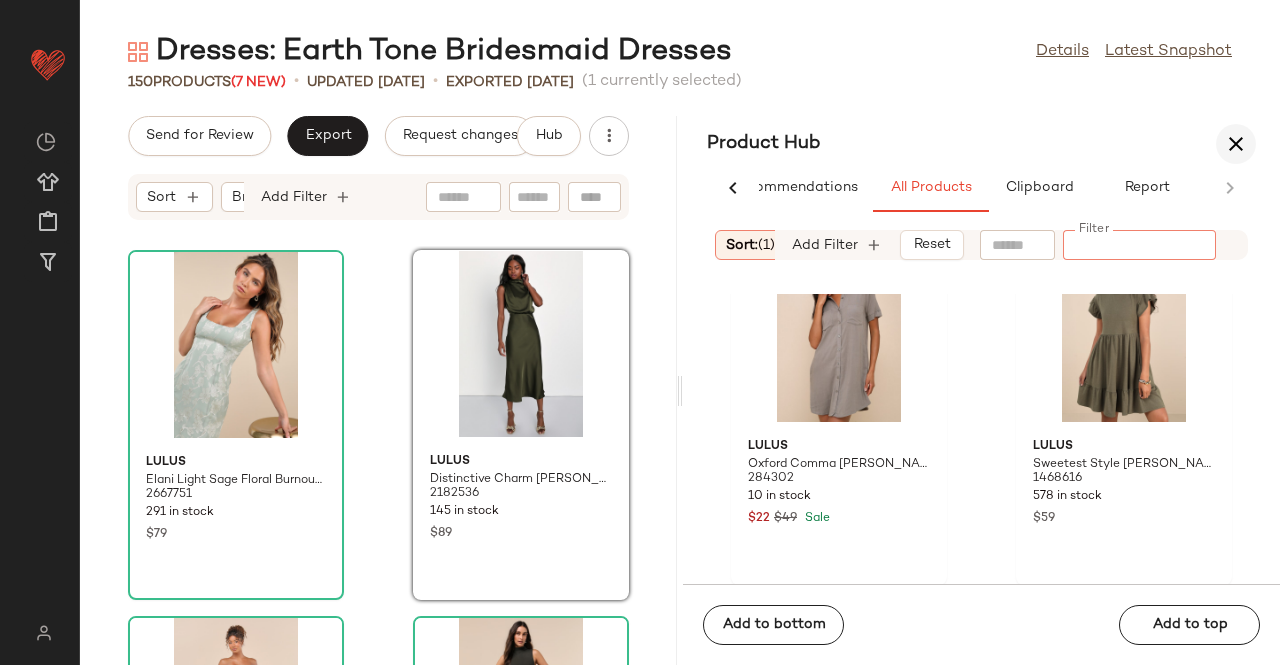 click at bounding box center [1236, 144] 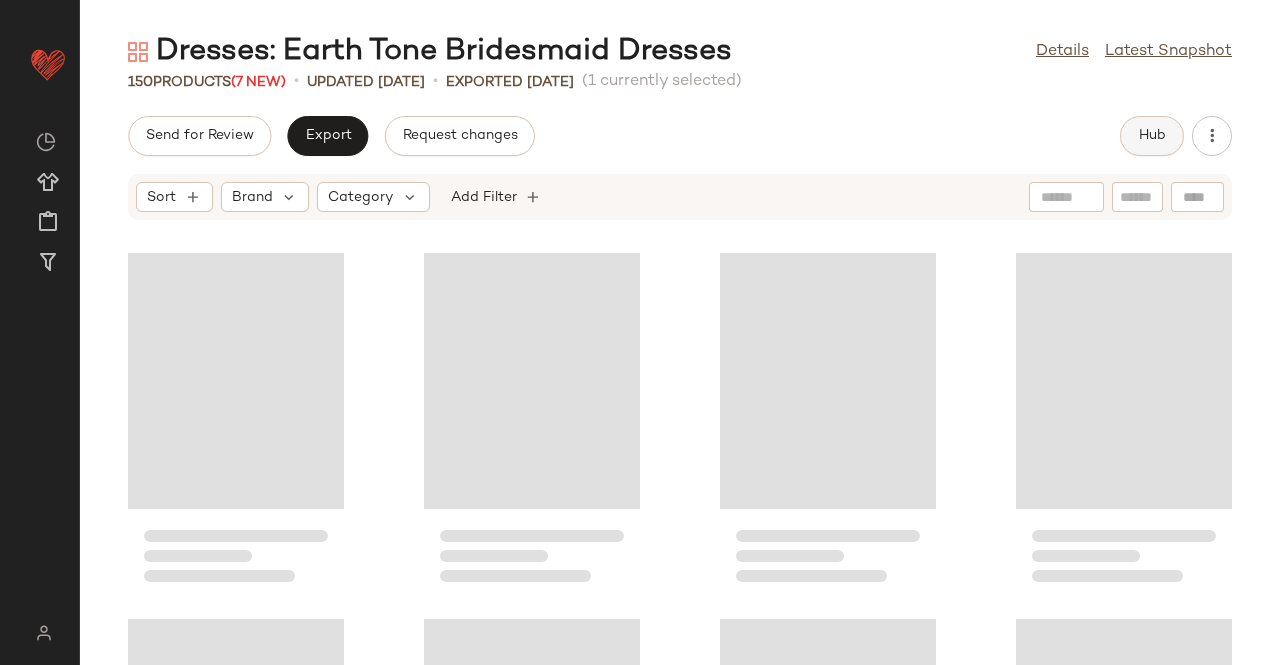 click on "Hub" 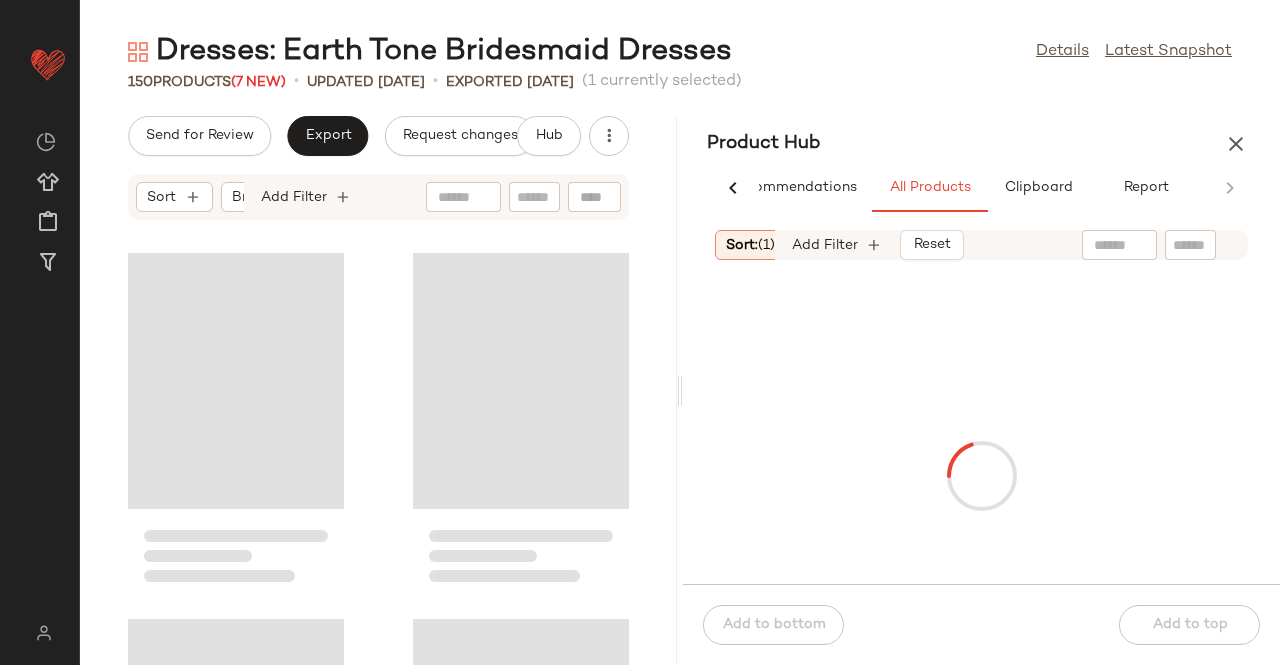 scroll, scrollTop: 0, scrollLeft: 62, axis: horizontal 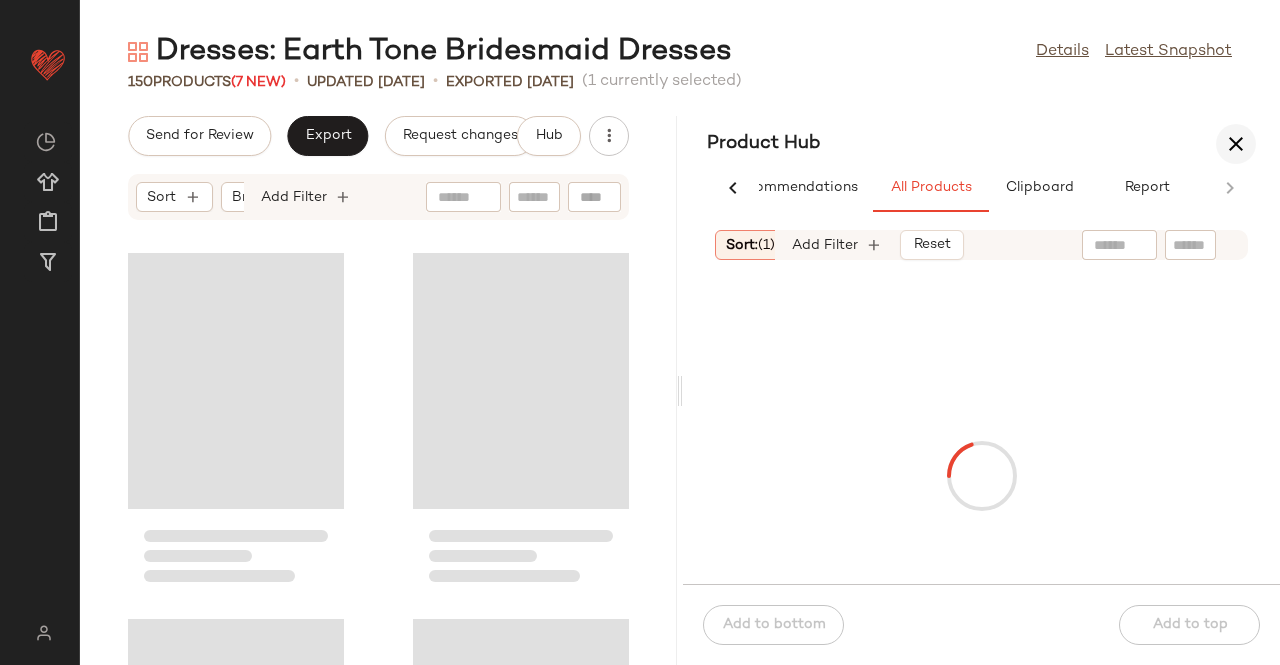 drag, startPoint x: 1249, startPoint y: 161, endPoint x: 1244, endPoint y: 129, distance: 32.38827 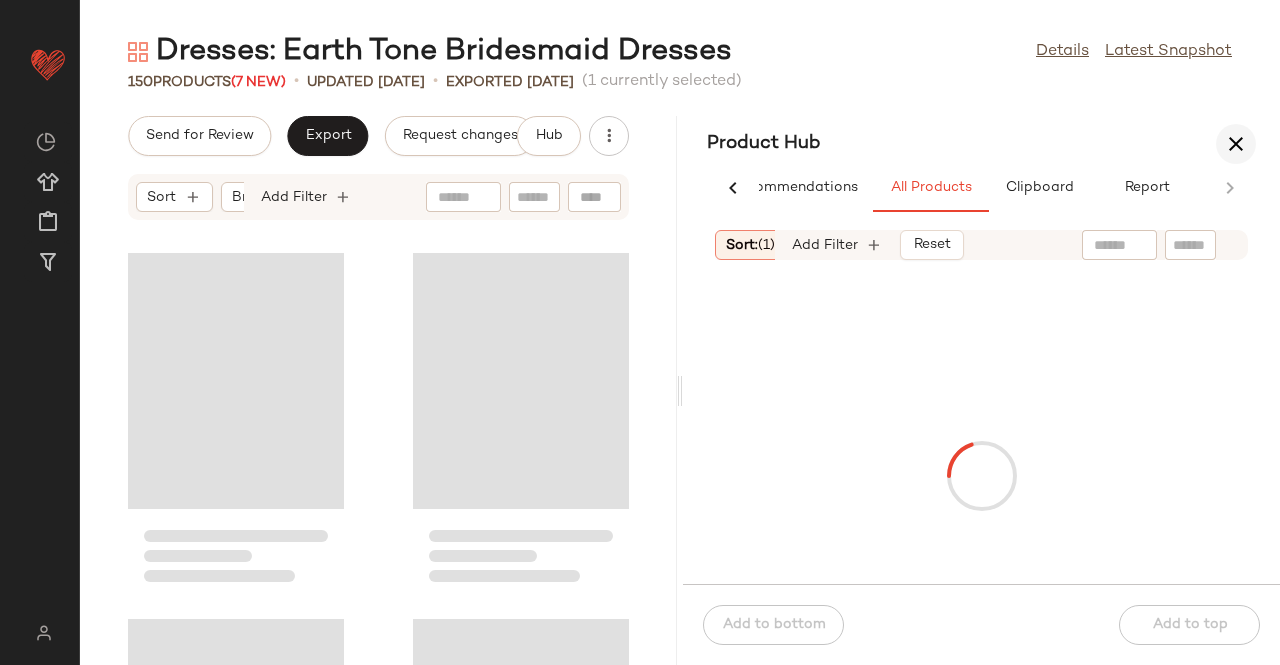click on "Product Hub" at bounding box center (981, 144) 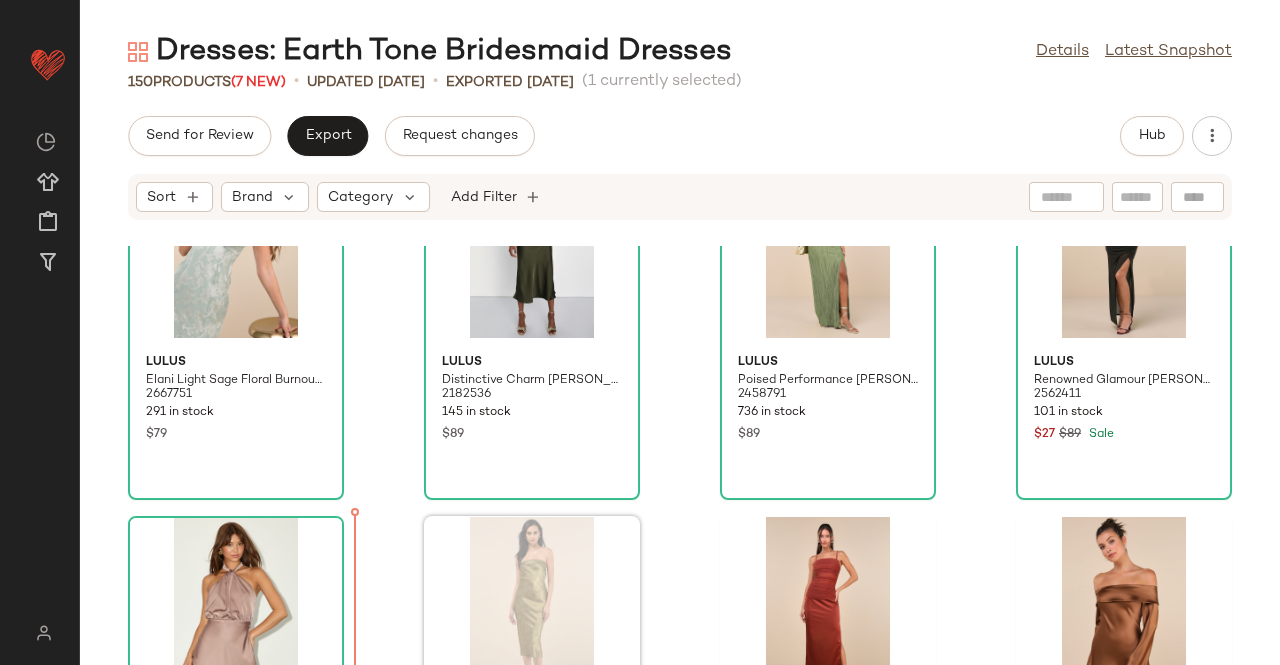 scroll, scrollTop: 110, scrollLeft: 0, axis: vertical 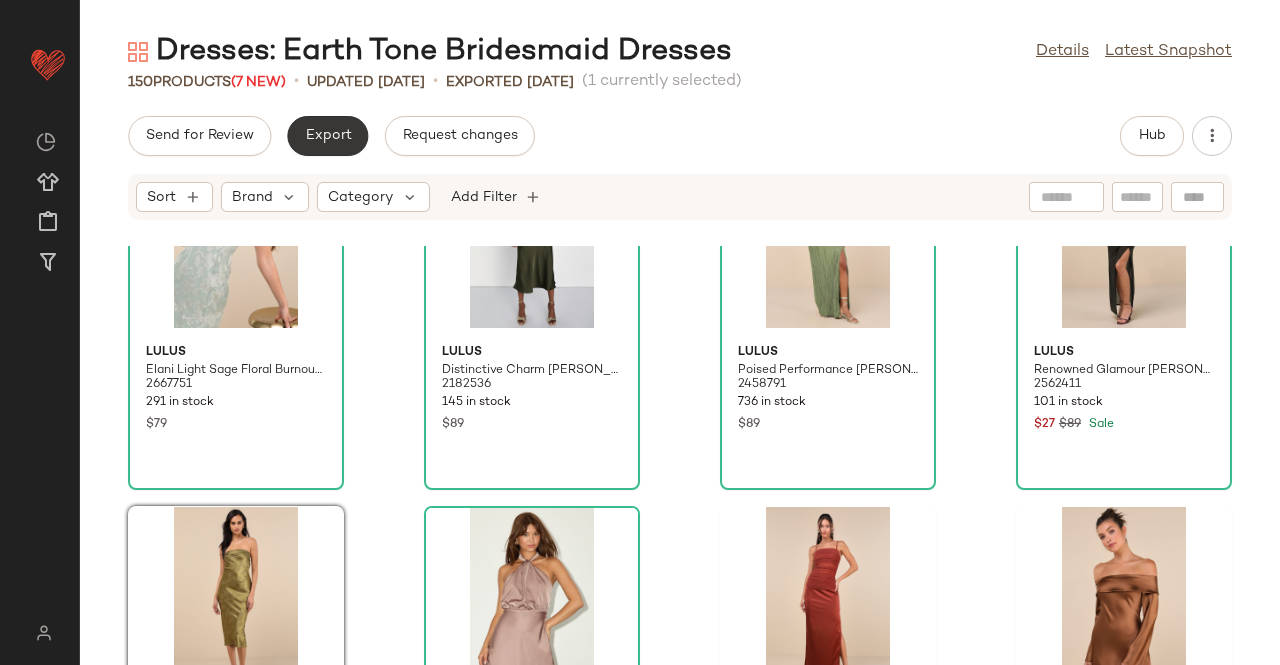 click on "Export" 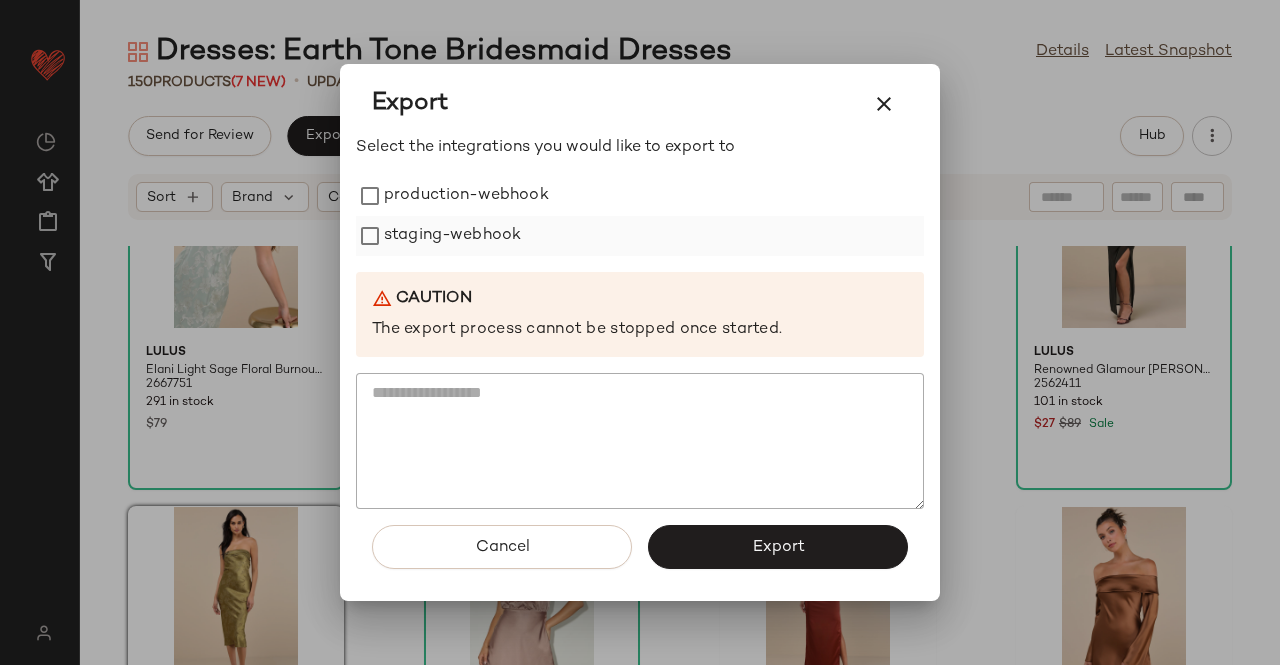 drag, startPoint x: 460, startPoint y: 194, endPoint x: 457, endPoint y: 243, distance: 49.09175 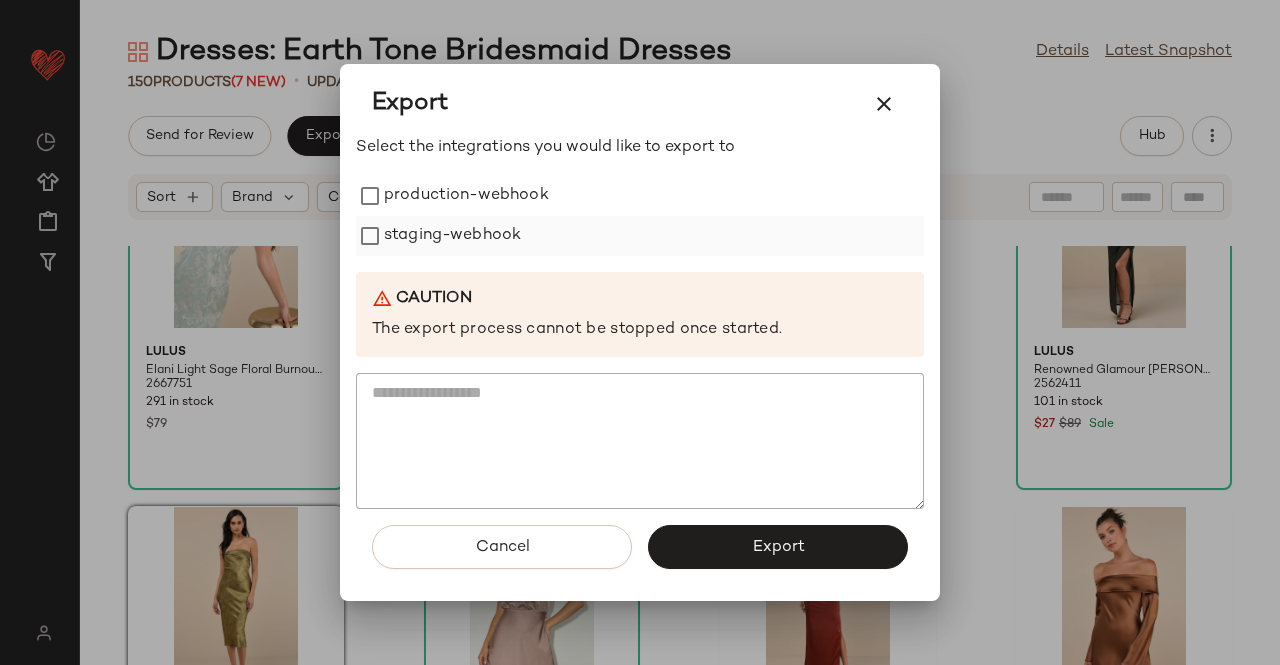click on "production-webhook" at bounding box center [466, 196] 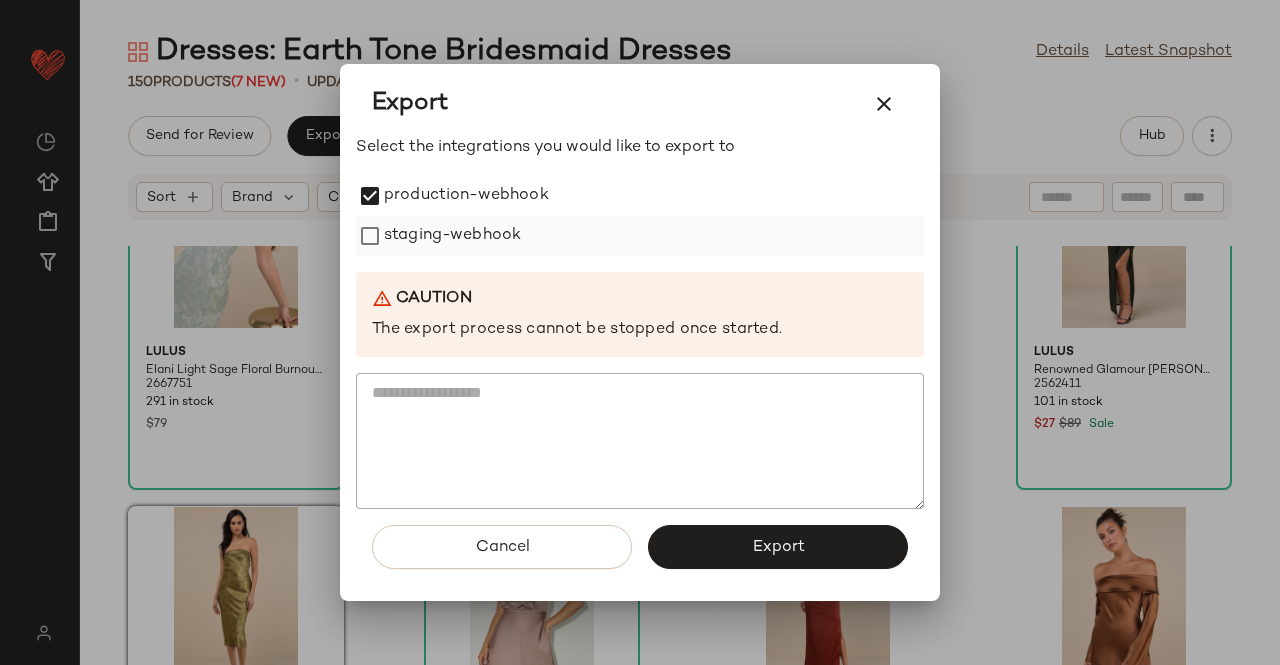 click on "staging-webhook" at bounding box center [452, 236] 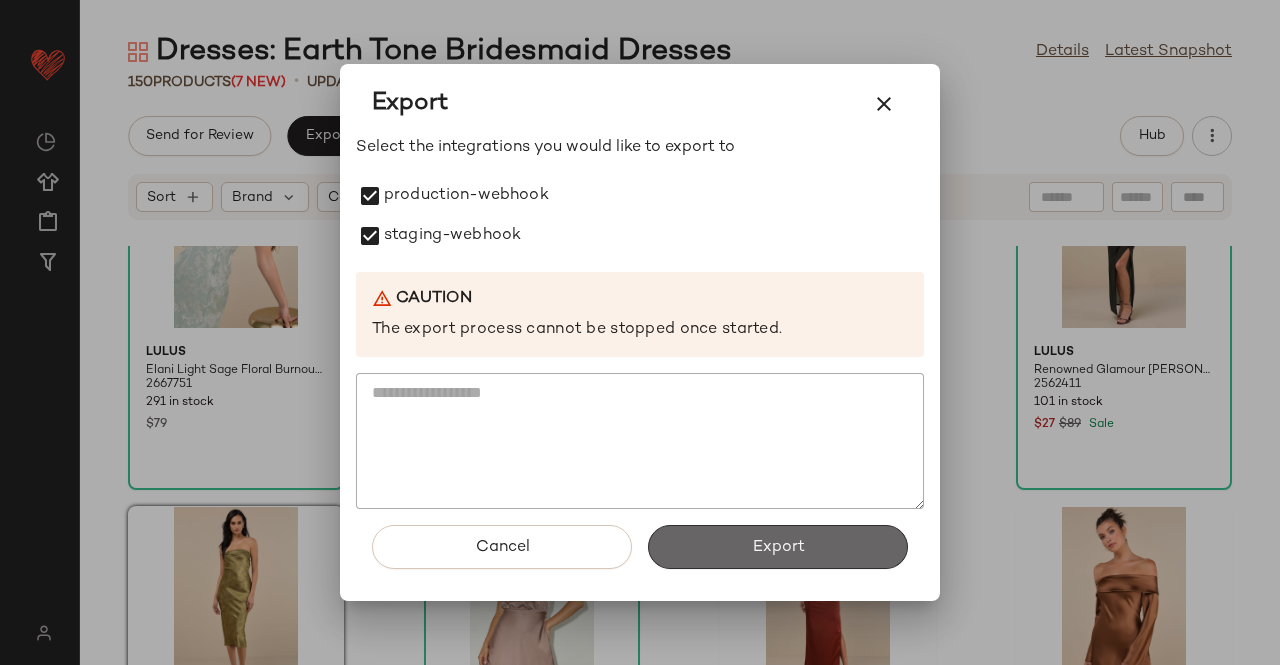click on "Export" at bounding box center (778, 547) 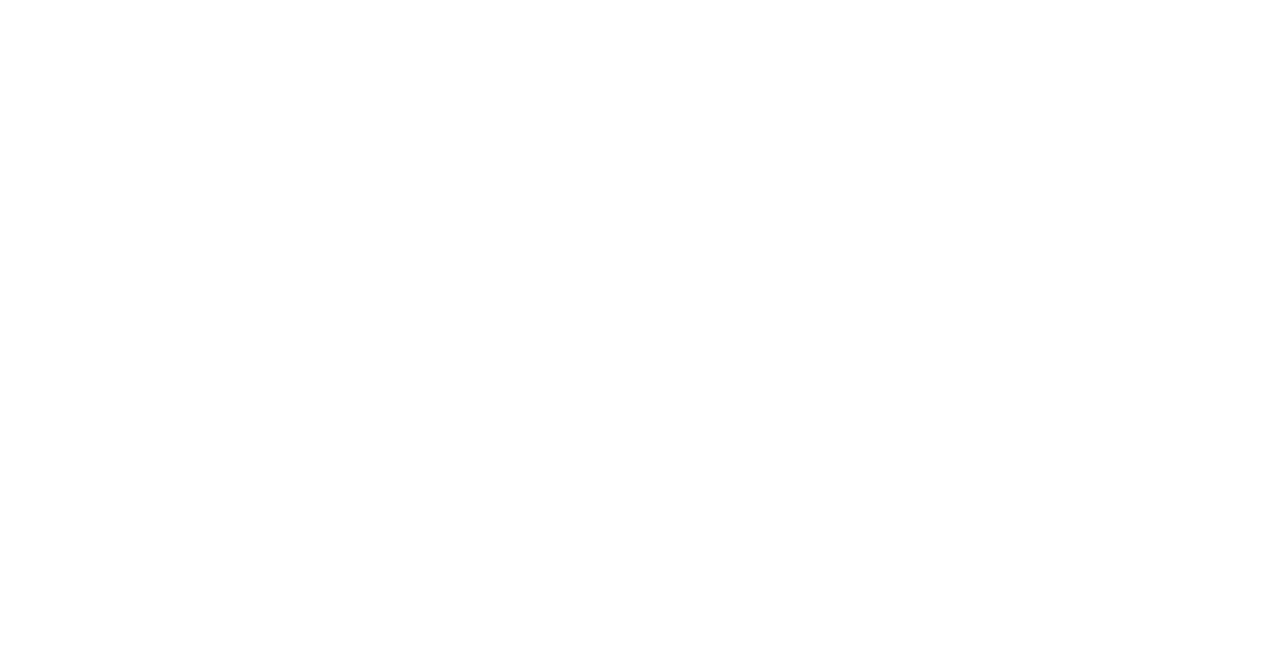 scroll, scrollTop: 0, scrollLeft: 0, axis: both 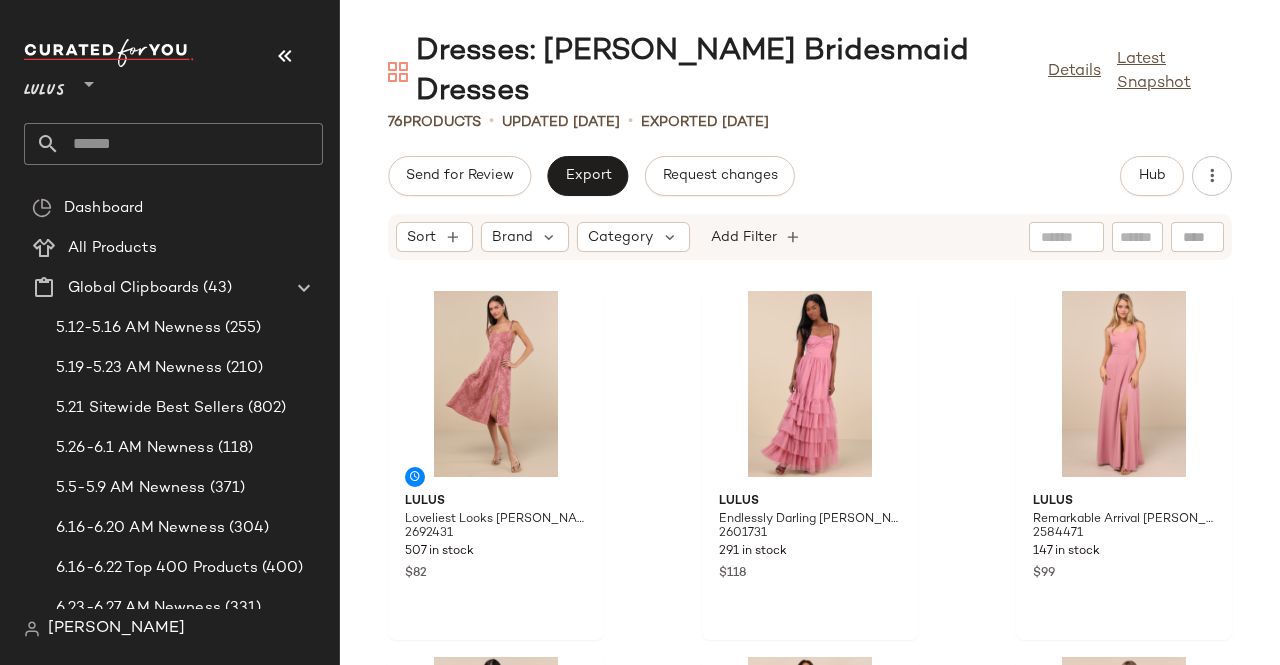 click at bounding box center (285, 56) 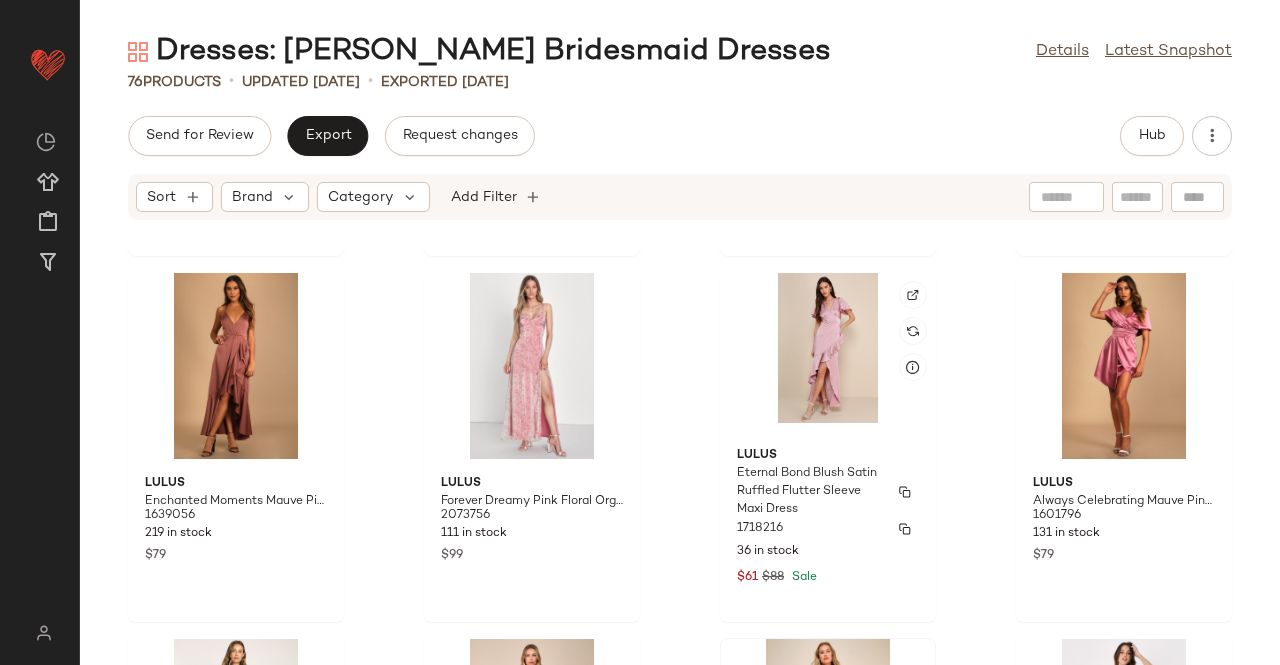 scroll, scrollTop: 6538, scrollLeft: 0, axis: vertical 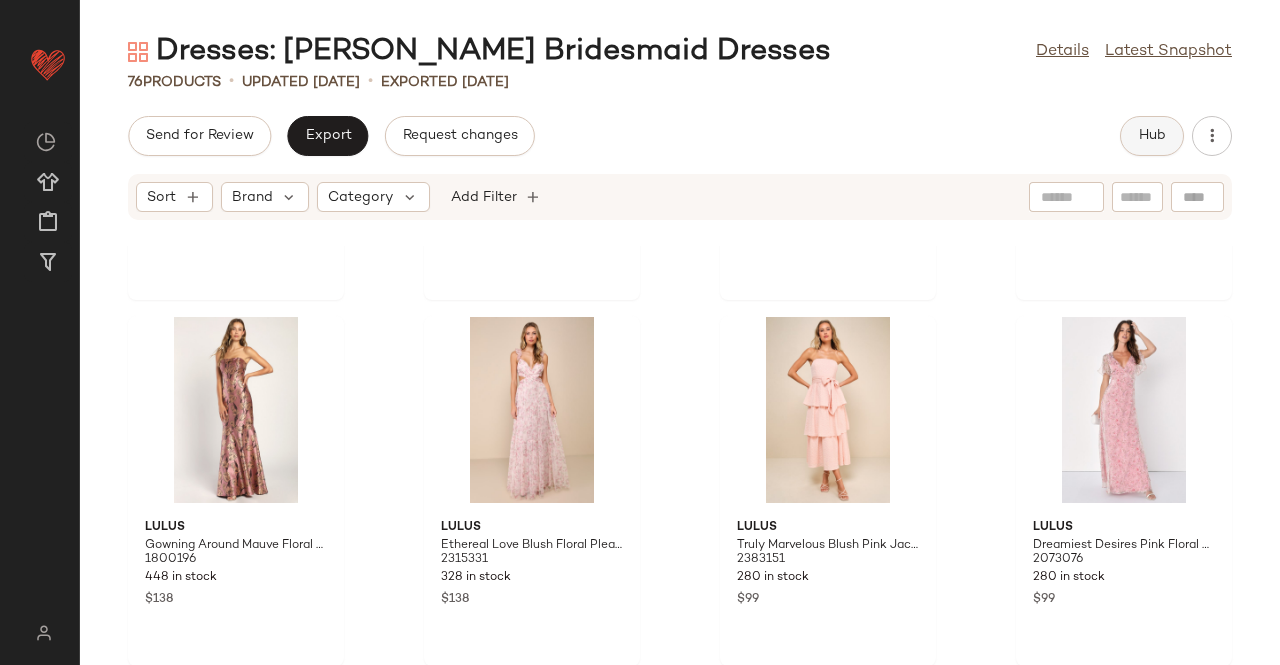 click on "Hub" at bounding box center (1152, 136) 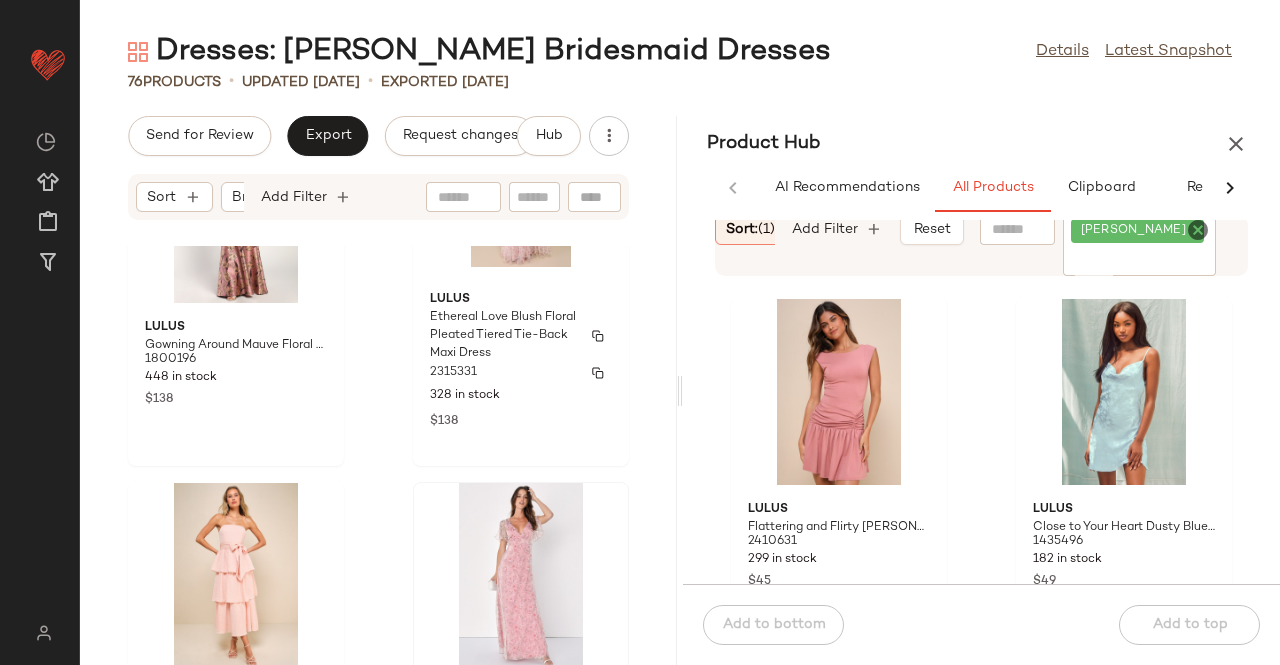 scroll, scrollTop: 13492, scrollLeft: 0, axis: vertical 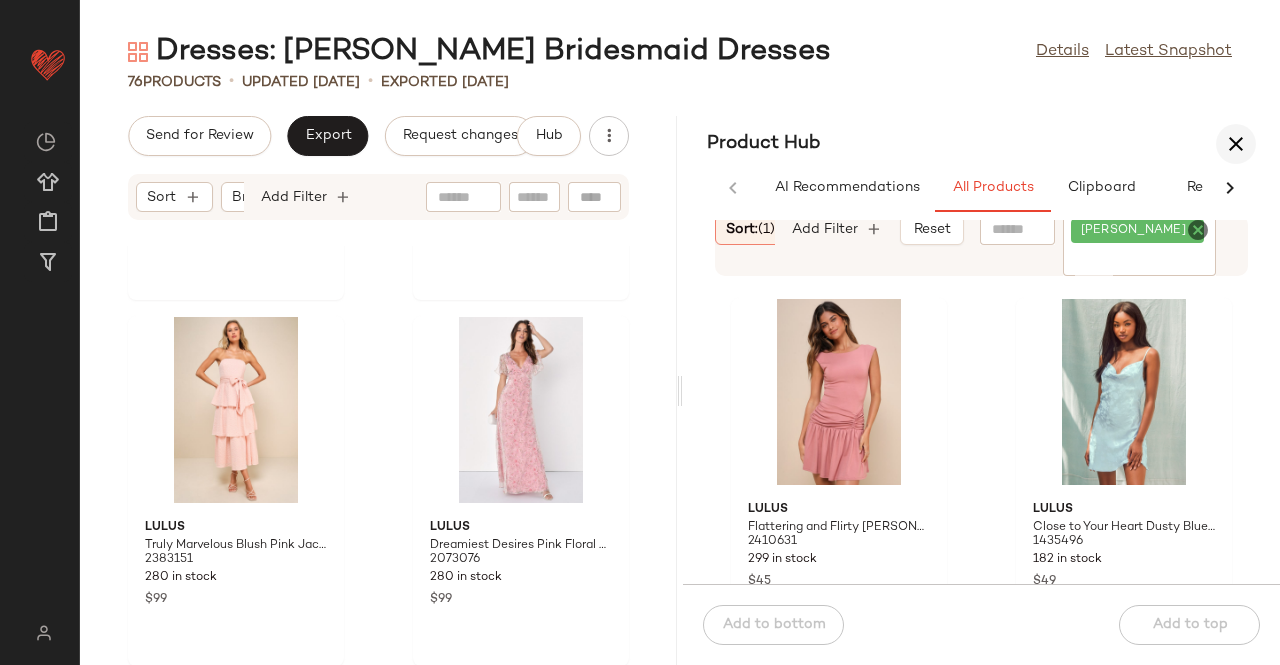 click at bounding box center (1236, 144) 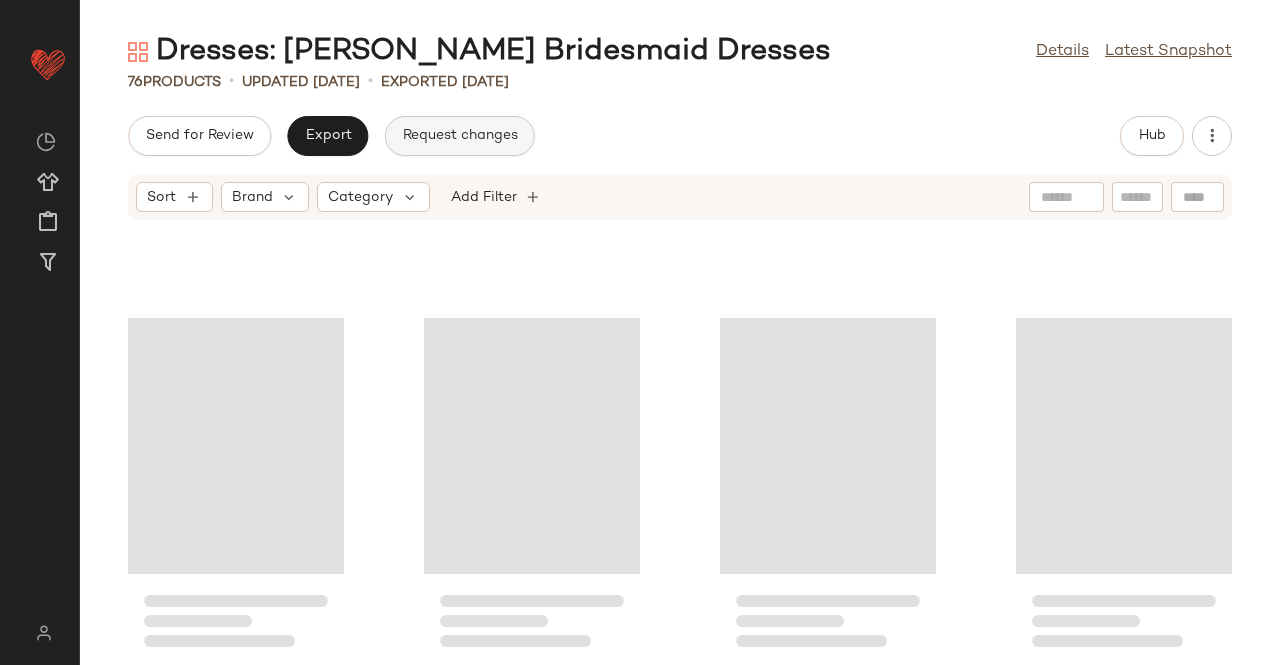 scroll, scrollTop: 6538, scrollLeft: 0, axis: vertical 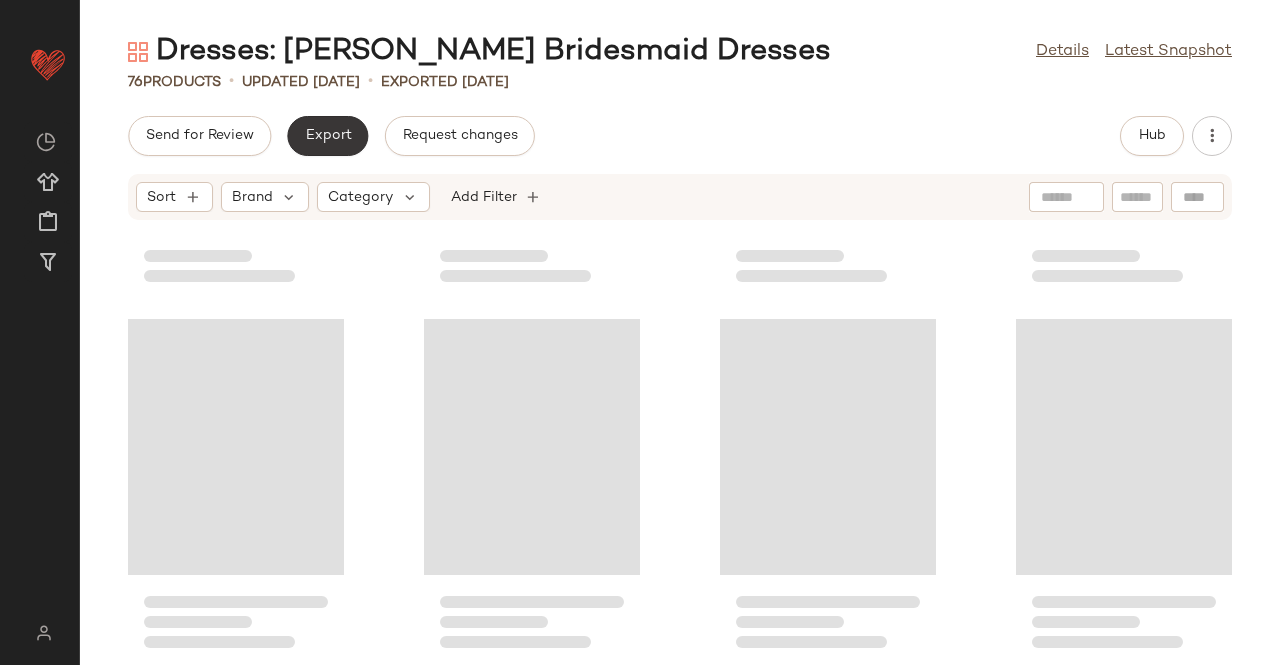 click on "Export" at bounding box center [327, 136] 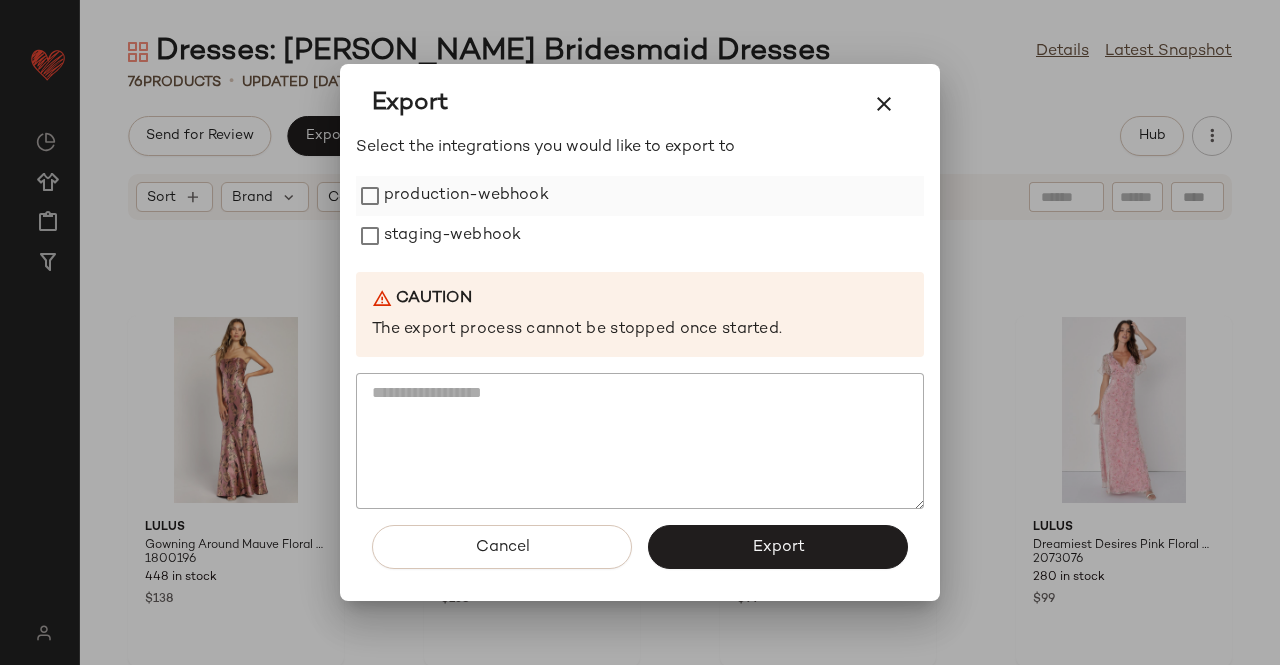 drag, startPoint x: 418, startPoint y: 161, endPoint x: 420, endPoint y: 186, distance: 25.079872 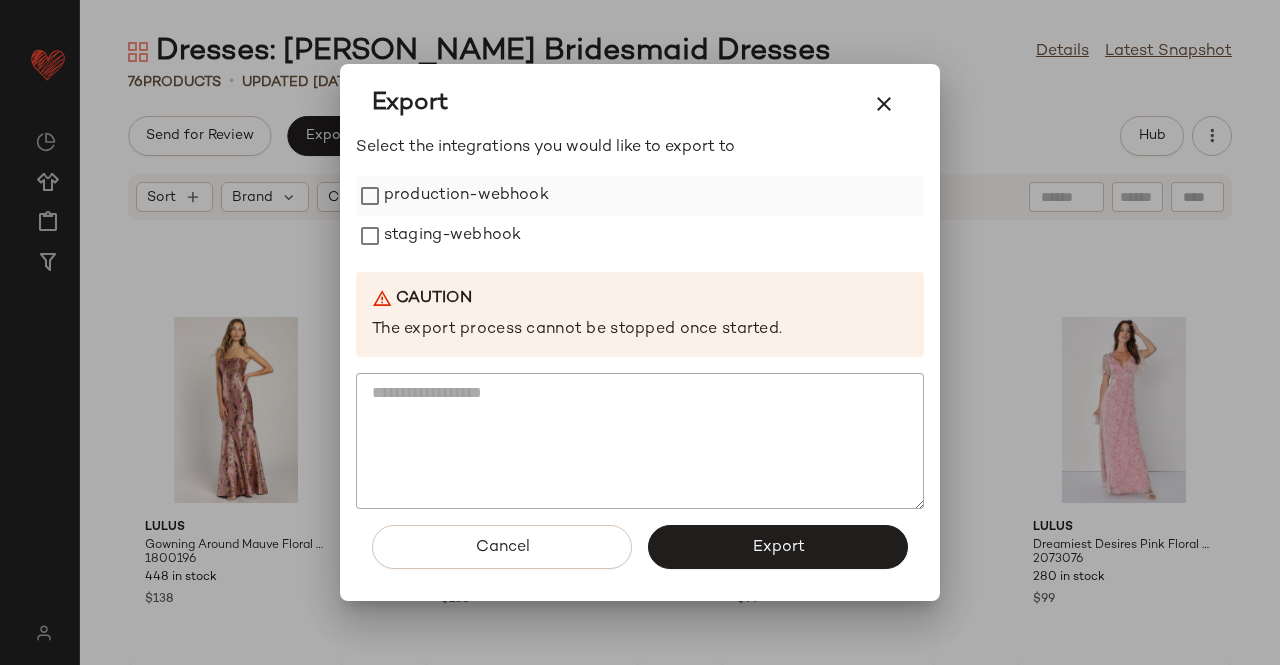 click on "Select the integrations you would like to export to production-webhook staging-webhook Caution The export process cannot be stopped once started." at bounding box center (640, 323) 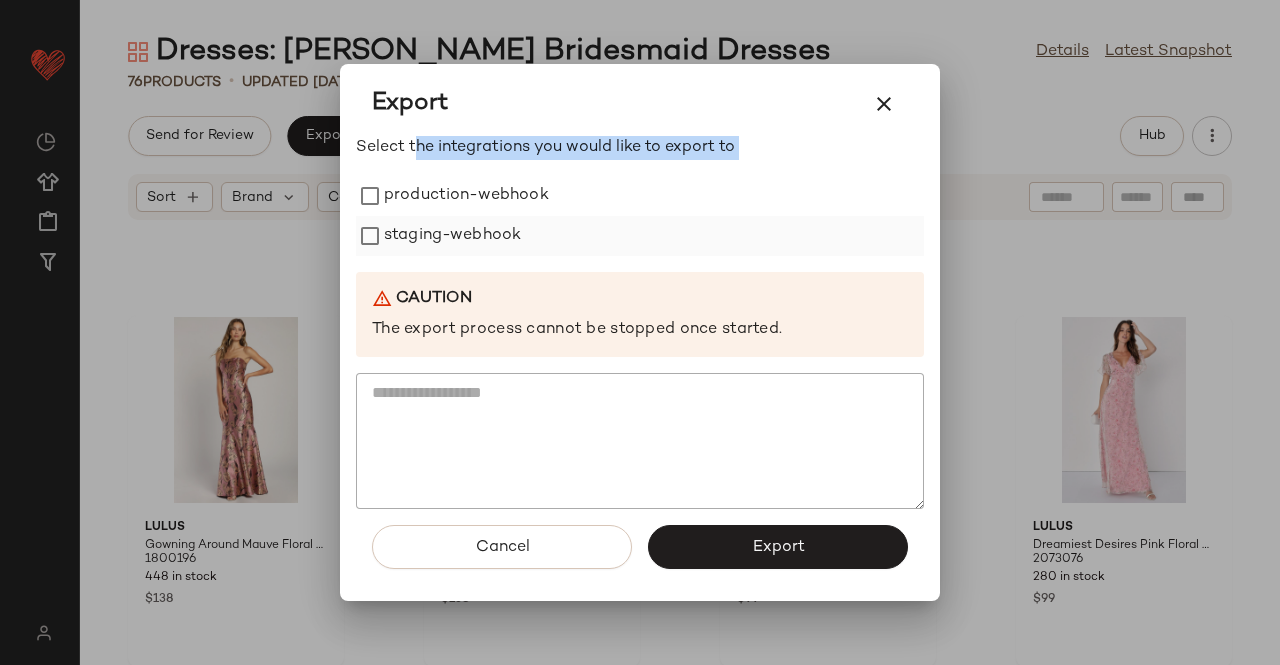 drag, startPoint x: 416, startPoint y: 235, endPoint x: 447, endPoint y: 254, distance: 36.359318 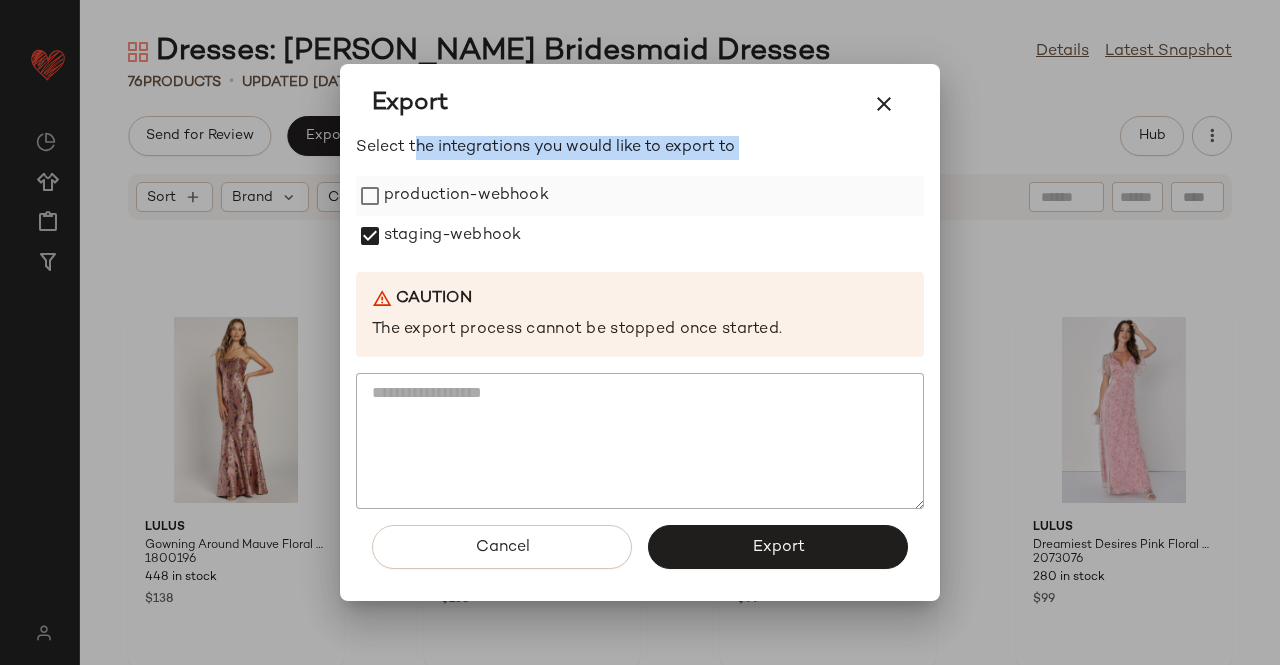 click on "production-webhook" at bounding box center [466, 196] 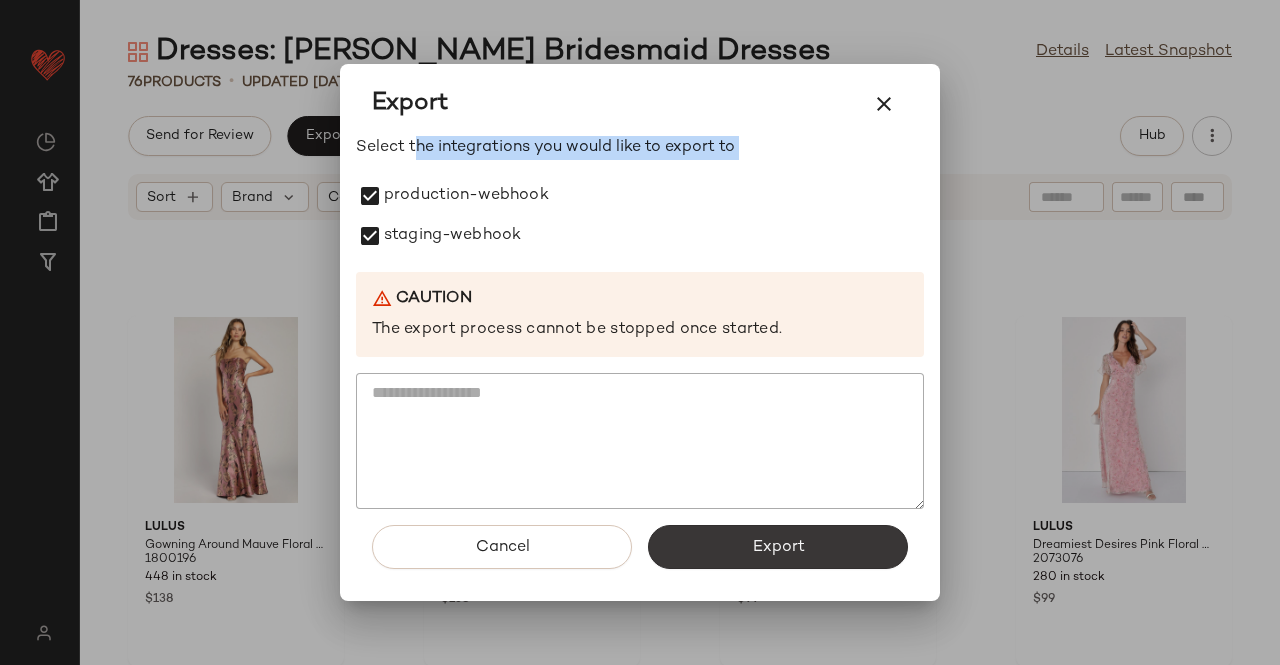 click on "Export" at bounding box center (778, 547) 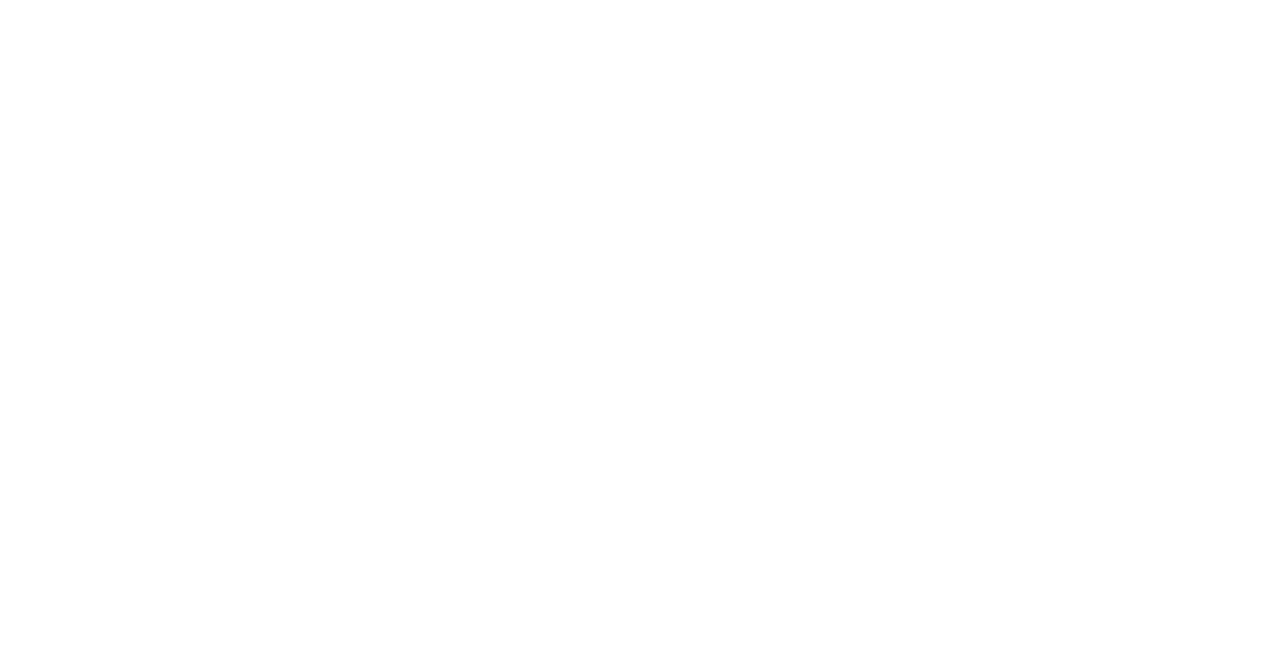 scroll, scrollTop: 0, scrollLeft: 0, axis: both 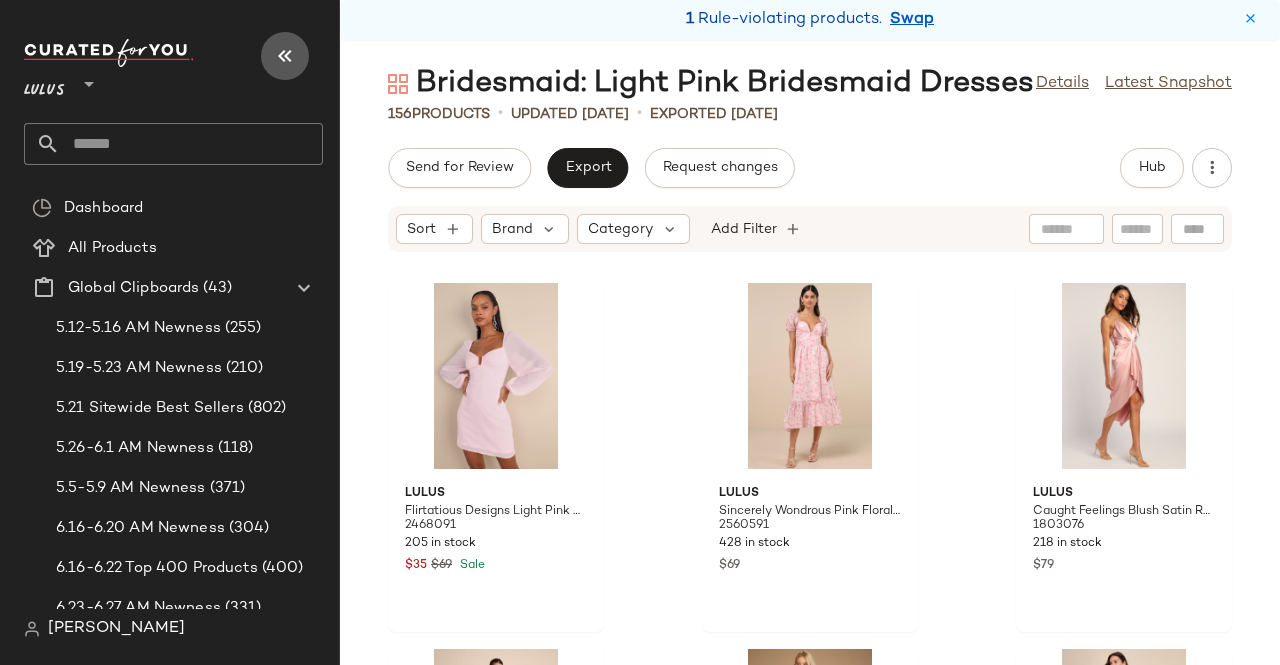click at bounding box center [285, 56] 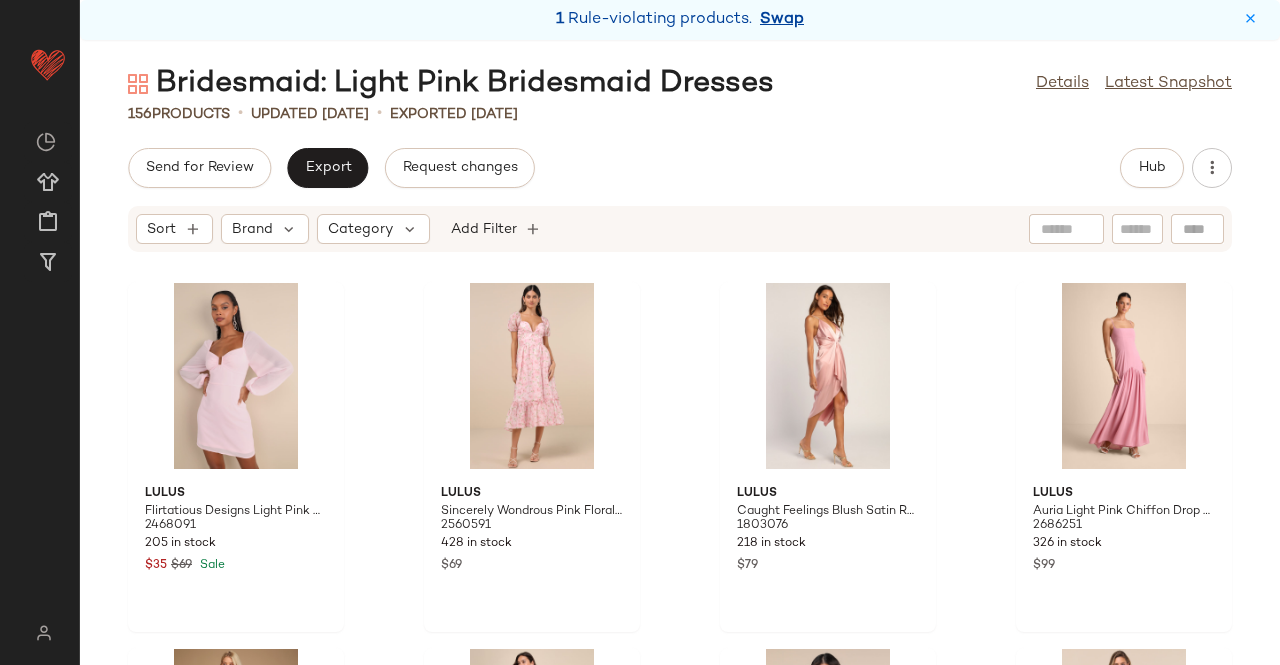 click on "Swap" at bounding box center (782, 20) 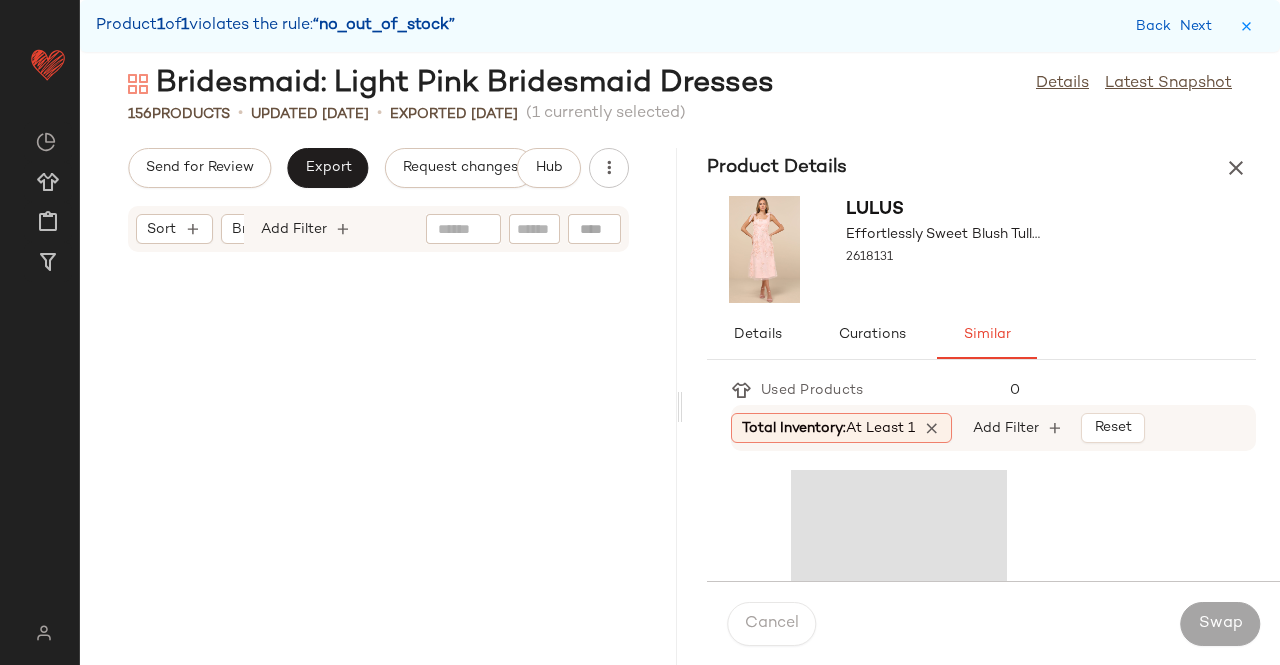 scroll, scrollTop: 23058, scrollLeft: 0, axis: vertical 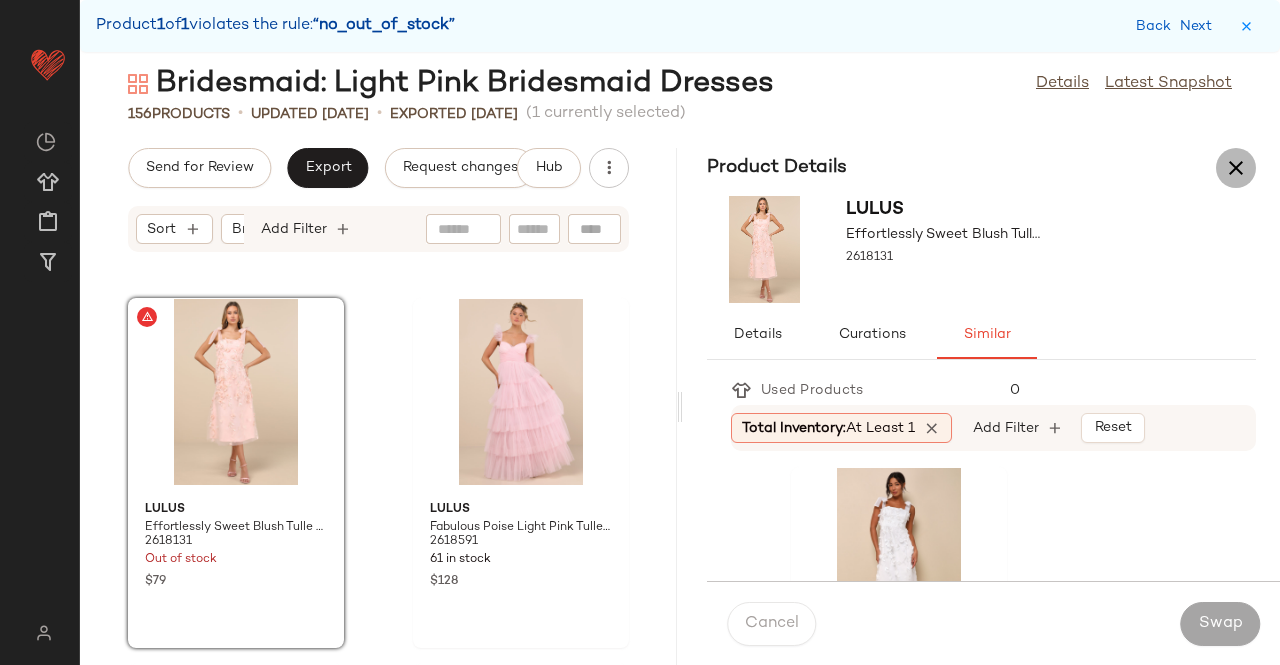 click at bounding box center [1236, 168] 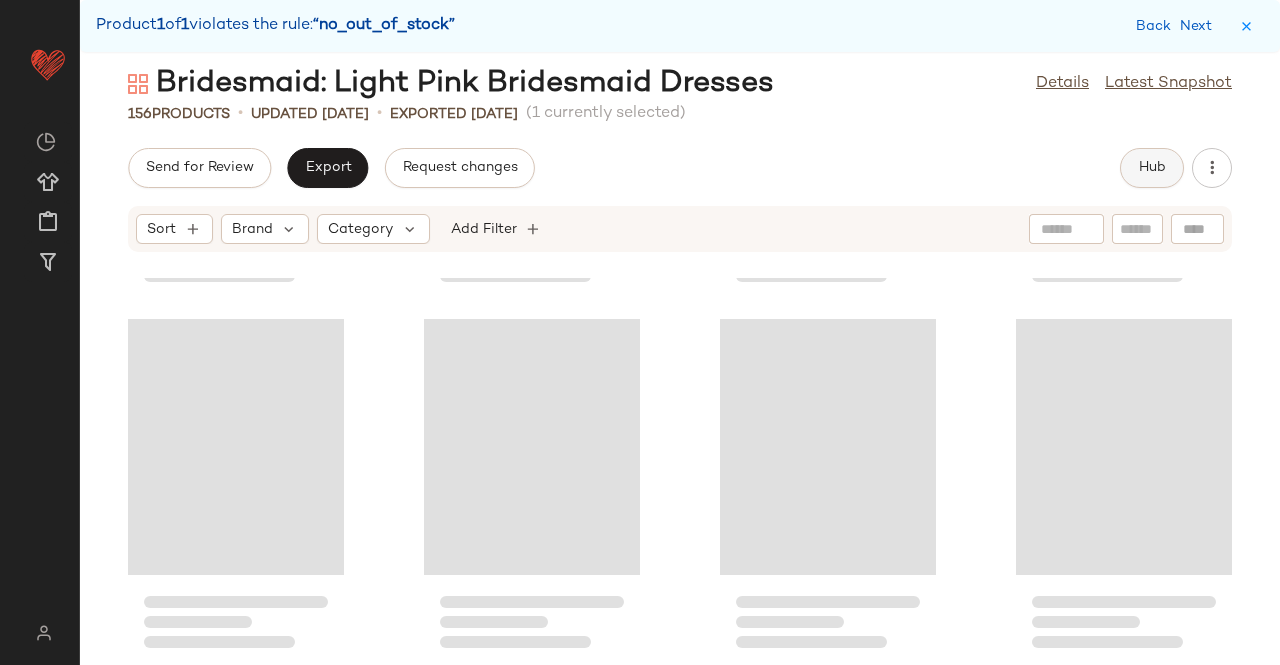 click on "Bridesmaid: Light Pink Bridesmaid Dresses  Details   Latest Snapshot  156   Products   •   updated Jul 2nd  •  Exported Jul 2nd   (1 currently selected)   Send for Review   Export   Request changes   Hub  Sort  Brand  Category  Add Filter" at bounding box center [680, 364] 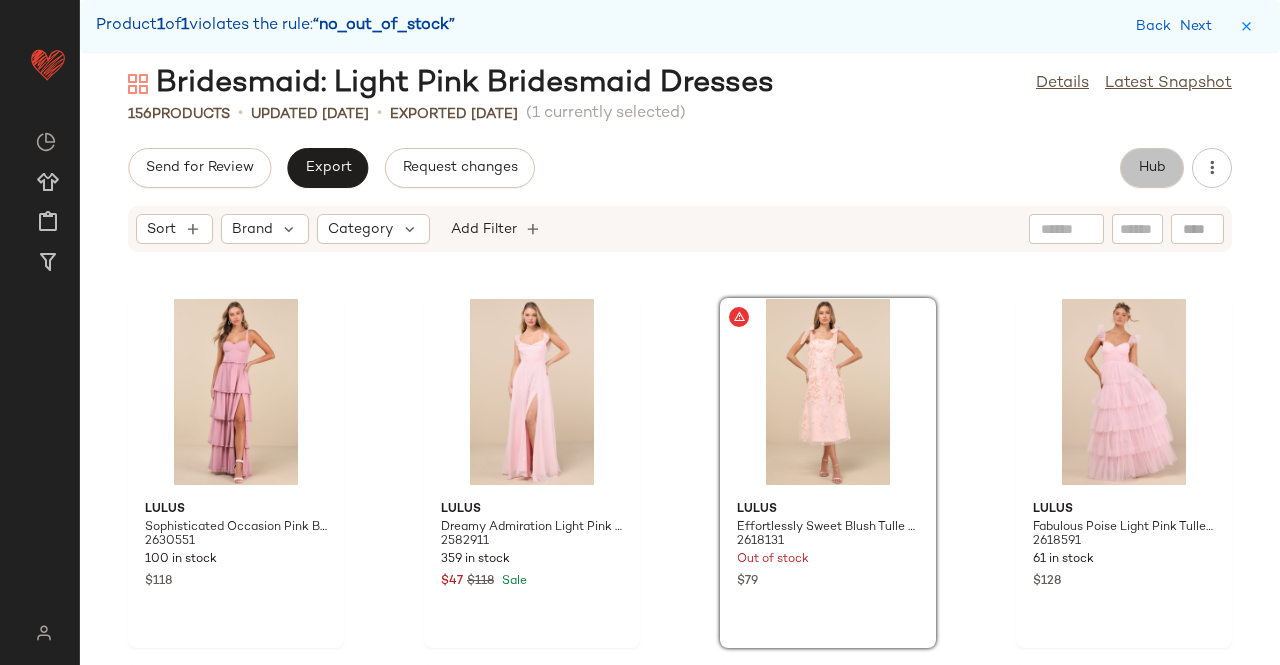 click on "Hub" at bounding box center [1152, 168] 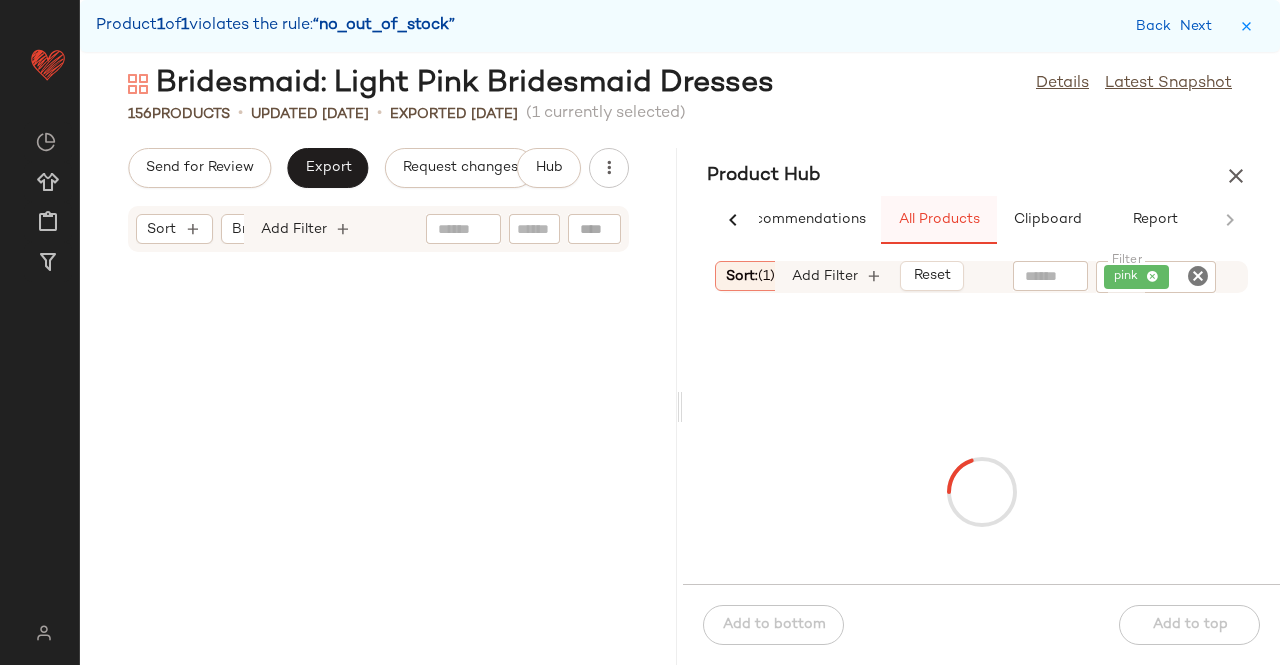 scroll, scrollTop: 0, scrollLeft: 62, axis: horizontal 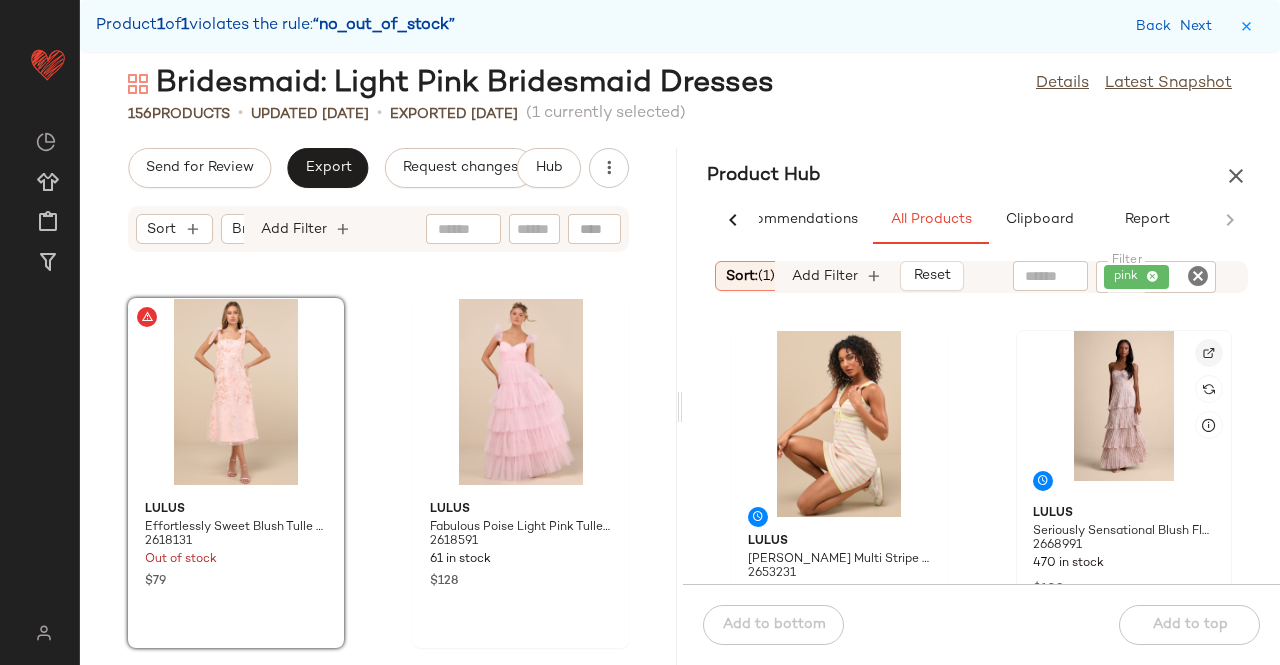 click at bounding box center [1209, 353] 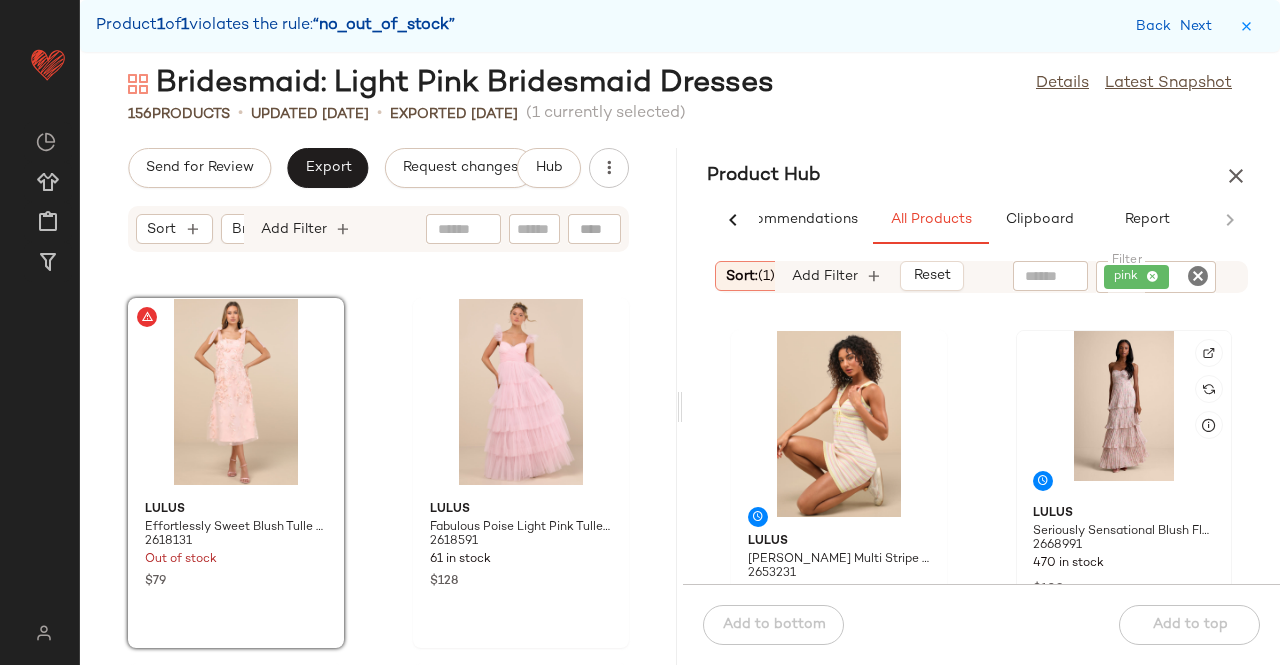 click 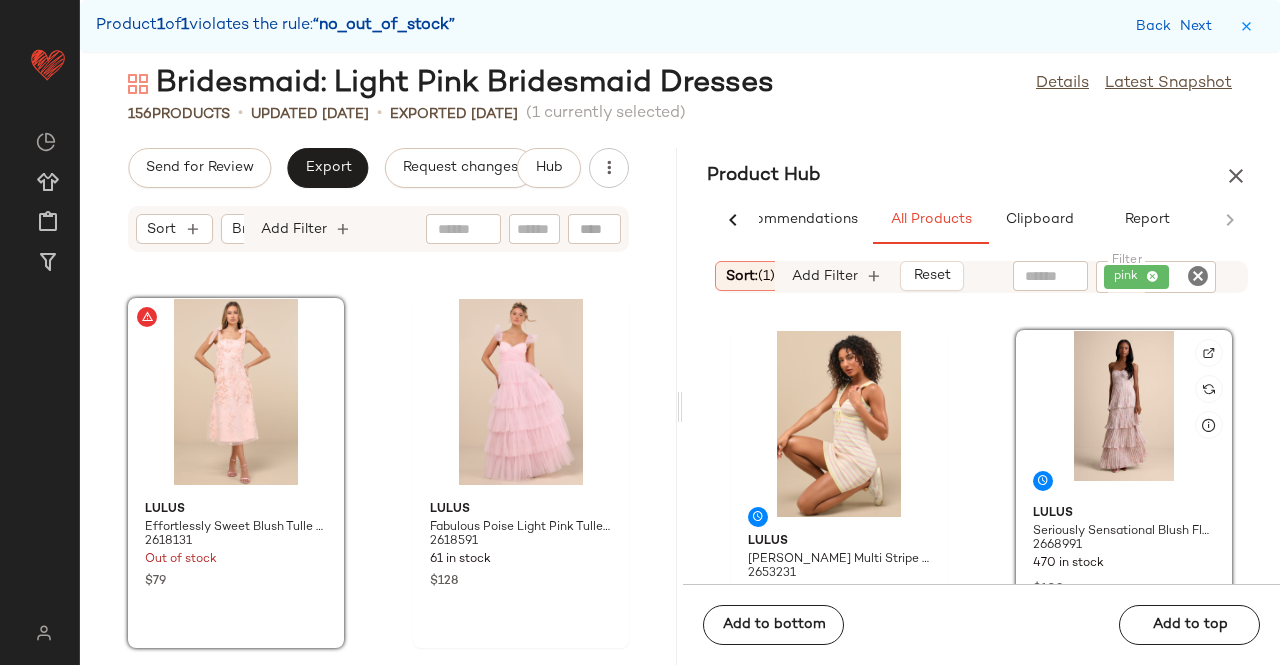 scroll, scrollTop: 200, scrollLeft: 0, axis: vertical 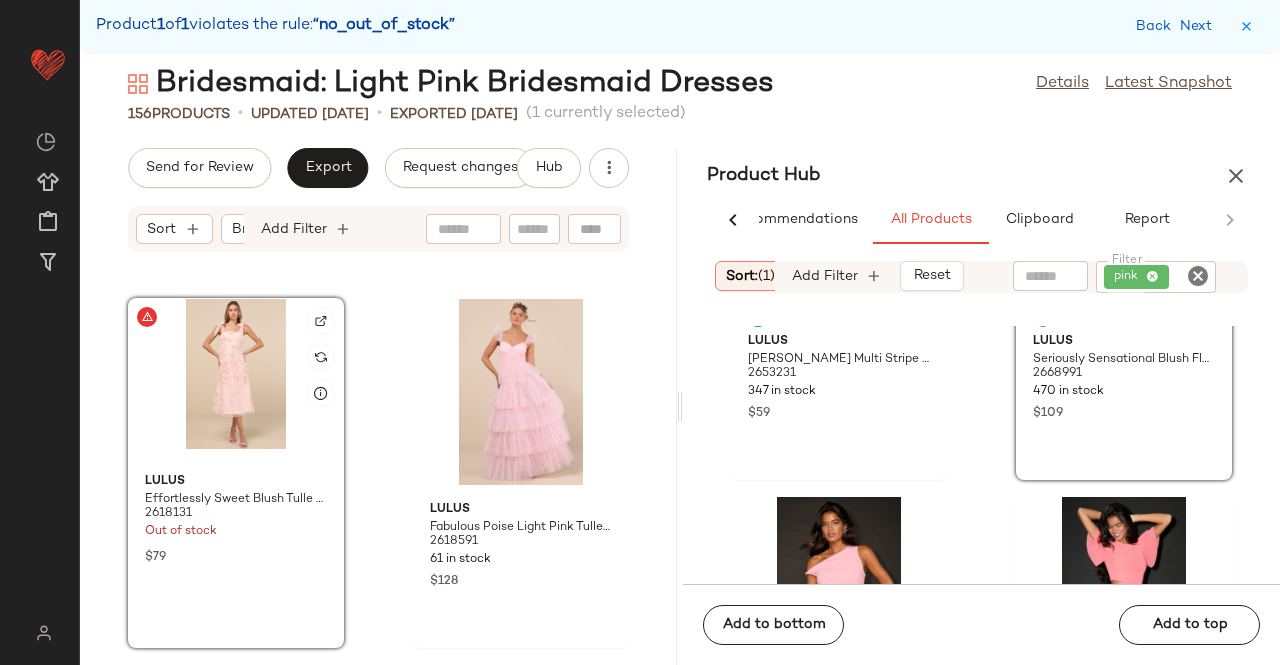 click 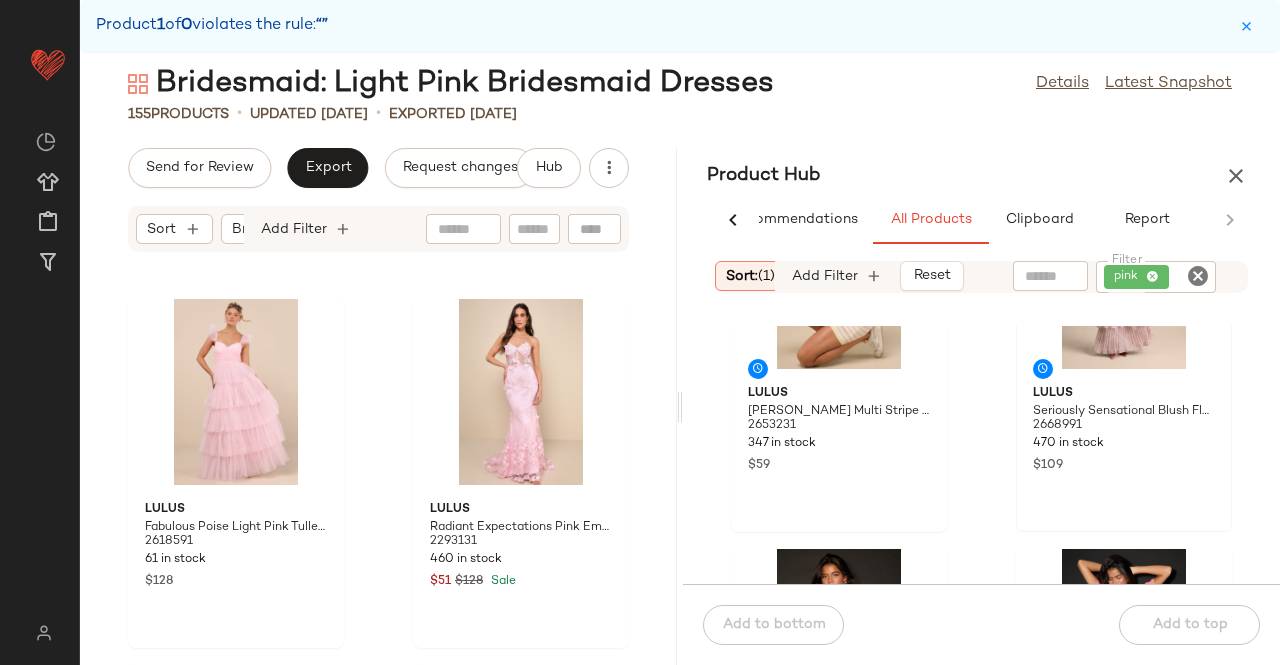 scroll, scrollTop: 0, scrollLeft: 0, axis: both 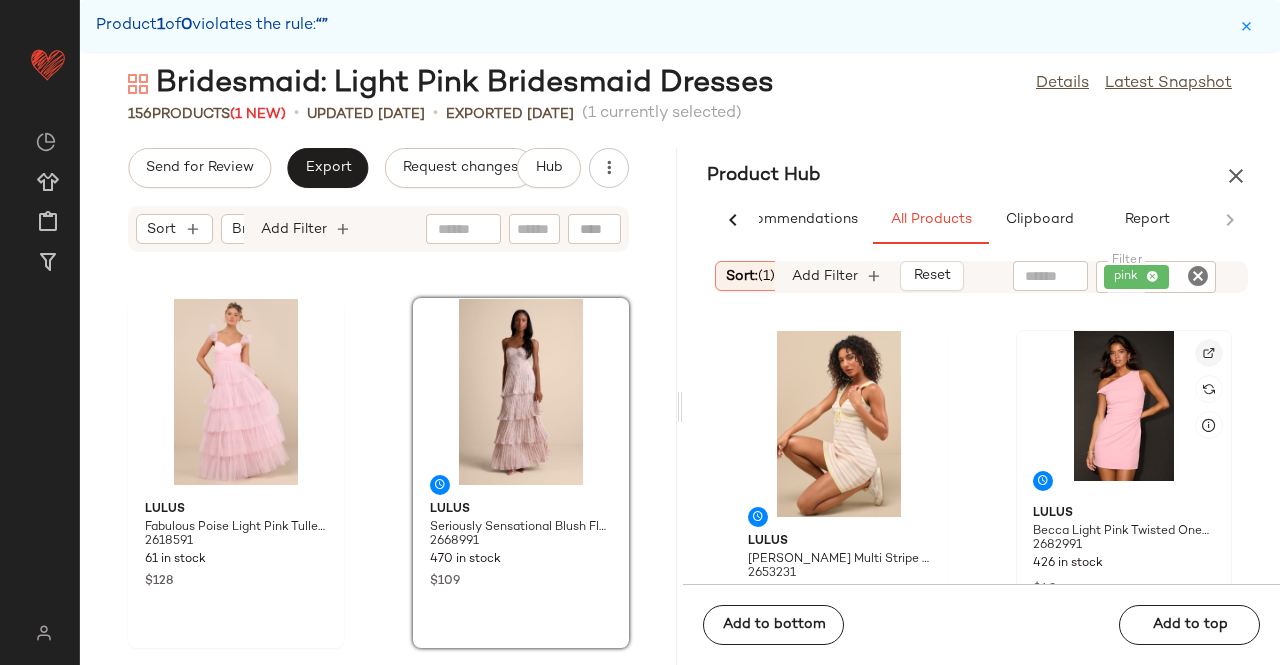 click at bounding box center [1209, 353] 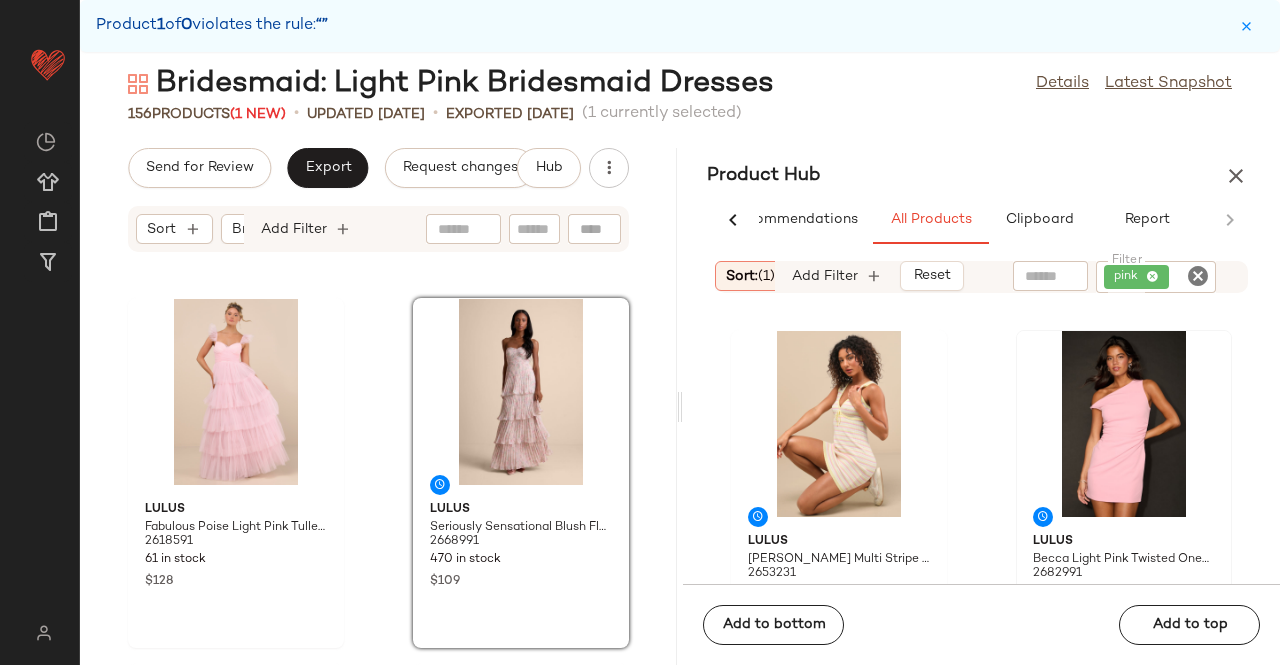 scroll, scrollTop: 23458, scrollLeft: 0, axis: vertical 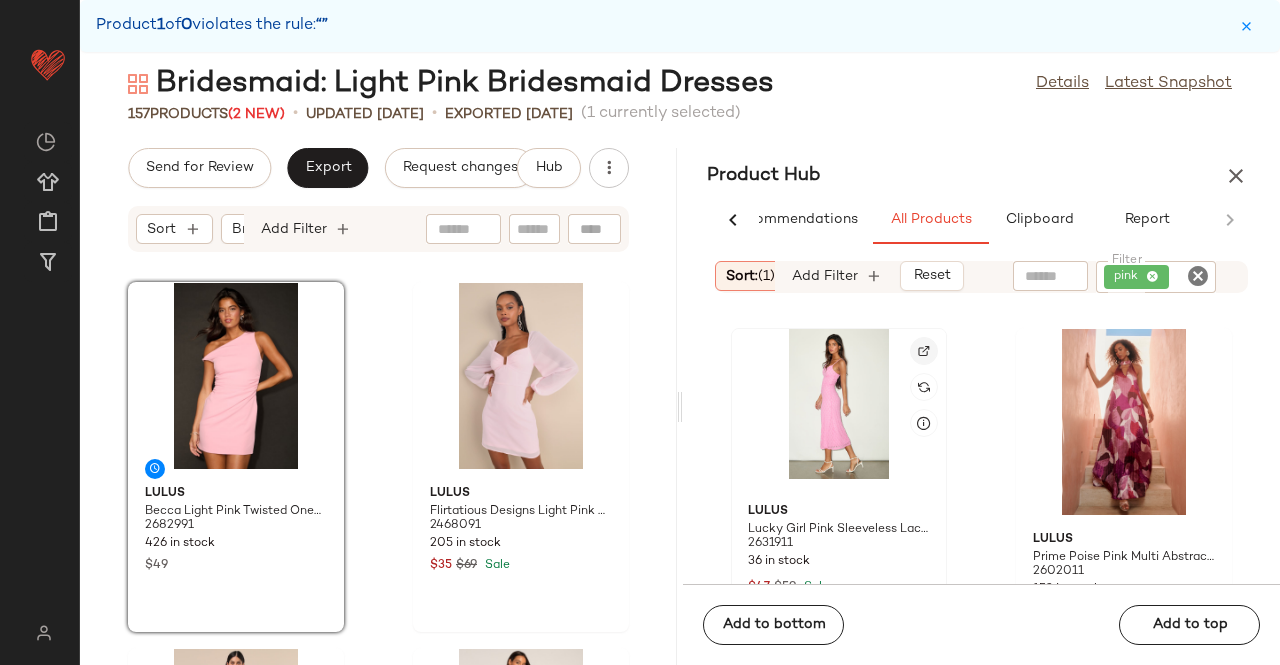 click at bounding box center (924, 351) 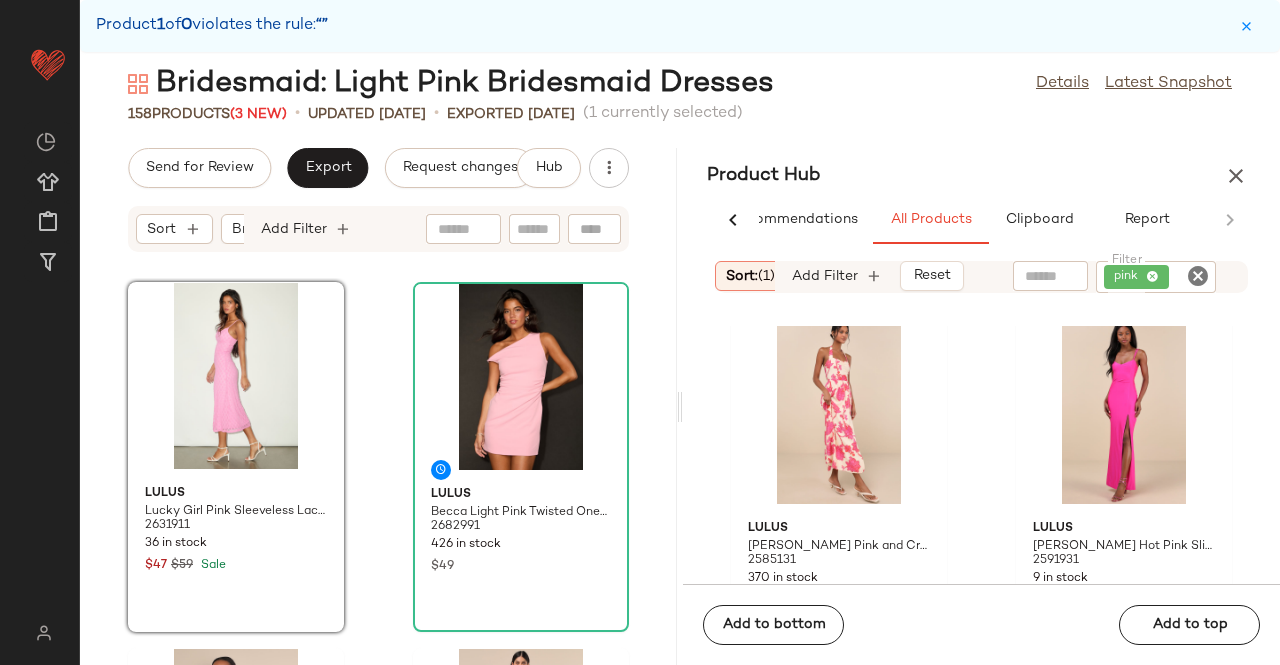 scroll, scrollTop: 19792, scrollLeft: 0, axis: vertical 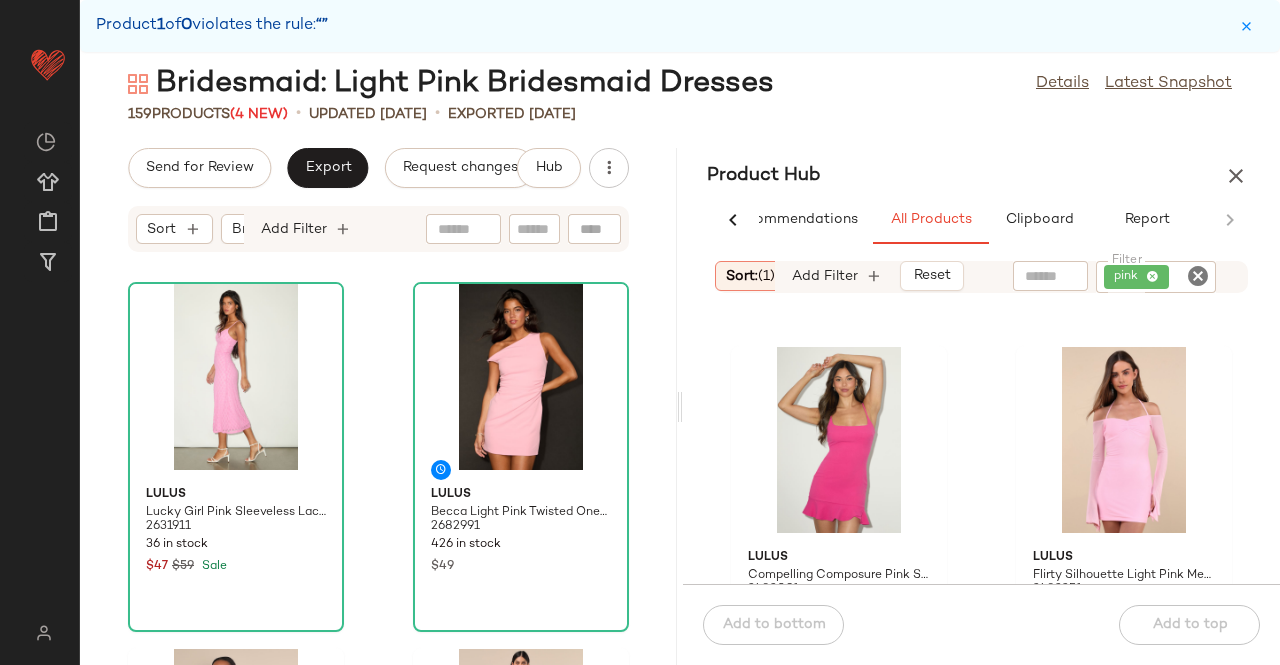 click at bounding box center (1236, 176) 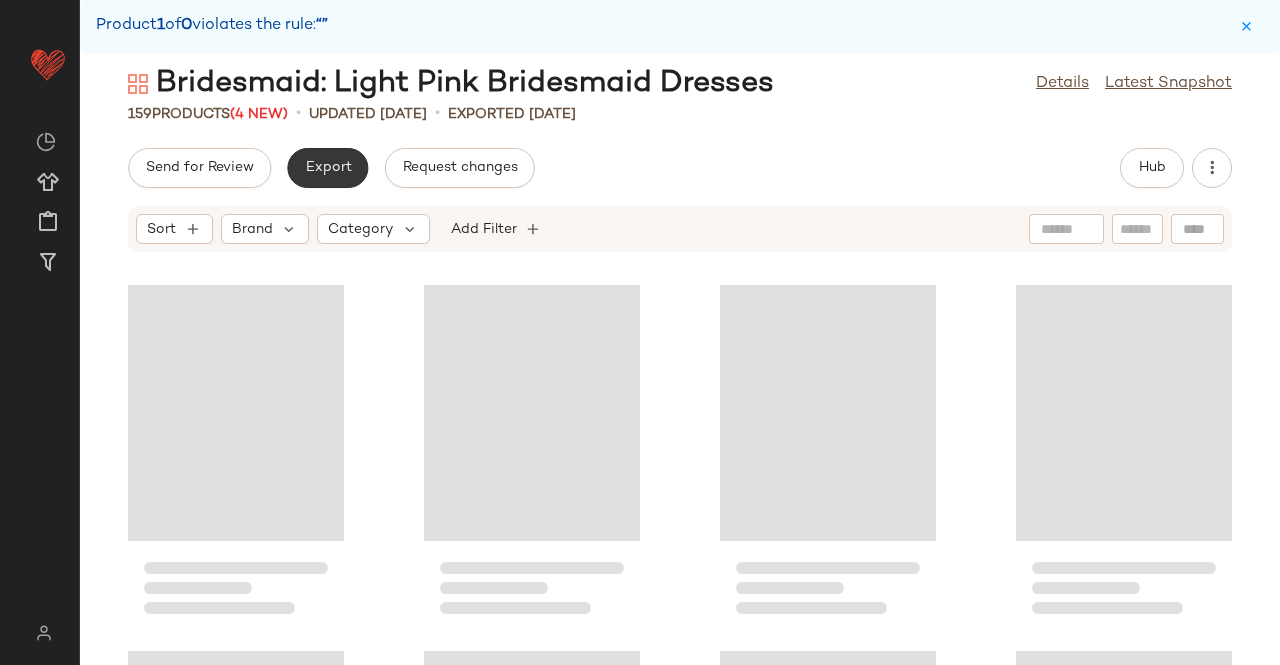 click on "Export" 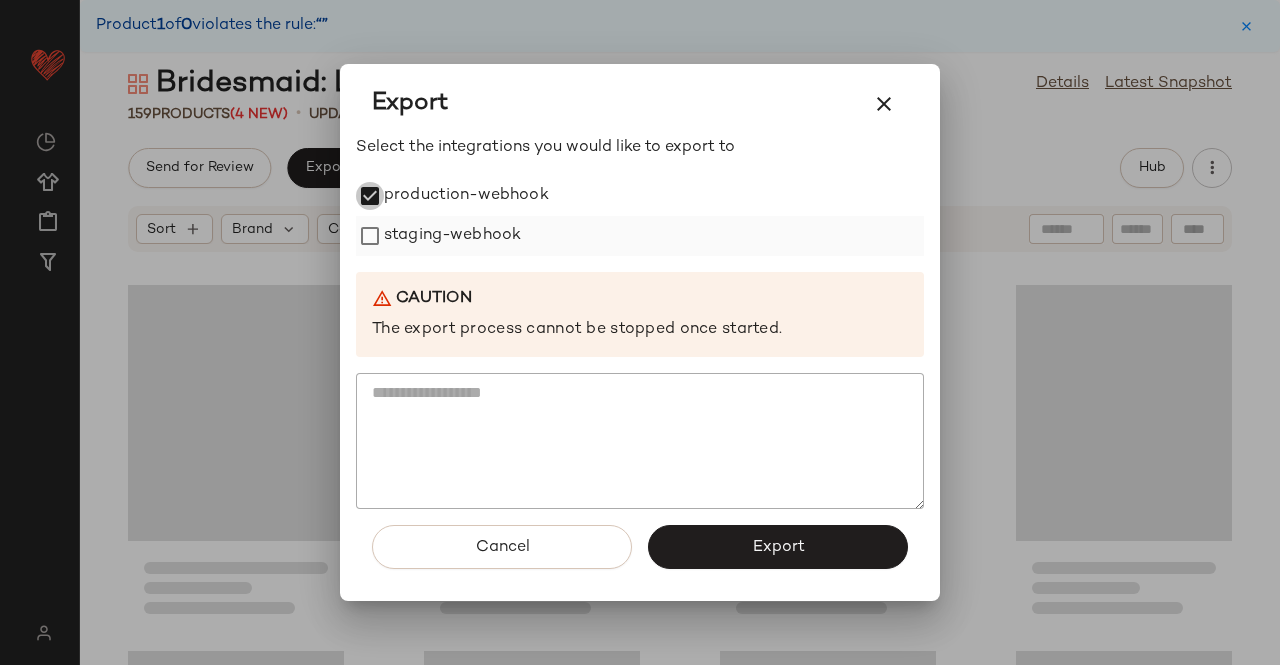 drag, startPoint x: 406, startPoint y: 247, endPoint x: 424, endPoint y: 251, distance: 18.439089 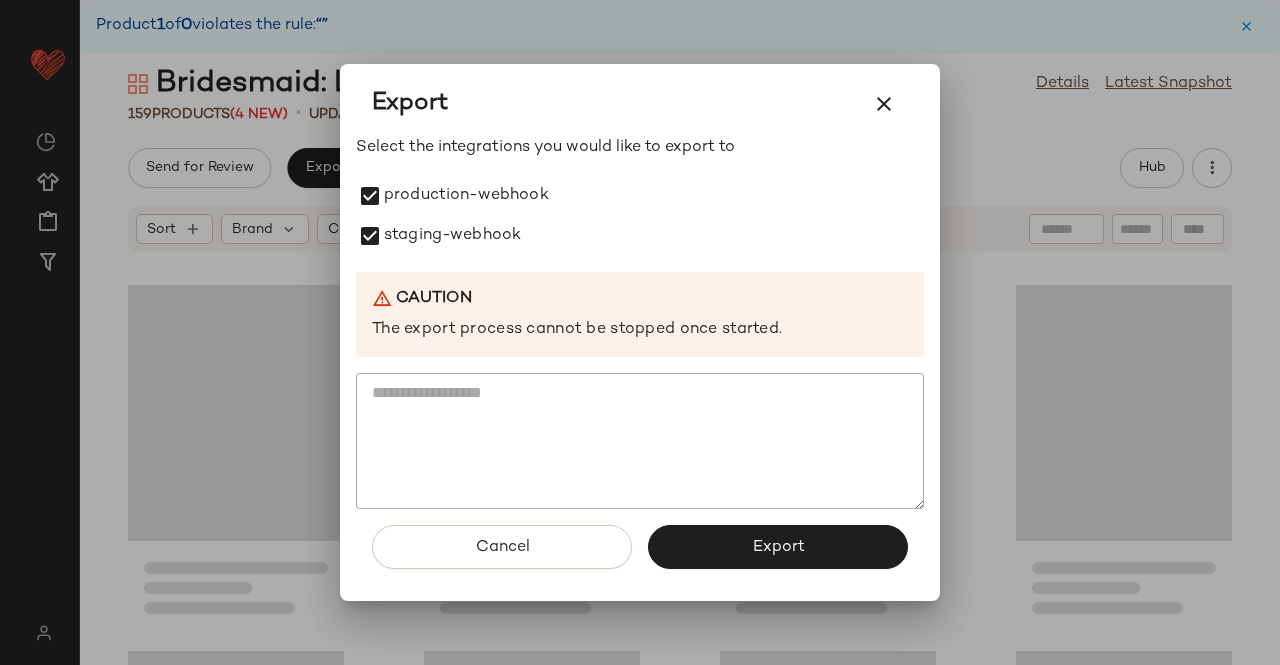 click on "Export" at bounding box center [778, 547] 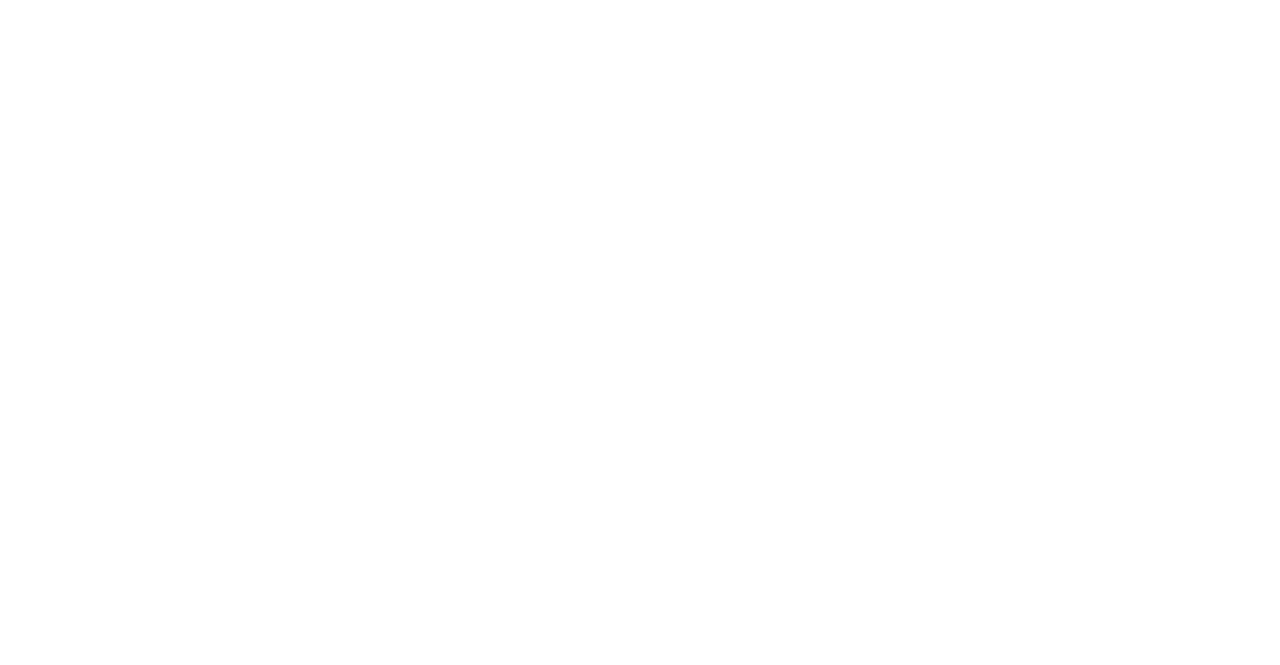 scroll, scrollTop: 0, scrollLeft: 0, axis: both 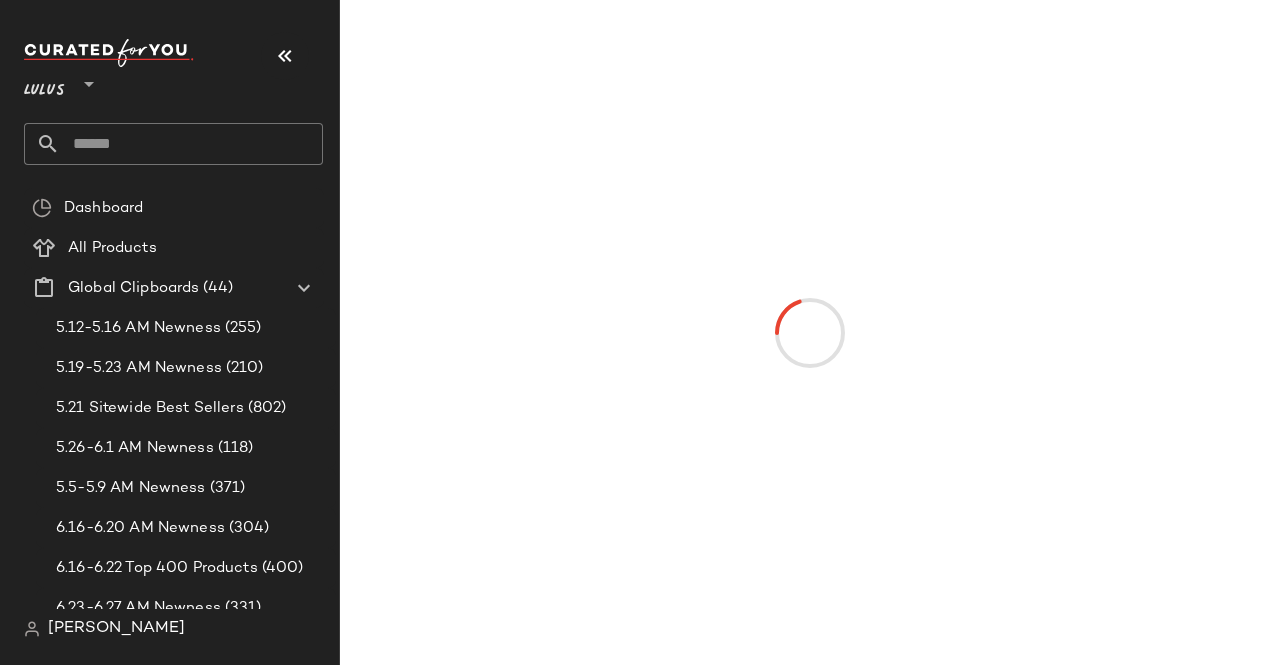 click at bounding box center (285, 56) 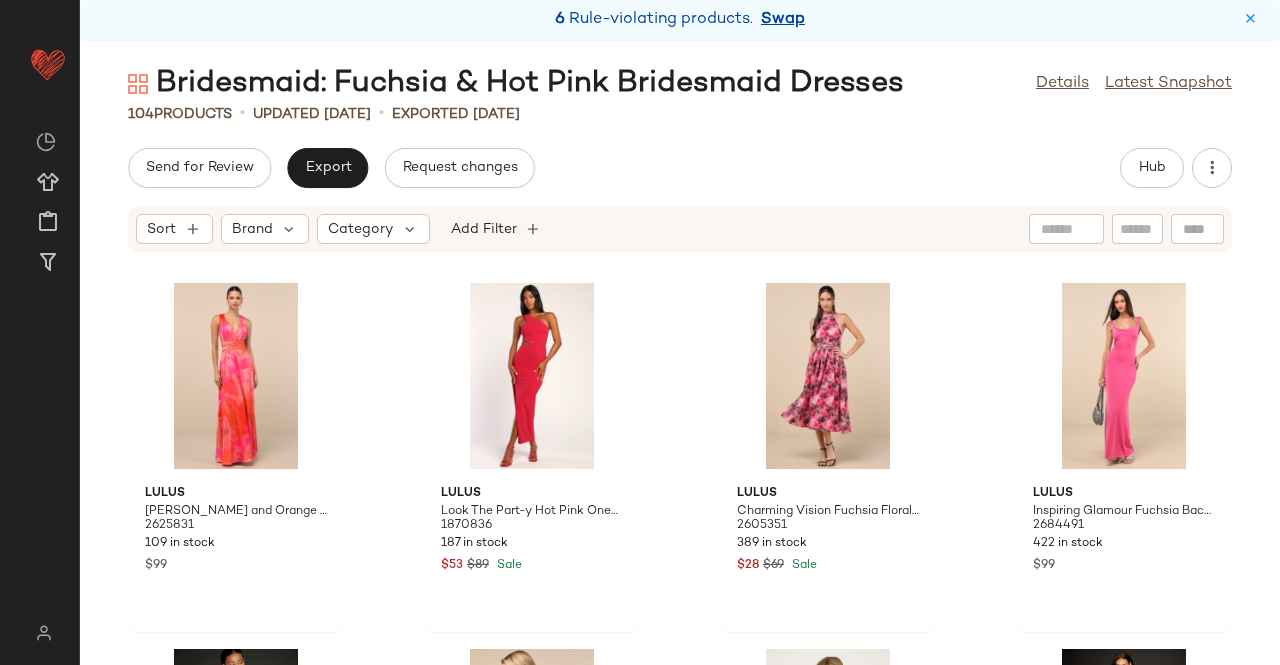 click on "Swap" at bounding box center (783, 20) 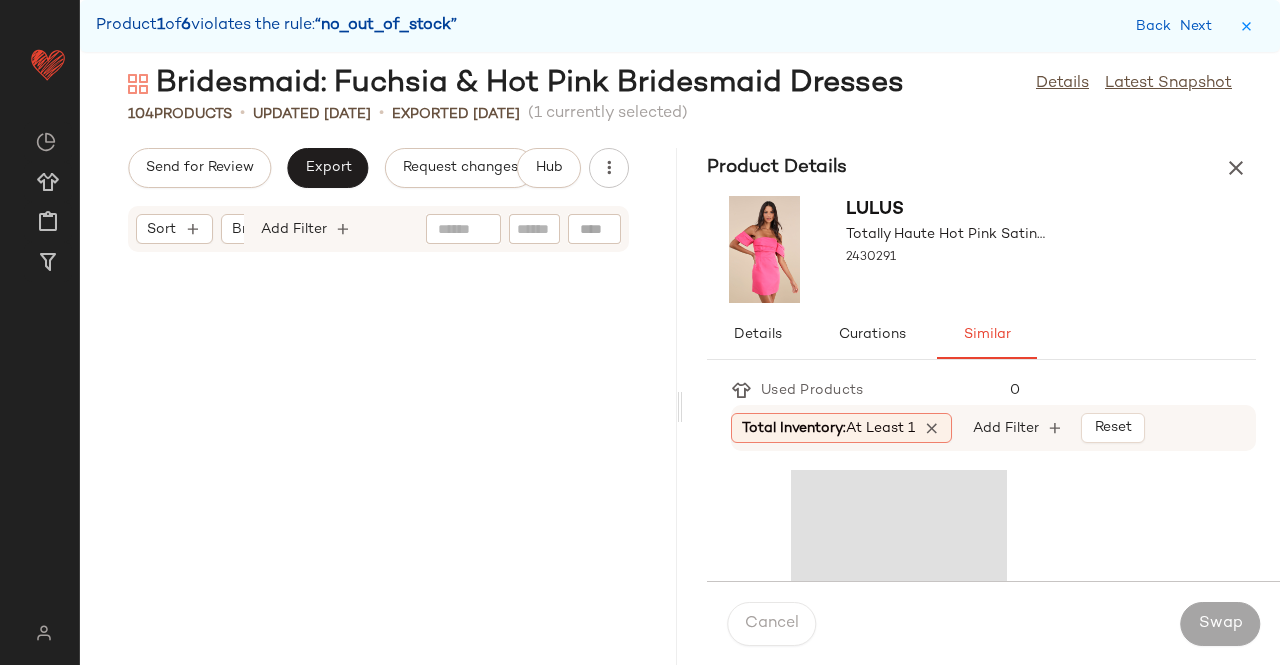 scroll, scrollTop: 16836, scrollLeft: 0, axis: vertical 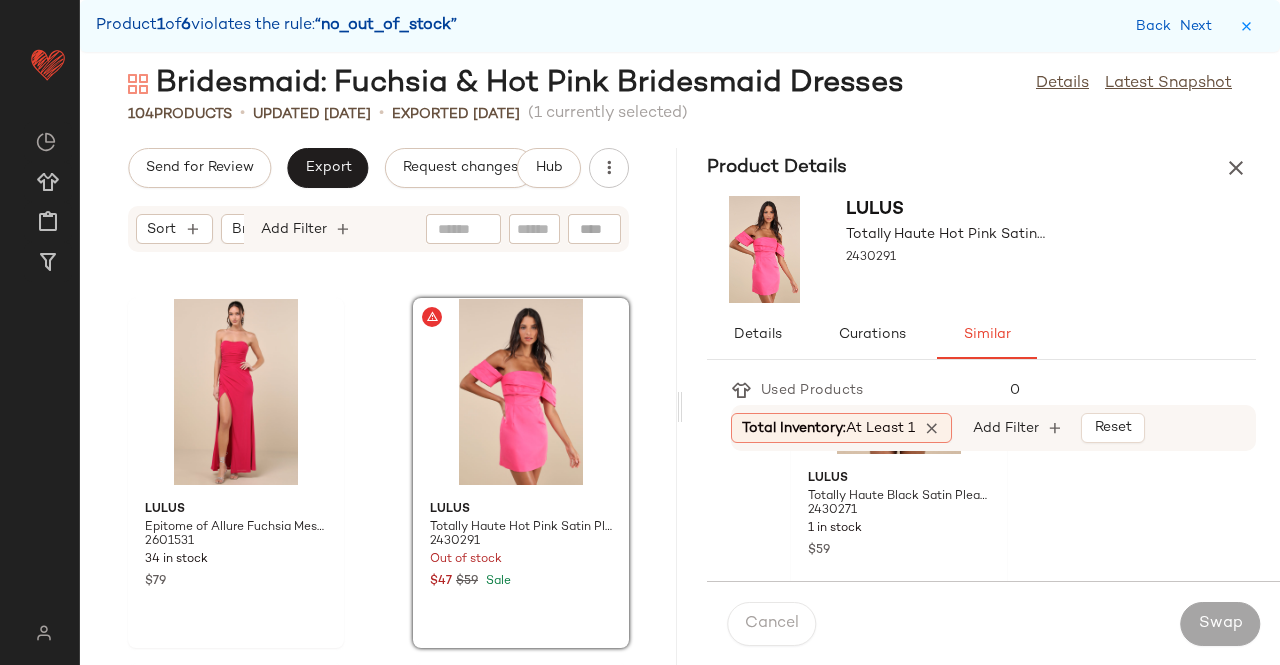 click at bounding box center (1236, 168) 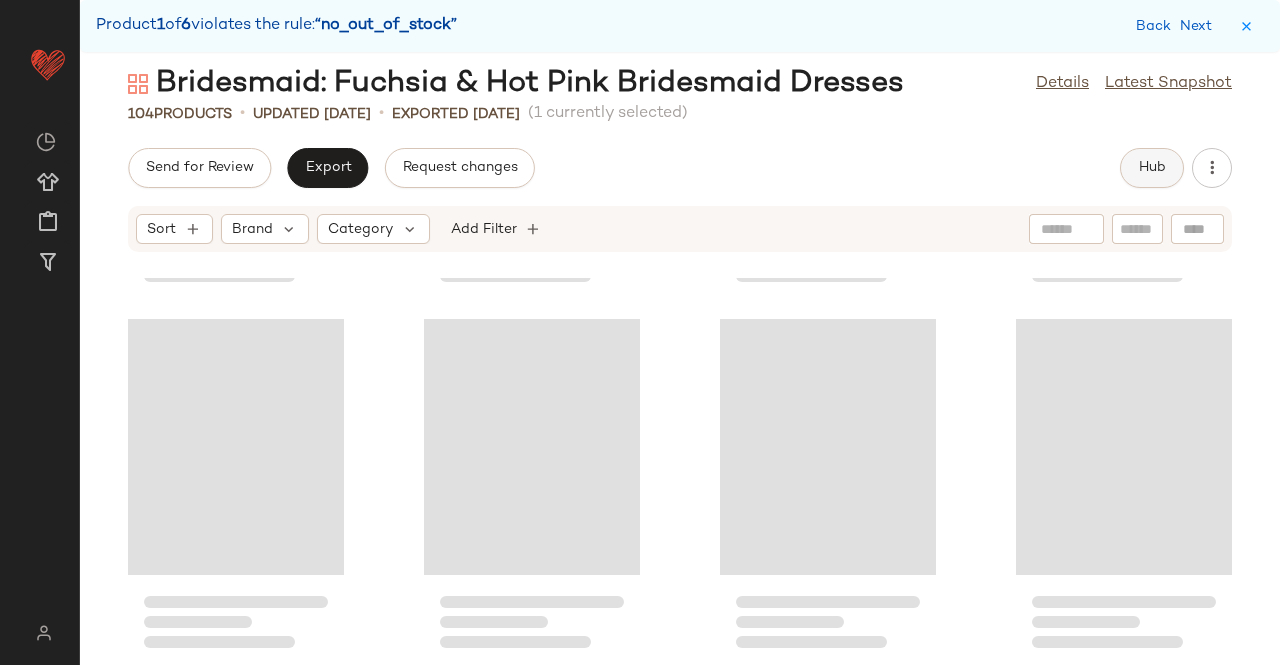 click on "Hub" at bounding box center (1152, 168) 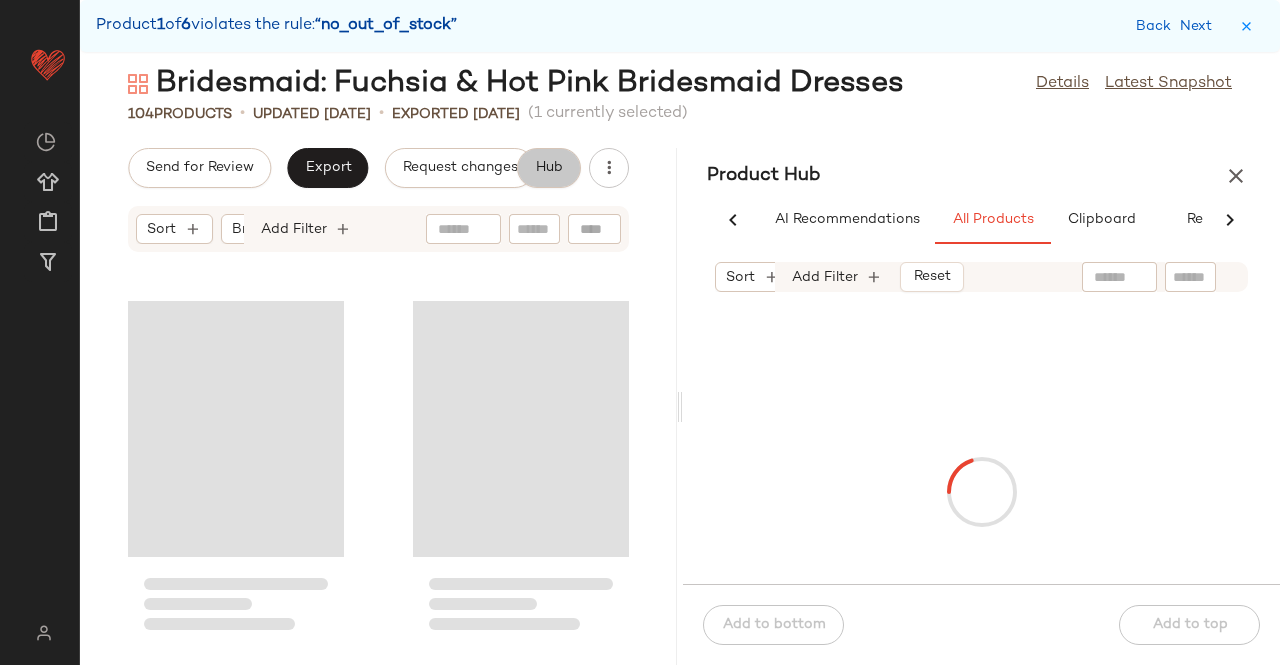 scroll, scrollTop: 0, scrollLeft: 62, axis: horizontal 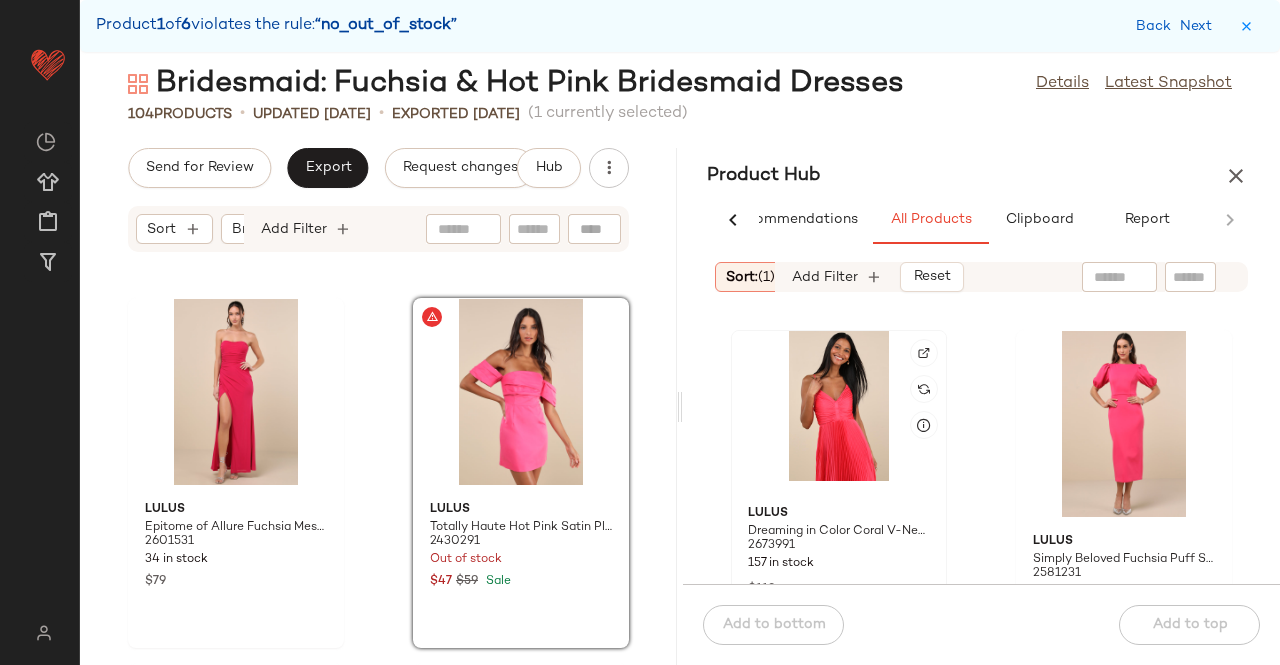 click 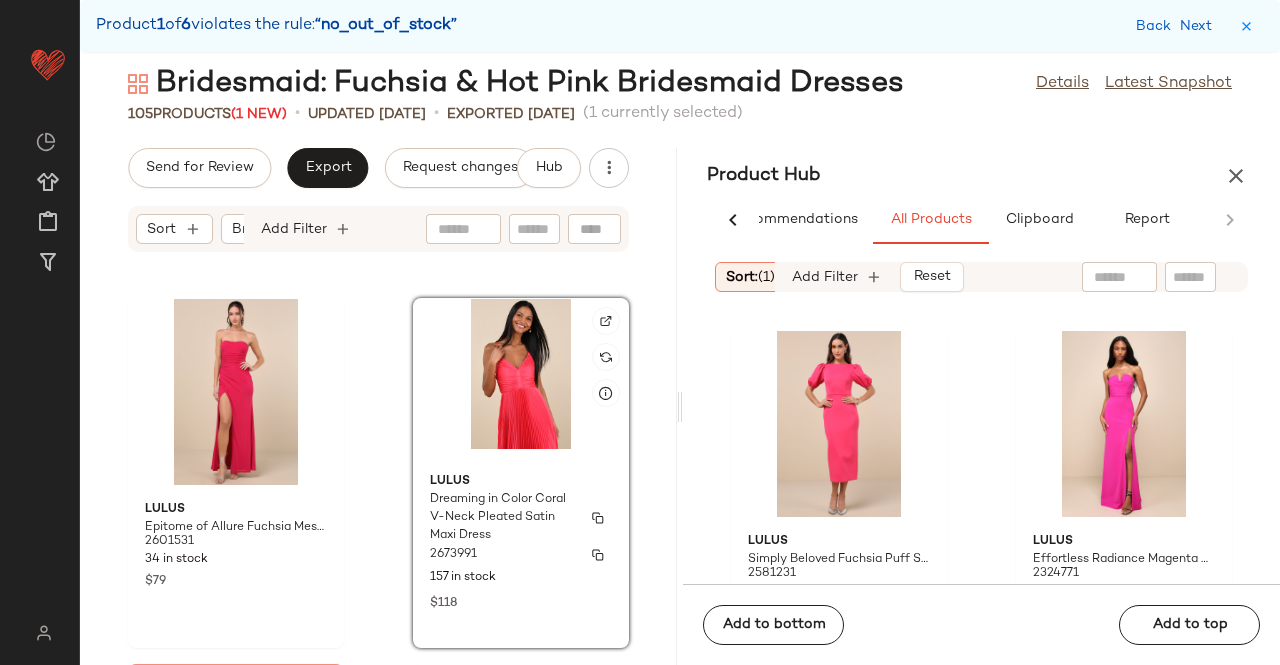 scroll, scrollTop: 17136, scrollLeft: 0, axis: vertical 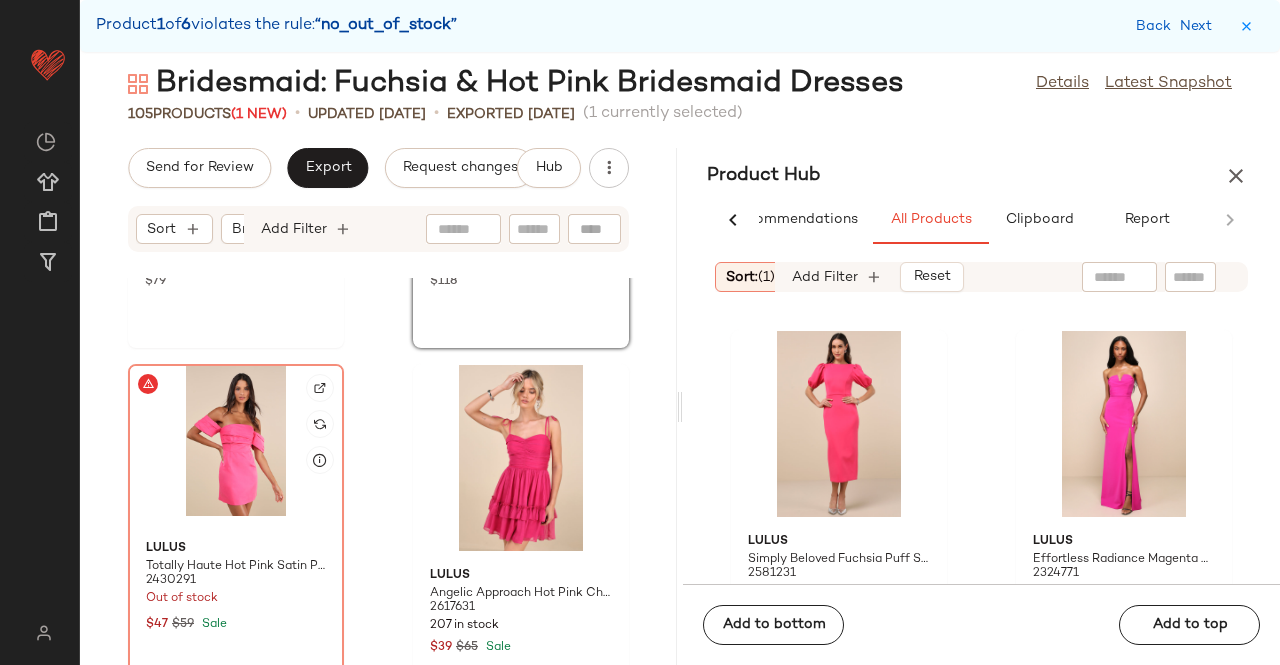 click 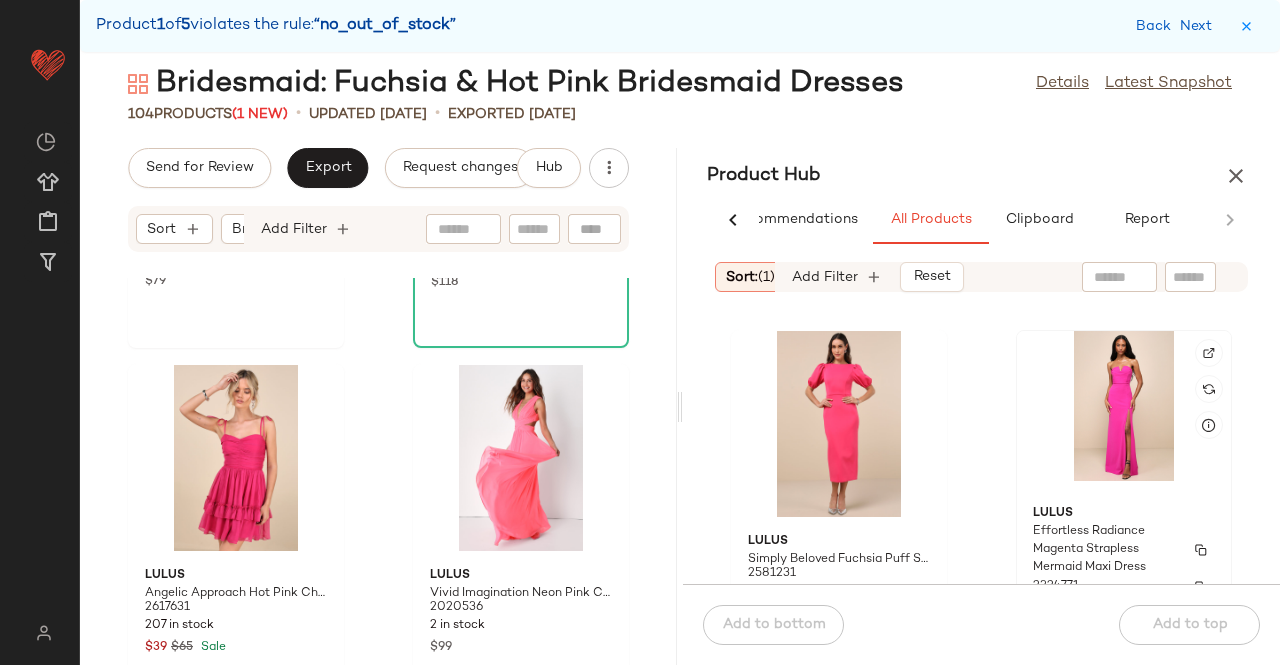 scroll, scrollTop: 100, scrollLeft: 0, axis: vertical 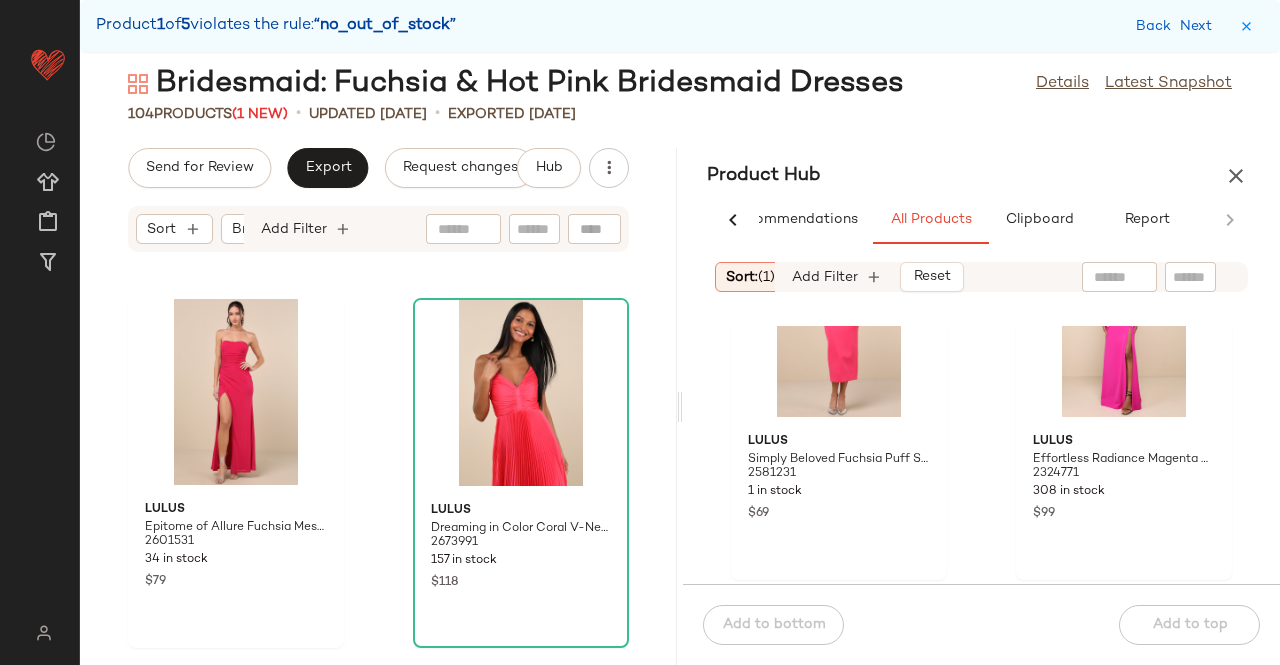 click on "Back Next" at bounding box center [1178, 26] 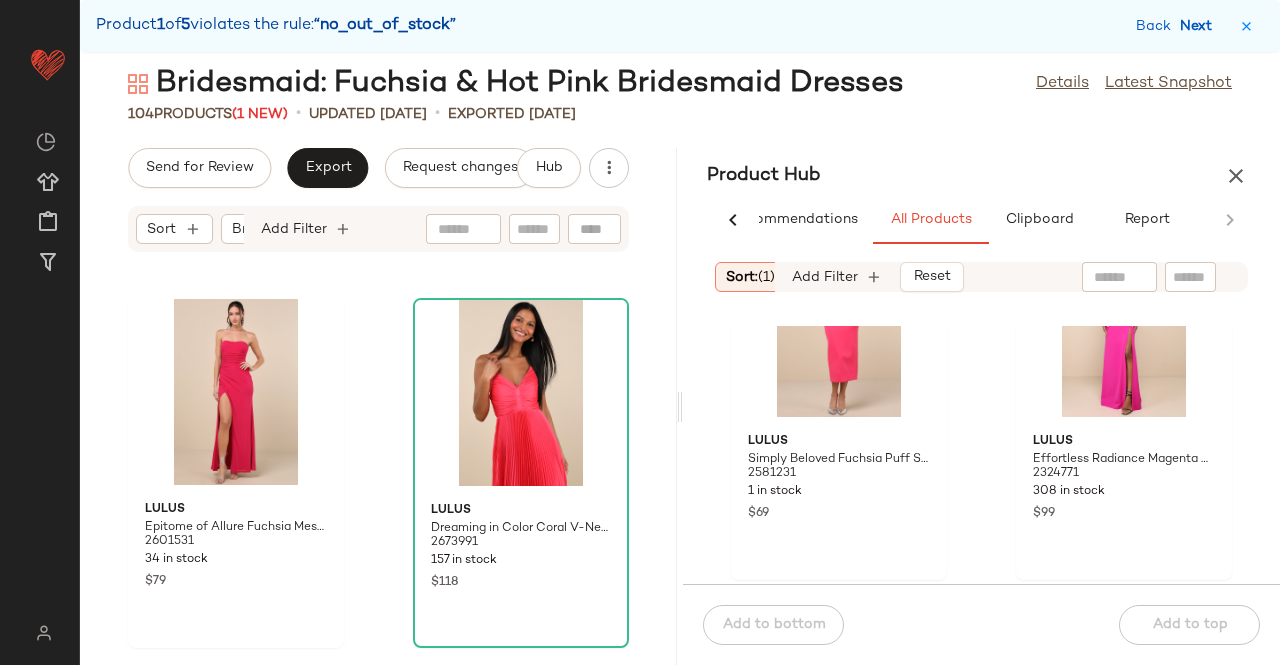 click on "Next" at bounding box center (1200, 26) 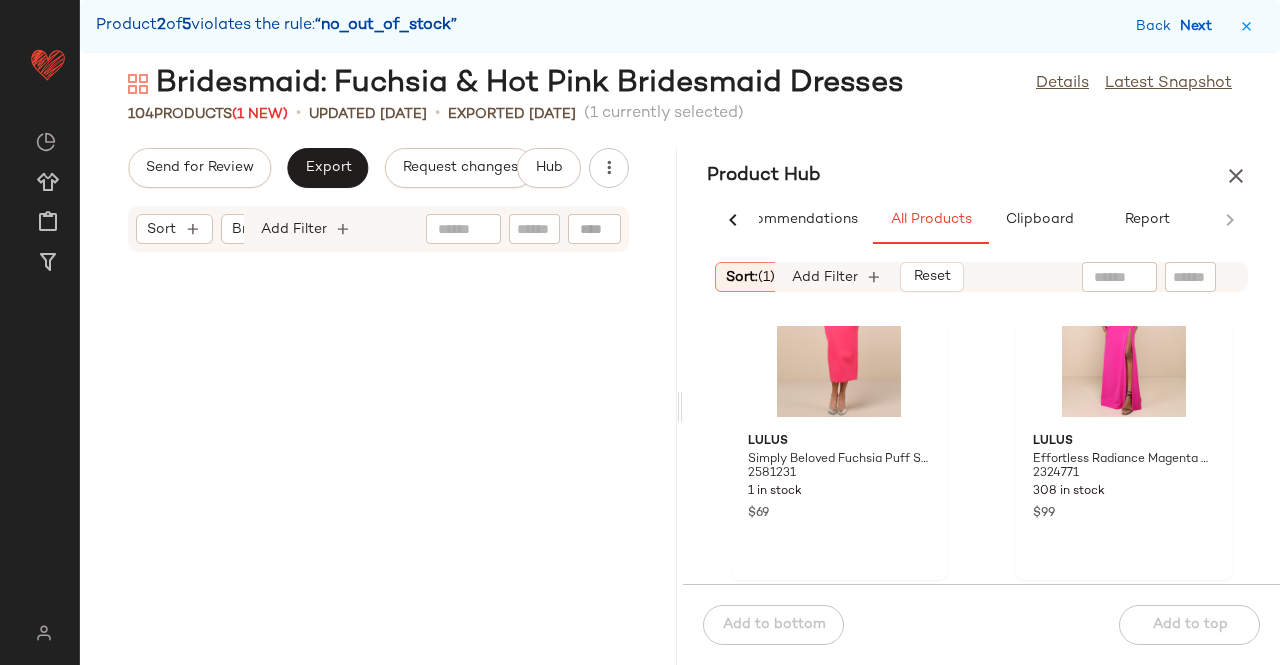 scroll, scrollTop: 17934, scrollLeft: 0, axis: vertical 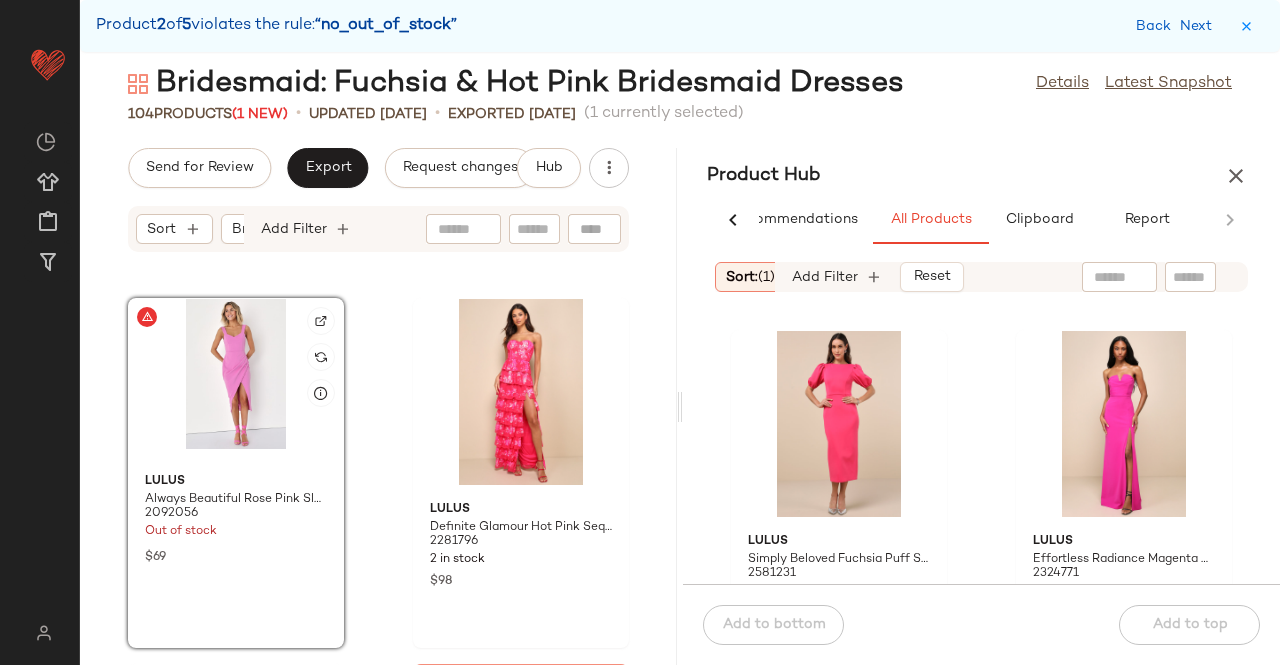 click 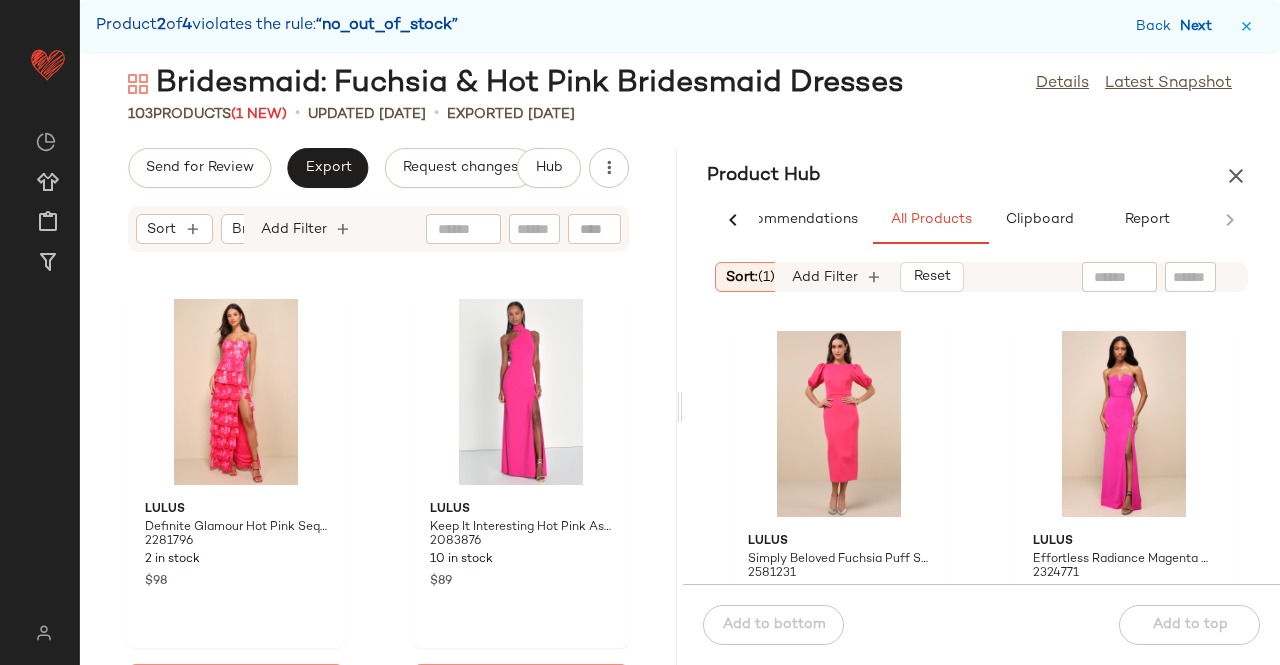 click on "Next" at bounding box center [1200, 26] 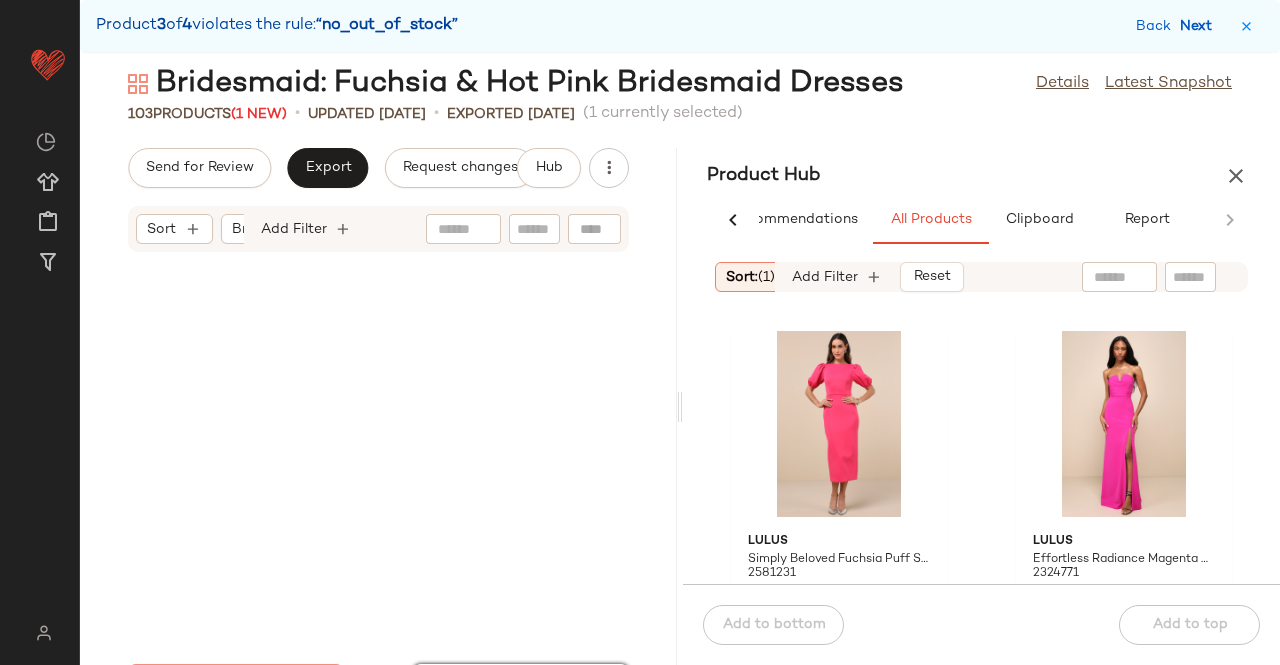 scroll, scrollTop: 18300, scrollLeft: 0, axis: vertical 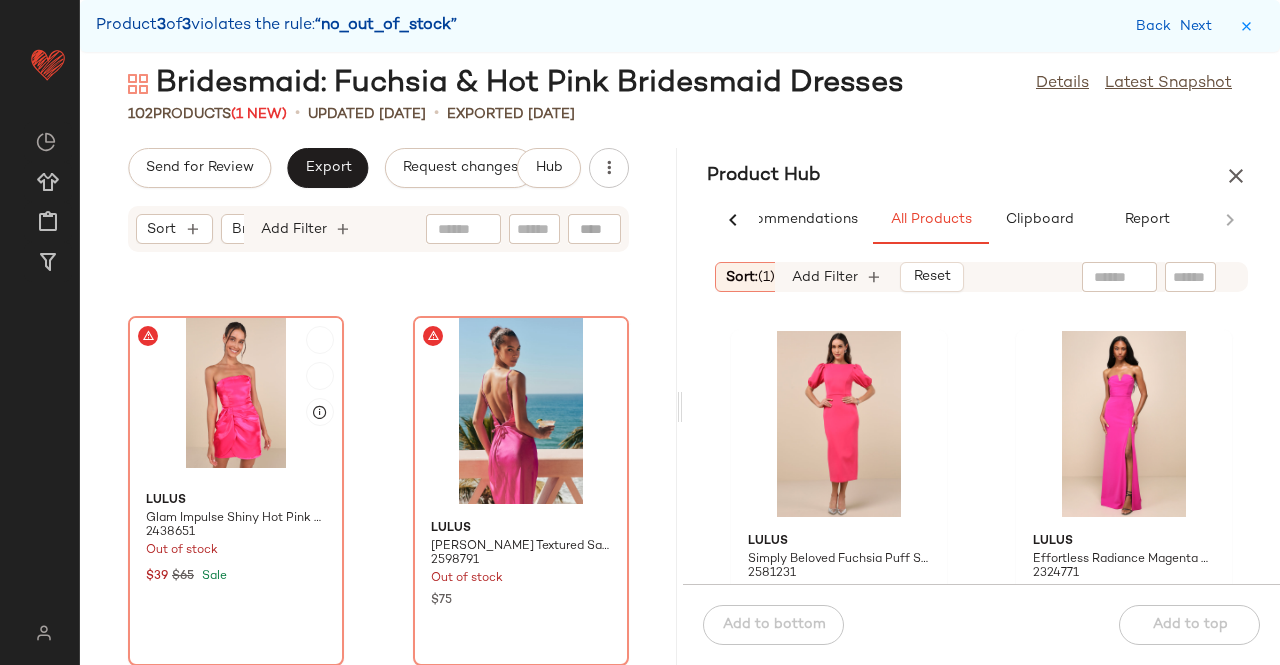 click 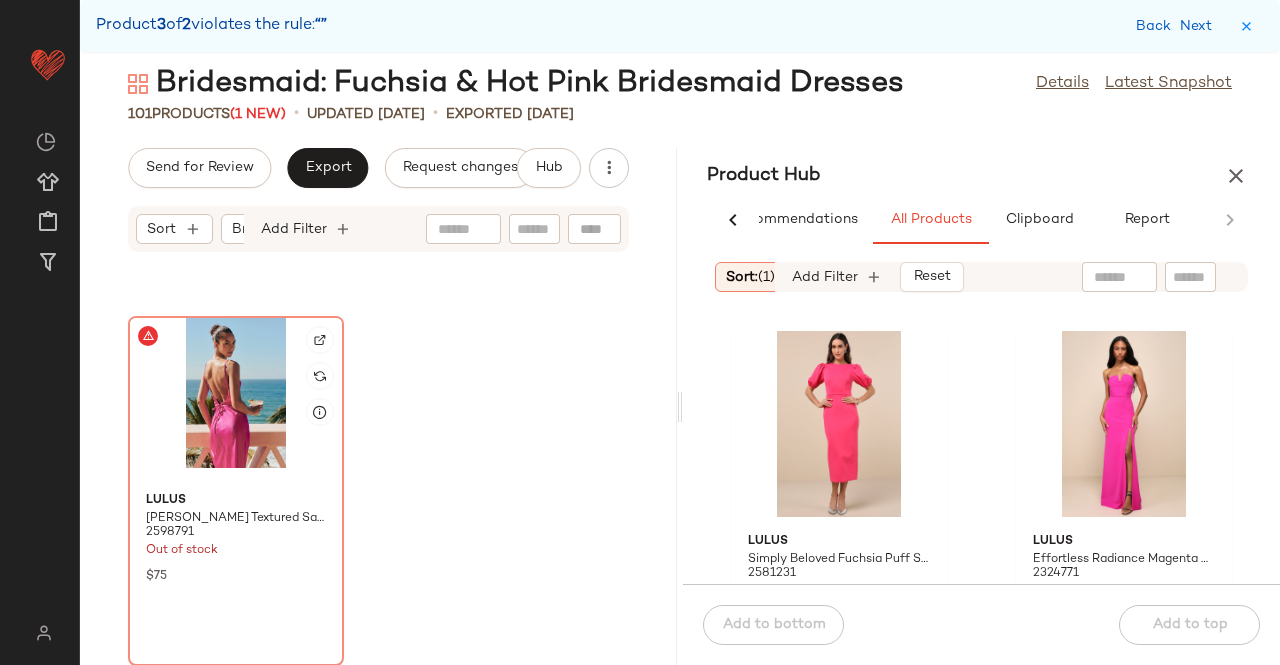 click 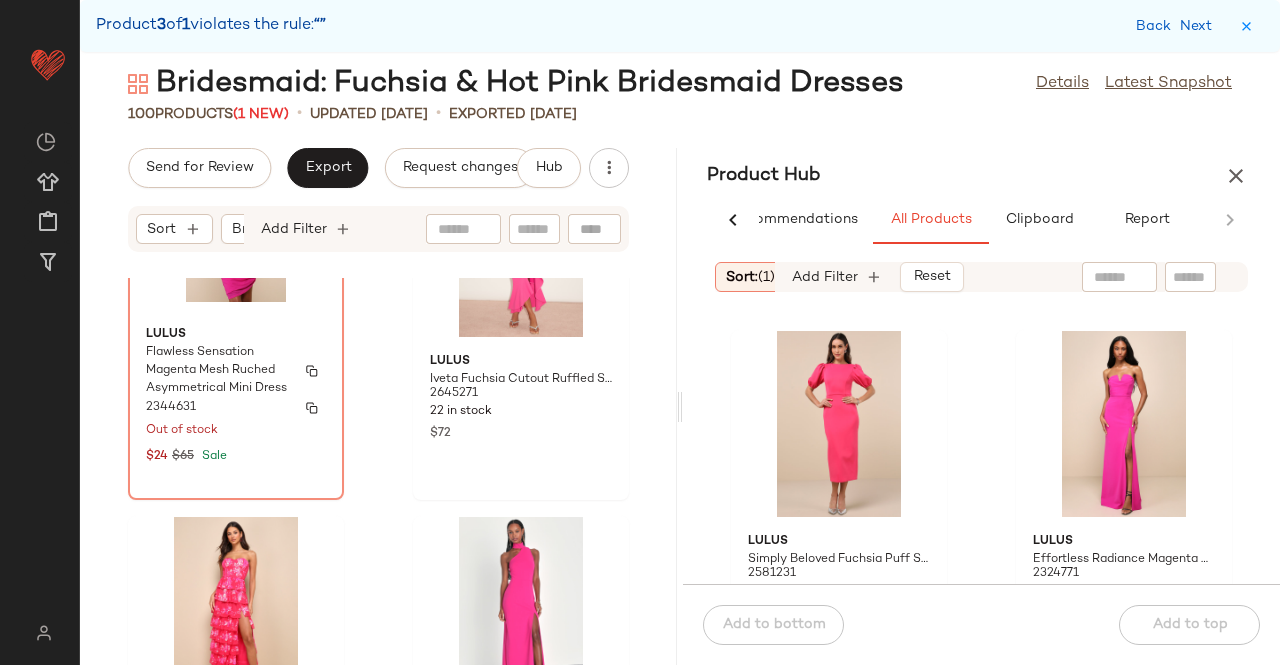click on "Out of stock" 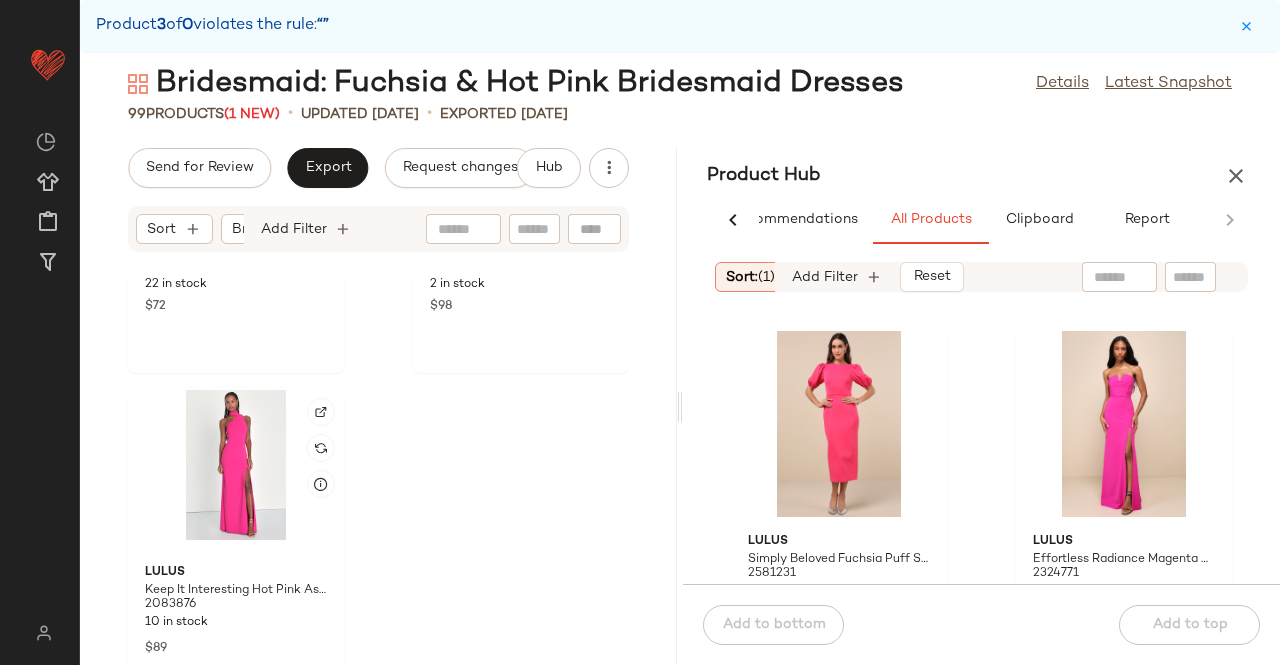 scroll, scrollTop: 17915, scrollLeft: 0, axis: vertical 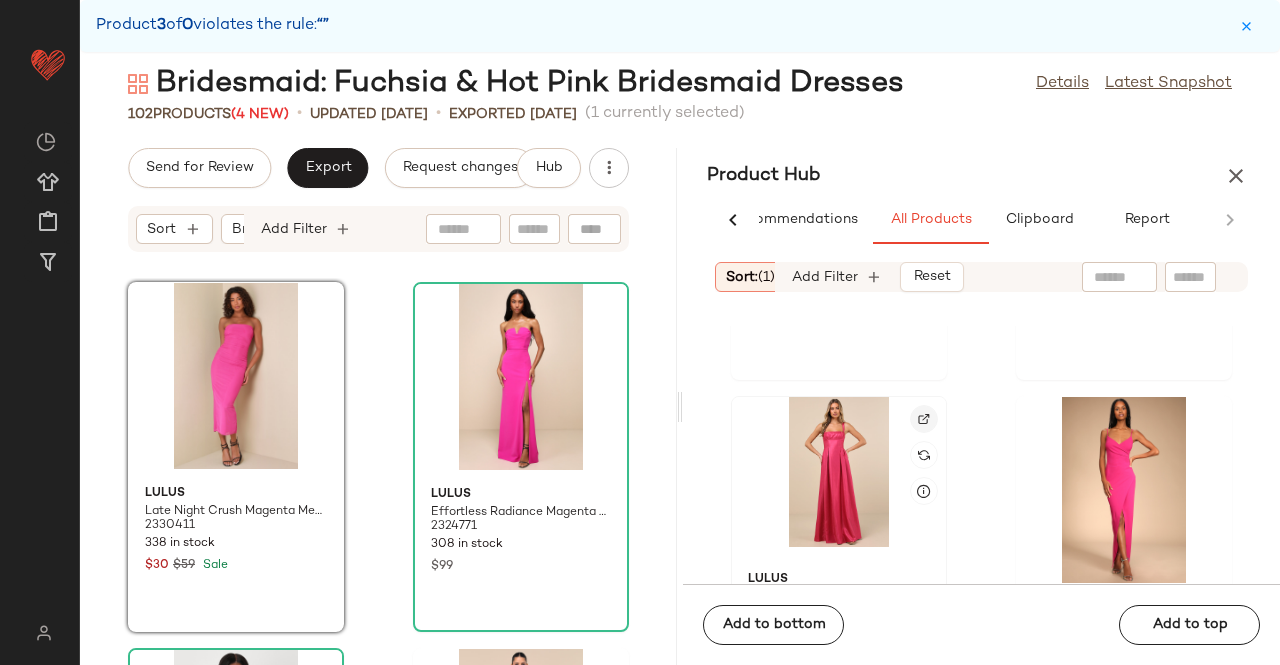 click 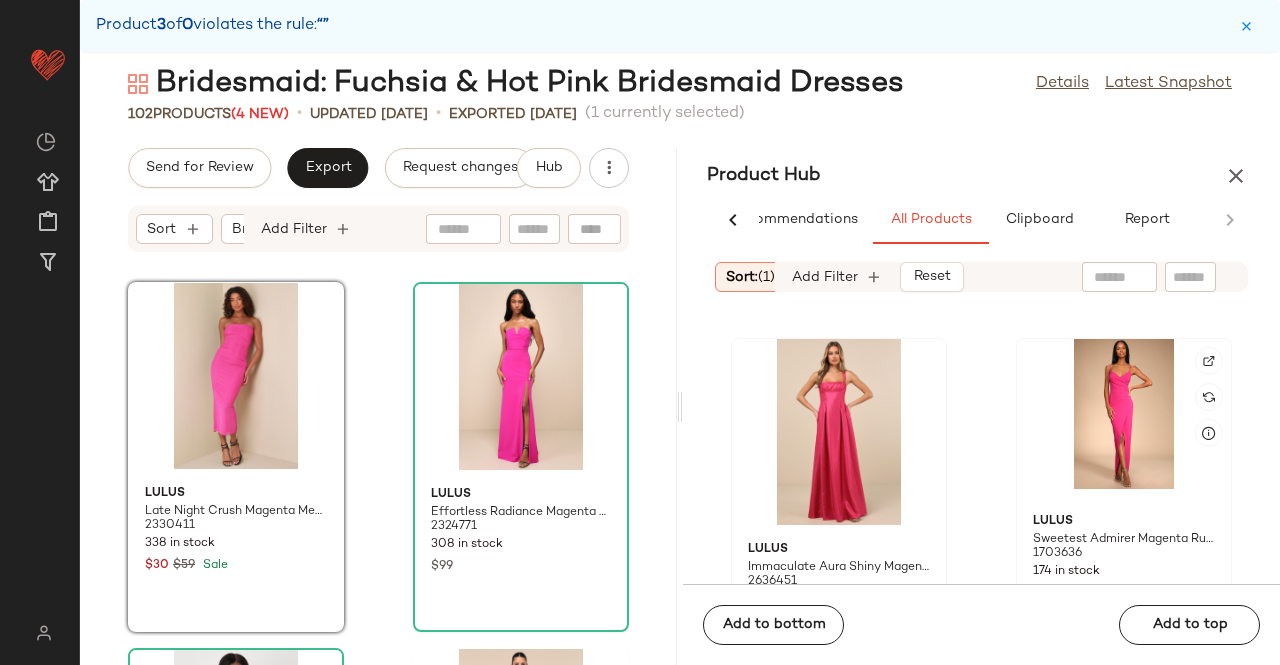 scroll, scrollTop: 400, scrollLeft: 0, axis: vertical 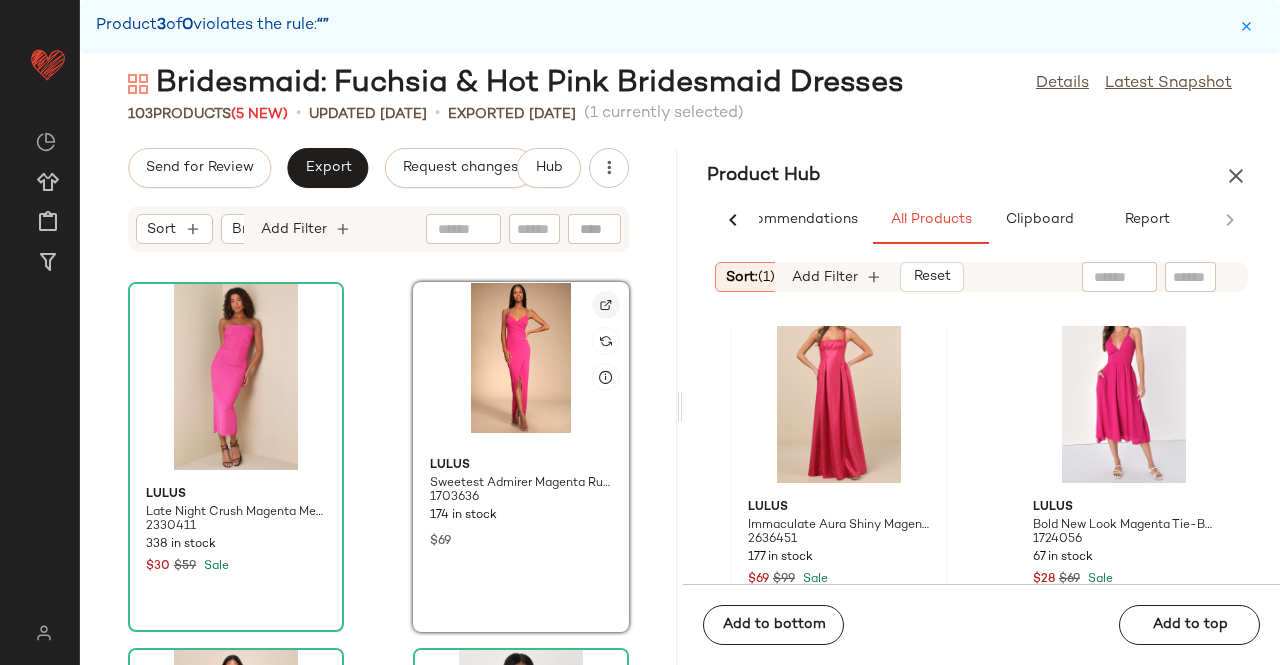 click 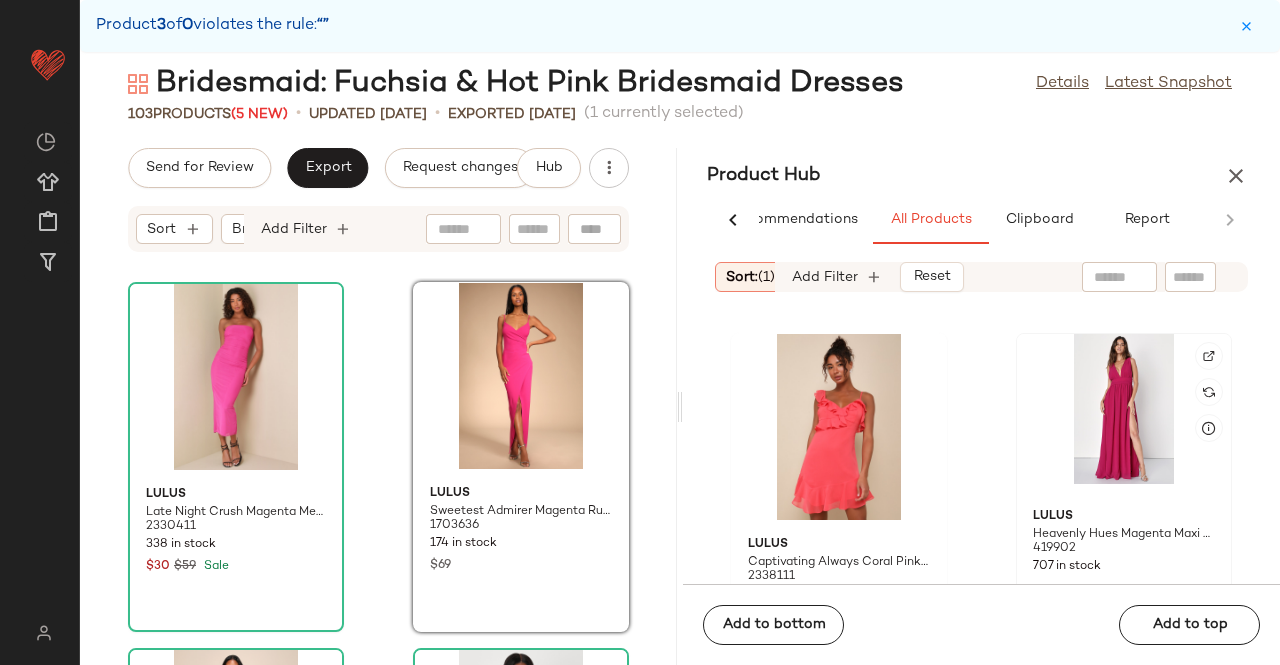 scroll, scrollTop: 3716, scrollLeft: 0, axis: vertical 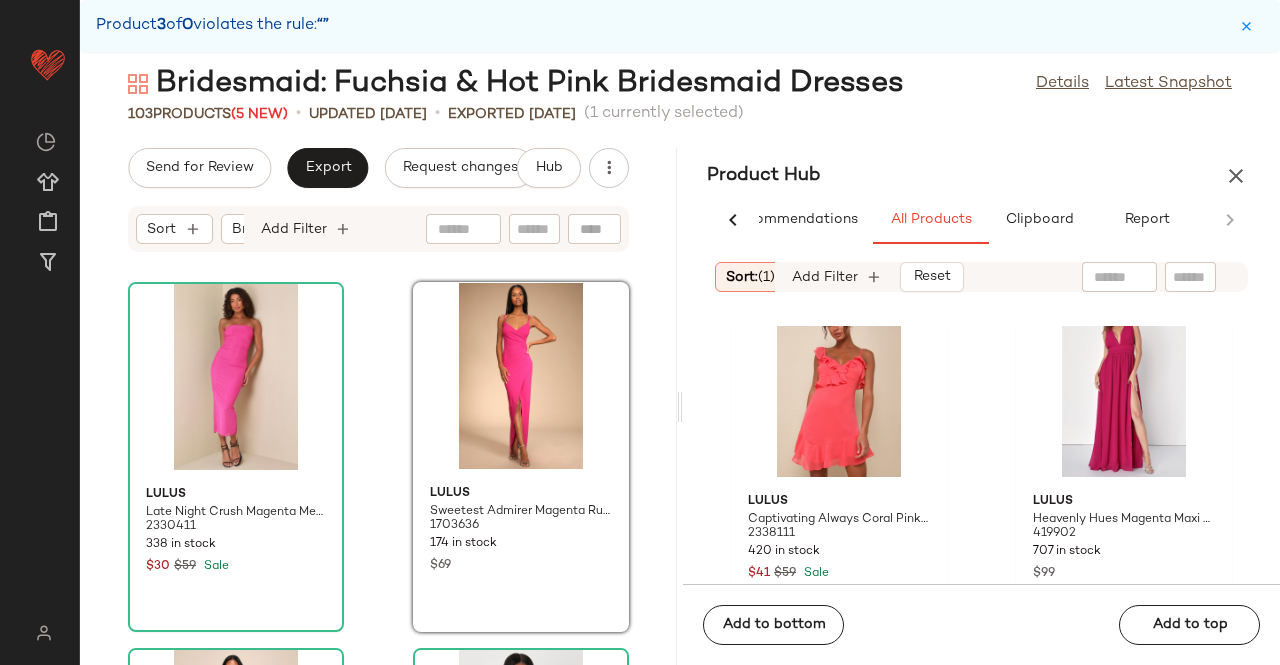 drag, startPoint x: 1145, startPoint y: 265, endPoint x: 1168, endPoint y: 283, distance: 29.206163 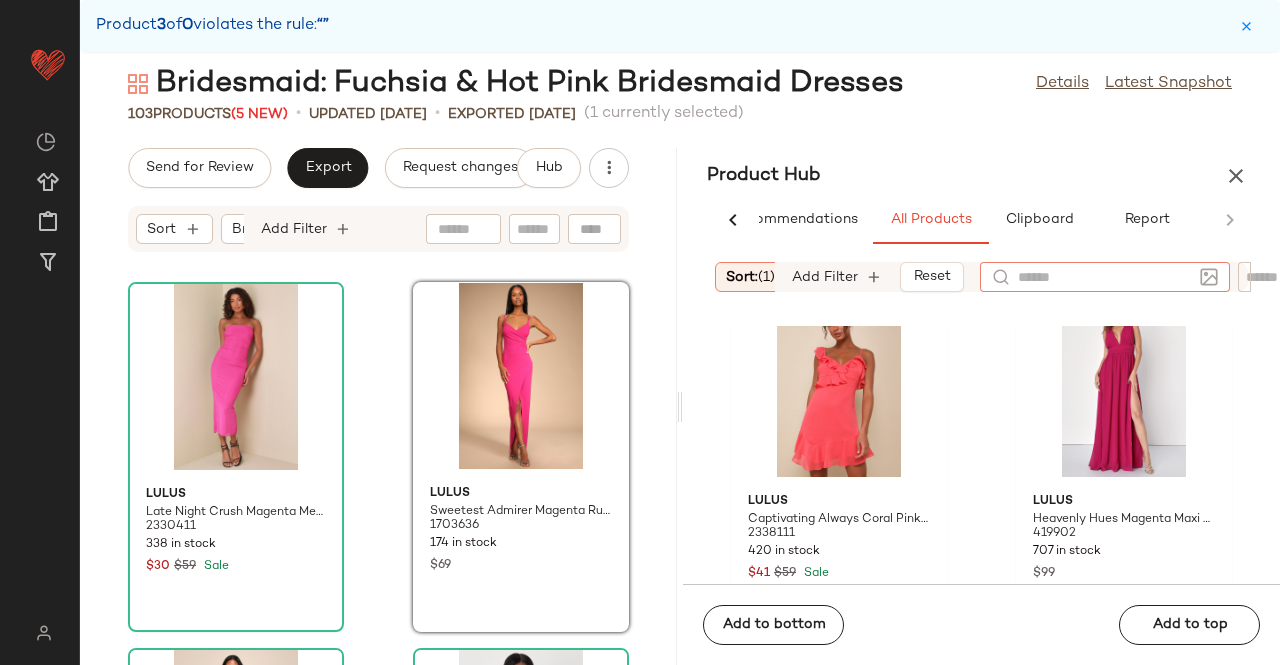 click on "Sort:   (1) Brand  Category:   dress In Curation?:   No Availability:   in_stock Total Inventory:   At least 1 Add Filter   Reset" at bounding box center (981, 277) 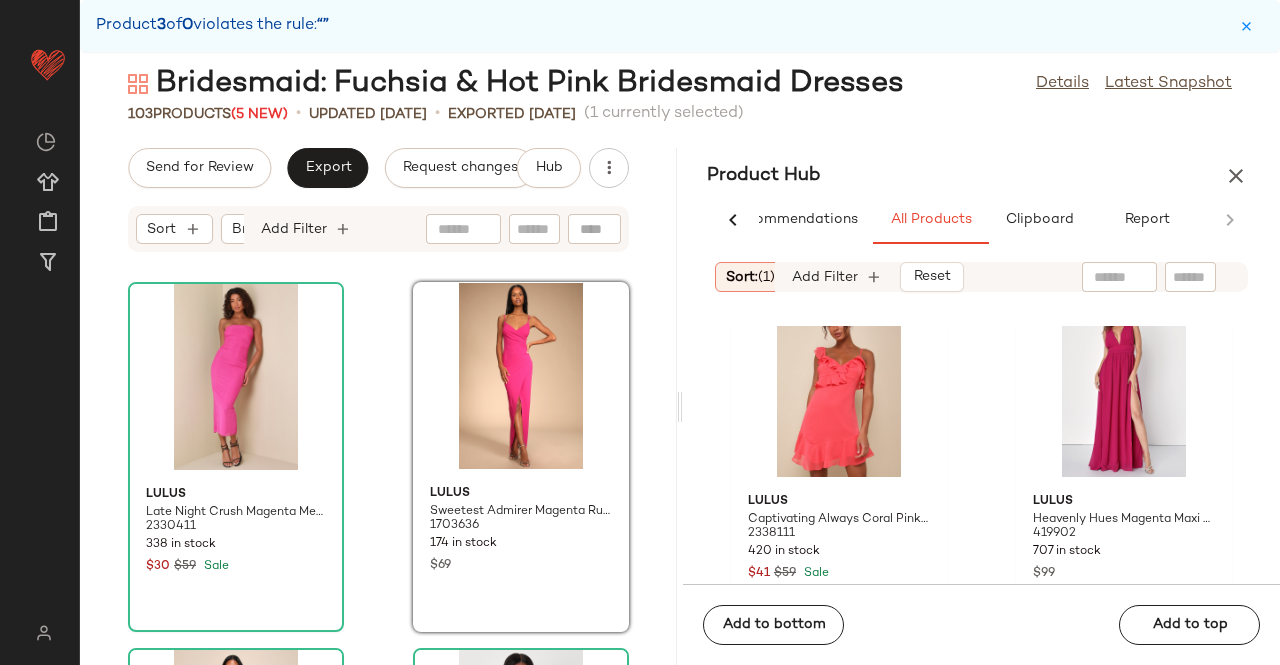 click 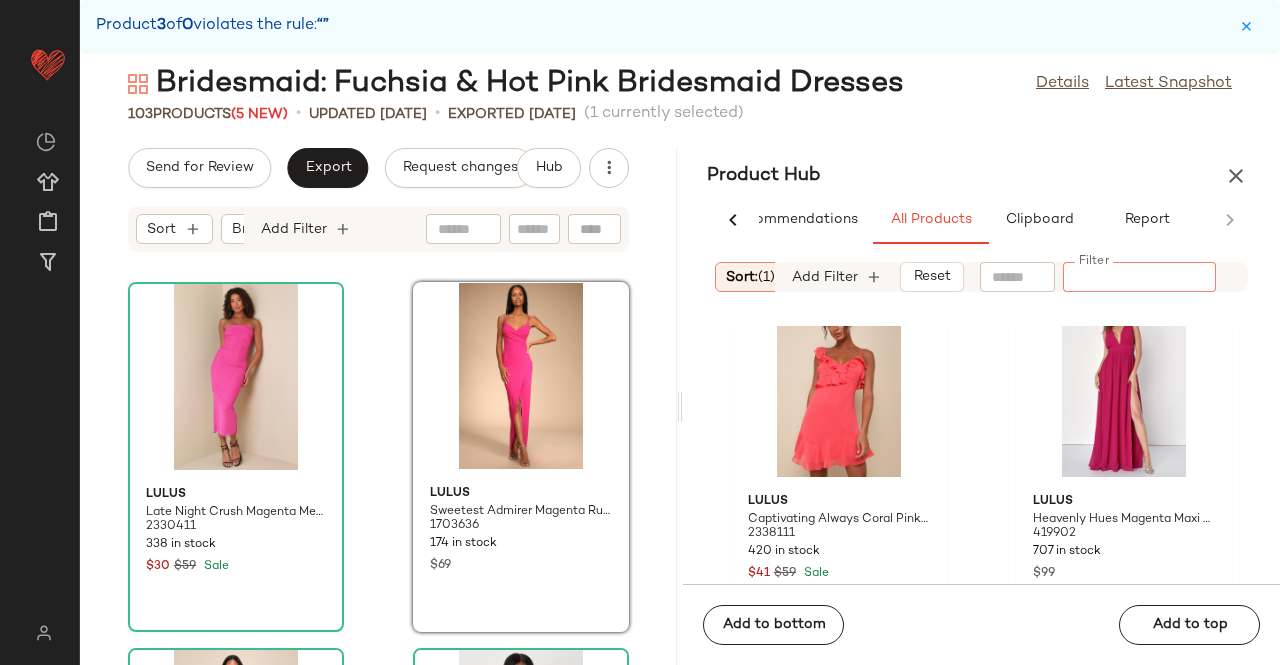 click on "Bridesmaid: Fuchsia & Hot Pink Bridesmaid Dresses  Details   Latest Snapshot  103   Products  (5 New)  •   updated Jul 7th  •  Exported Jul 2nd   (1 currently selected)   Send for Review   Export   Request changes   Hub  Sort  Brand  Category  Add Filter  Lulus Late Night Crush Magenta Mesh Ruched Strapless Midi Dress 2330411 338 in stock $30 $59 Sale Lulus Sweetest Admirer Magenta Ruched Surplice Maxi Dress 1703636 174 in stock $69 Lulus Effortless Radiance Magenta Strapless Mermaid Maxi Dress 2324771 308 in stock $99 Lulus Forever Darling Magenta Gingham Burnout Tie-Strap Mini Dress 2069996 287 in stock $20 $65 Sale Lulus Dedra Pink and Orange Abstract Pleated Maxi Dress 2625831 109 in stock $99 Lulus Look The Part-y Hot Pink One-Shoulder Cutout Maxi Dress 1870836 187 in stock $53 $89 Sale Lulus Charming Vision Fuchsia Floral Swiss Dot Lurex Halter Midi Dress 2605351 389 in stock $28 $69 Sale Lulus Inspiring Glamour Fuchsia Backless Column Maxi Dress 2684491 422 in stock $99 Product Hub  Clipboard" at bounding box center [680, 364] 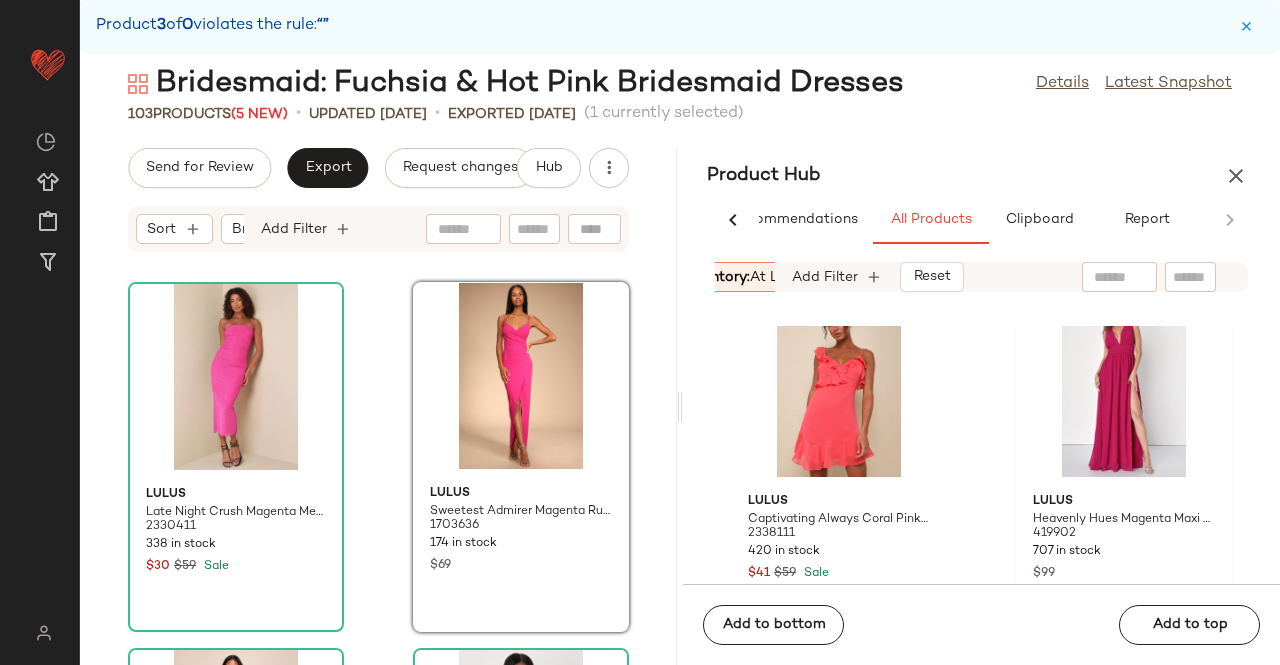 scroll, scrollTop: 0, scrollLeft: 904, axis: horizontal 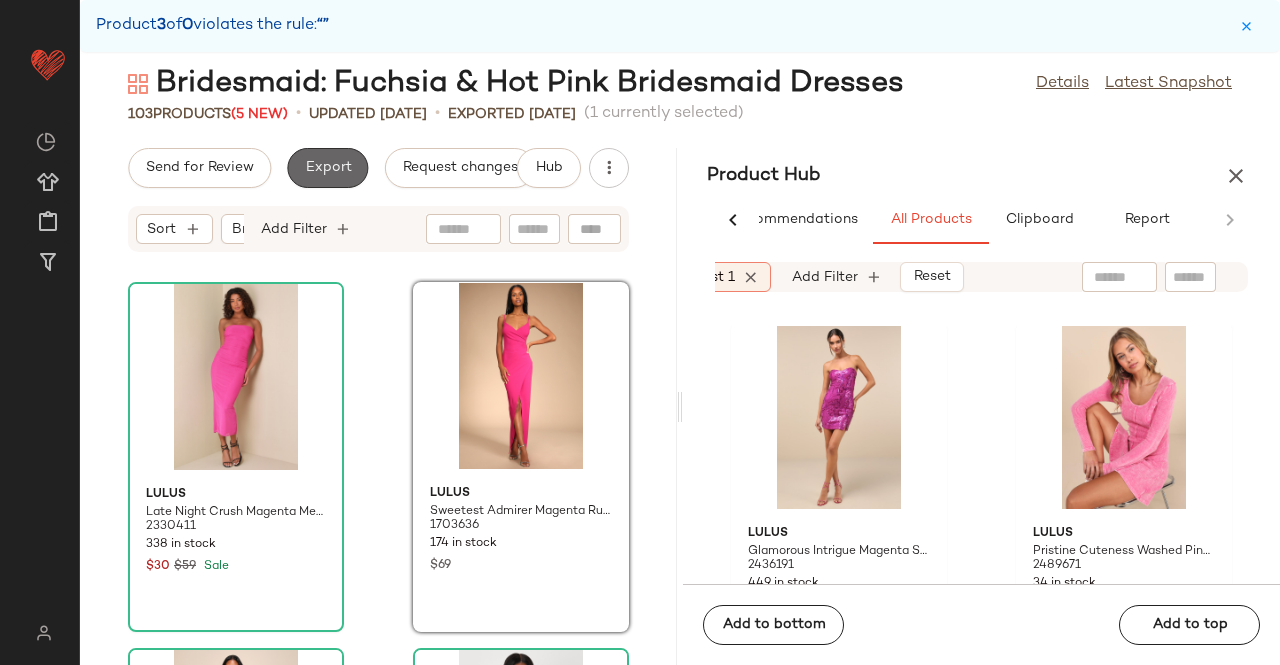 click on "Export" 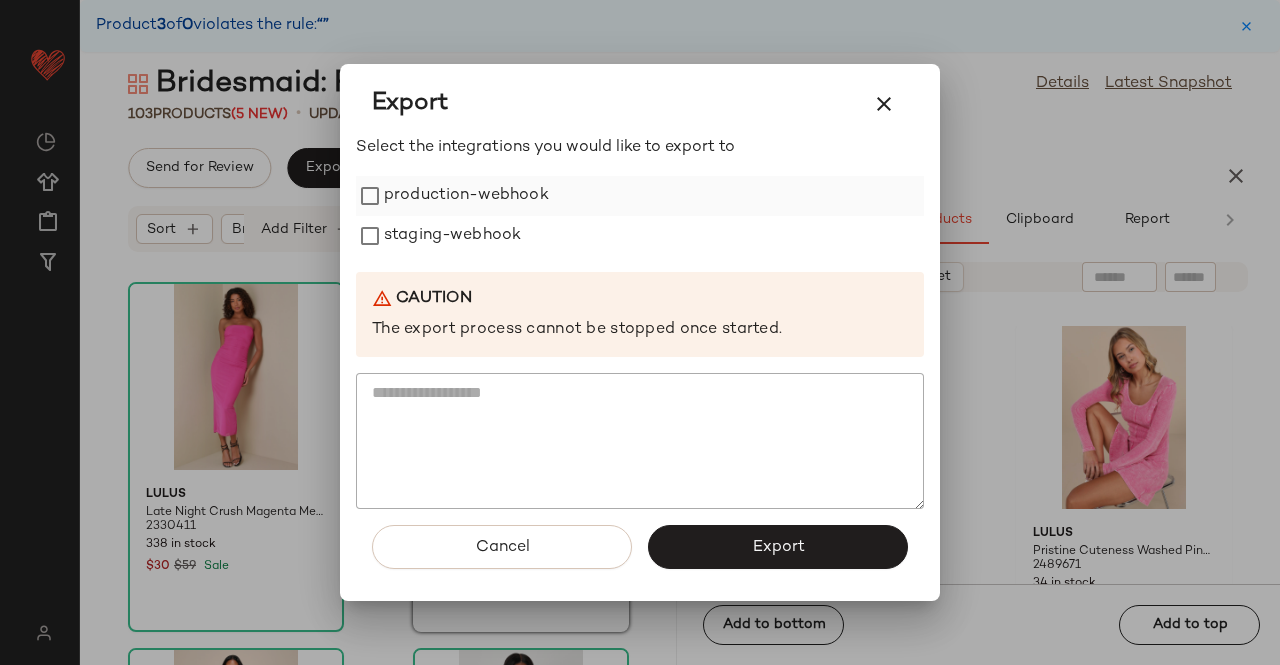 click on "production-webhook" at bounding box center (466, 196) 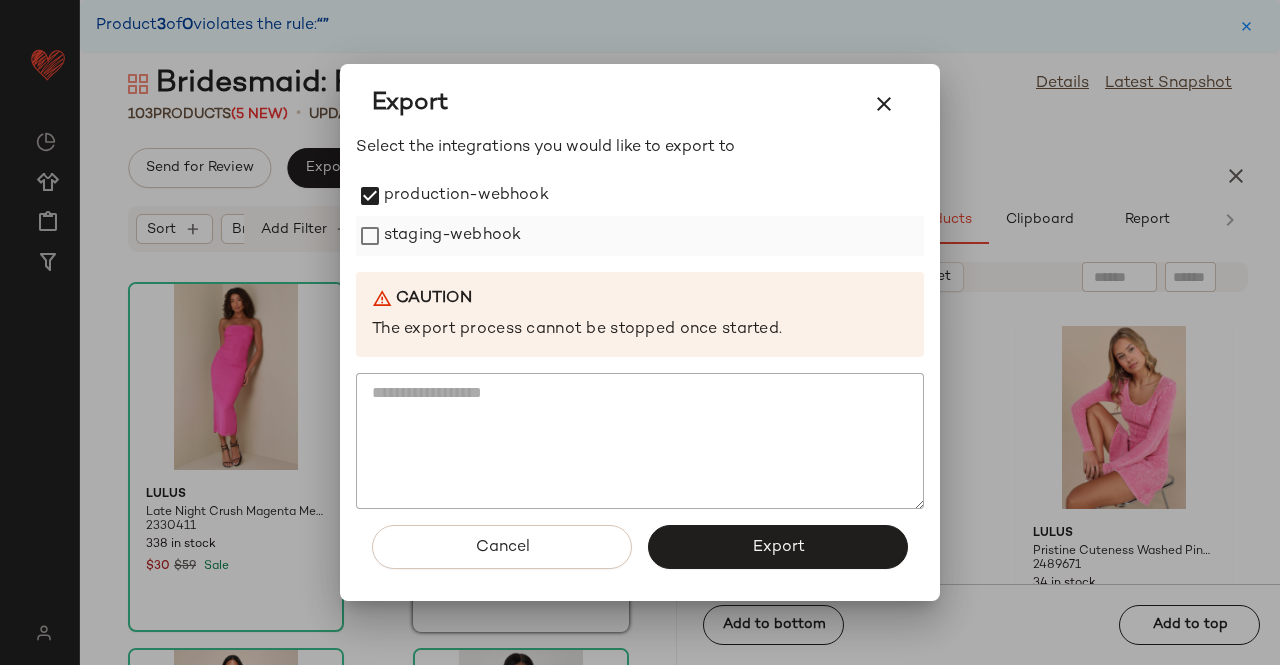 drag, startPoint x: 402, startPoint y: 233, endPoint x: 408, endPoint y: 244, distance: 12.529964 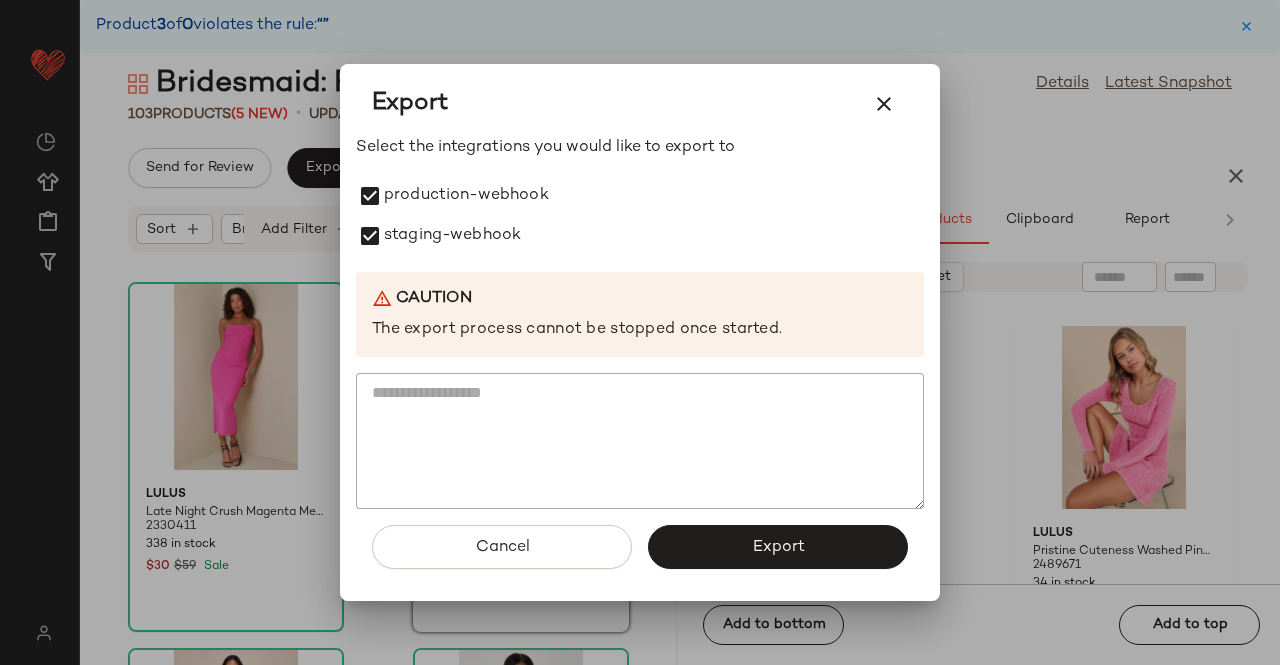 drag, startPoint x: 718, startPoint y: 545, endPoint x: 715, endPoint y: 528, distance: 17.262676 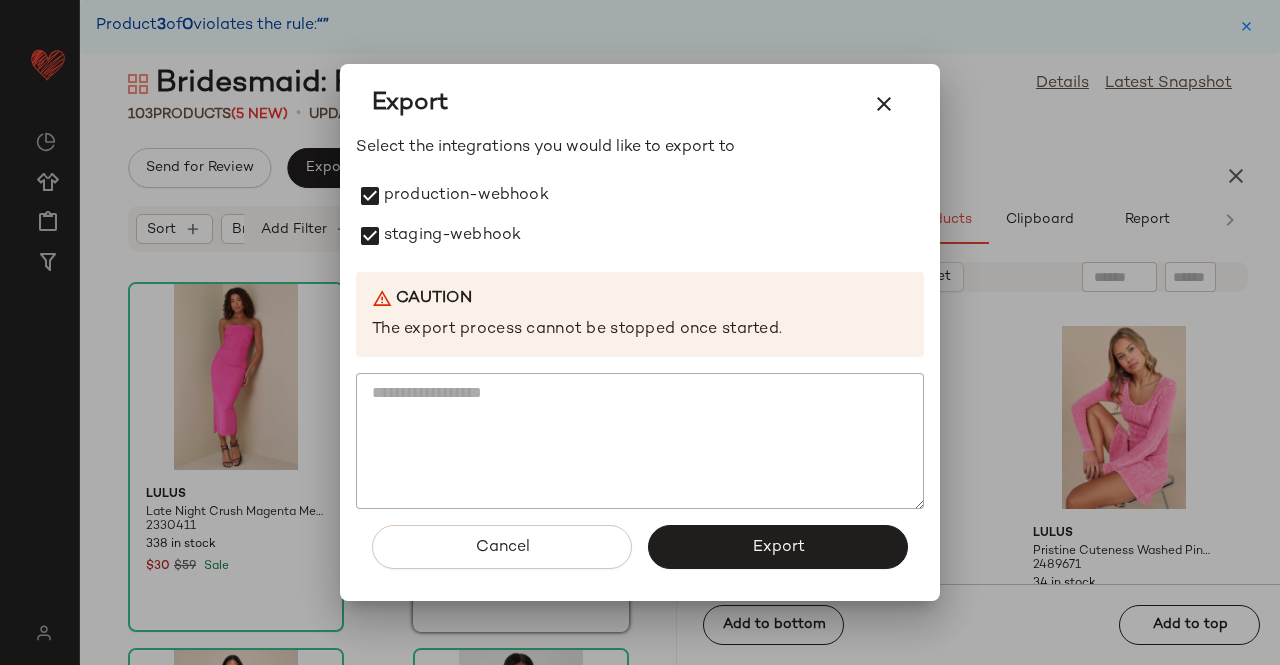 click on "Export" at bounding box center (778, 547) 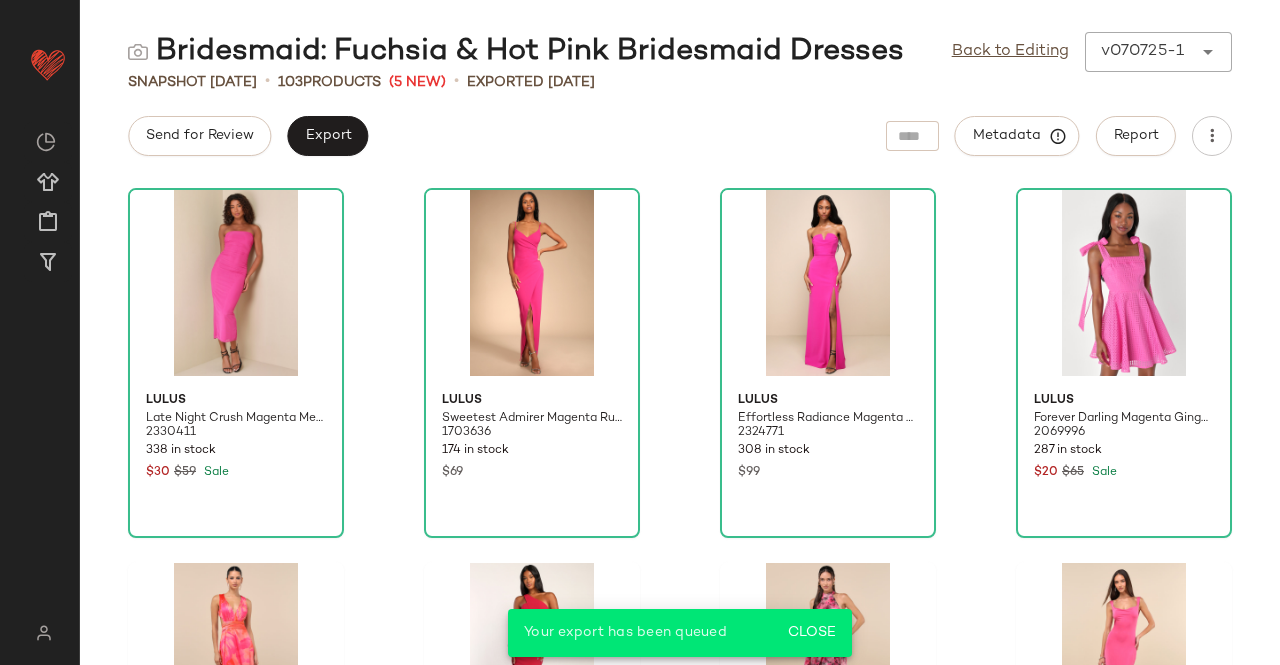 drag, startPoint x: 608, startPoint y: 122, endPoint x: 590, endPoint y: 128, distance: 18.973665 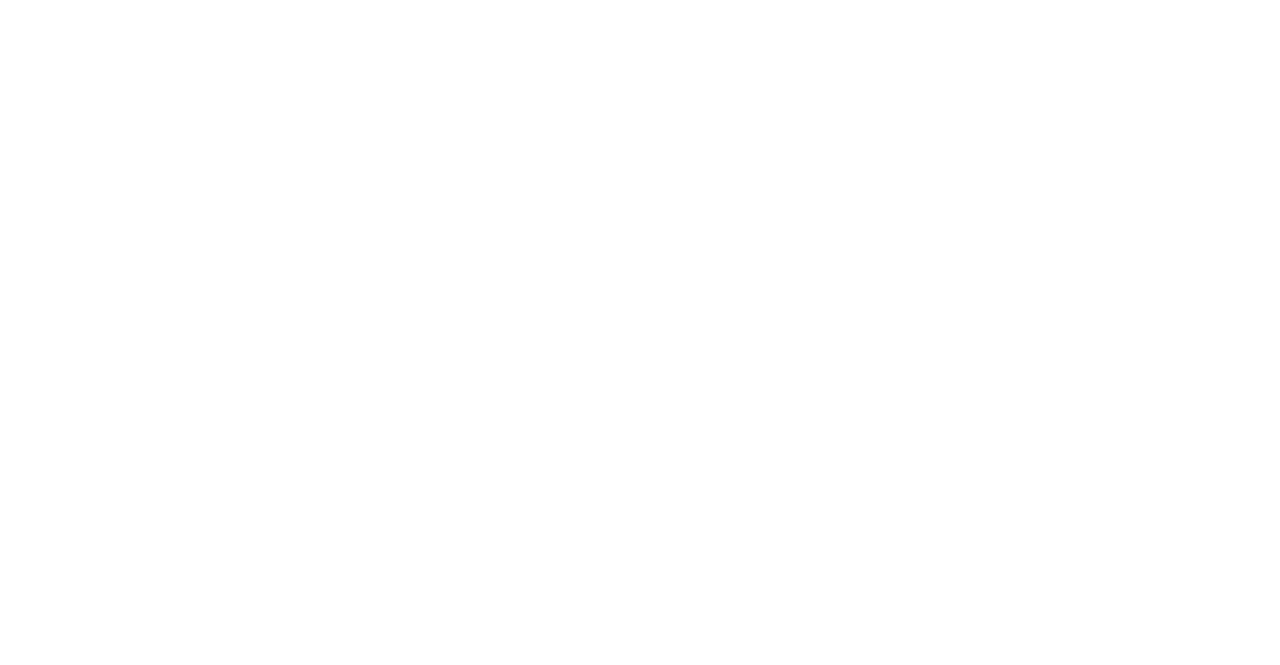 scroll, scrollTop: 0, scrollLeft: 0, axis: both 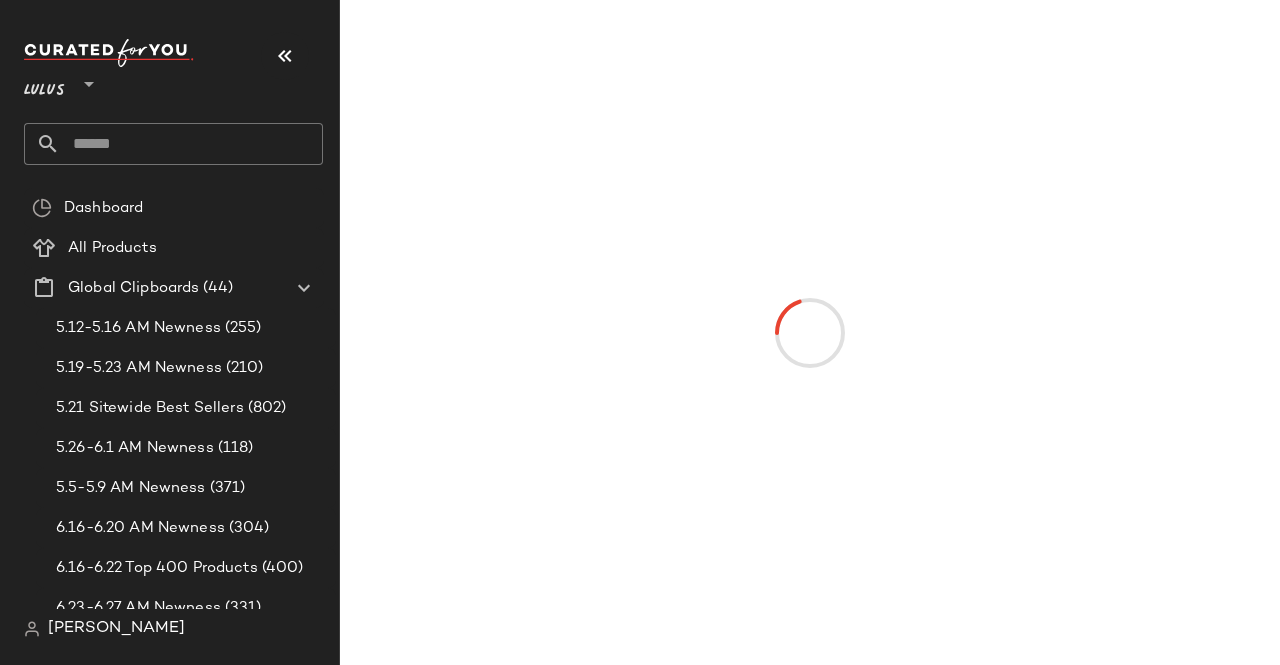 click at bounding box center (285, 56) 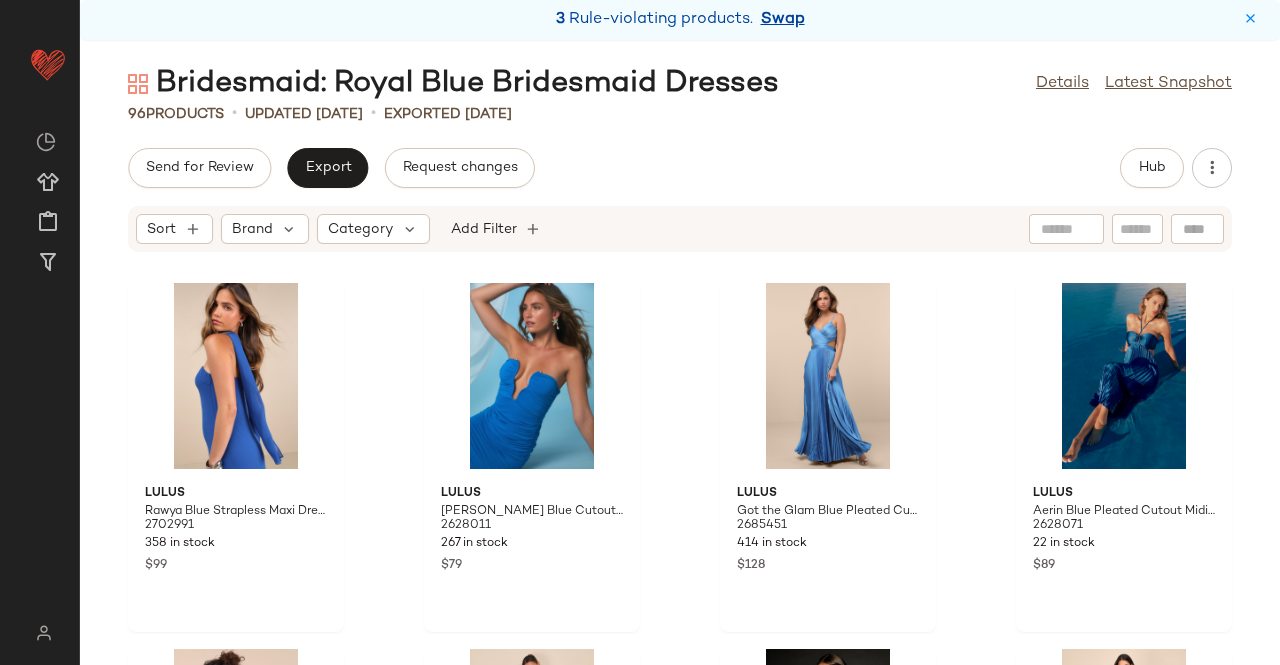click on "Swap" at bounding box center (783, 20) 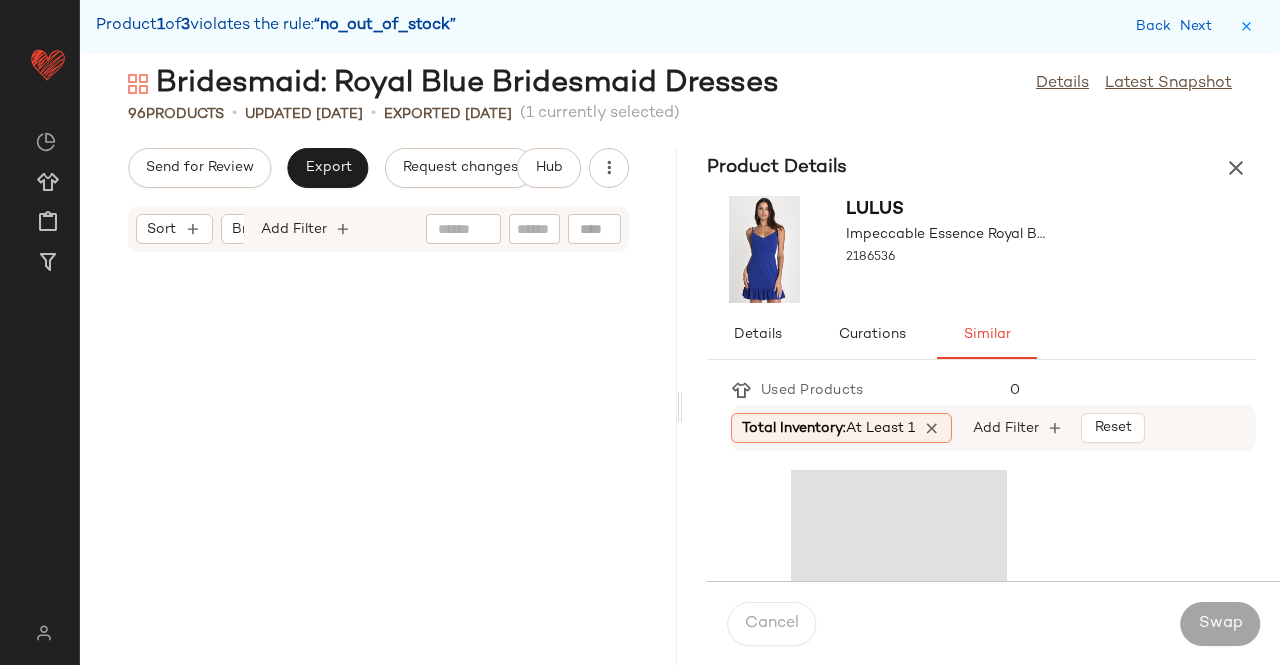 scroll, scrollTop: 12810, scrollLeft: 0, axis: vertical 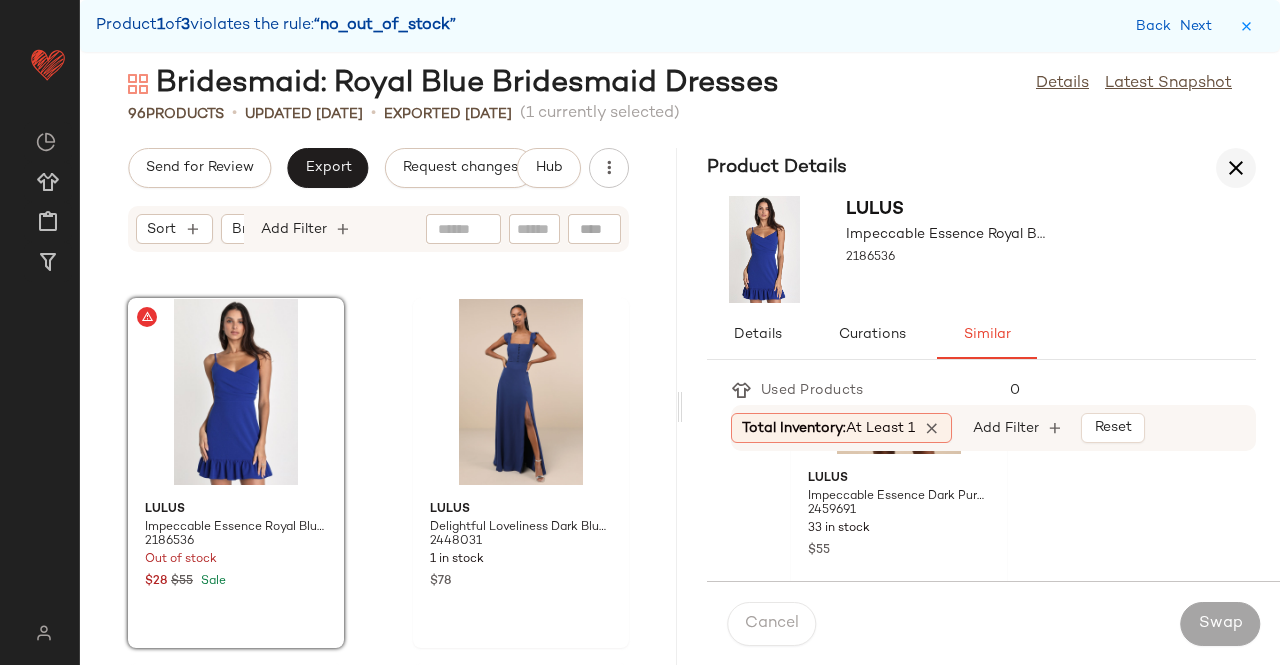 click at bounding box center [1236, 168] 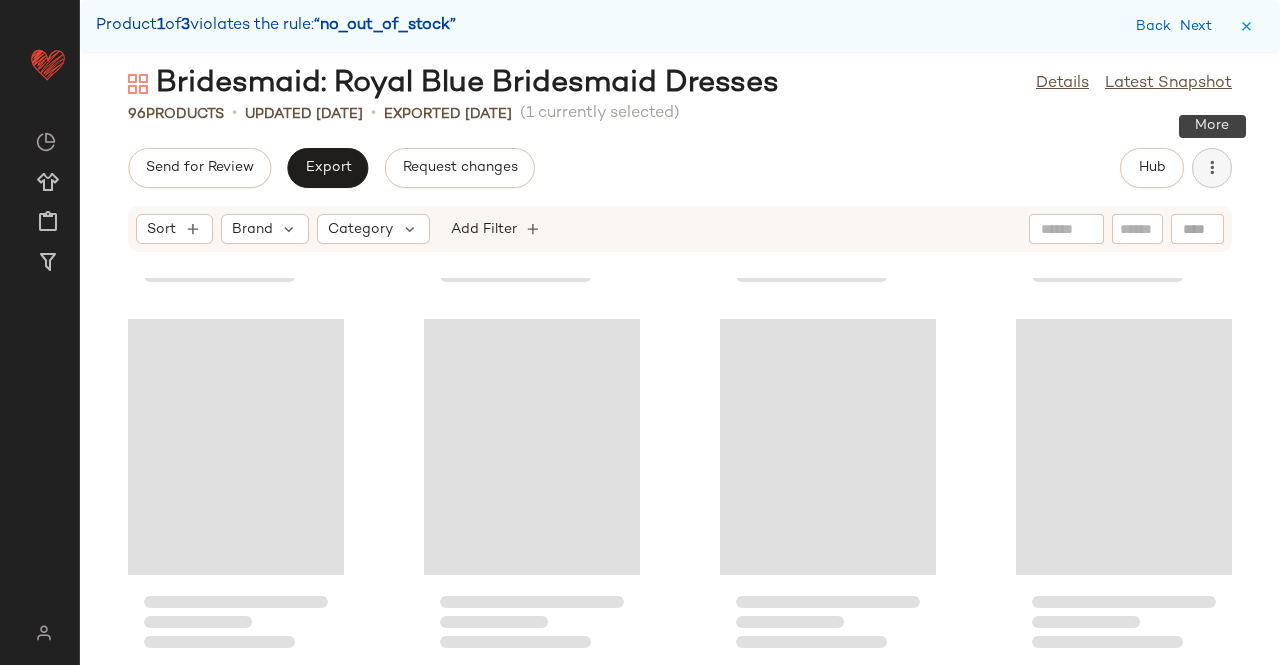 scroll, scrollTop: 6222, scrollLeft: 0, axis: vertical 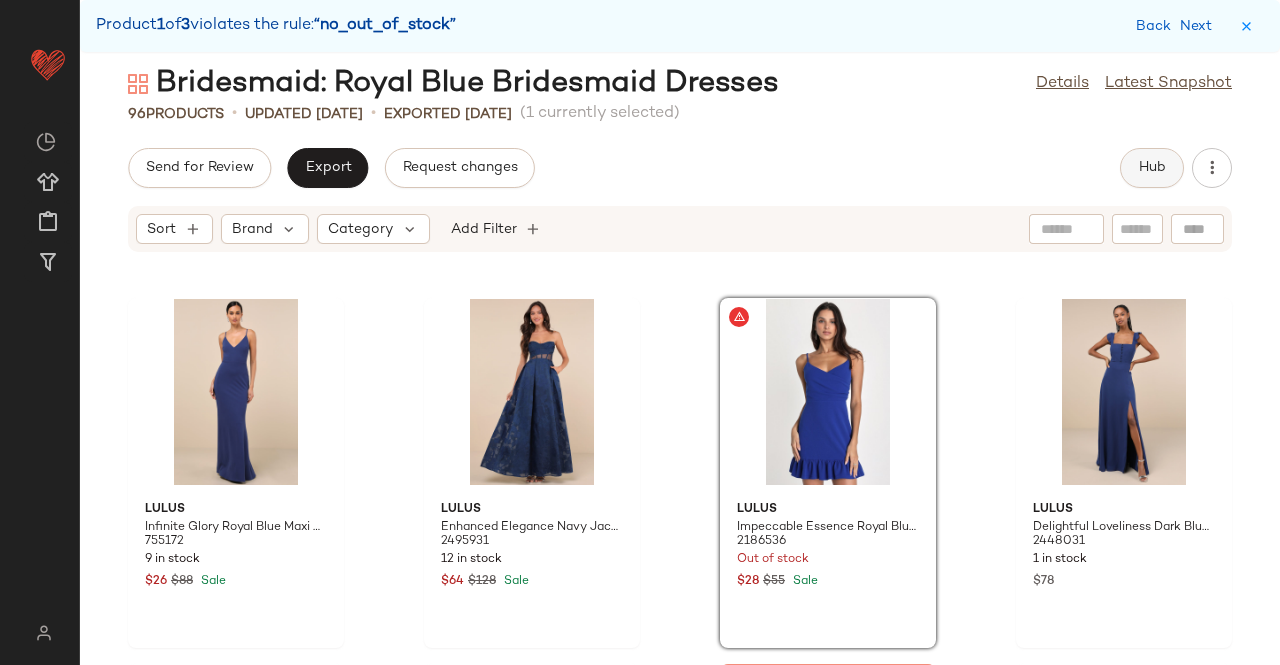 click on "Hub" at bounding box center (1152, 168) 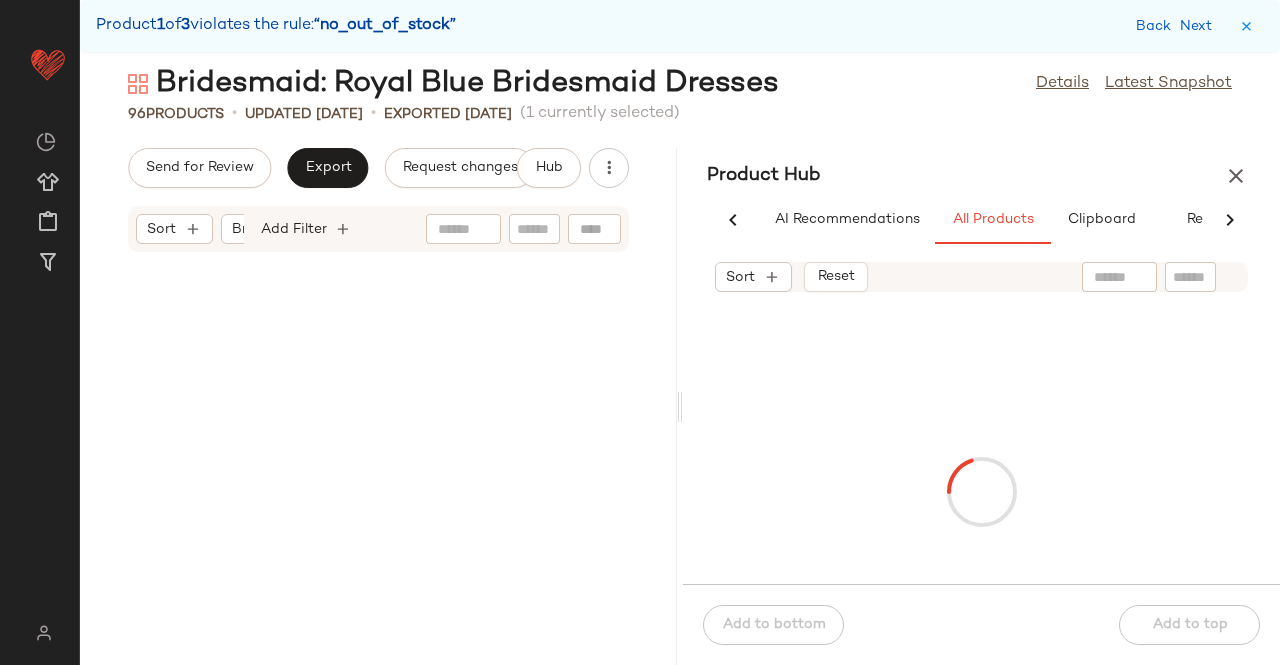 scroll, scrollTop: 0, scrollLeft: 62, axis: horizontal 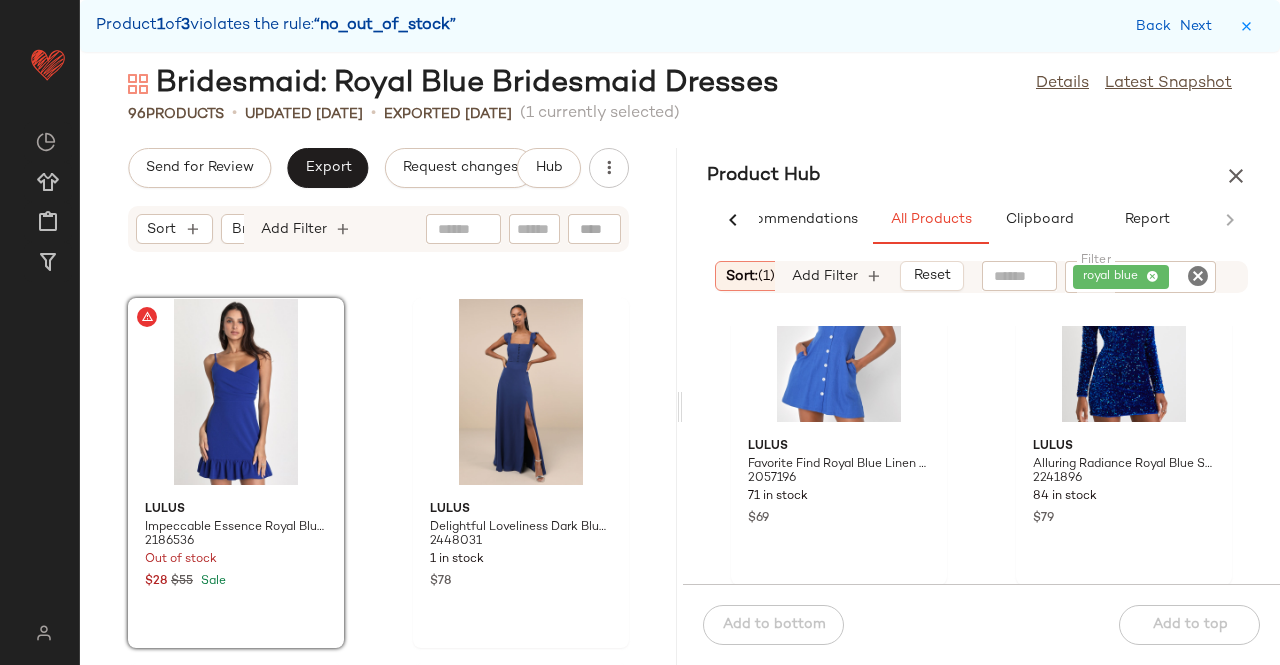 click at bounding box center (1236, 176) 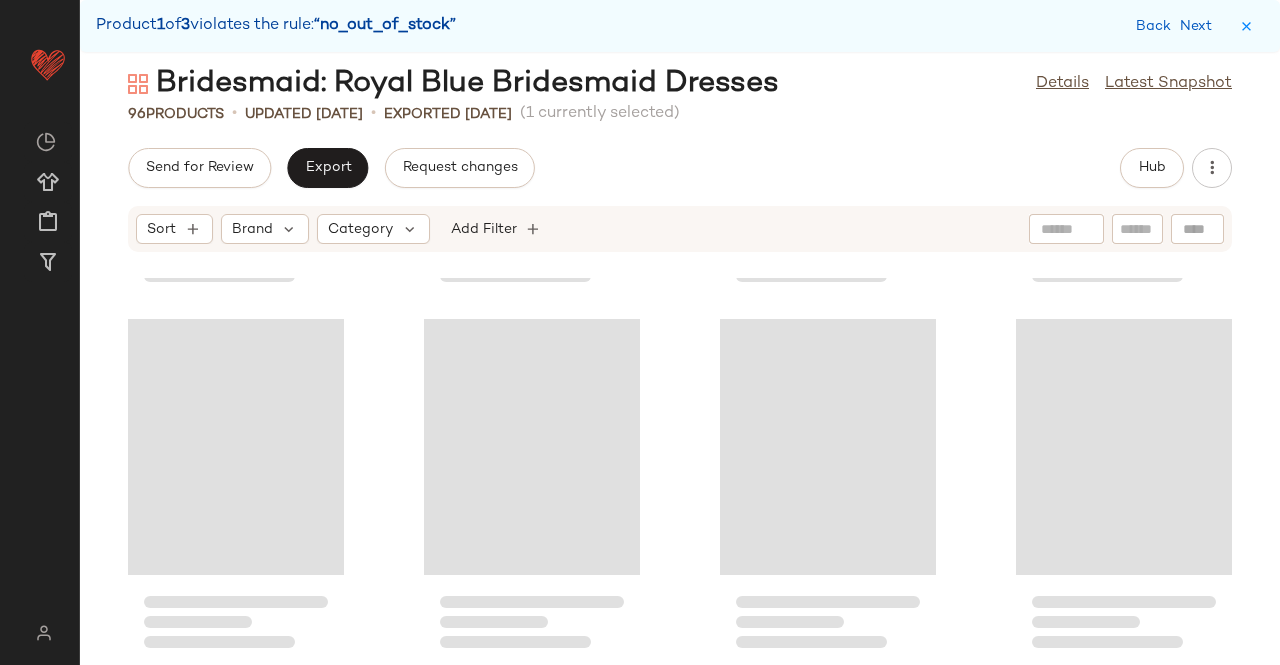 scroll, scrollTop: 6222, scrollLeft: 0, axis: vertical 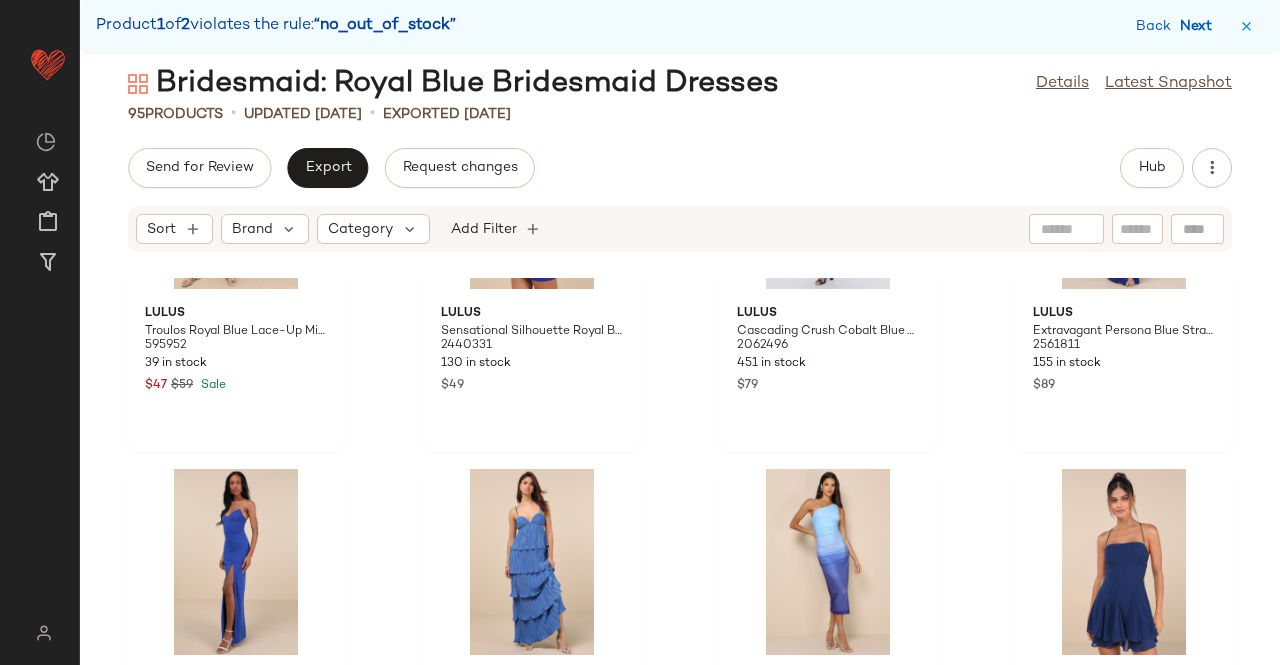 click on "Next" at bounding box center (1200, 26) 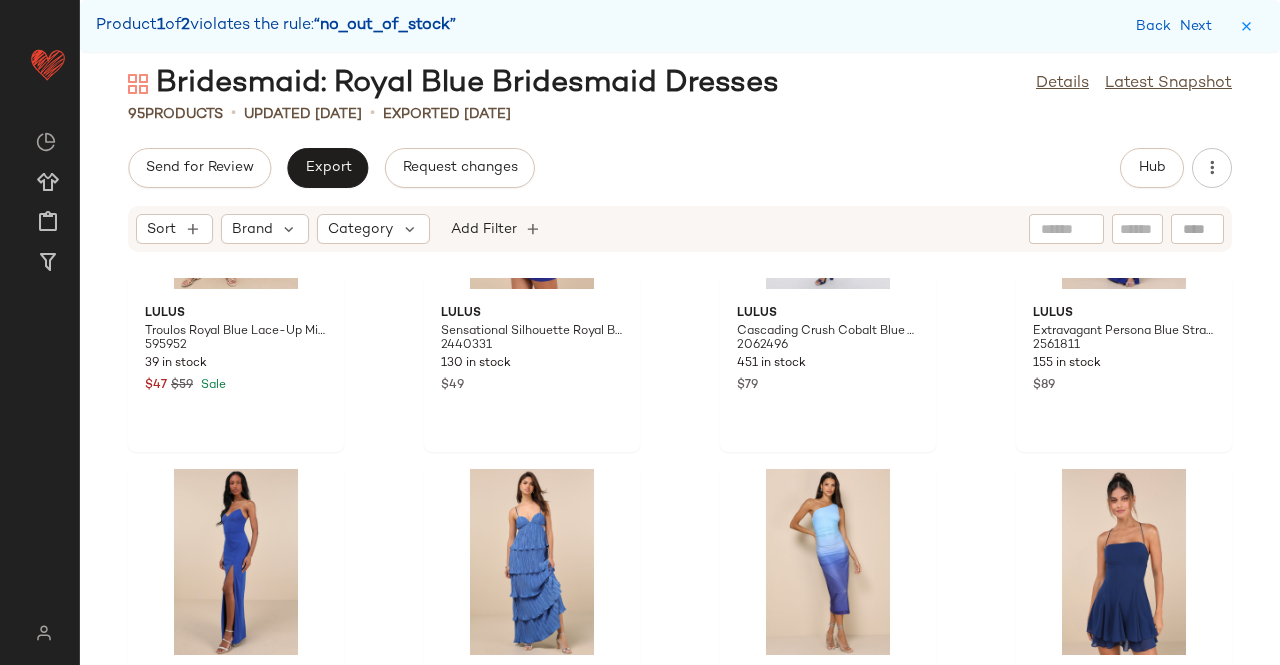 scroll, scrollTop: 6954, scrollLeft: 0, axis: vertical 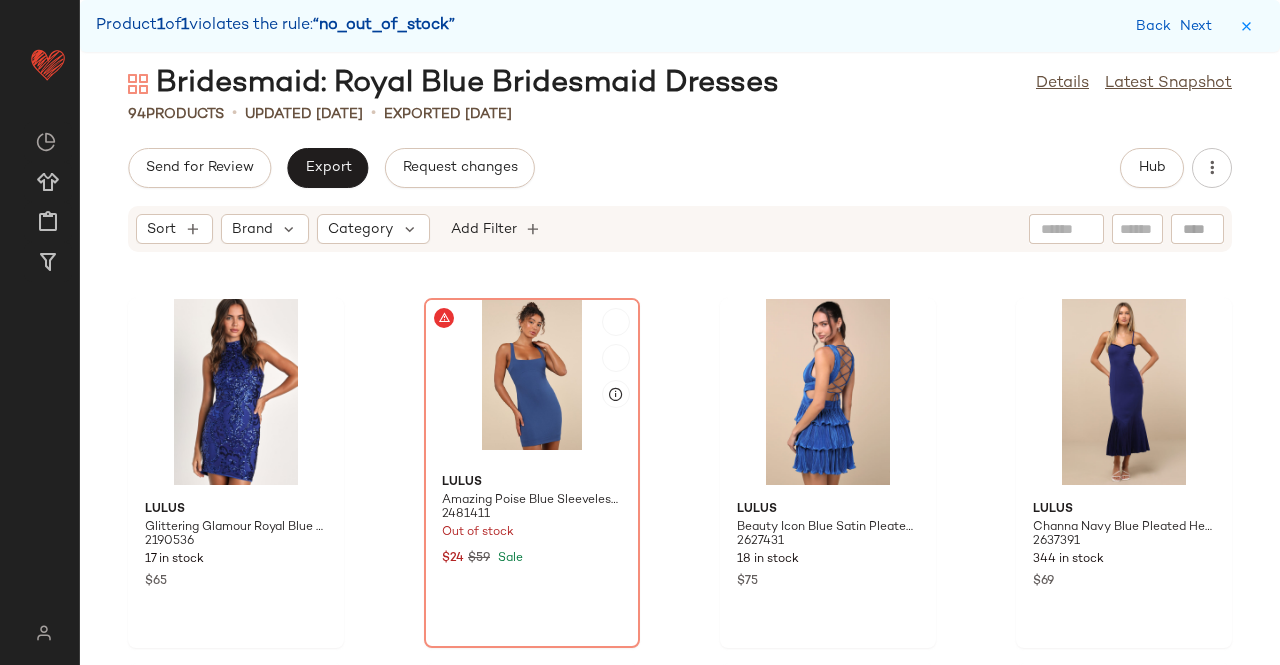 click 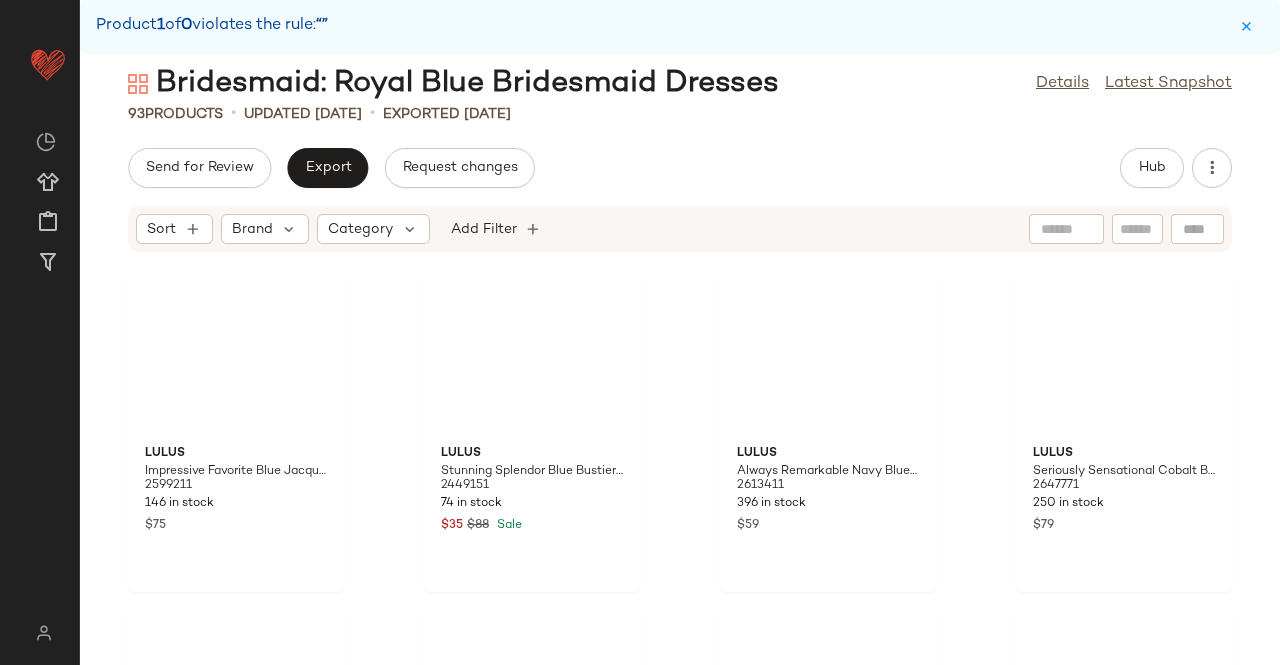 scroll, scrollTop: 0, scrollLeft: 0, axis: both 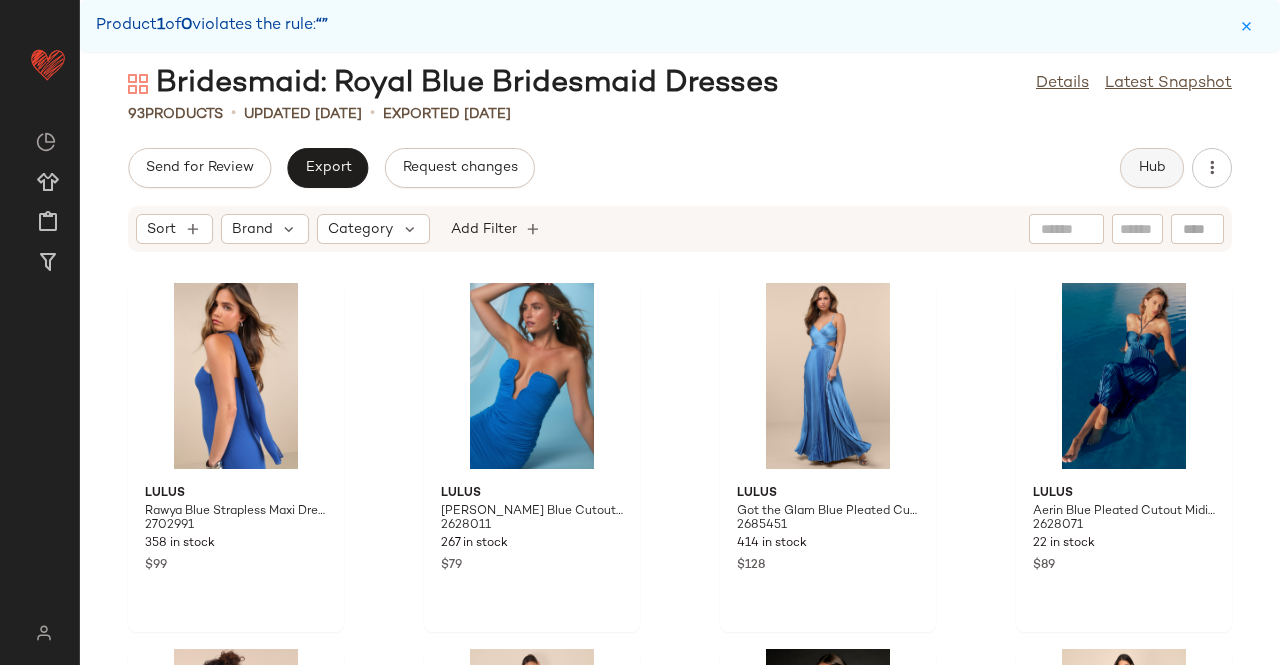 click on "Hub" at bounding box center (1152, 168) 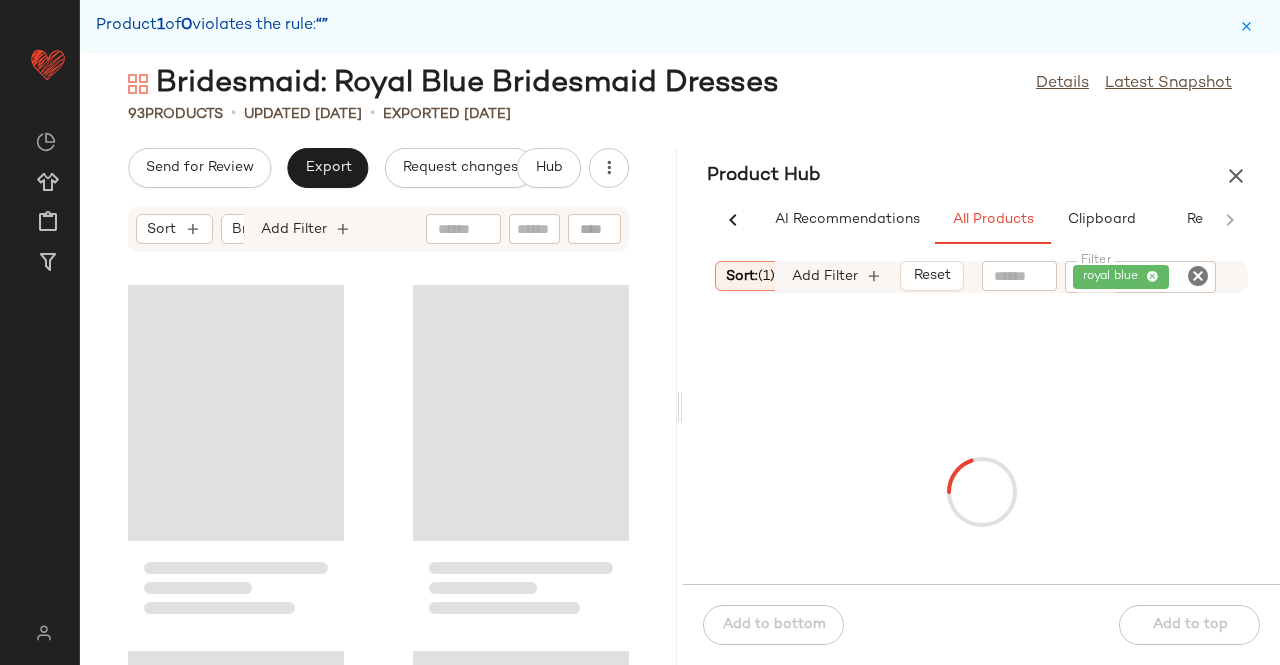 scroll, scrollTop: 0, scrollLeft: 62, axis: horizontal 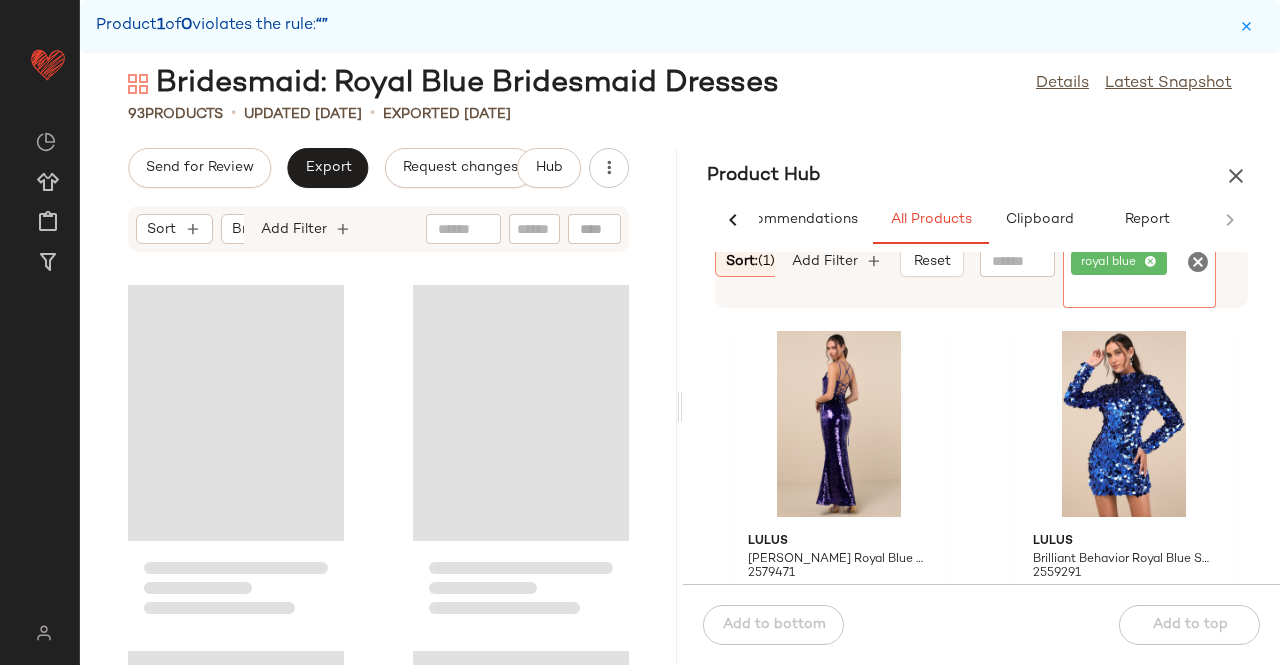 click on "royal blue" 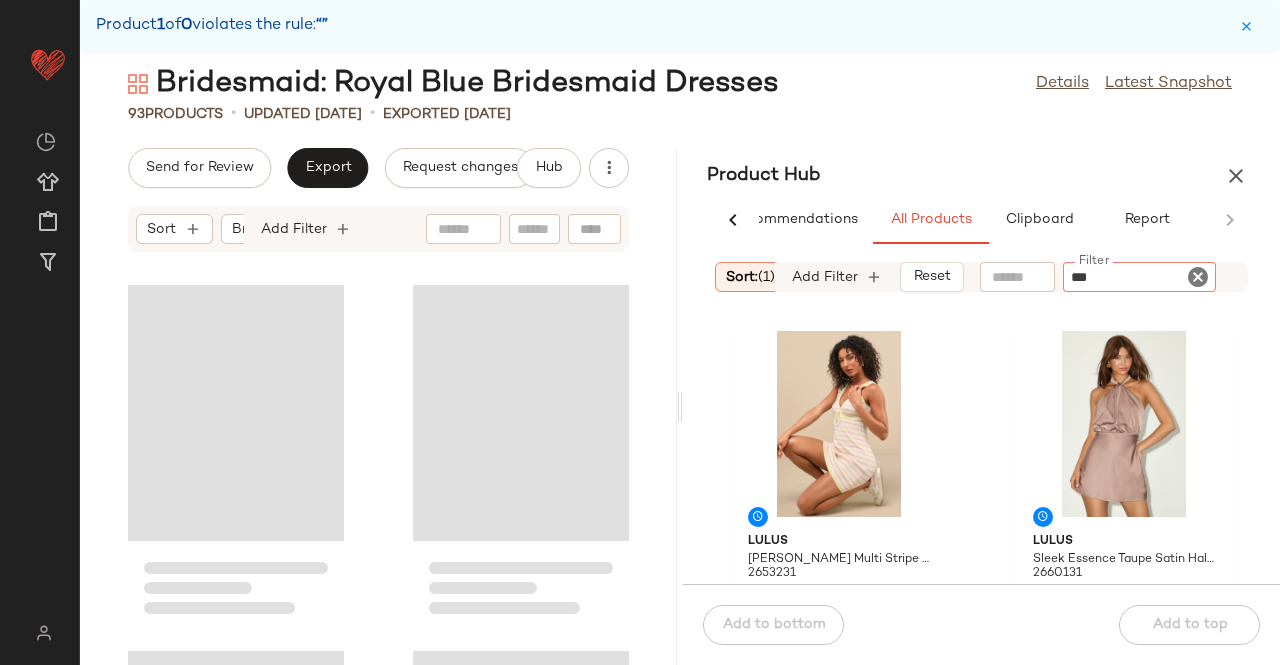 type on "****" 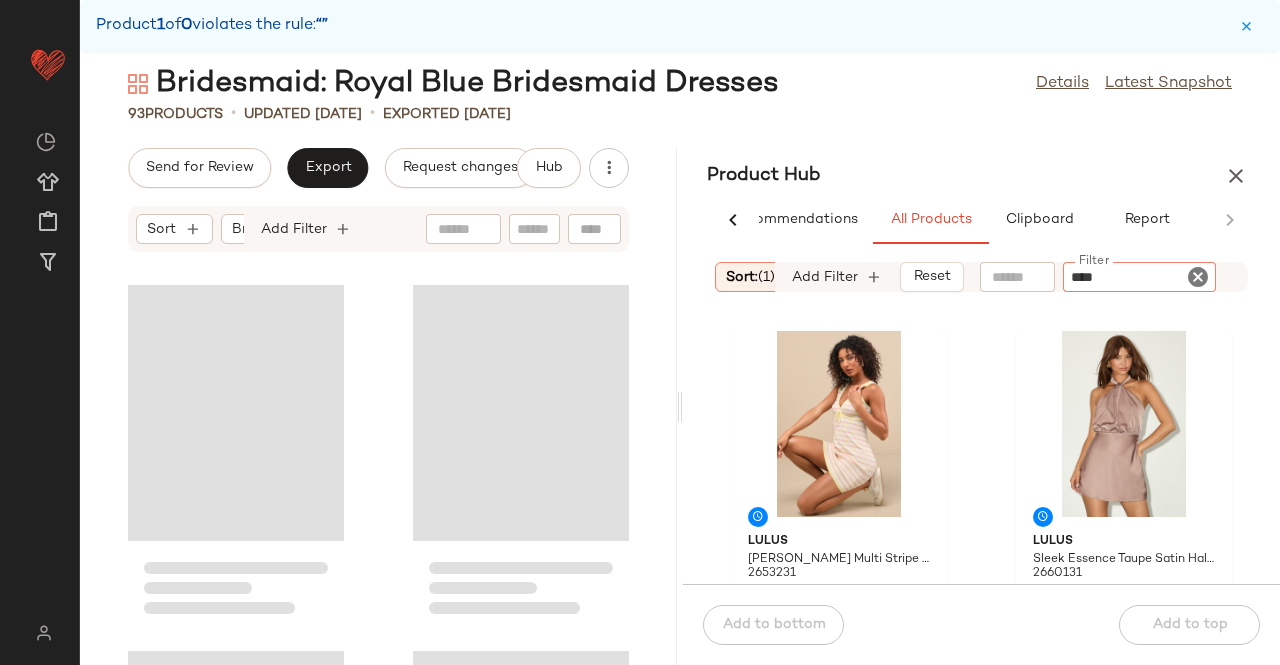 type 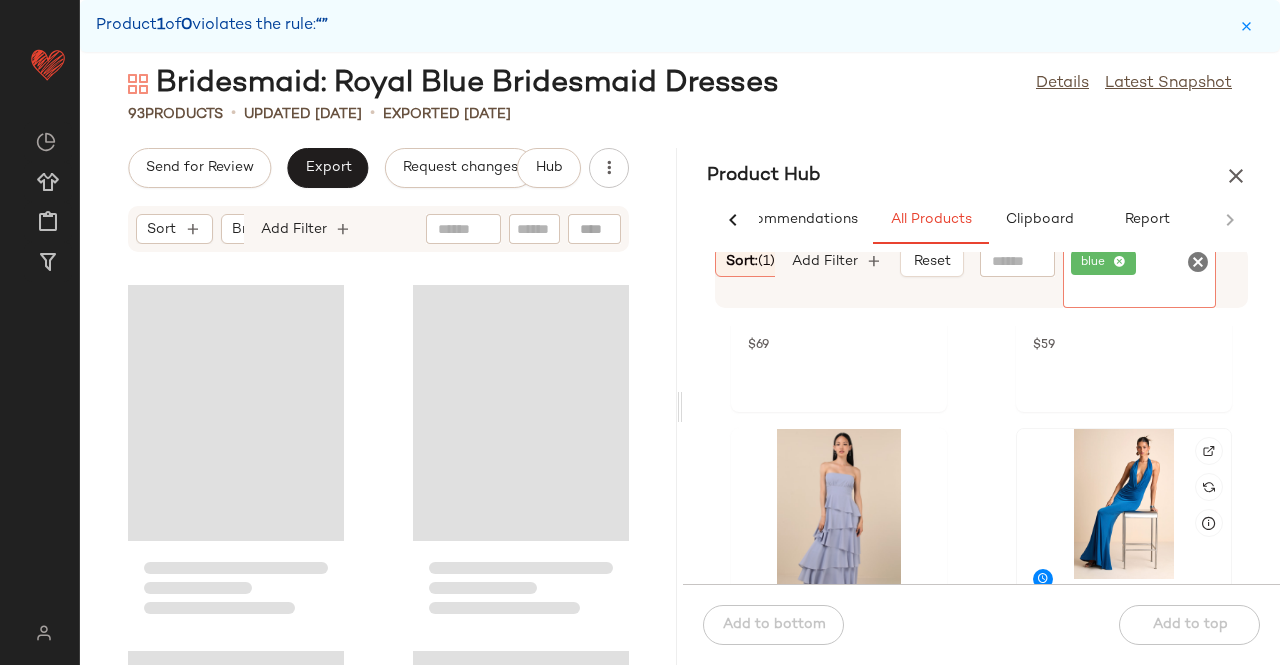 scroll, scrollTop: 300, scrollLeft: 0, axis: vertical 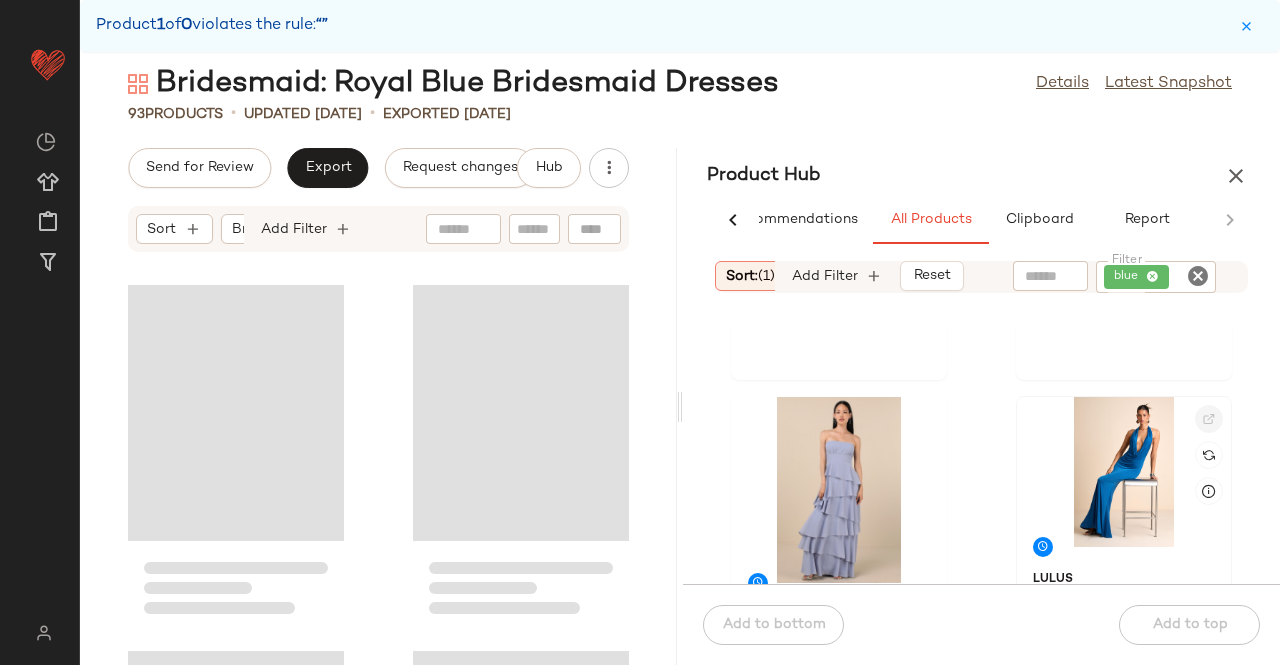 click 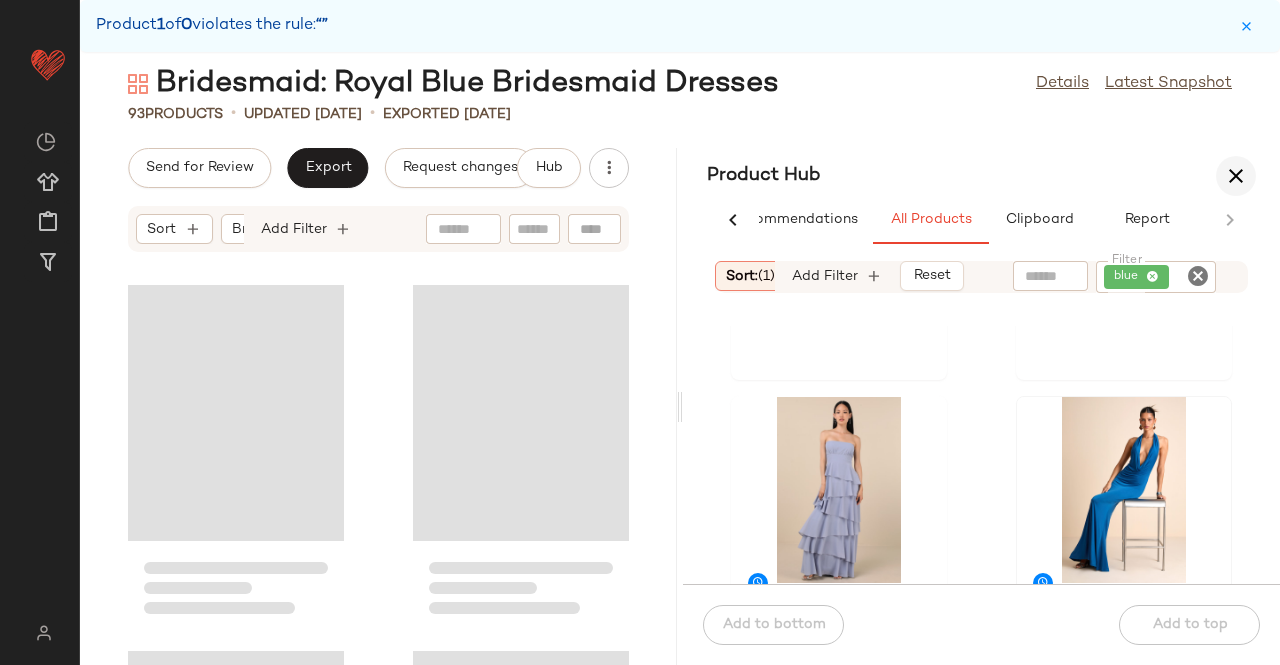click at bounding box center (1236, 176) 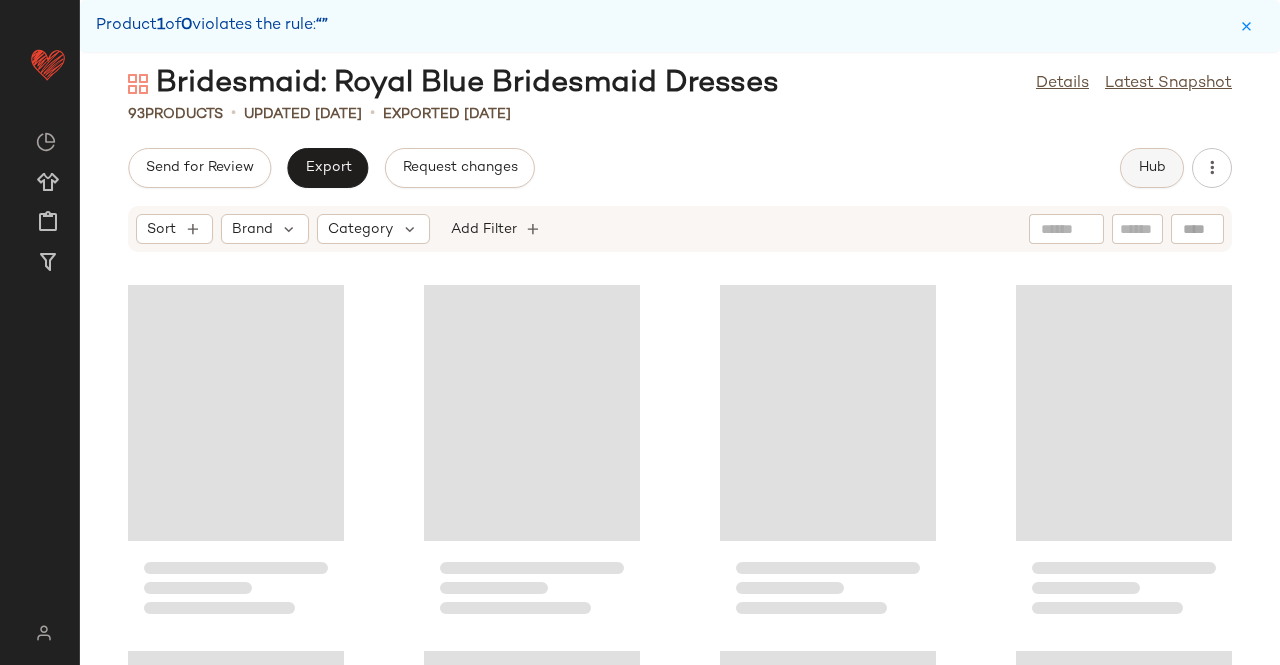click on "Hub" at bounding box center (1152, 168) 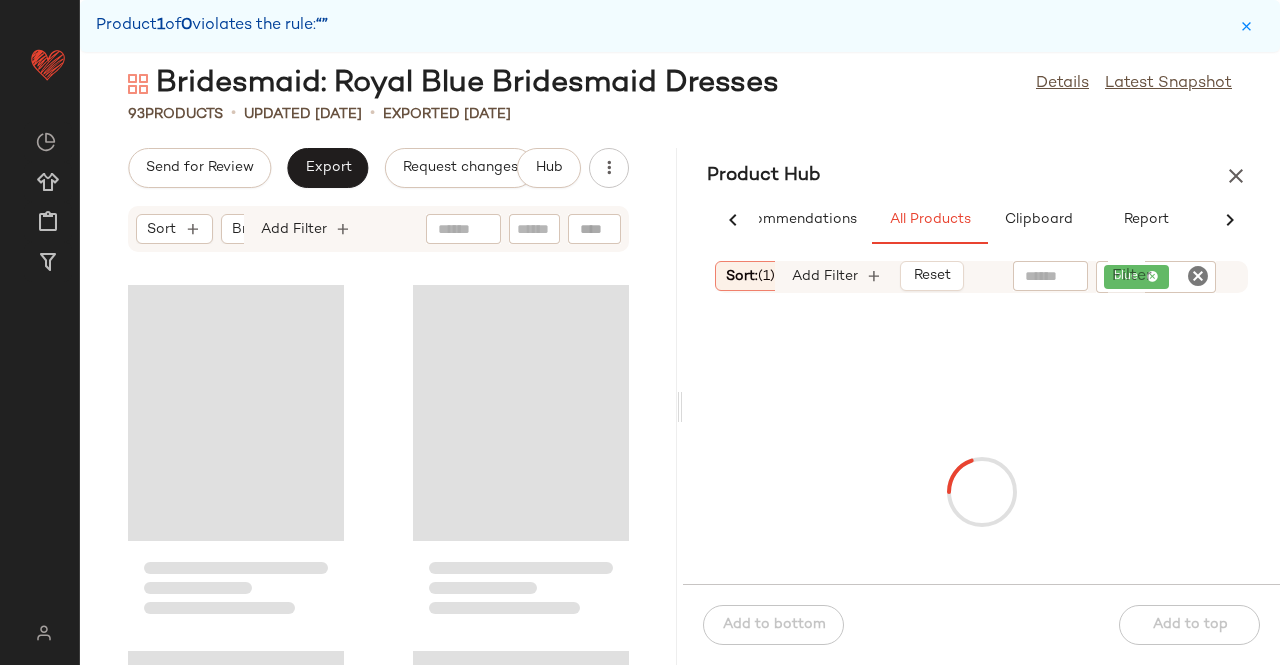 scroll, scrollTop: 0, scrollLeft: 62, axis: horizontal 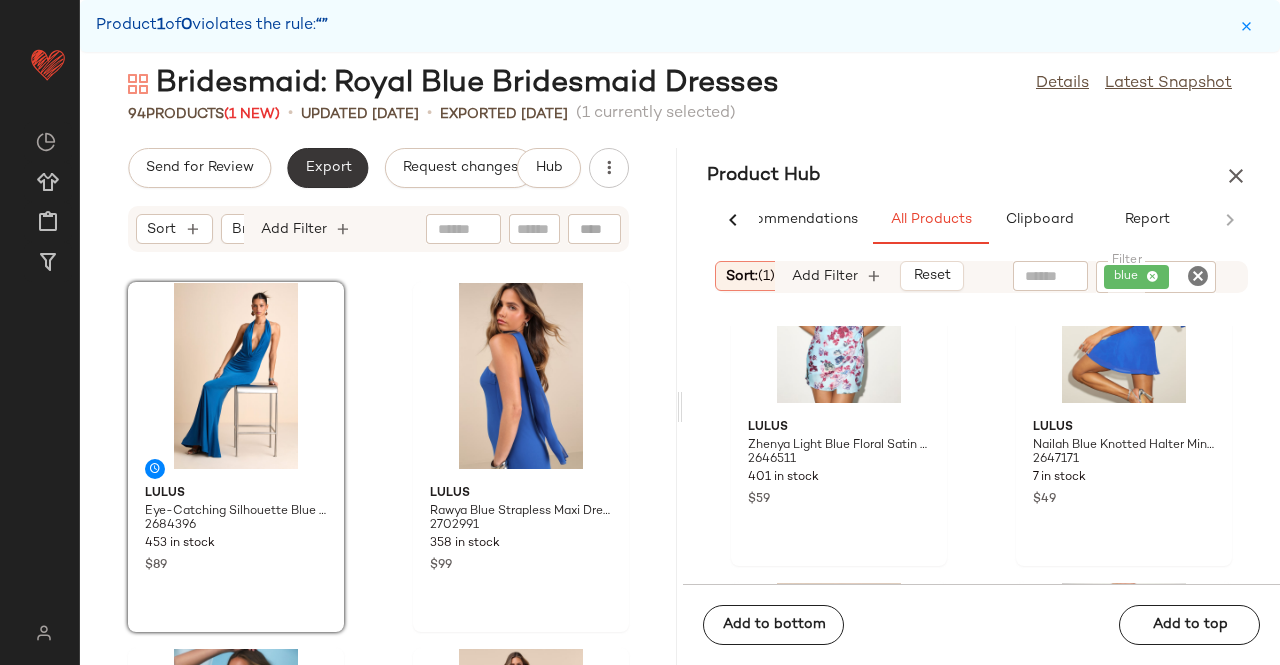 click on "Export" at bounding box center (327, 168) 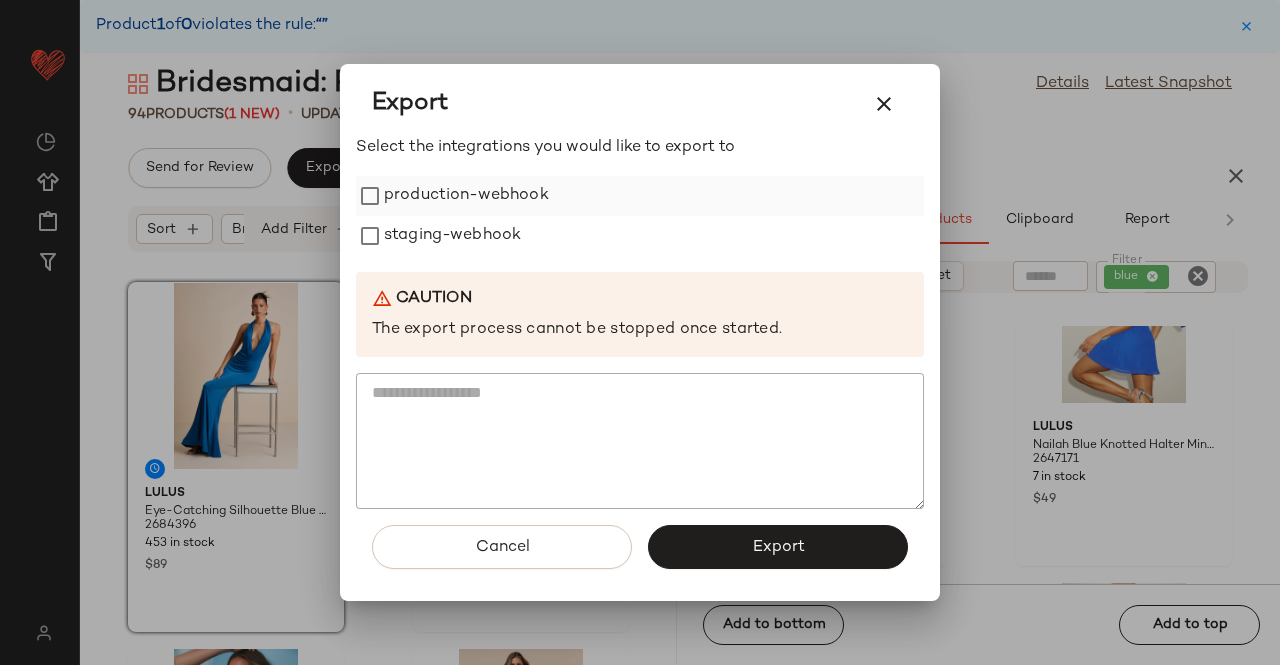 drag, startPoint x: 556, startPoint y: 248, endPoint x: 489, endPoint y: 207, distance: 78.54935 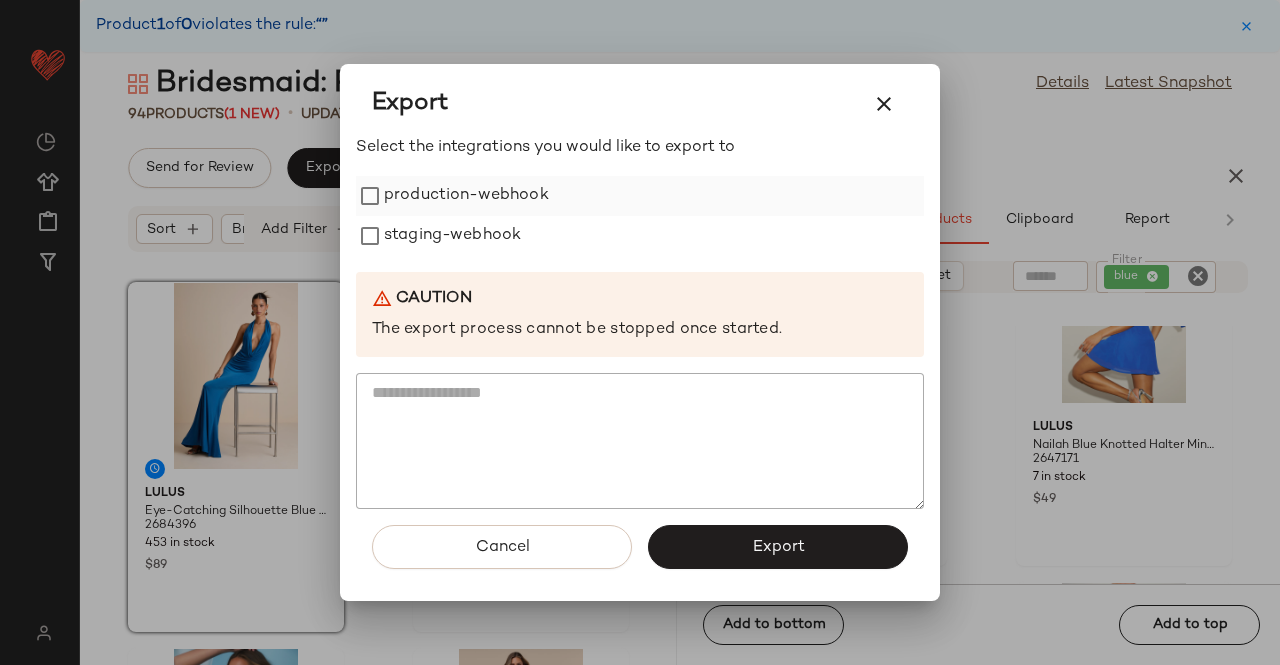 click on "staging-webhook" 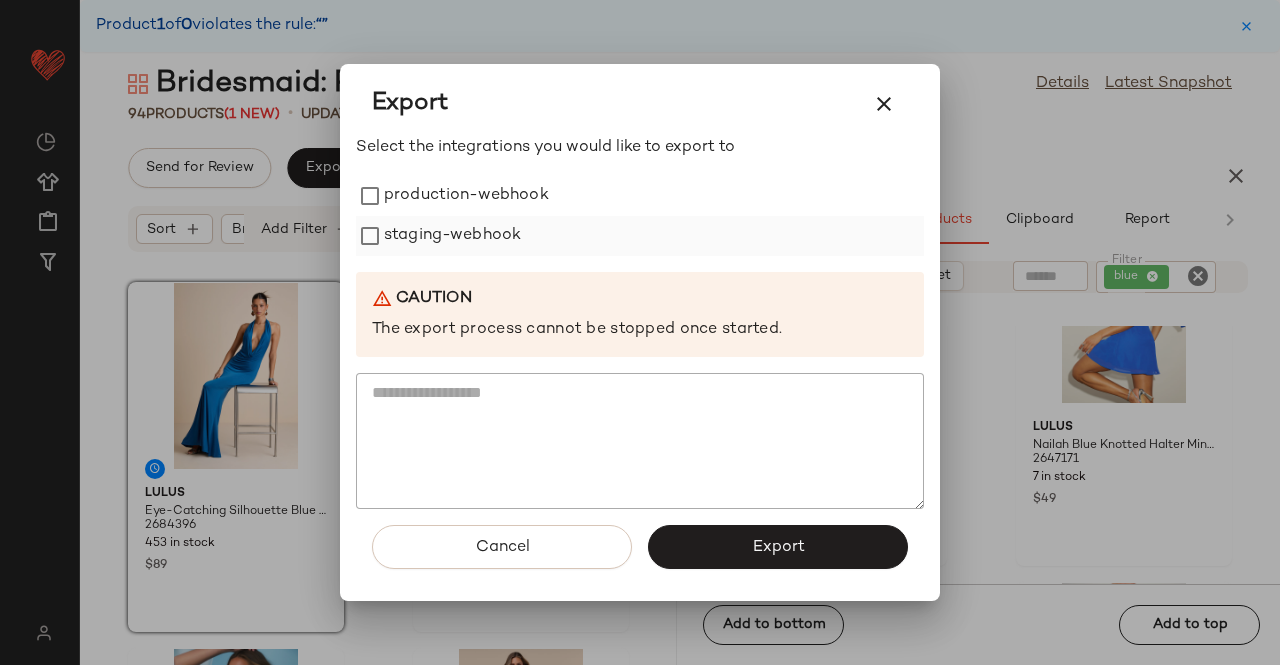 drag, startPoint x: 461, startPoint y: 191, endPoint x: 398, endPoint y: 228, distance: 73.061615 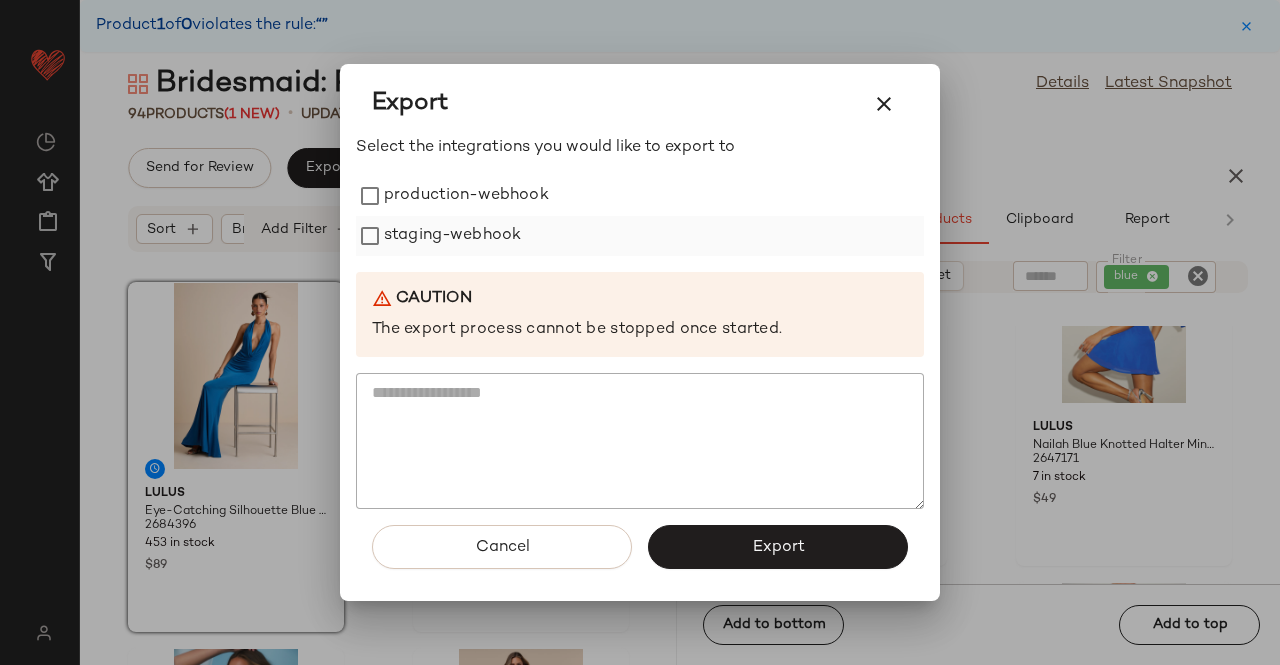 click on "production-webhook" at bounding box center [466, 196] 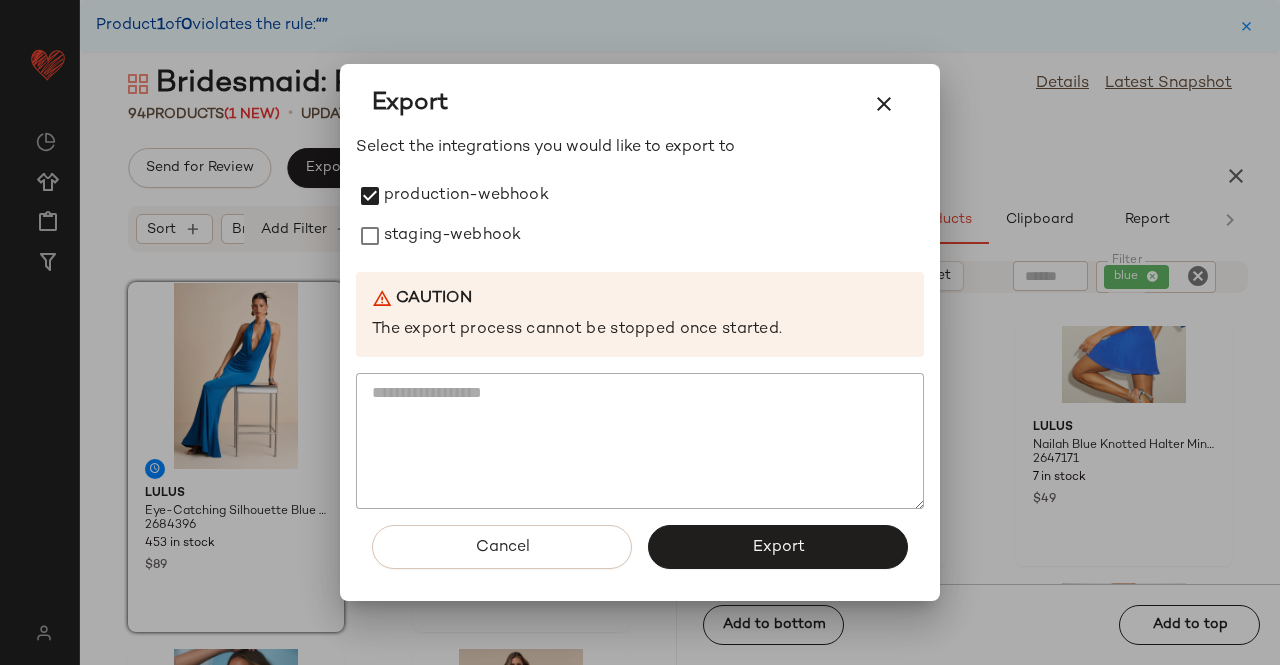 drag, startPoint x: 398, startPoint y: 228, endPoint x: 560, endPoint y: 319, distance: 185.80904 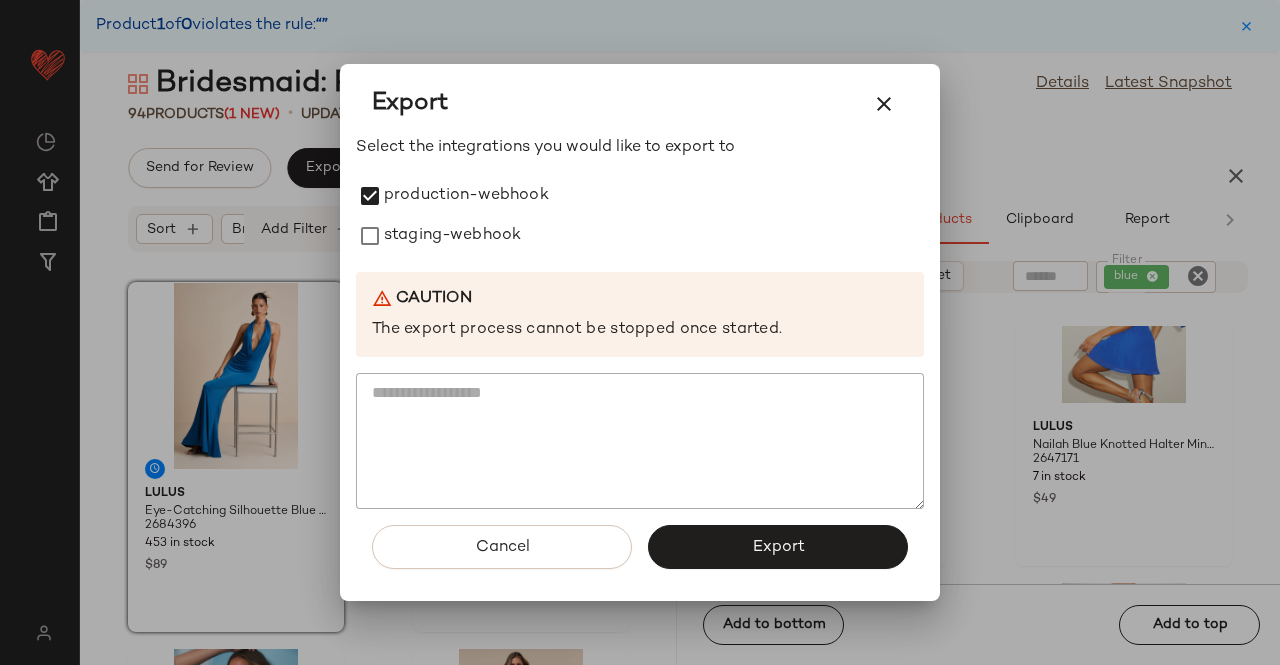 click on "staging-webhook" at bounding box center [452, 236] 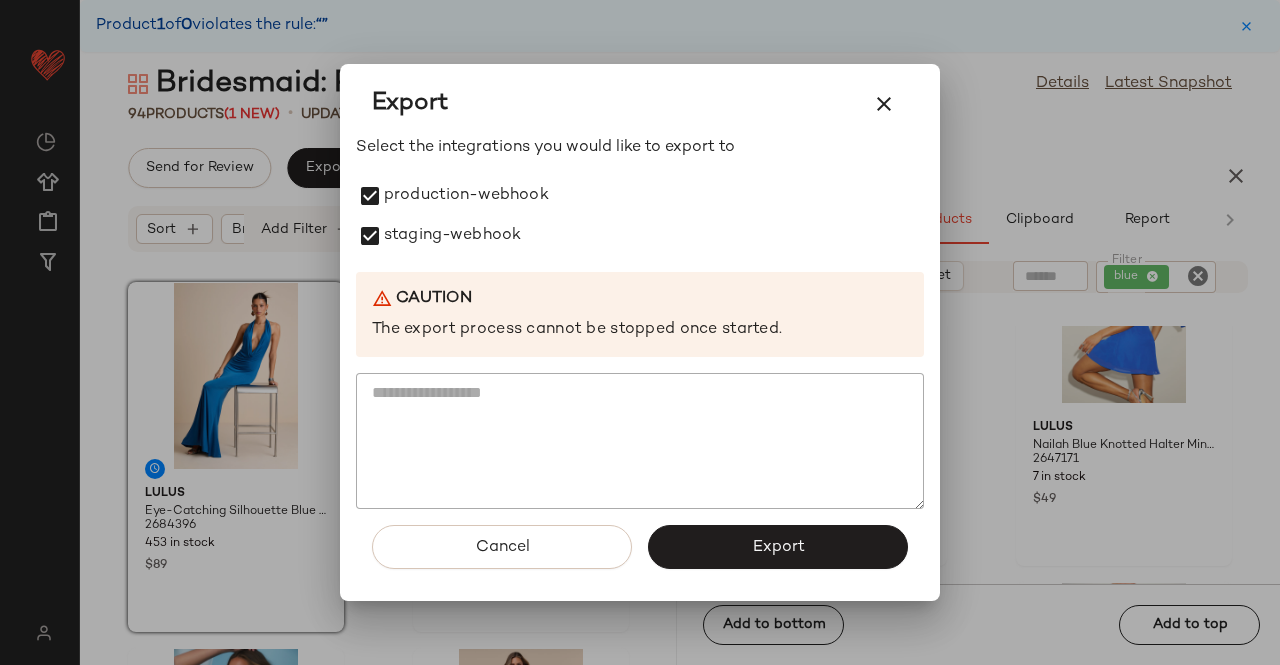 click on "Cancel   Export" at bounding box center [640, 555] 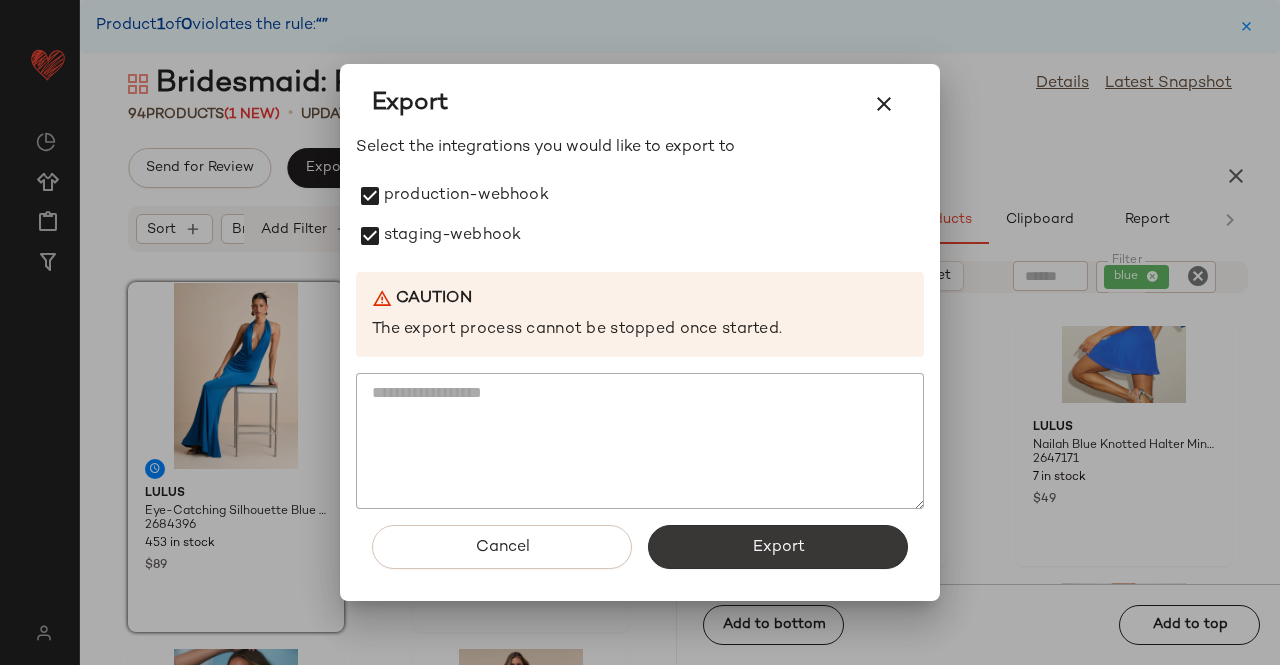 click on "Export" at bounding box center (778, 547) 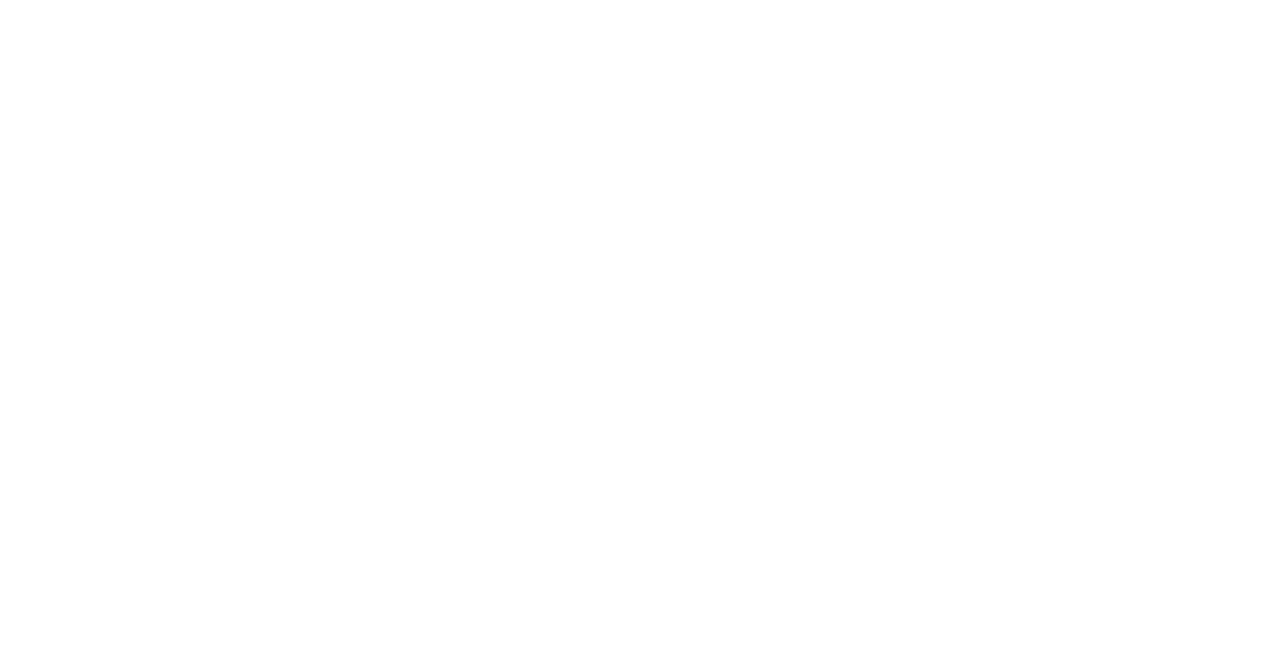 scroll, scrollTop: 0, scrollLeft: 0, axis: both 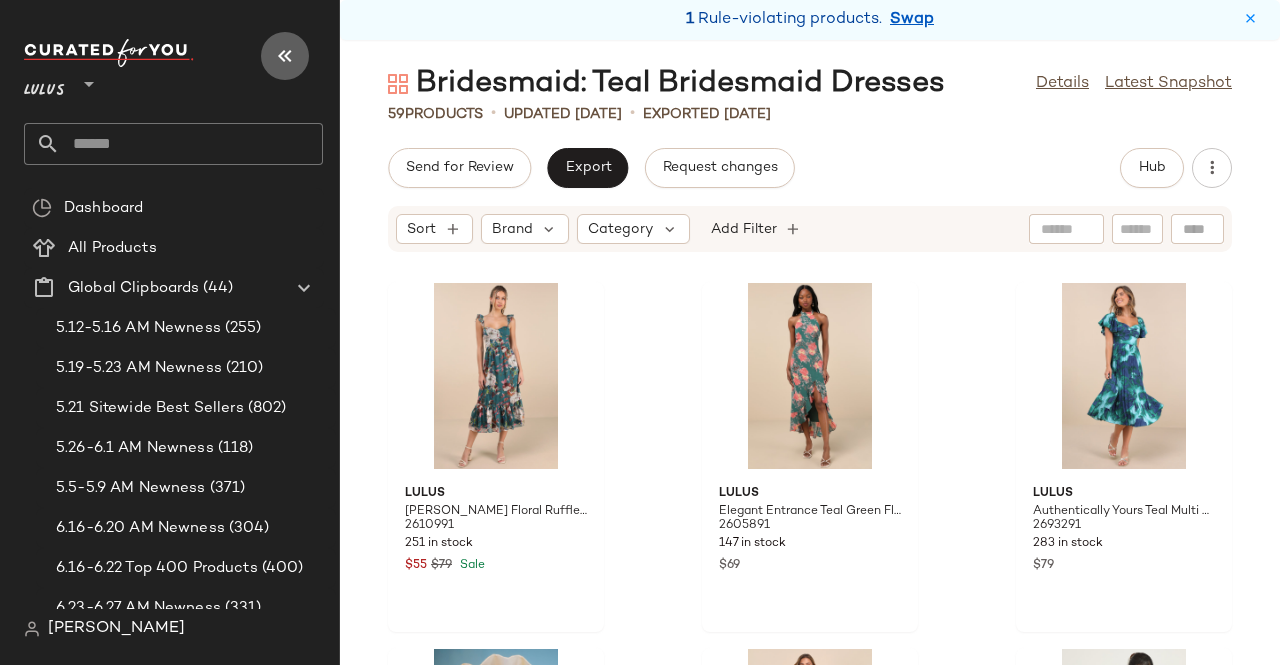 click at bounding box center (285, 56) 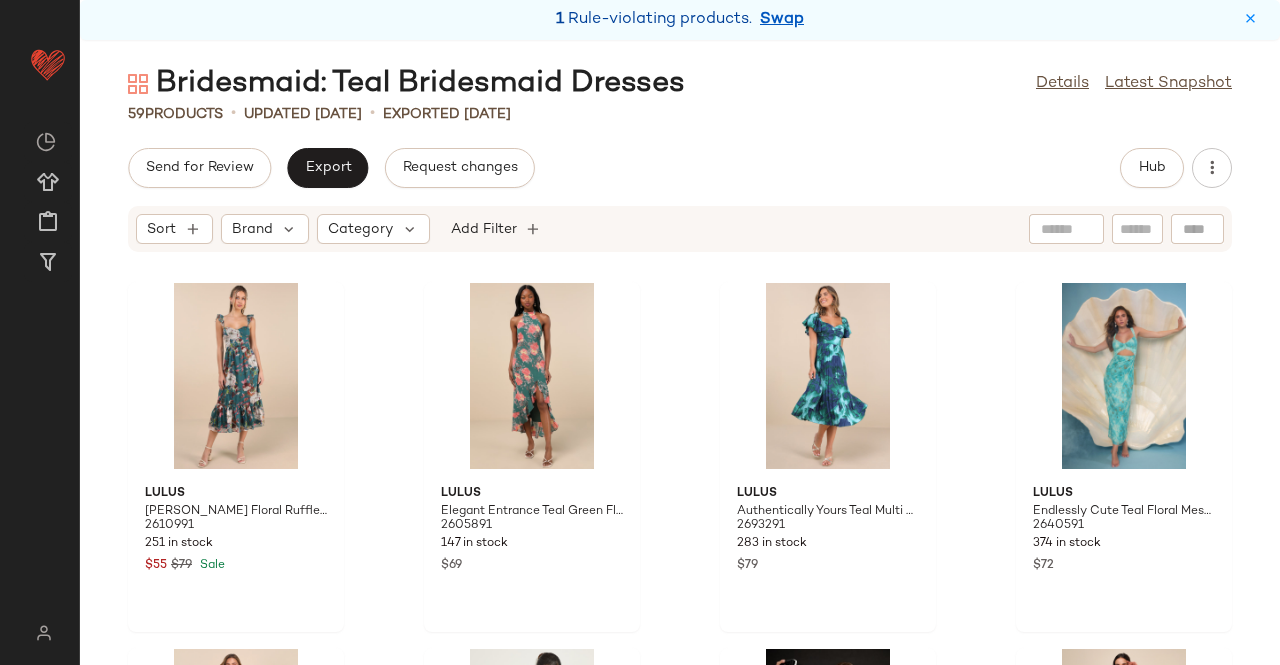 drag, startPoint x: 762, startPoint y: 9, endPoint x: 750, endPoint y: 17, distance: 14.422205 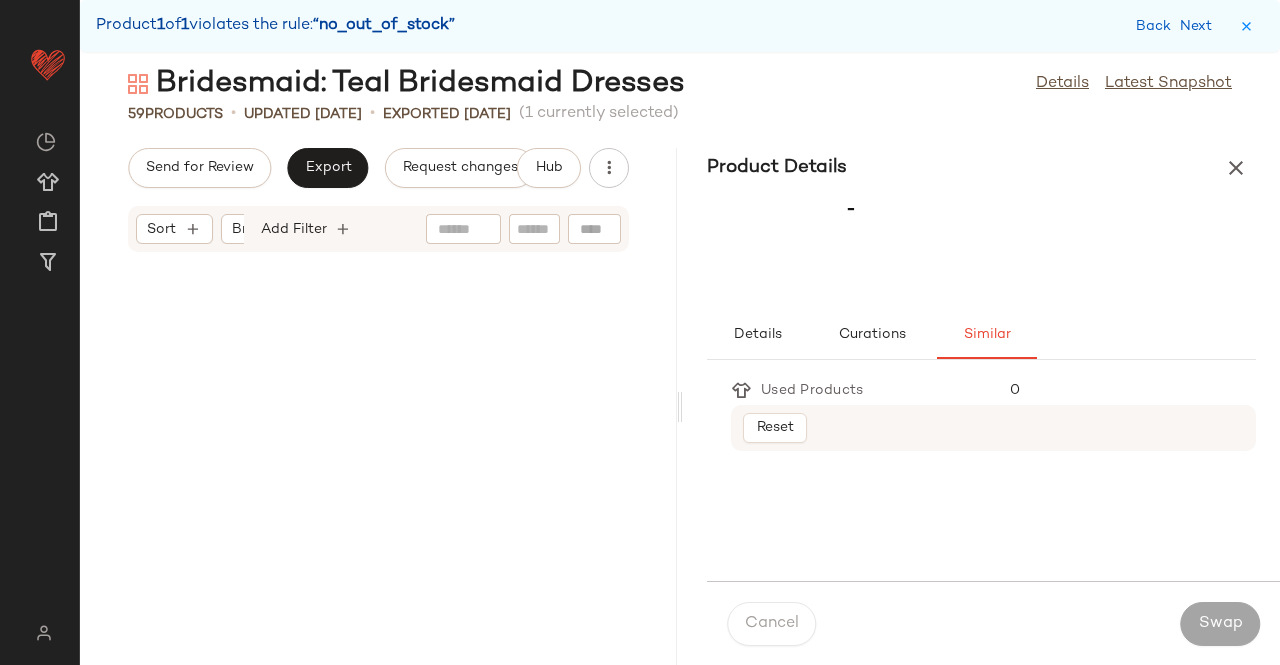 scroll, scrollTop: 10248, scrollLeft: 0, axis: vertical 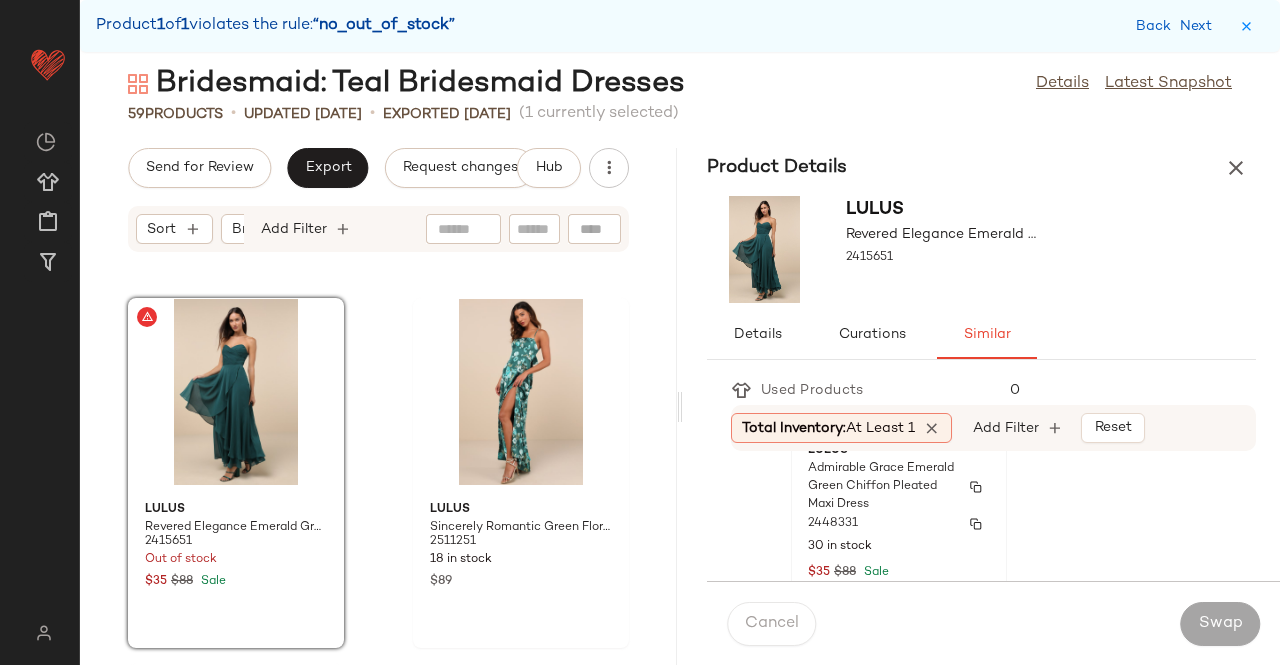 click on "Admirable Grace Emerald Green Chiffon Pleated Maxi Dress" at bounding box center [881, 487] 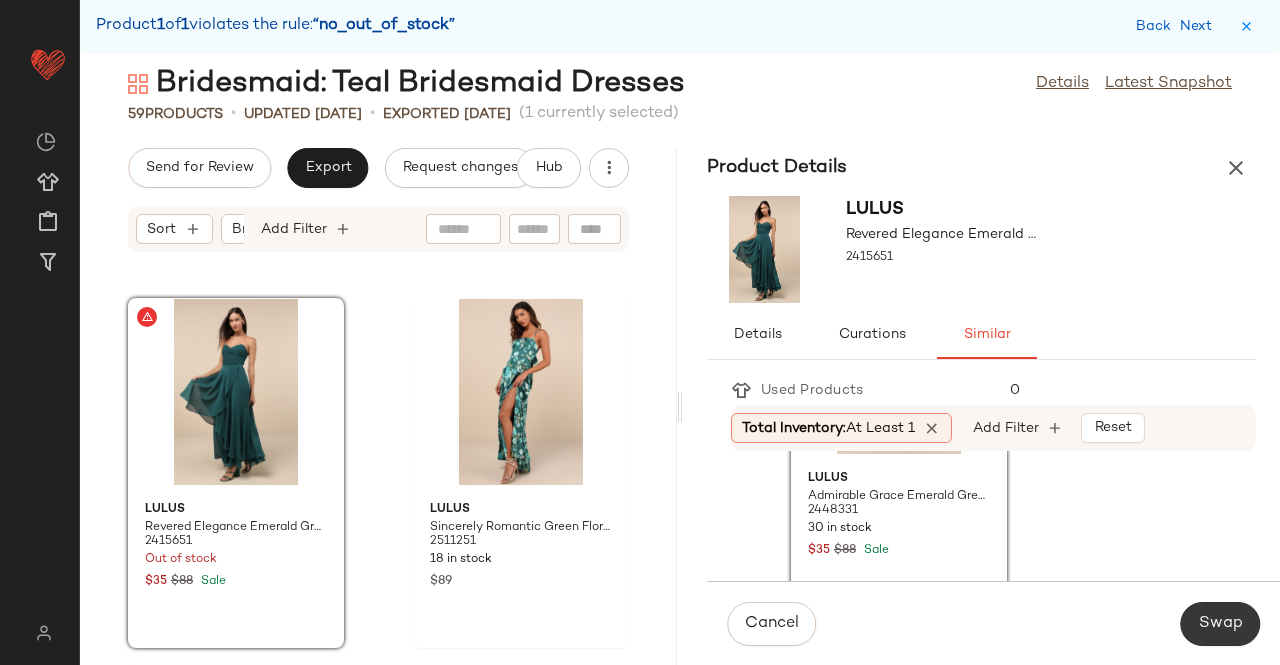 click on "Swap" 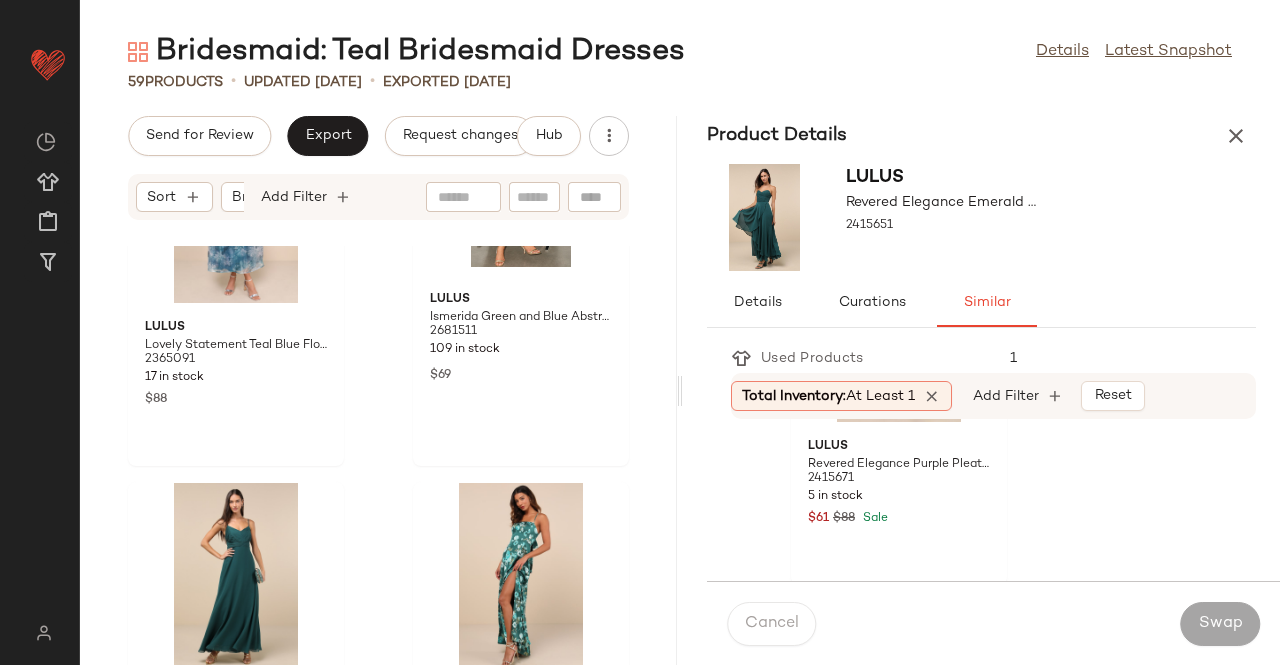 scroll, scrollTop: 9848, scrollLeft: 0, axis: vertical 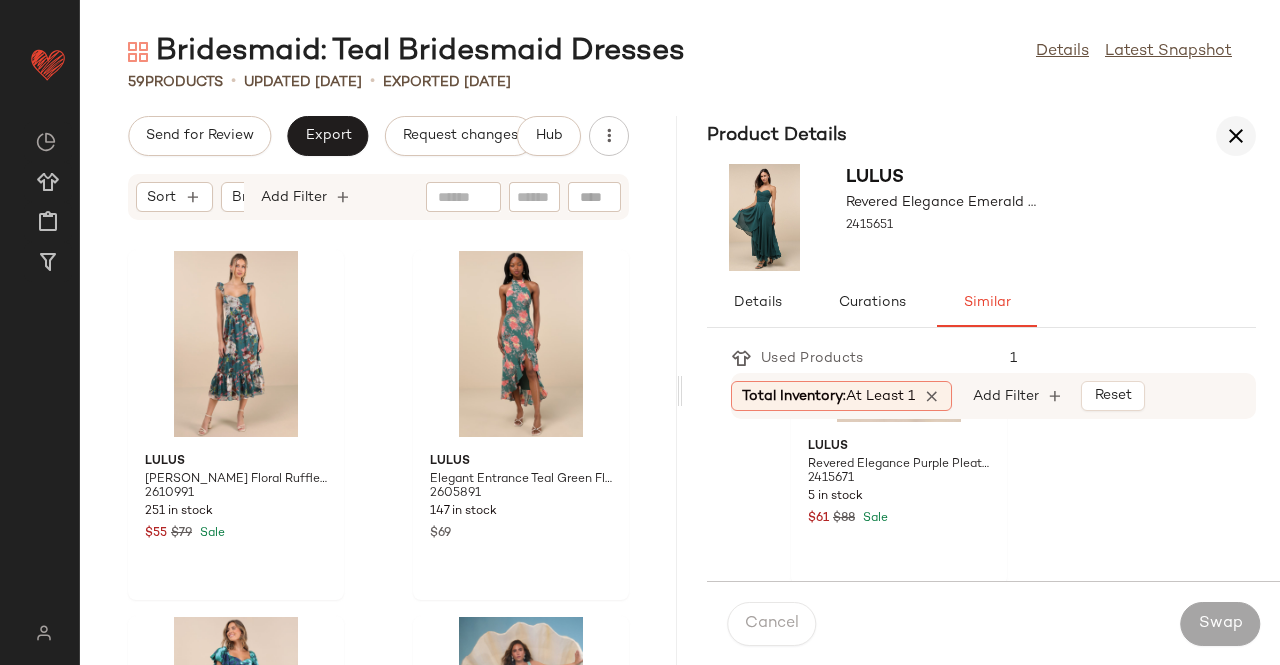 click at bounding box center [1236, 136] 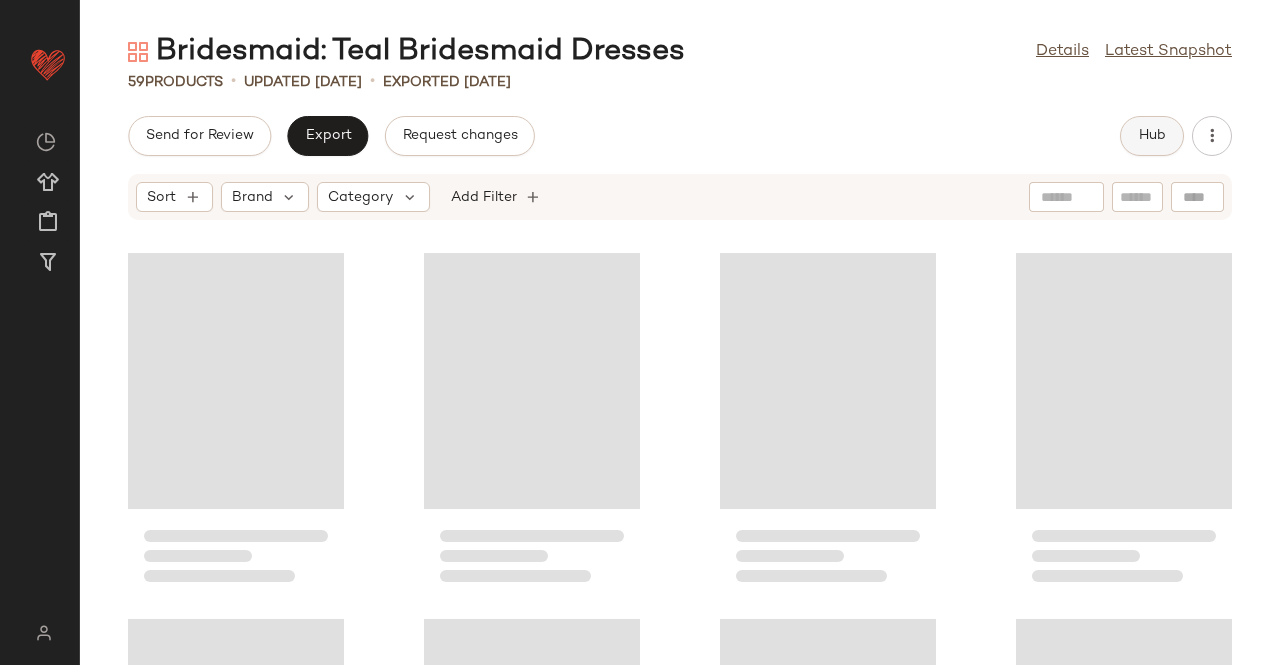 click on "Hub" 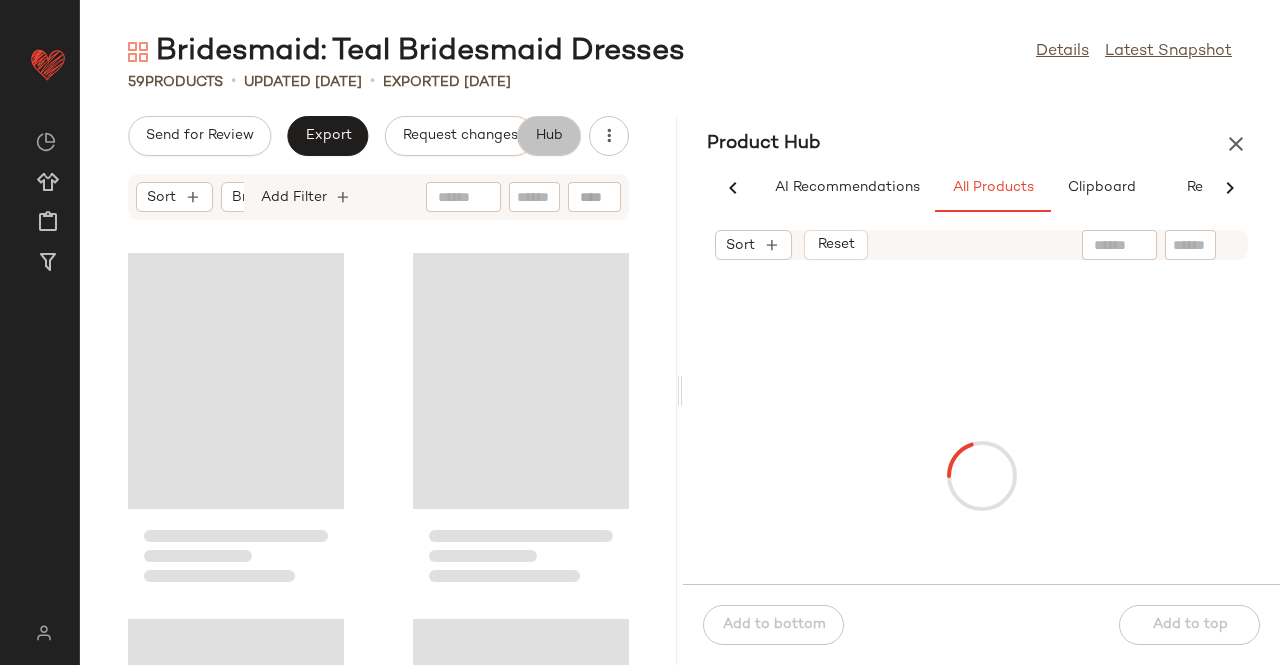 scroll, scrollTop: 0, scrollLeft: 62, axis: horizontal 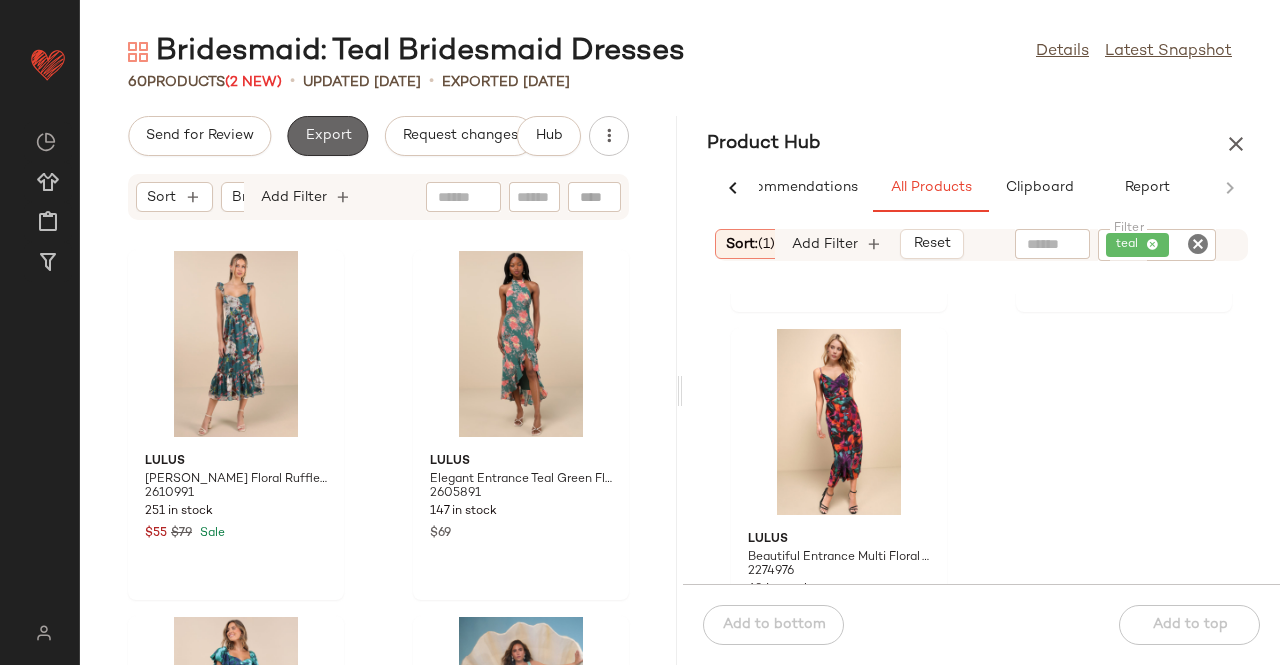 click on "Export" at bounding box center [327, 136] 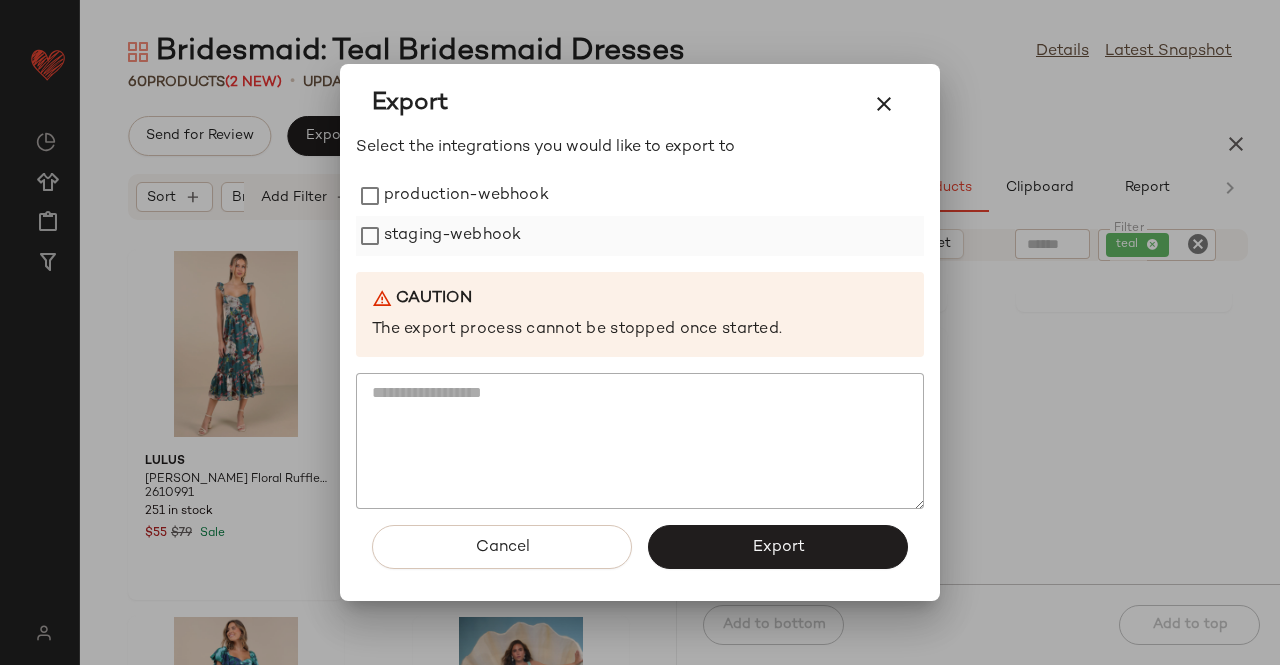 click on "staging-webhook" at bounding box center (452, 236) 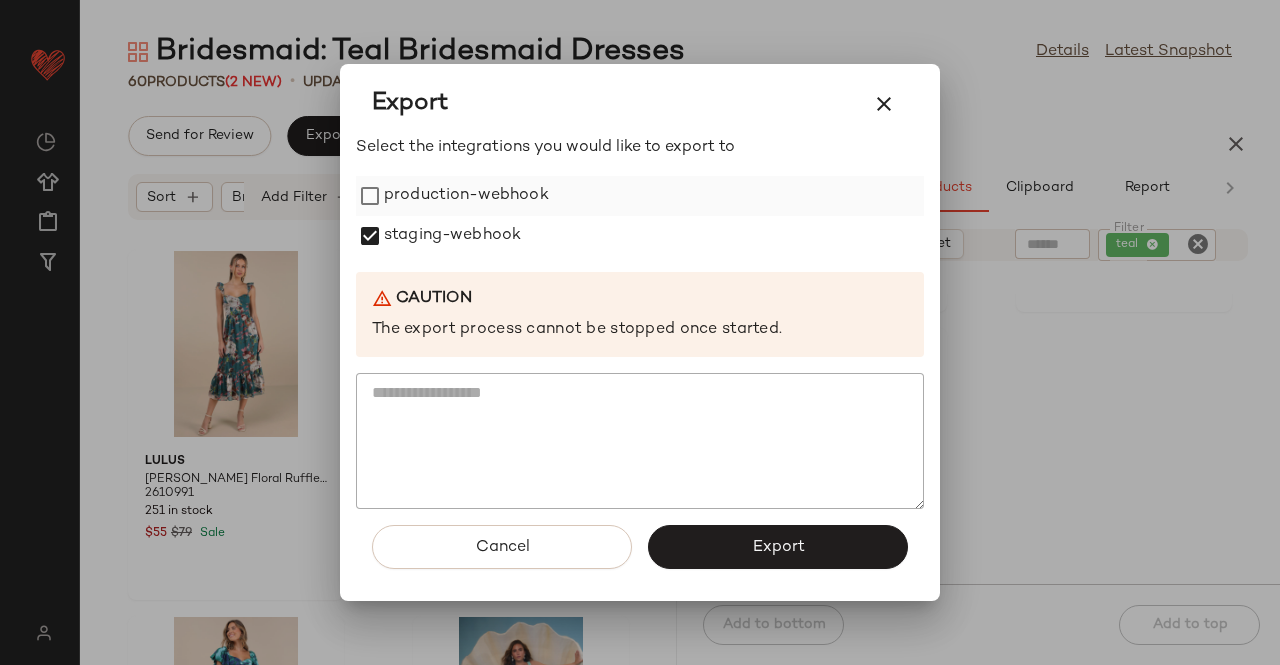 click on "production-webhook" at bounding box center [466, 196] 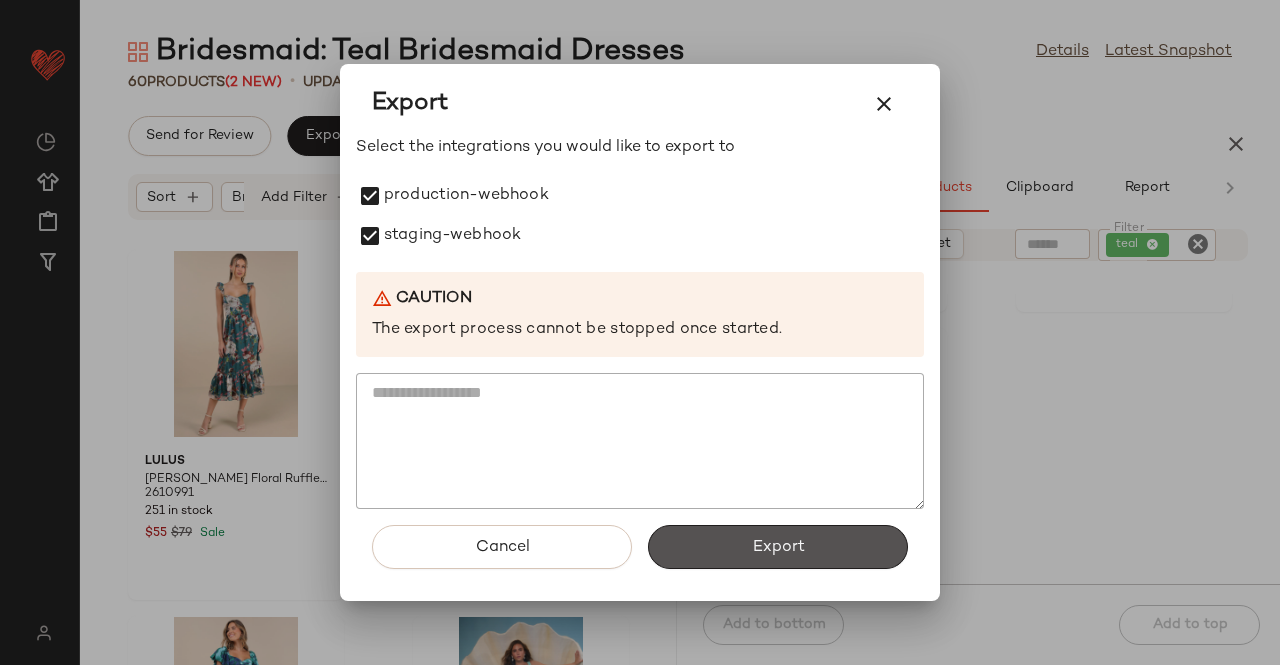 drag, startPoint x: 828, startPoint y: 554, endPoint x: 800, endPoint y: 537, distance: 32.75668 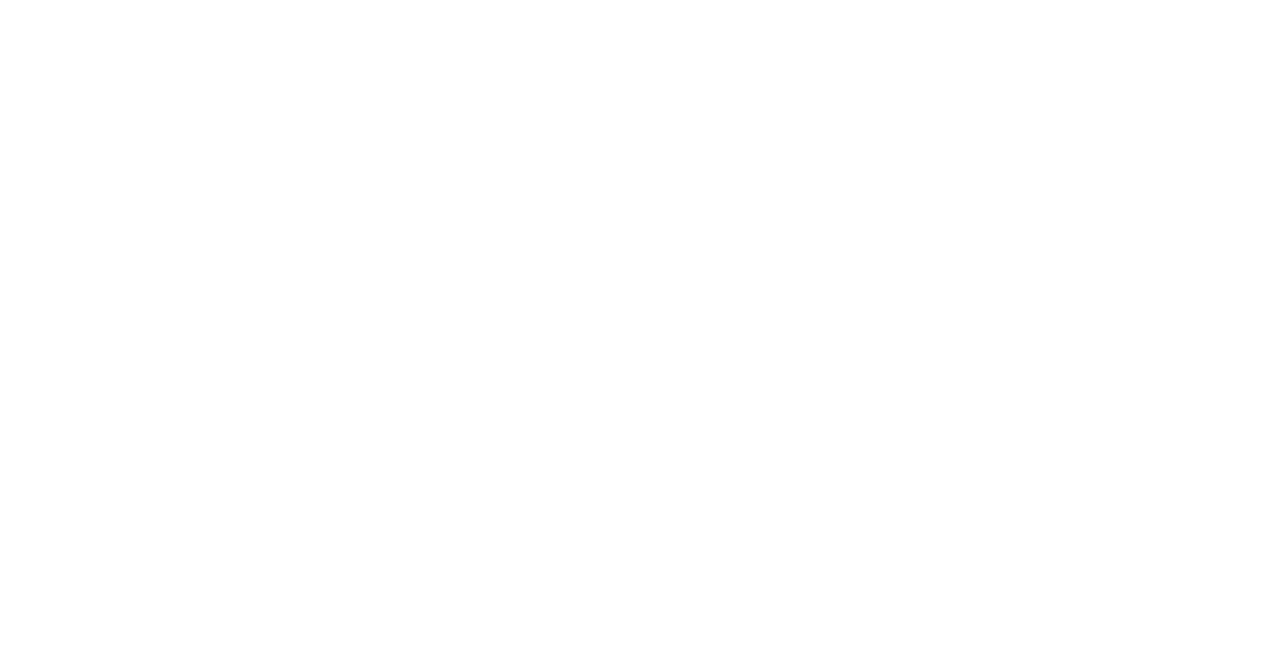 scroll, scrollTop: 0, scrollLeft: 0, axis: both 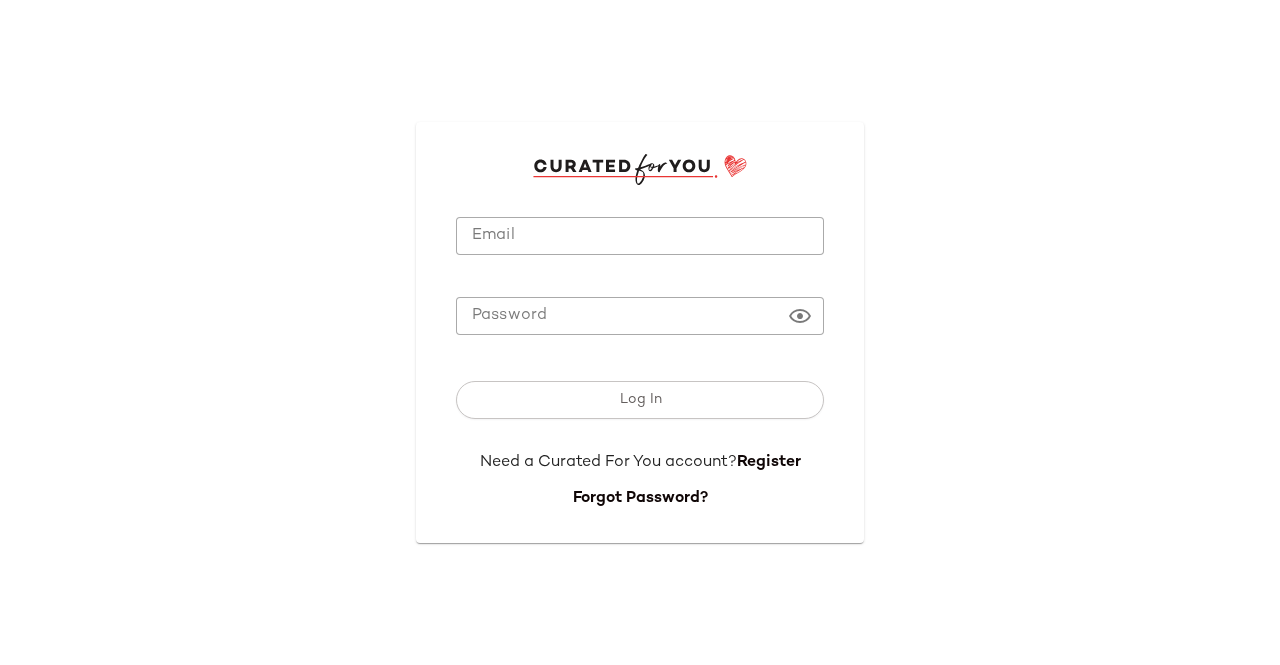 type on "**********" 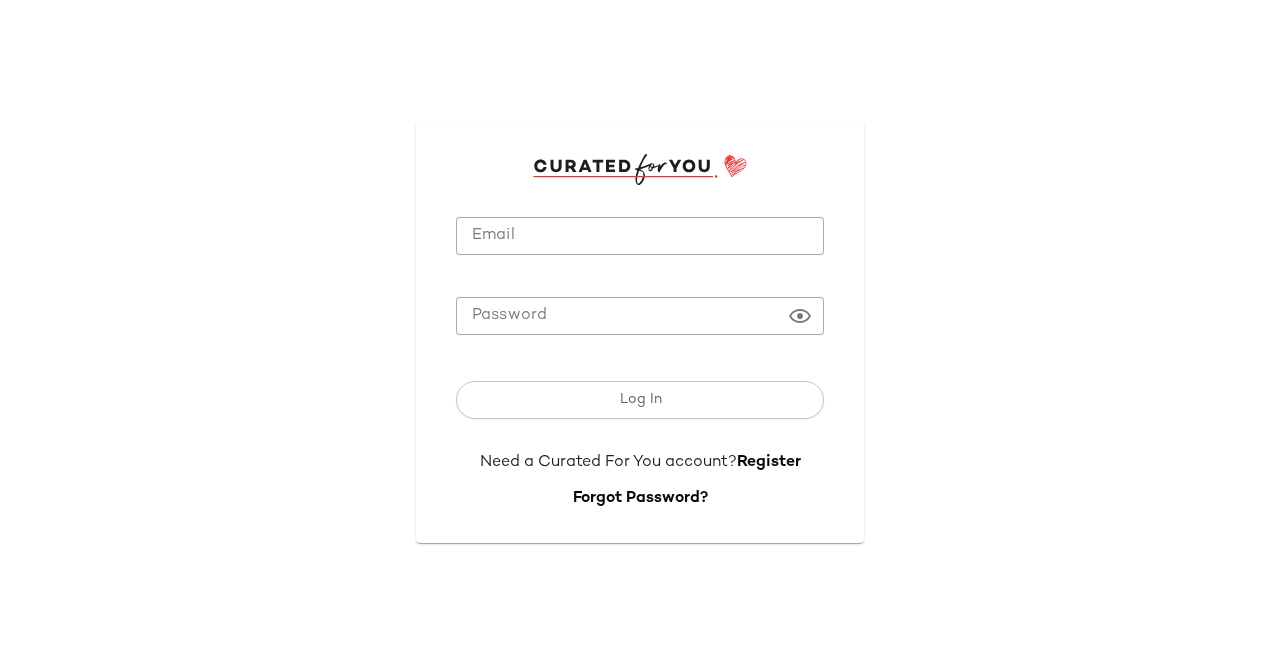 drag, startPoint x: 600, startPoint y: 245, endPoint x: 598, endPoint y: 229, distance: 16.124516 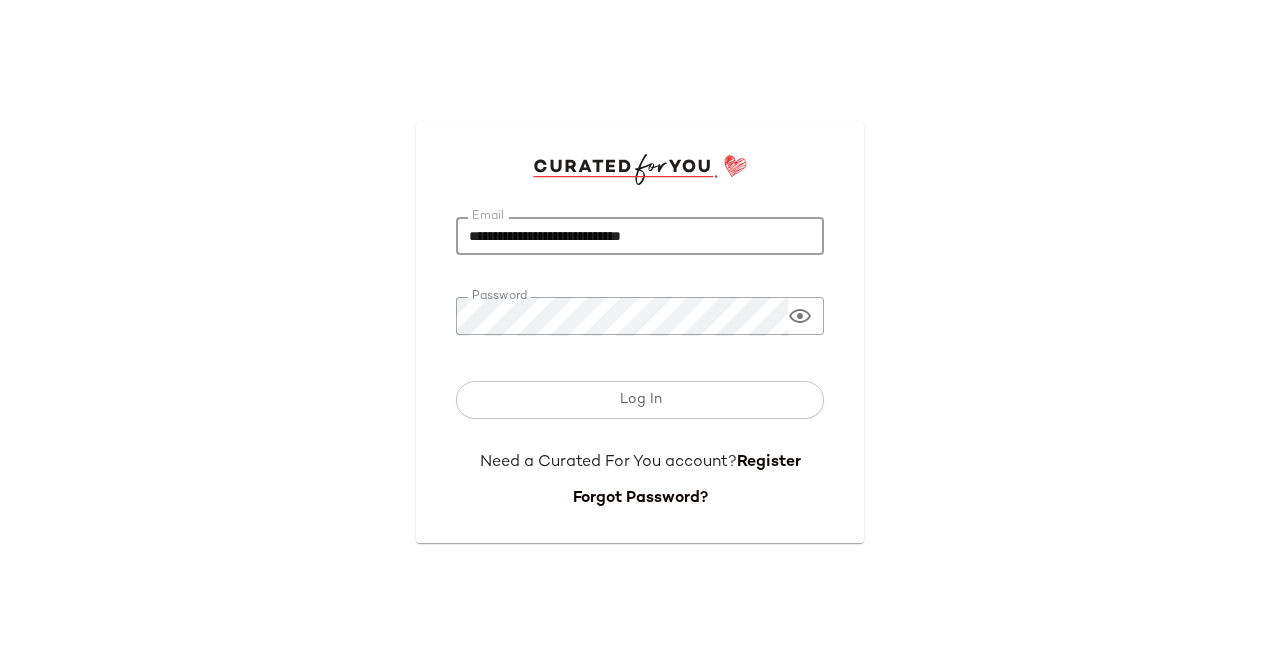 drag, startPoint x: 526, startPoint y: 416, endPoint x: 525, endPoint y: 398, distance: 18.027756 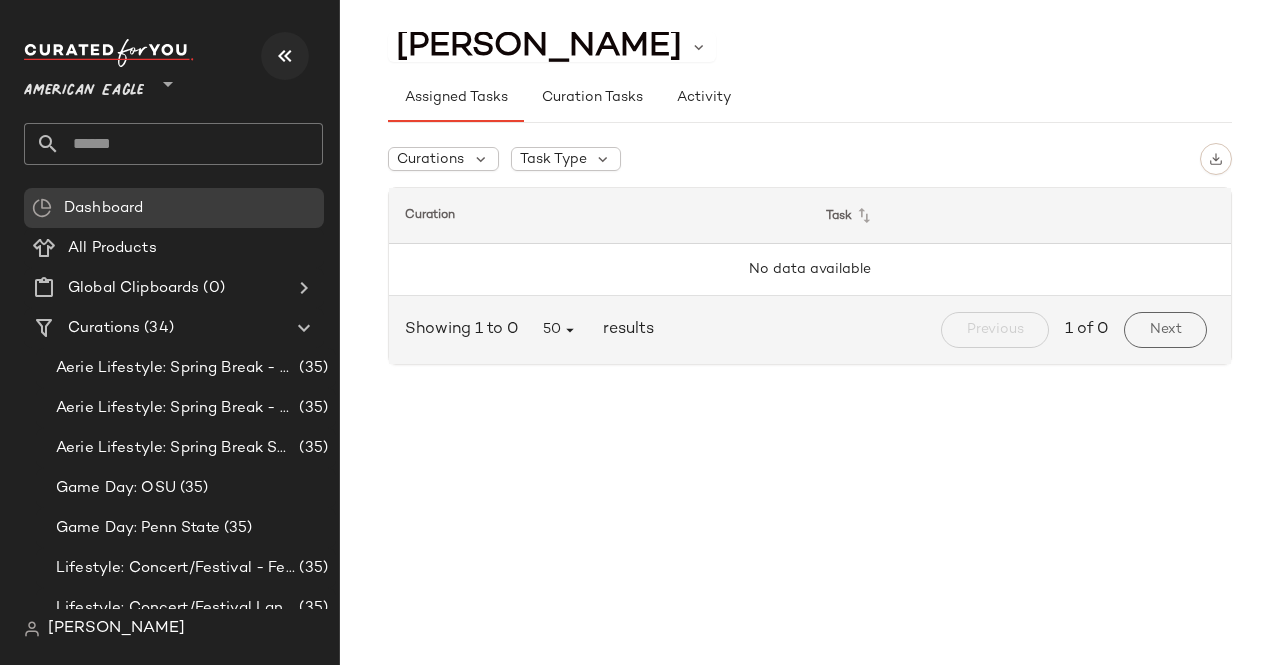 click at bounding box center [285, 56] 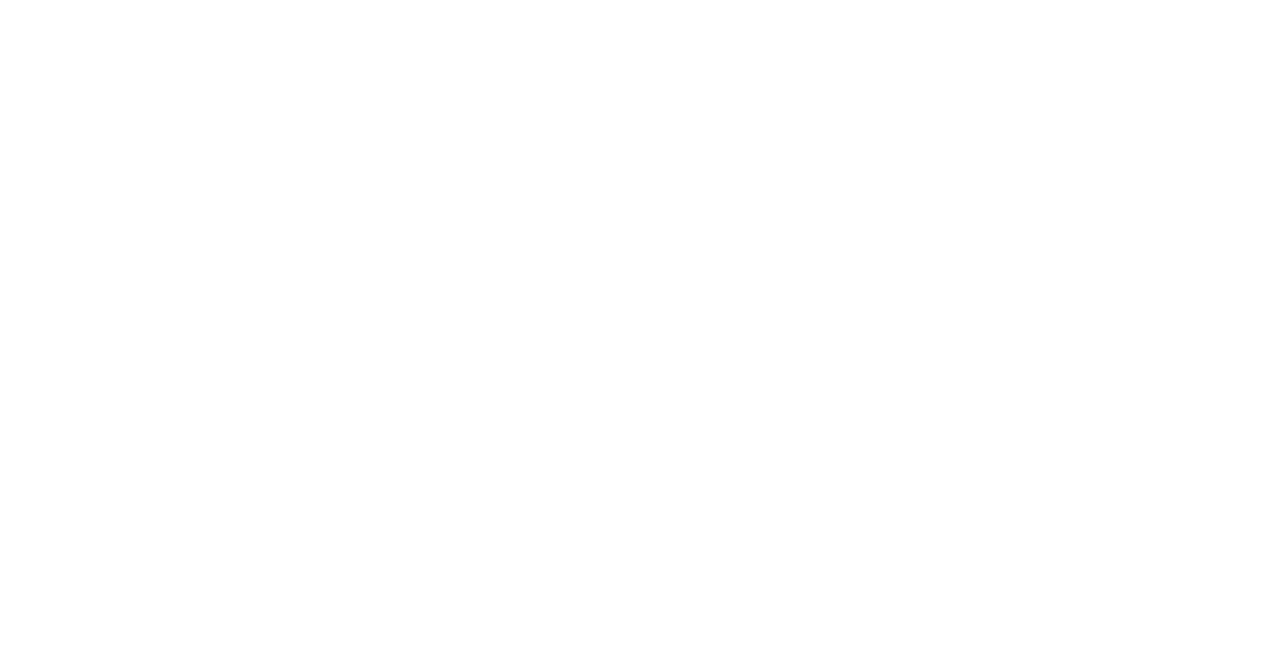 scroll, scrollTop: 0, scrollLeft: 0, axis: both 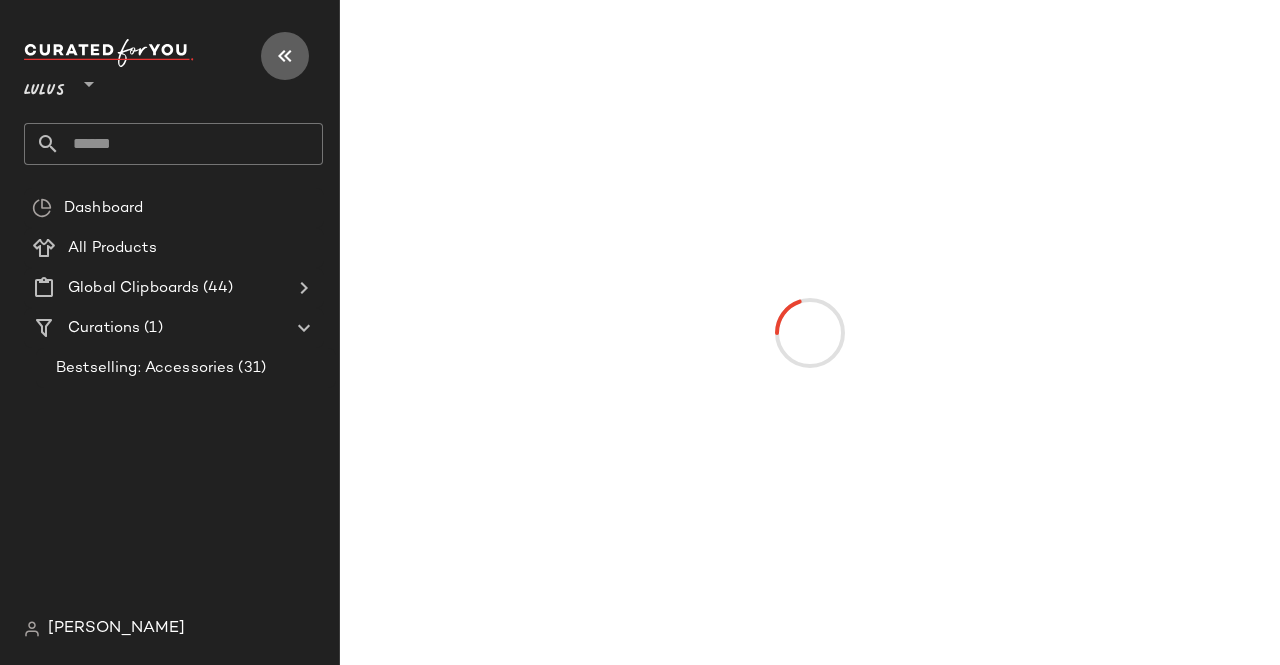 click at bounding box center (285, 56) 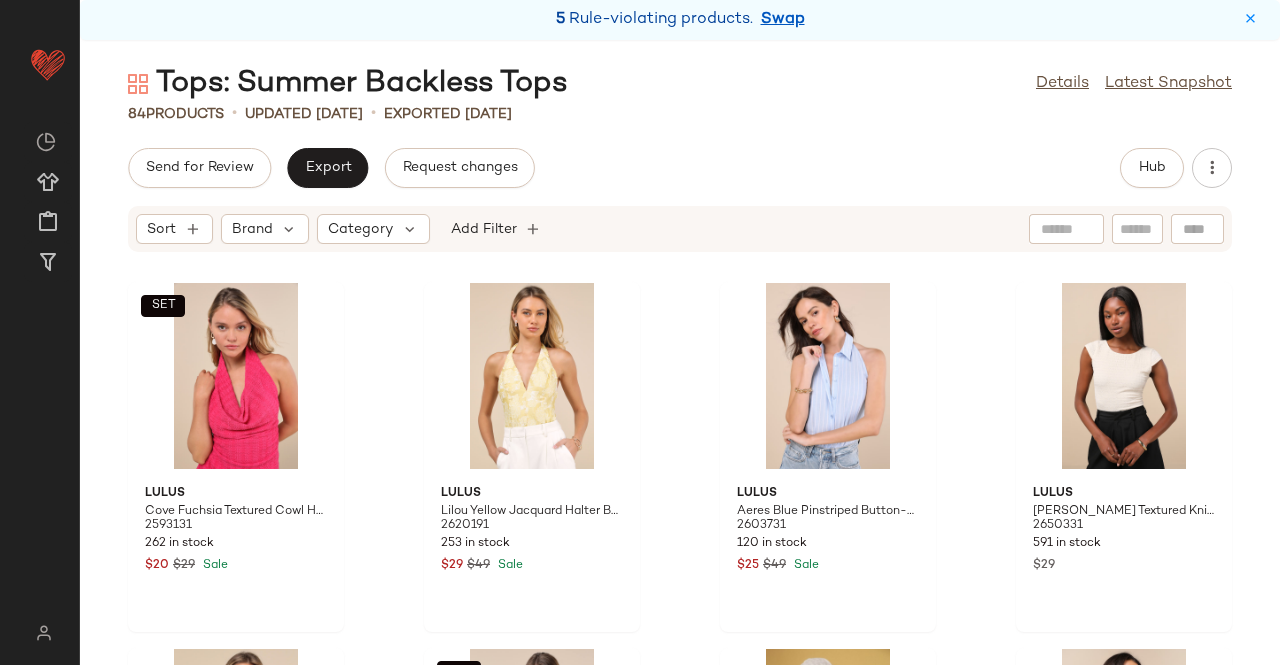 click on "Swap" at bounding box center [783, 20] 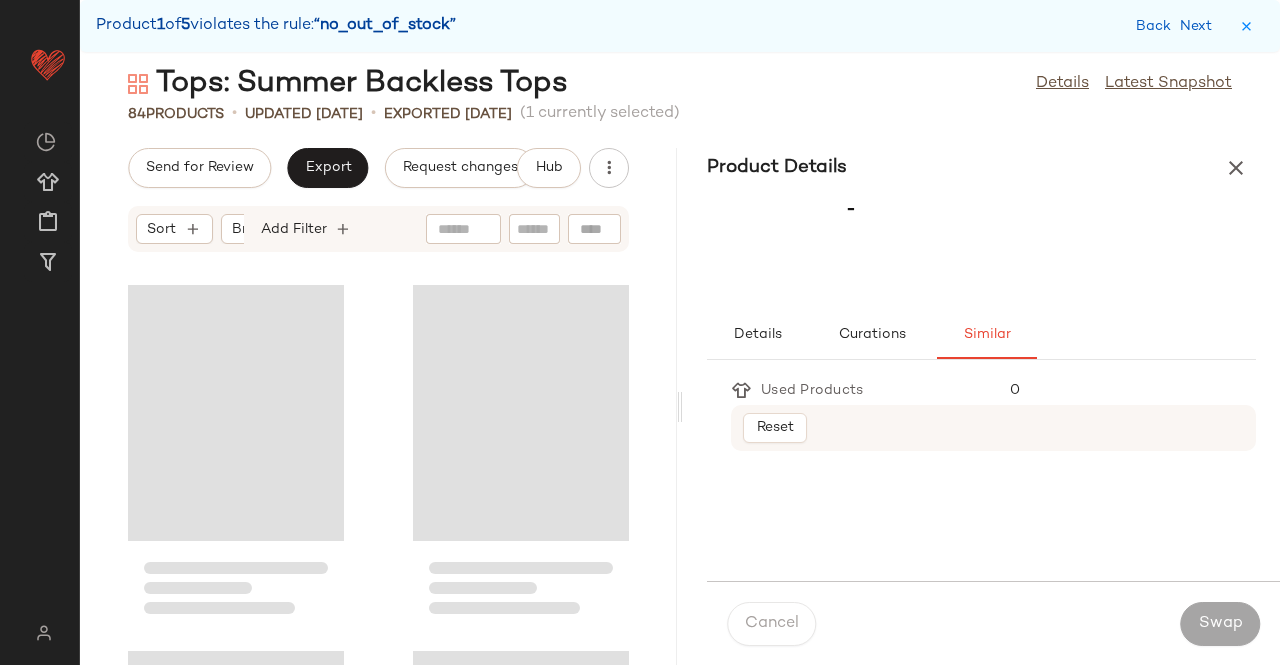 scroll, scrollTop: 3294, scrollLeft: 0, axis: vertical 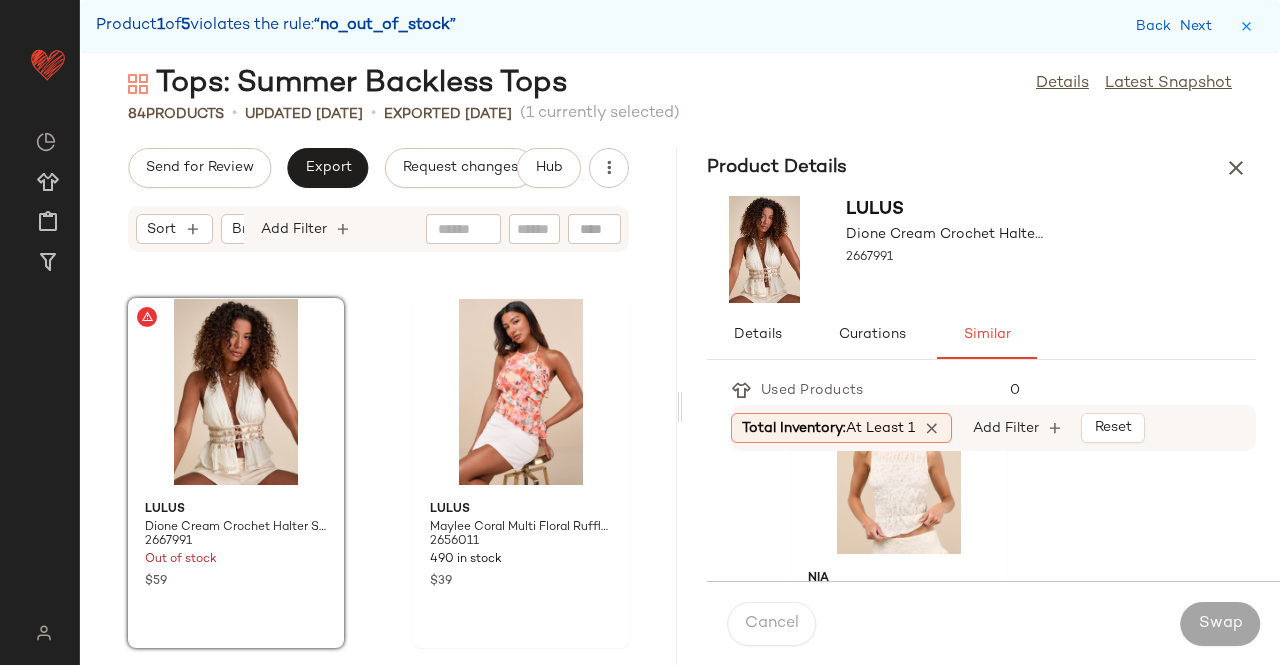 click at bounding box center (1236, 168) 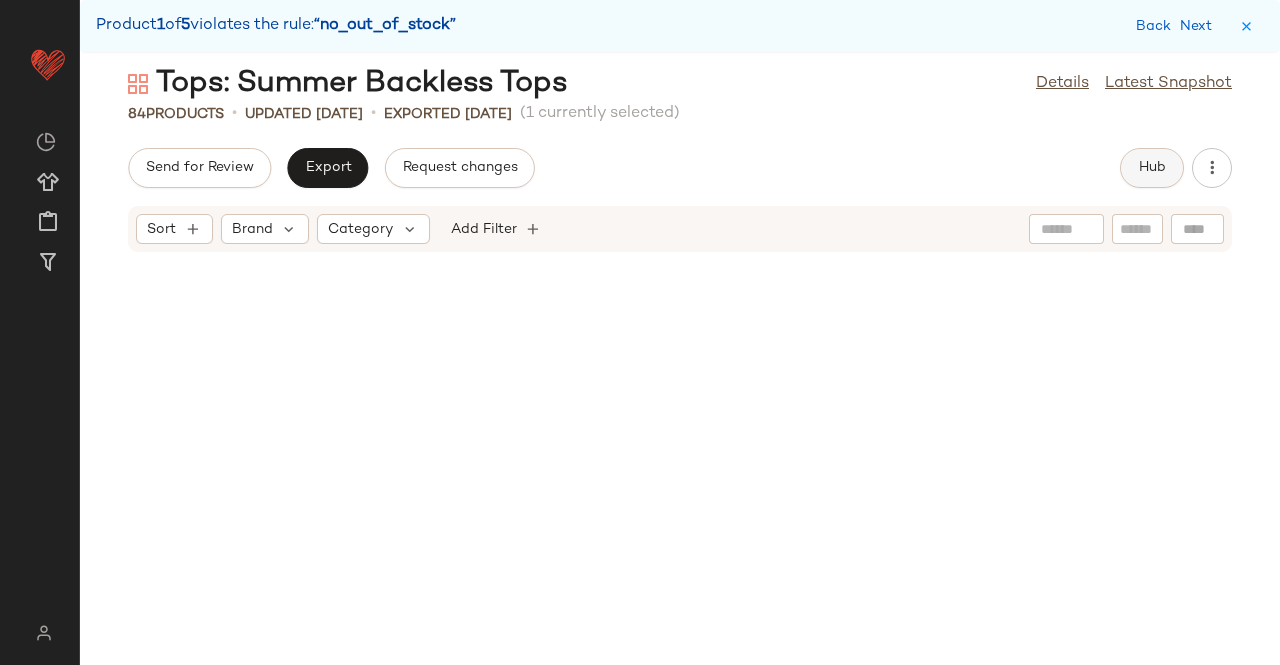 click on "Hub" at bounding box center [1152, 168] 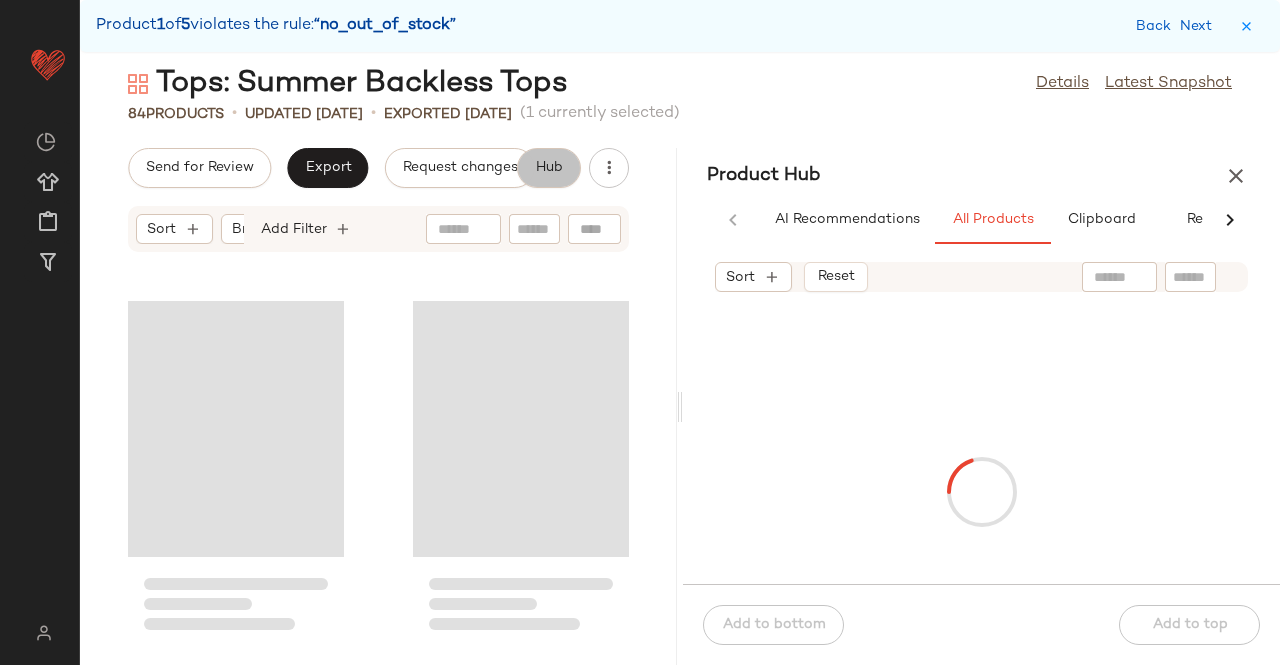 scroll, scrollTop: 2196, scrollLeft: 0, axis: vertical 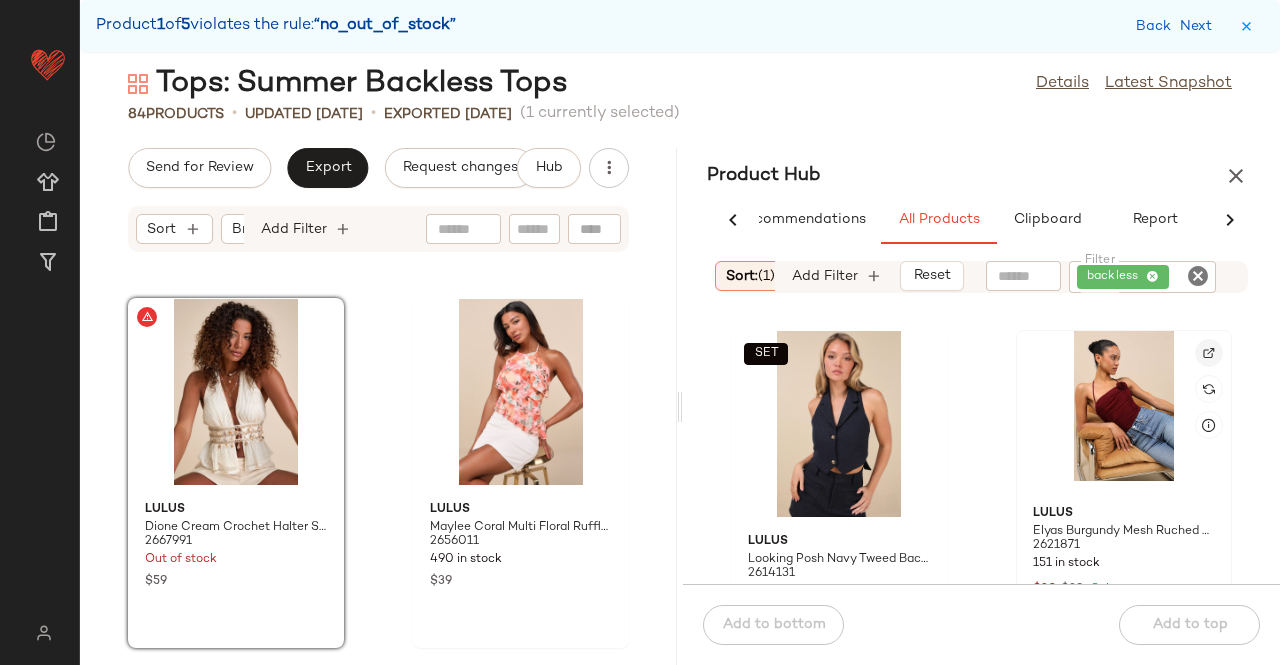 click at bounding box center [1209, 353] 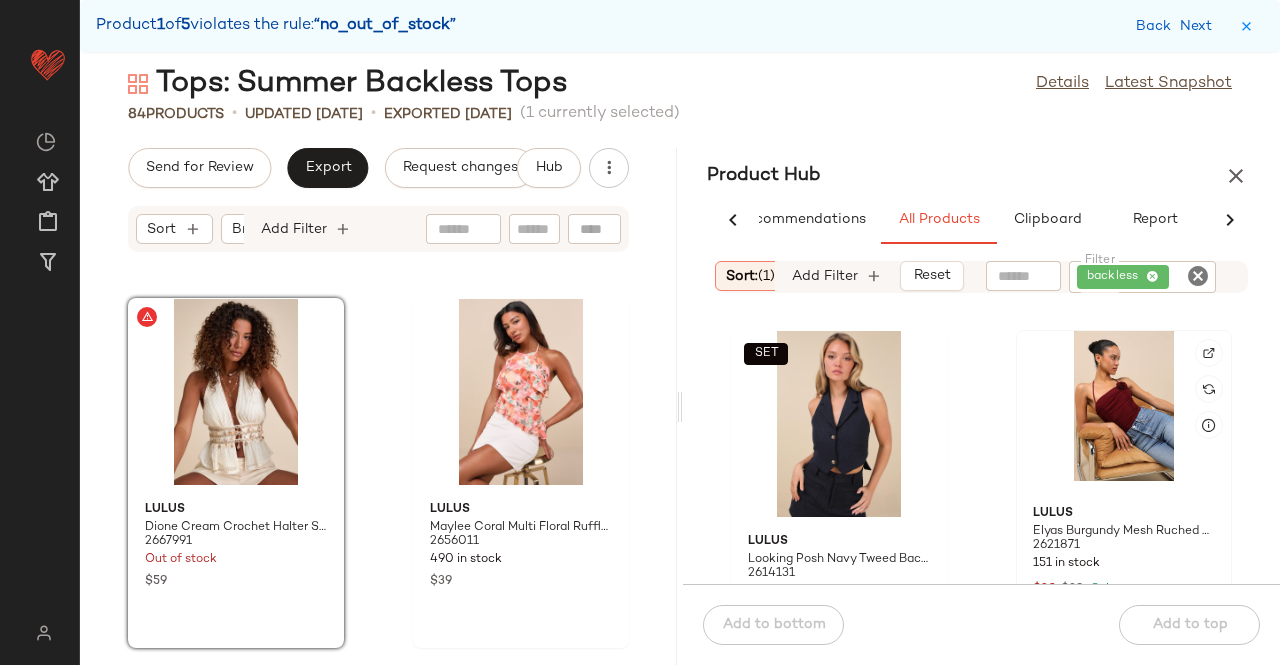 click 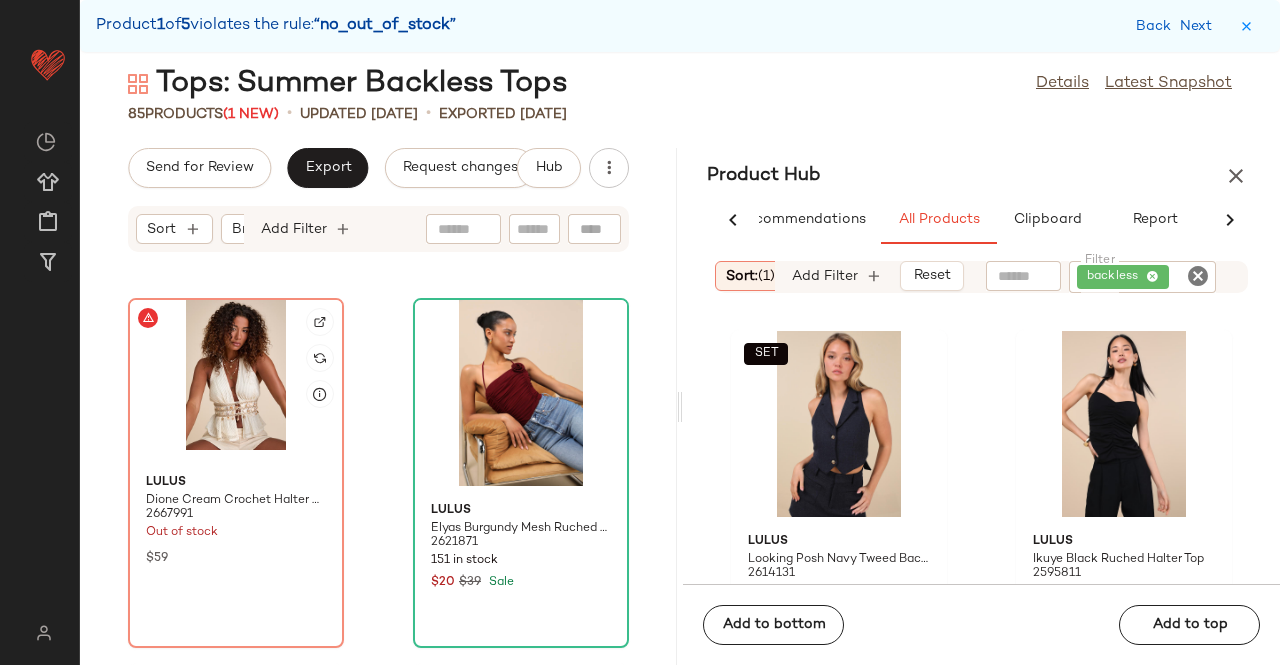 click 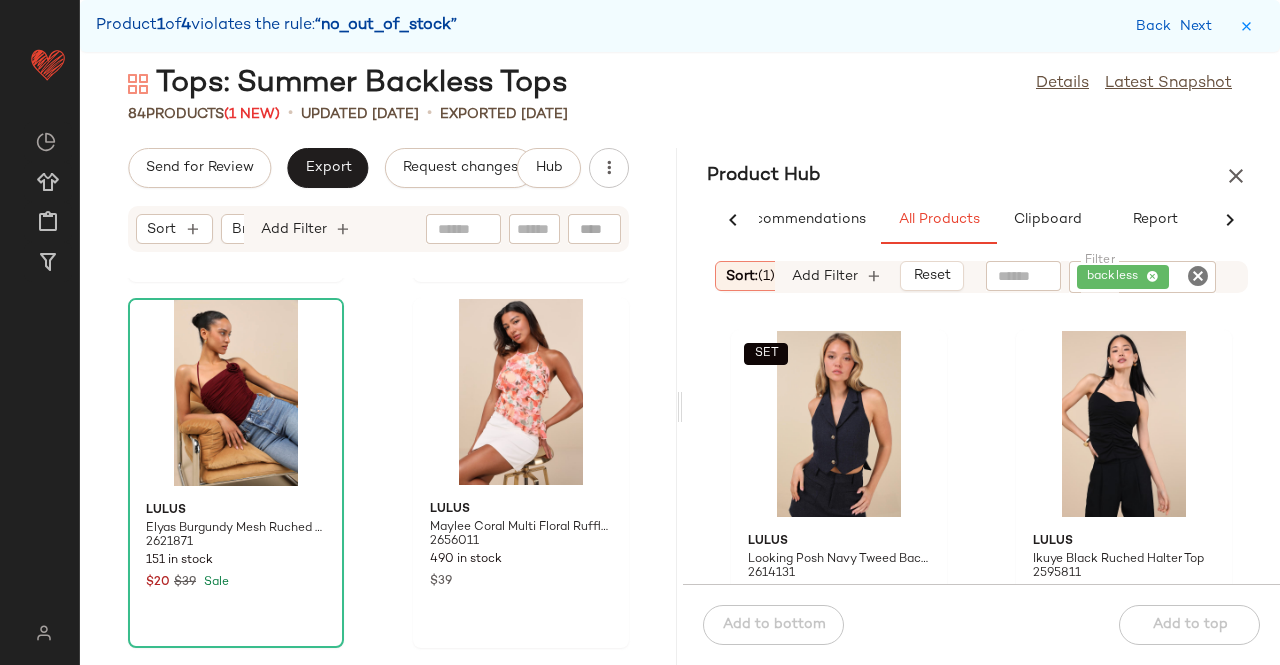 scroll, scrollTop: 0, scrollLeft: 0, axis: both 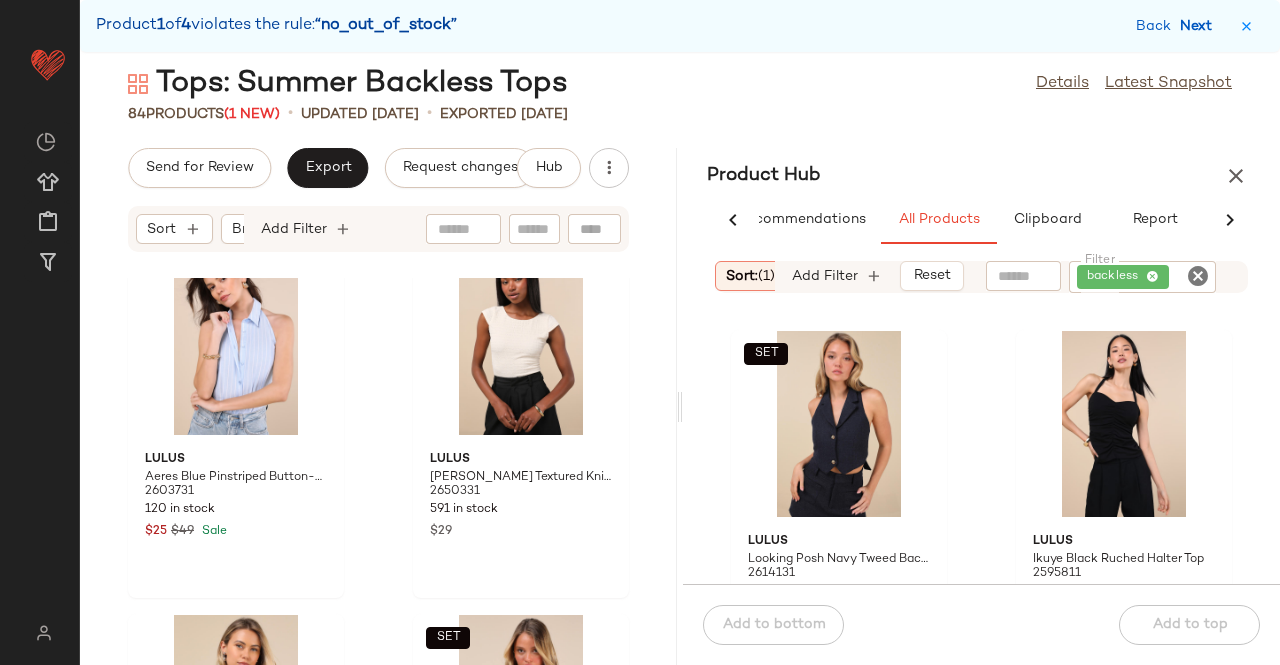 click on "Next" at bounding box center [1200, 26] 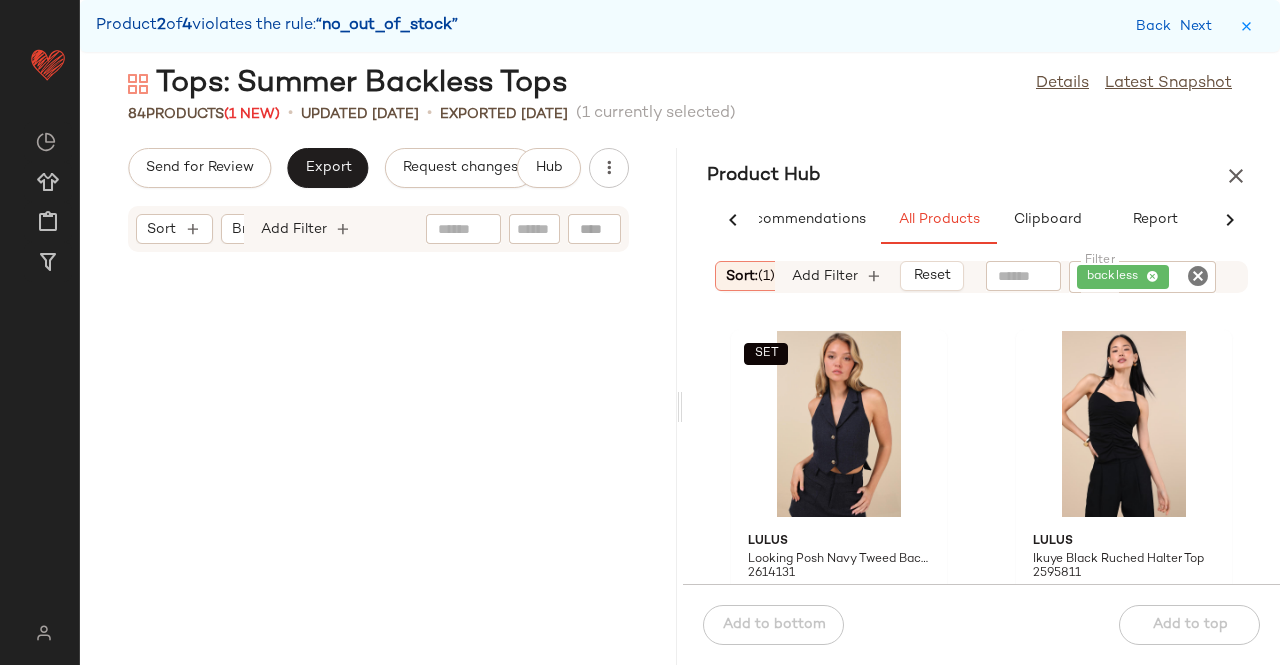scroll, scrollTop: 14274, scrollLeft: 0, axis: vertical 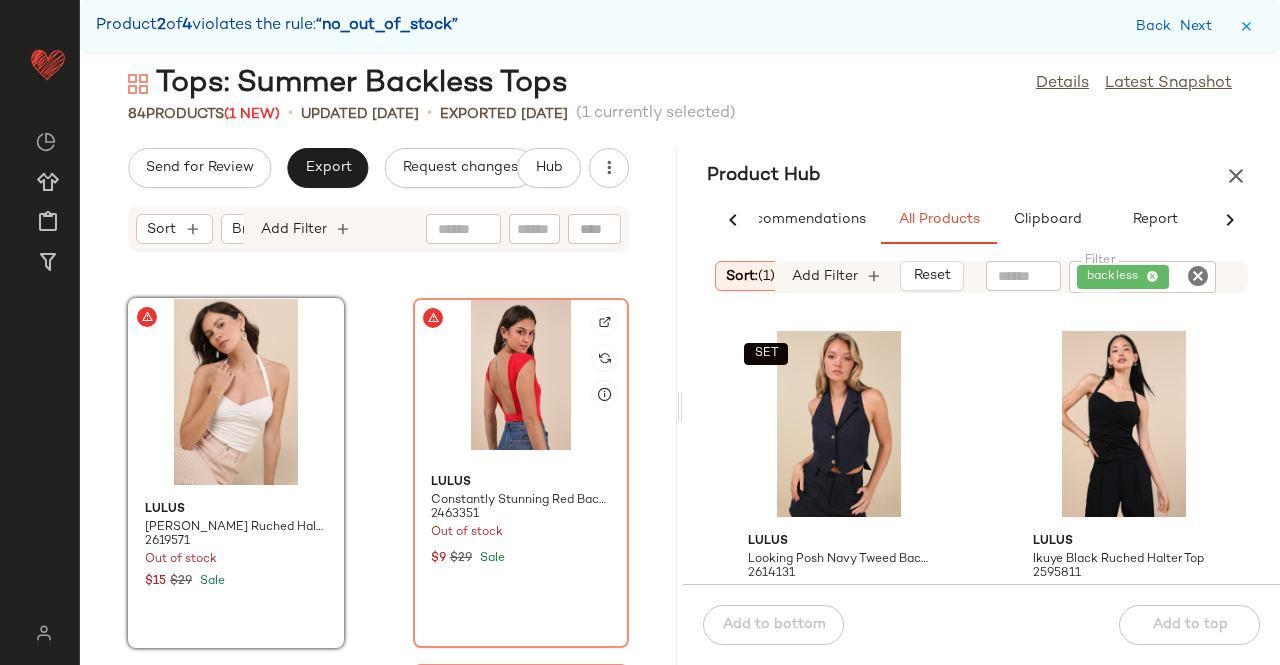 click 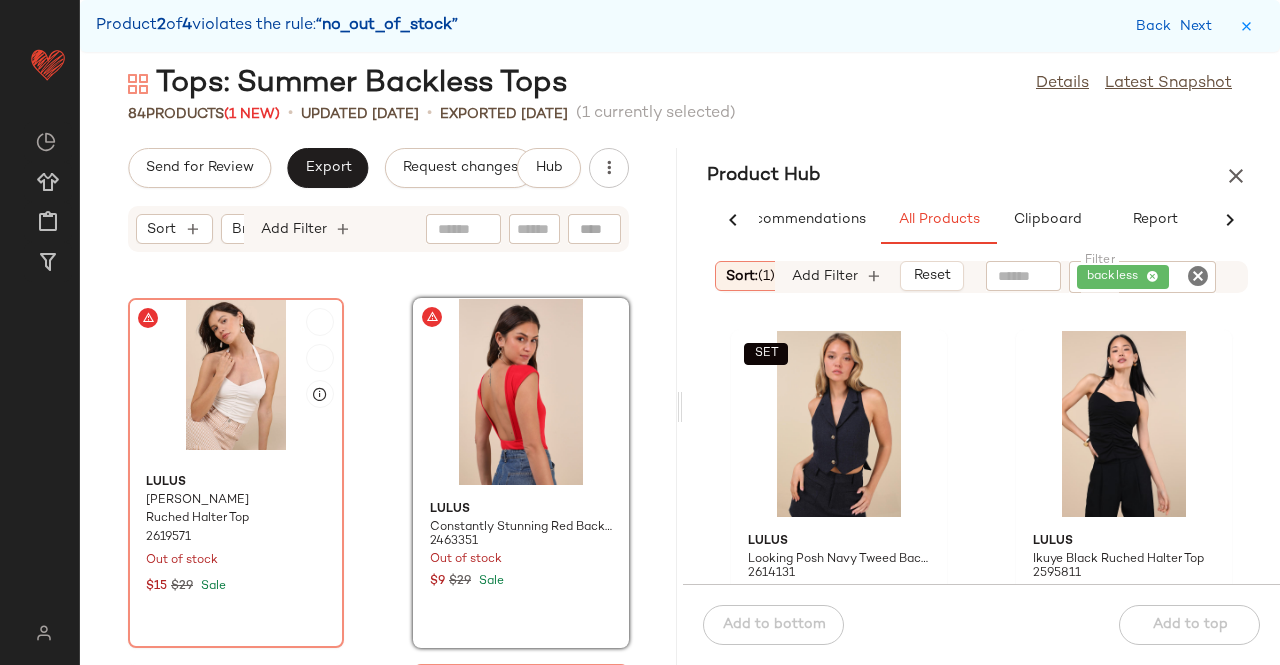 click on "Lulus Ikuye Ivory Ruched Halter Top 2619571 Out of stock $15 $29 Sale" 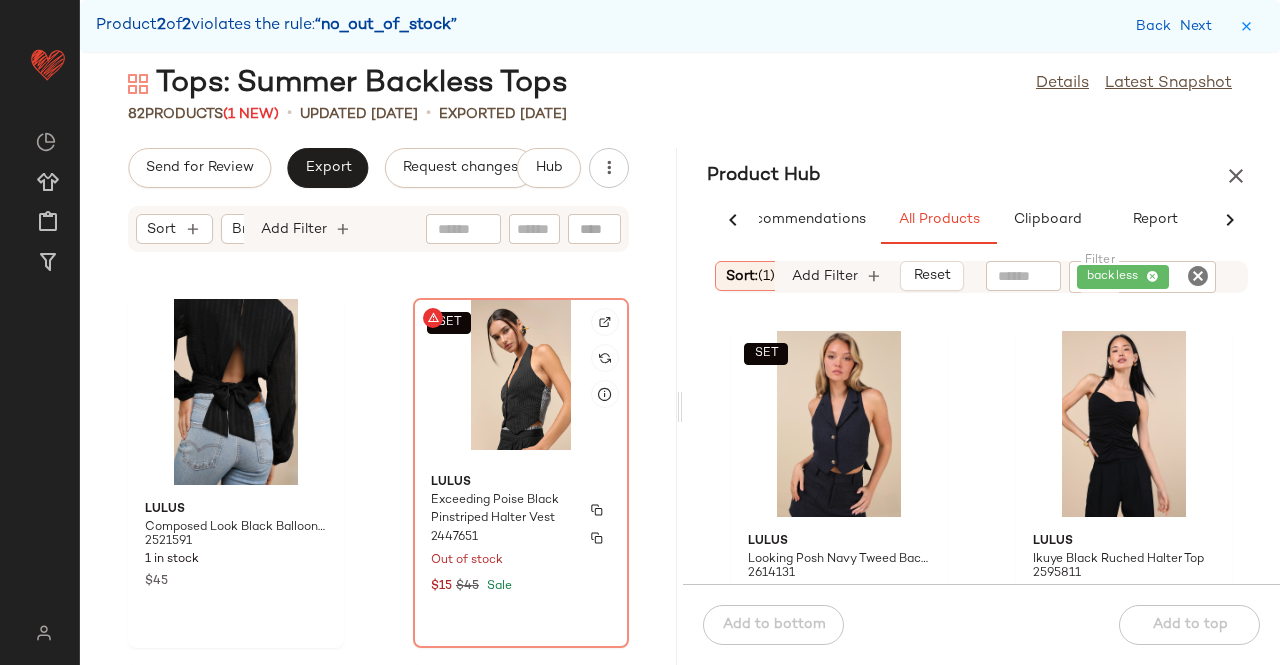 click on "Lulus Exceeding Poise Black Pinstriped Halter Vest 2447651 Out of stock $15 $45 Sale" 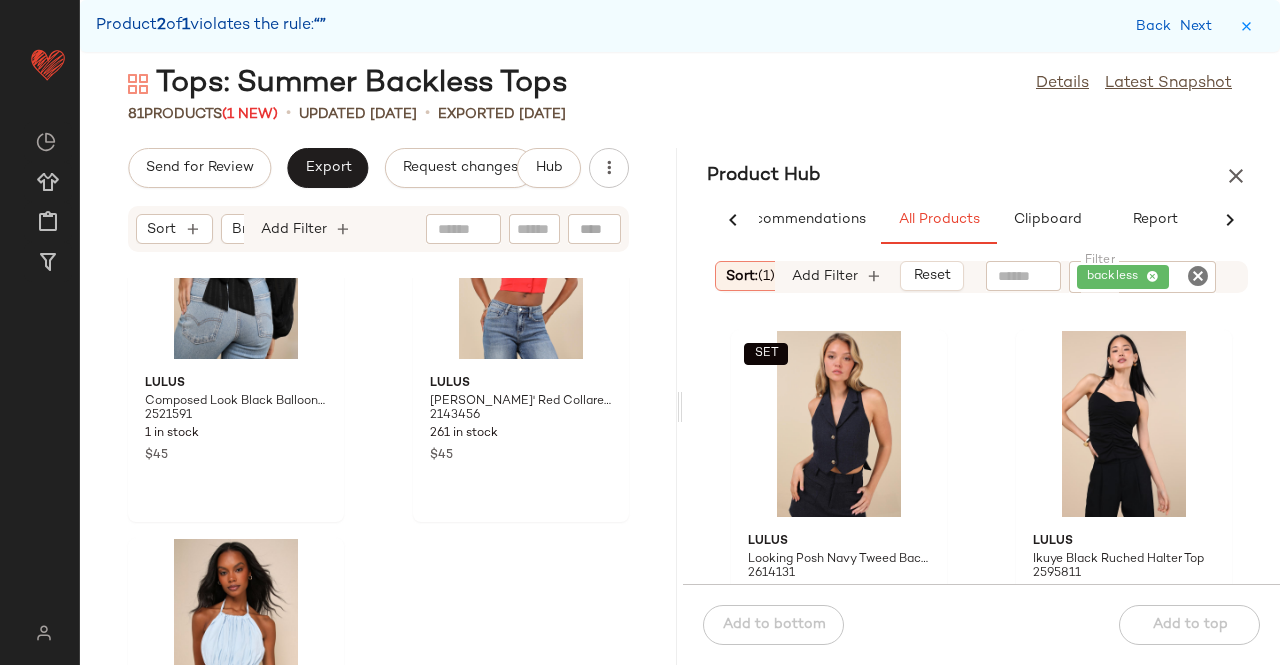 scroll, scrollTop: 14474, scrollLeft: 0, axis: vertical 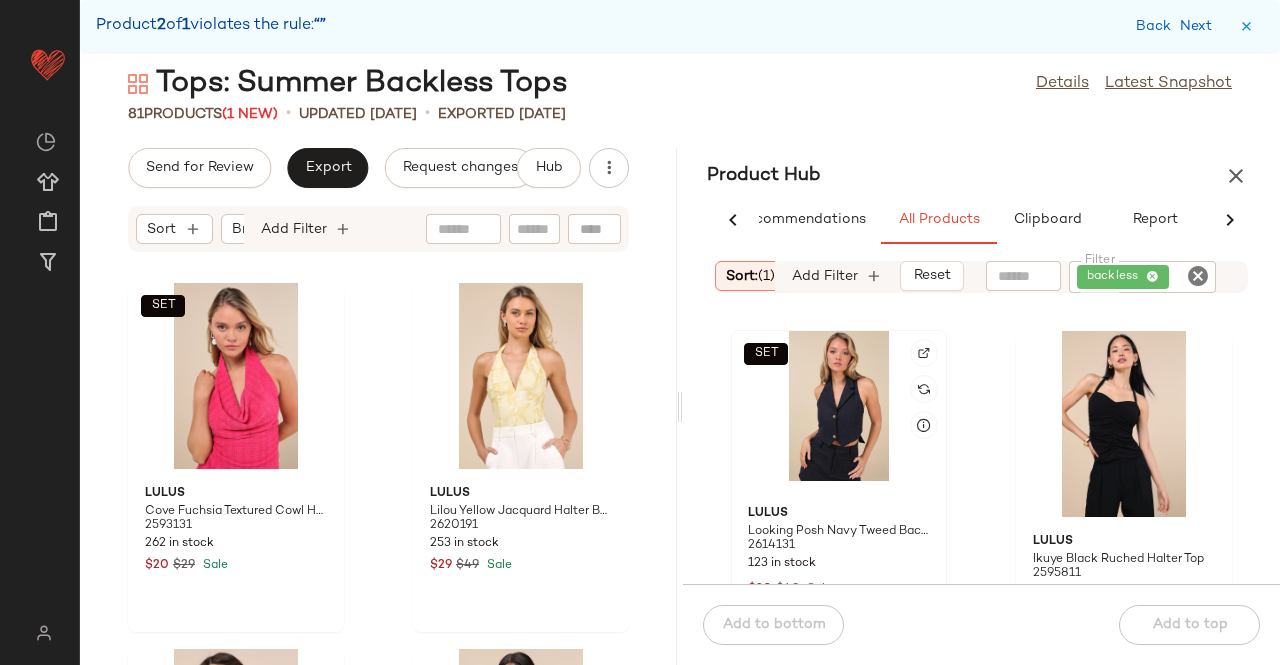 click on "SET" 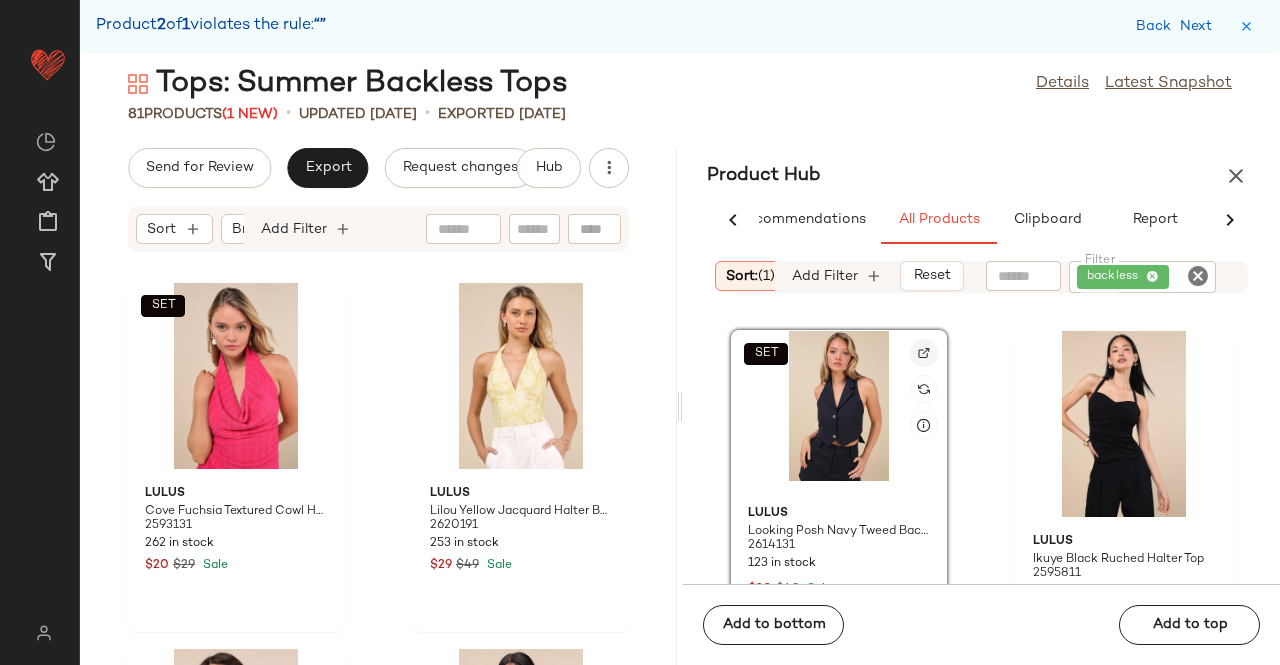 click at bounding box center (924, 353) 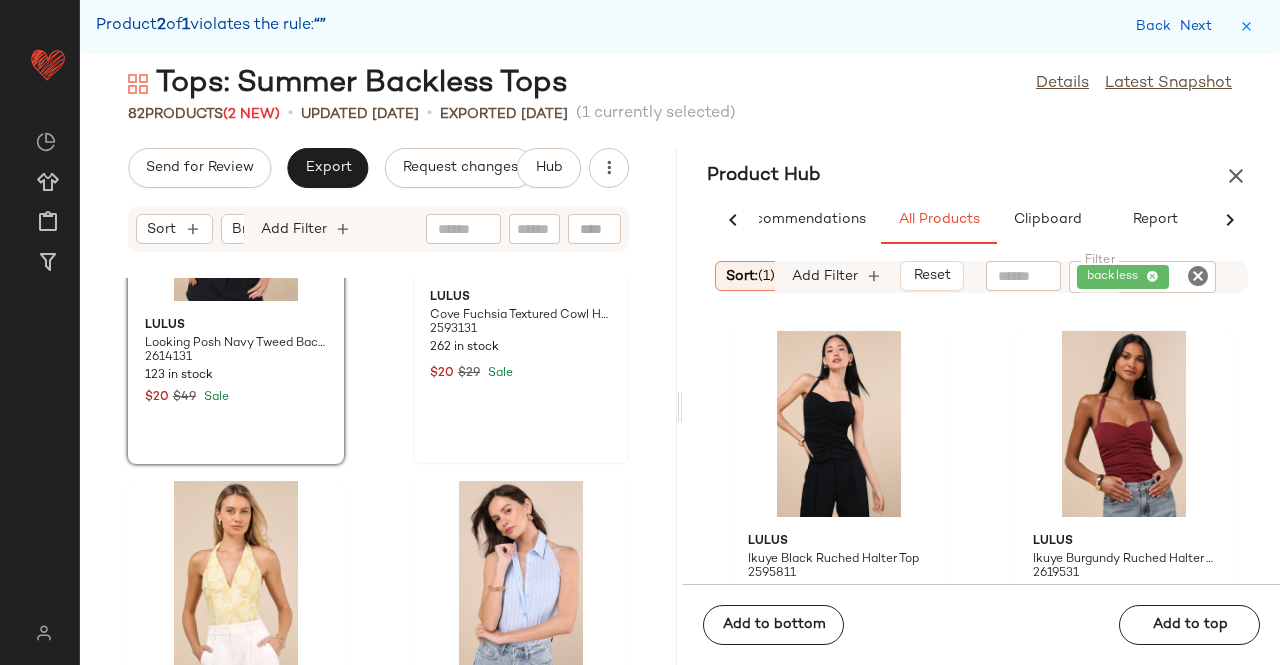 scroll, scrollTop: 0, scrollLeft: 0, axis: both 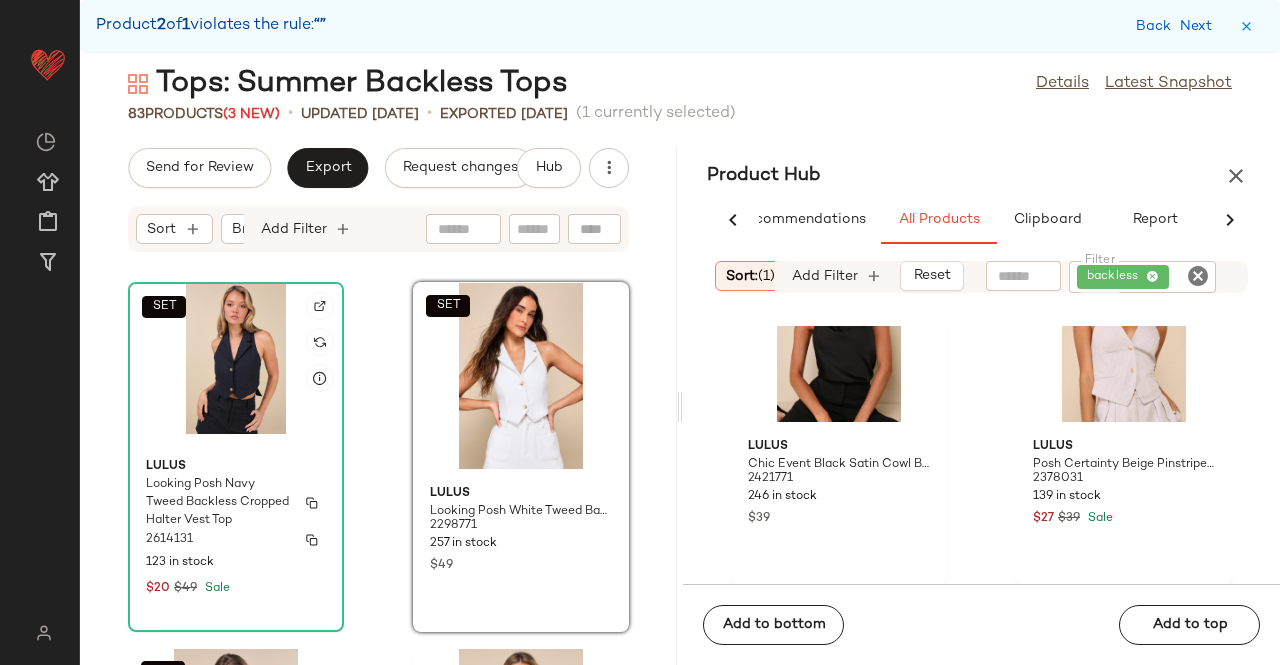 click on "Looking Posh Navy Tweed Backless Cropped Halter Vest Top" at bounding box center (218, 503) 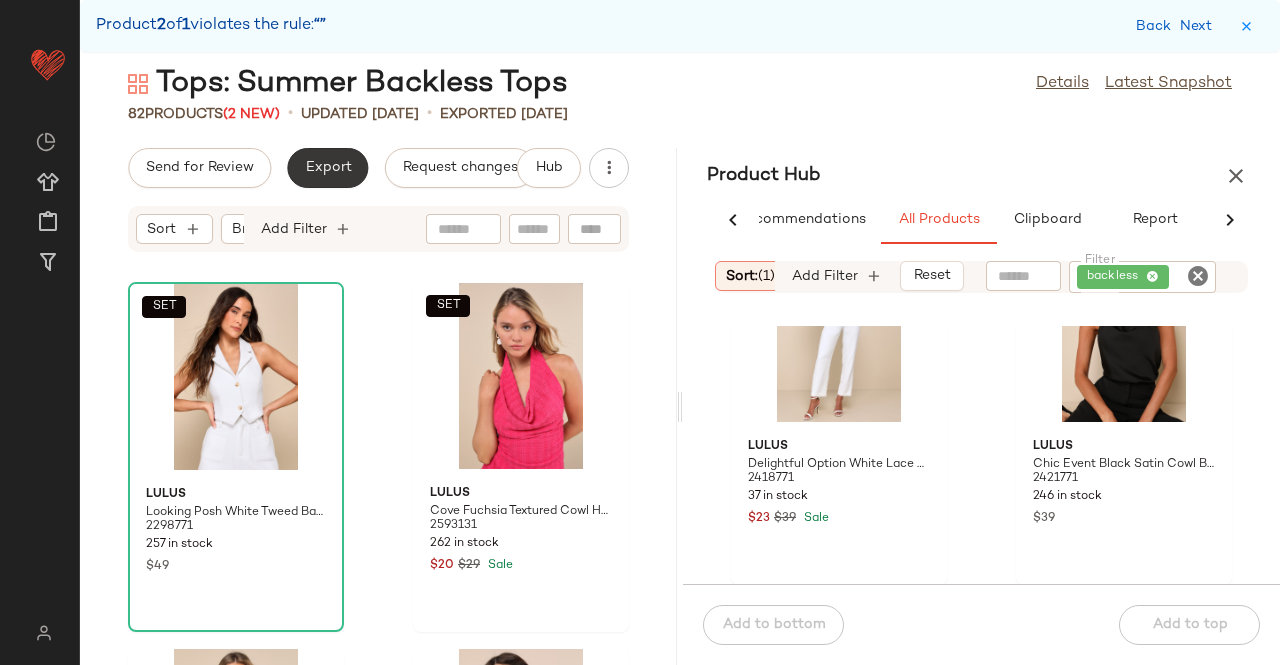 click on "Export" 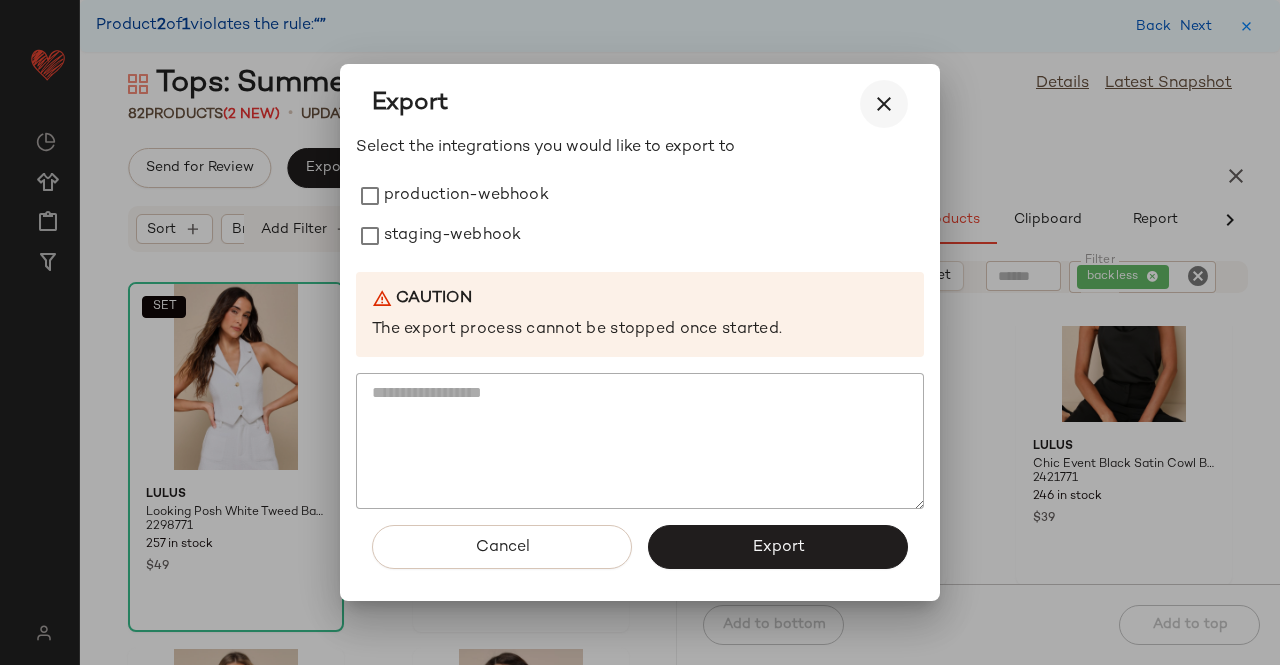 click on "Export" at bounding box center [640, 104] 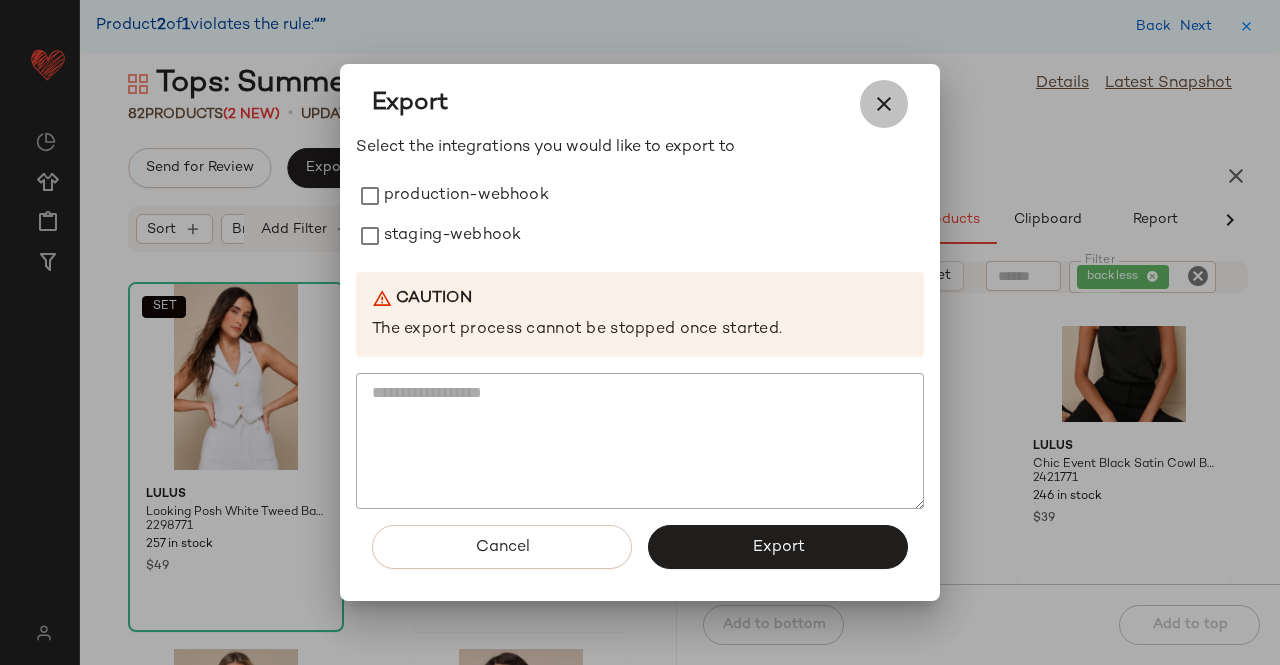 click at bounding box center [884, 104] 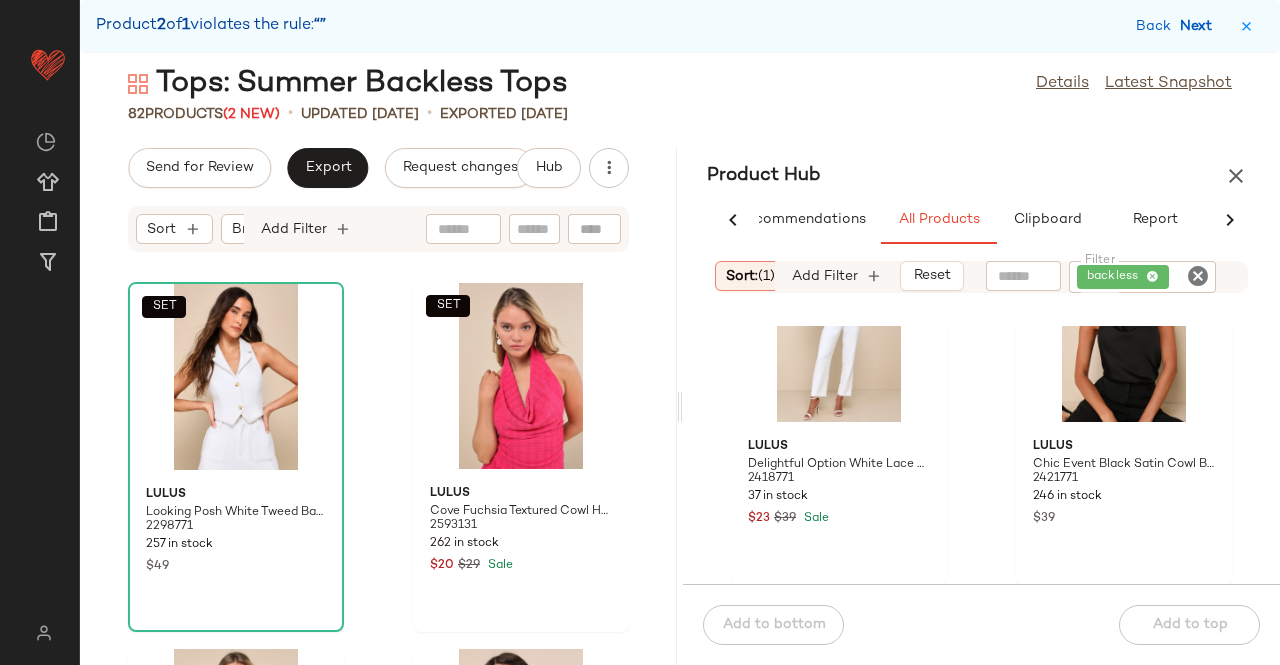 click on "Next" at bounding box center [1200, 26] 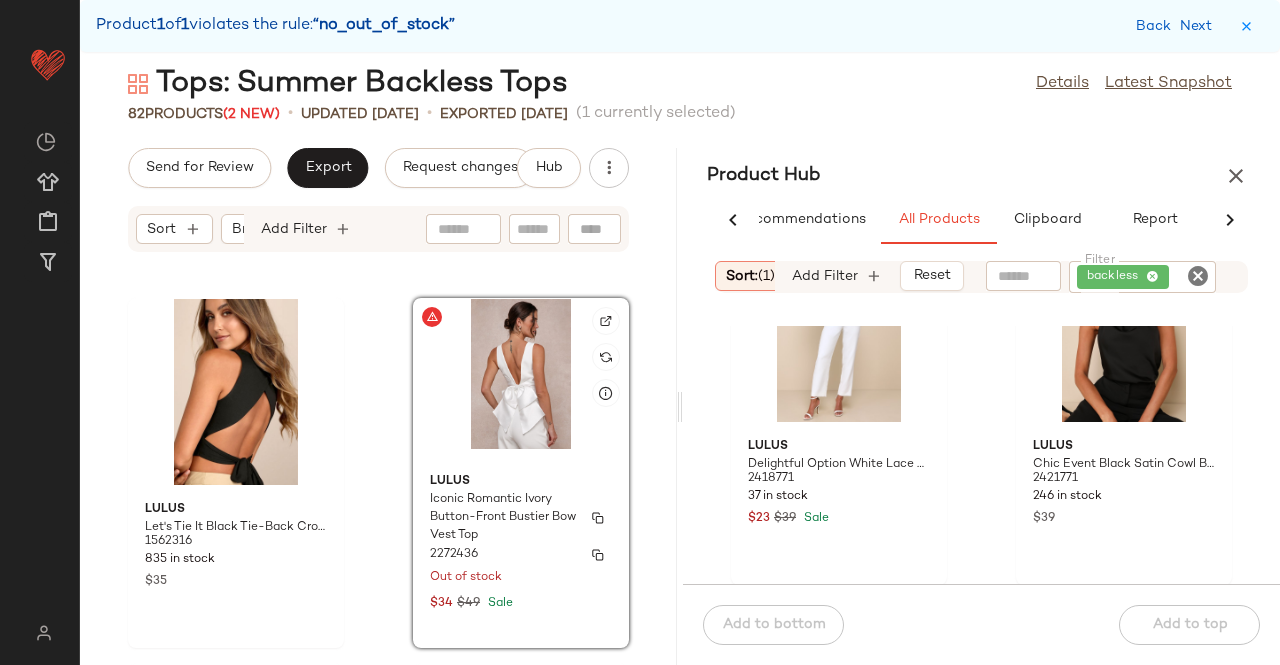 click on "Lulus Iconic Romantic Ivory Button-Front Bustier Bow Vest Top 2272436 Out of stock $34 $49 Sale" 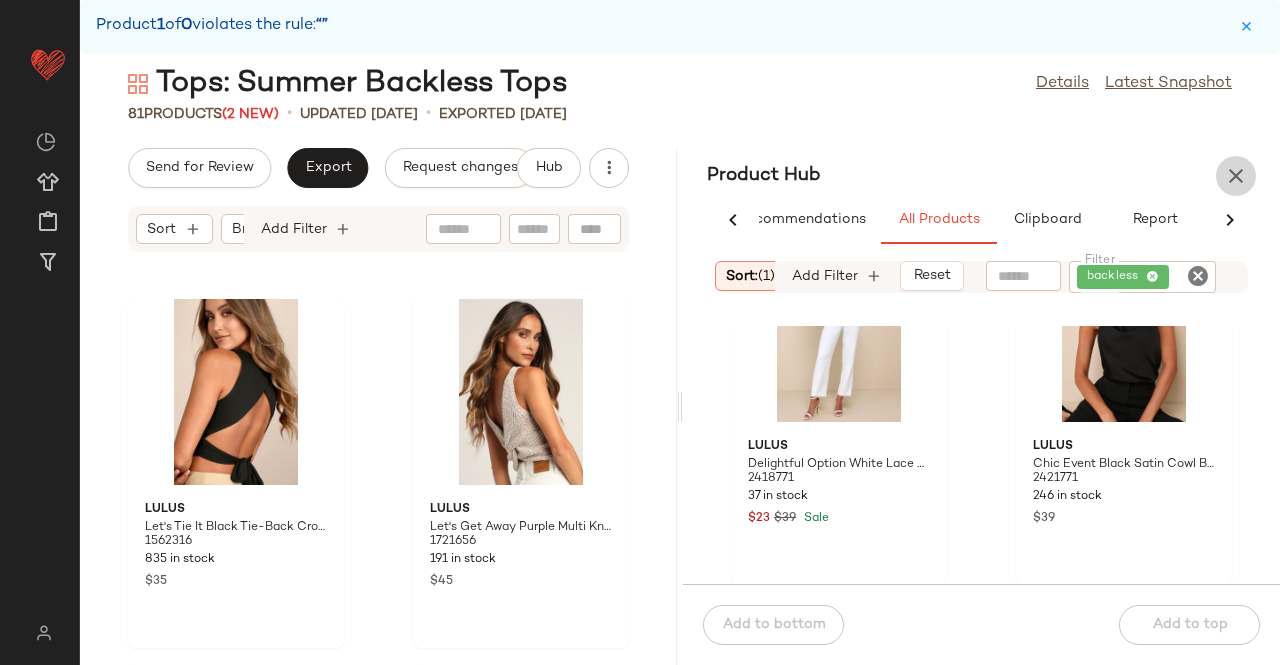 drag, startPoint x: 1218, startPoint y: 173, endPoint x: 1227, endPoint y: 178, distance: 10.29563 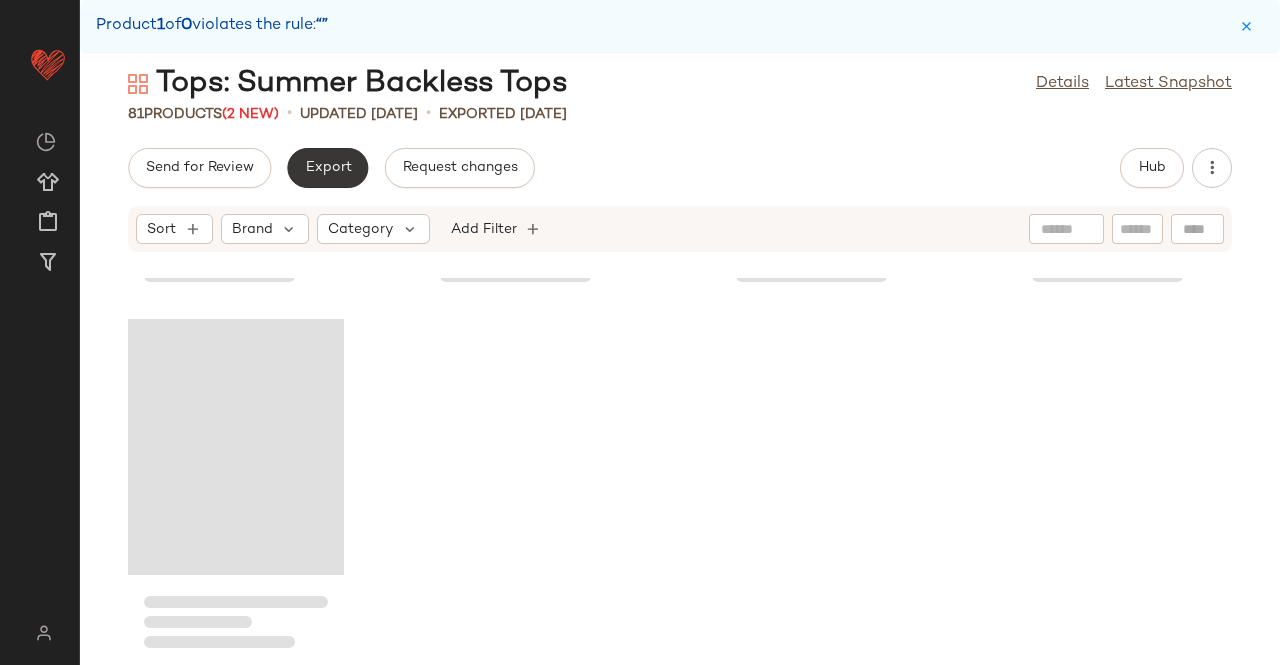 click on "Export" at bounding box center [327, 168] 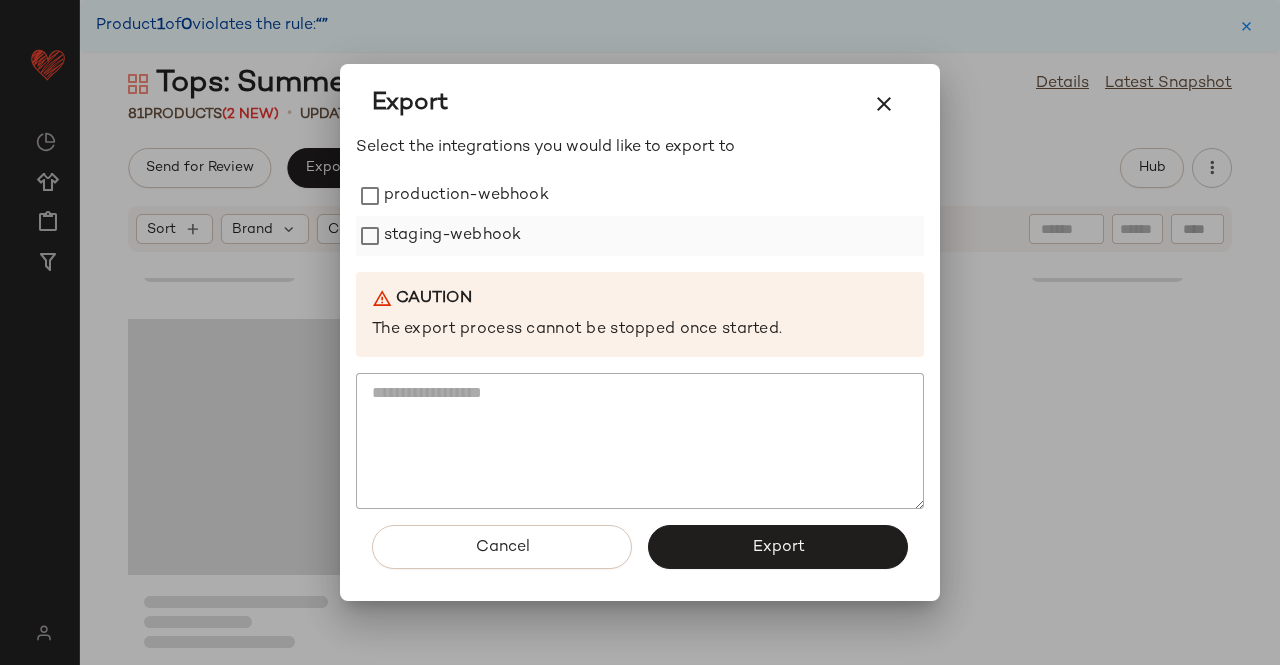 click on "staging-webhook" at bounding box center (452, 236) 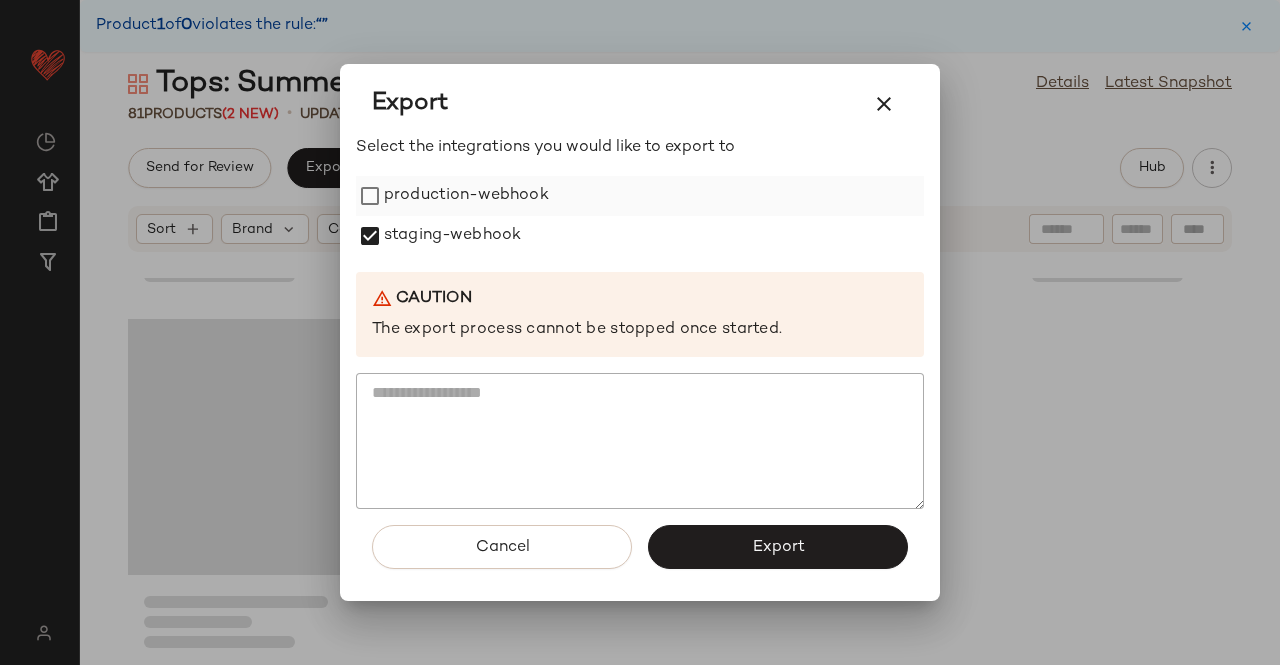 click on "production-webhook" at bounding box center [466, 196] 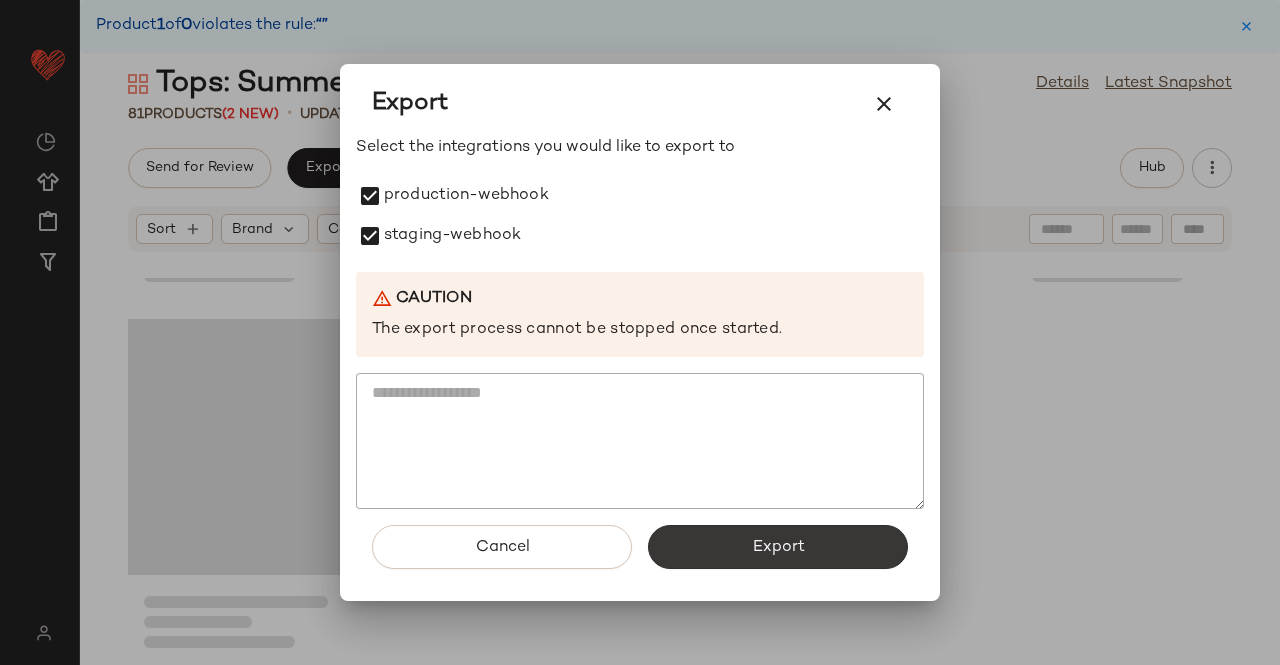 click on "Export" at bounding box center [778, 547] 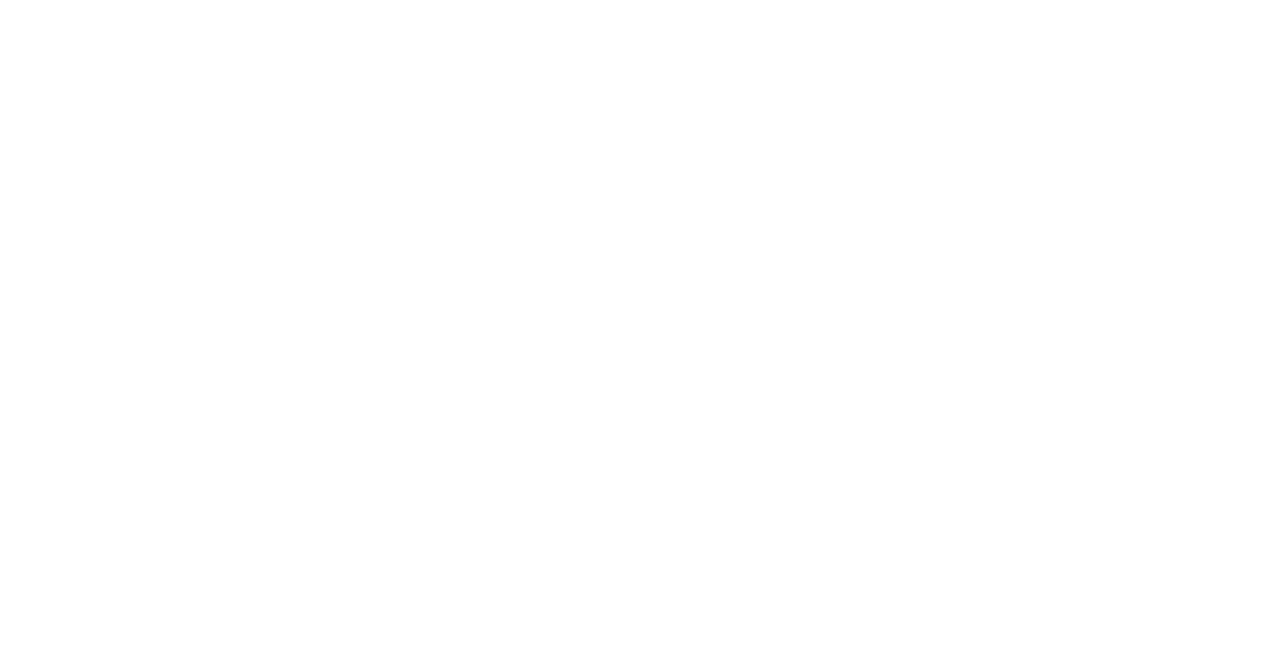 scroll, scrollTop: 0, scrollLeft: 0, axis: both 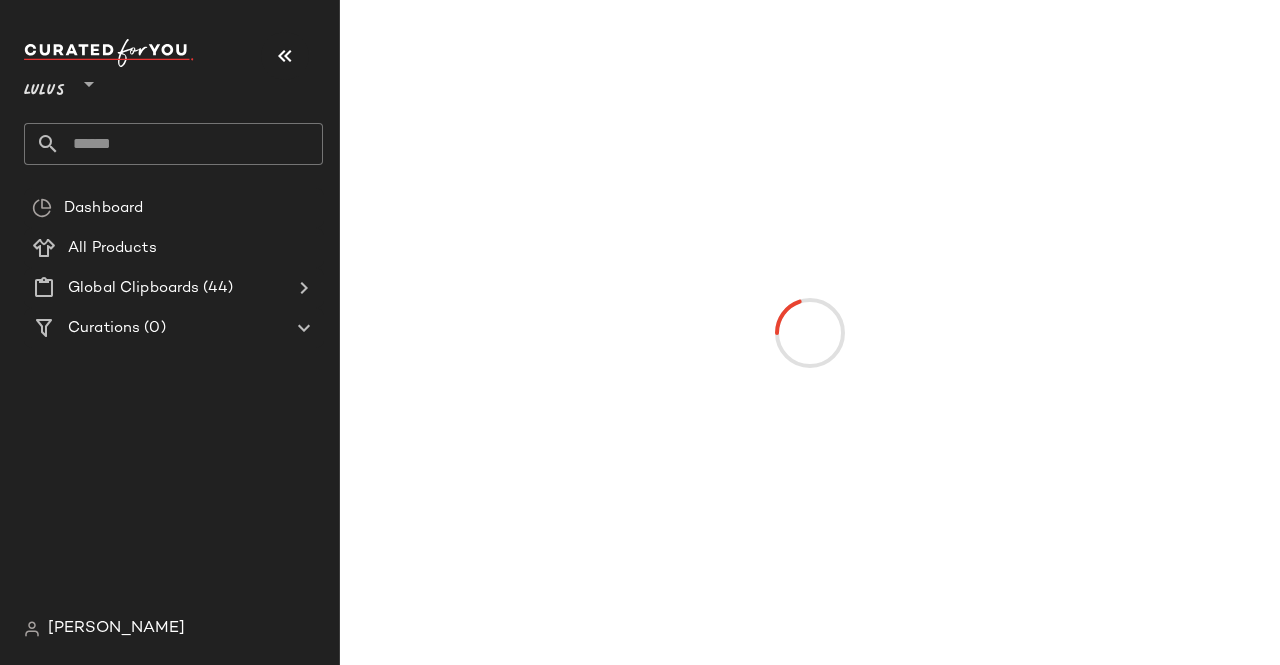 click 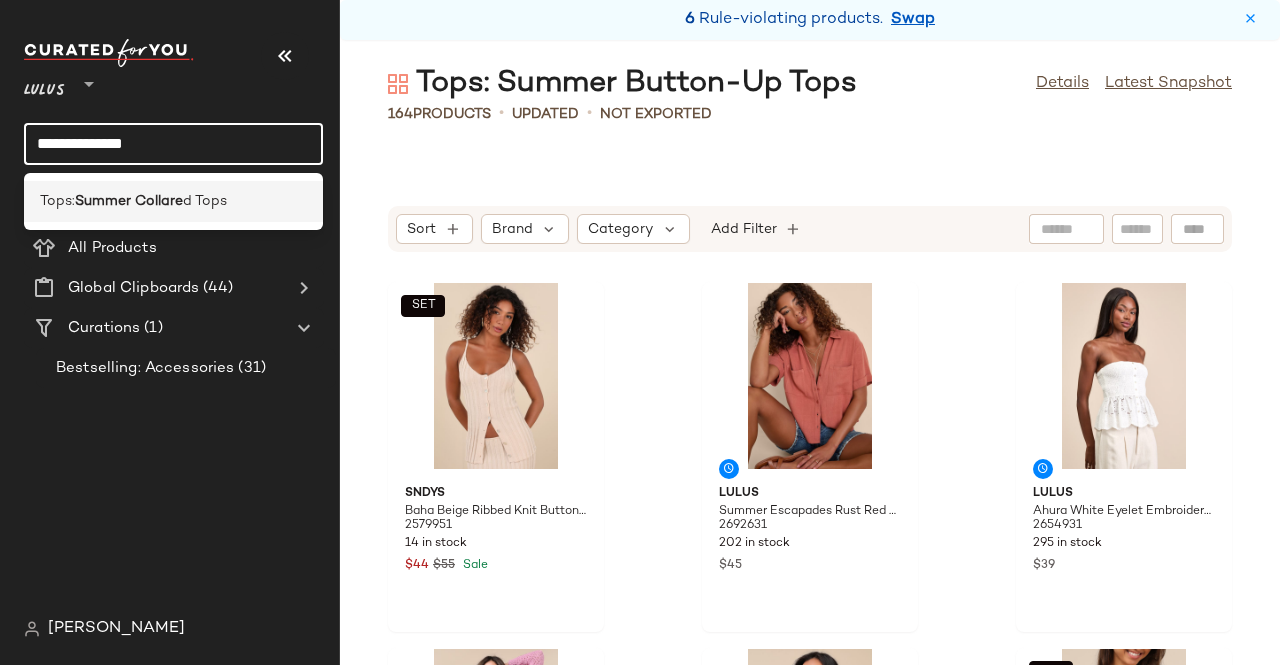 type on "**********" 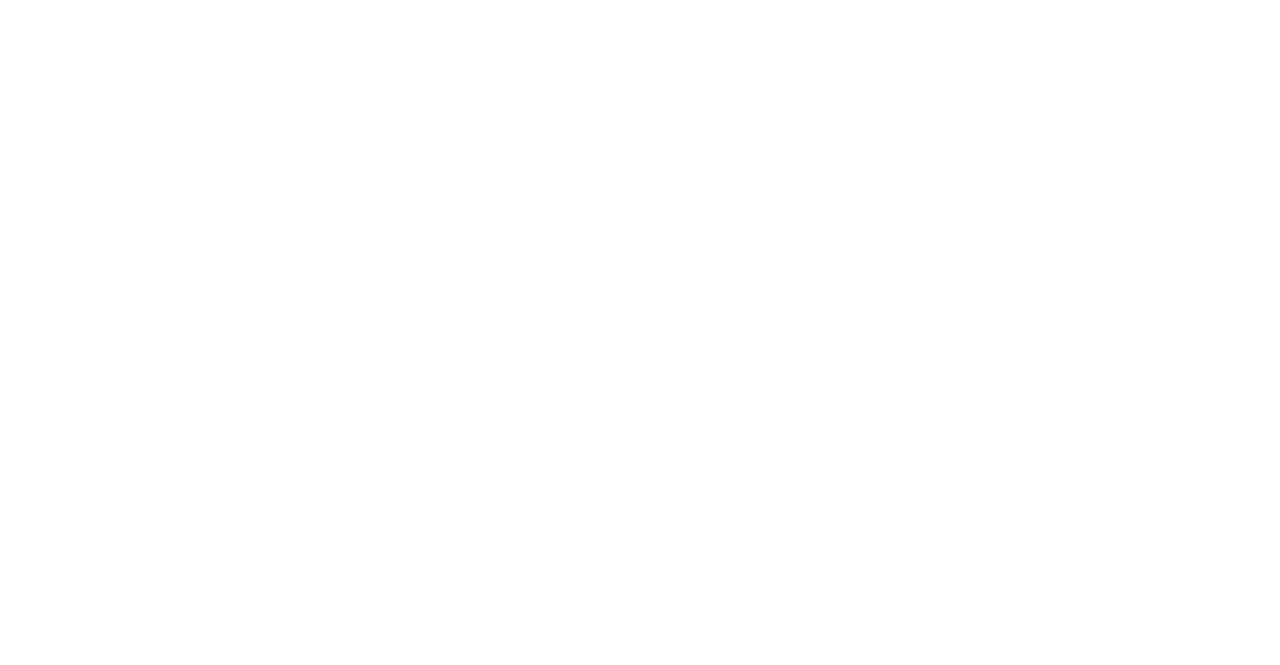 scroll, scrollTop: 0, scrollLeft: 0, axis: both 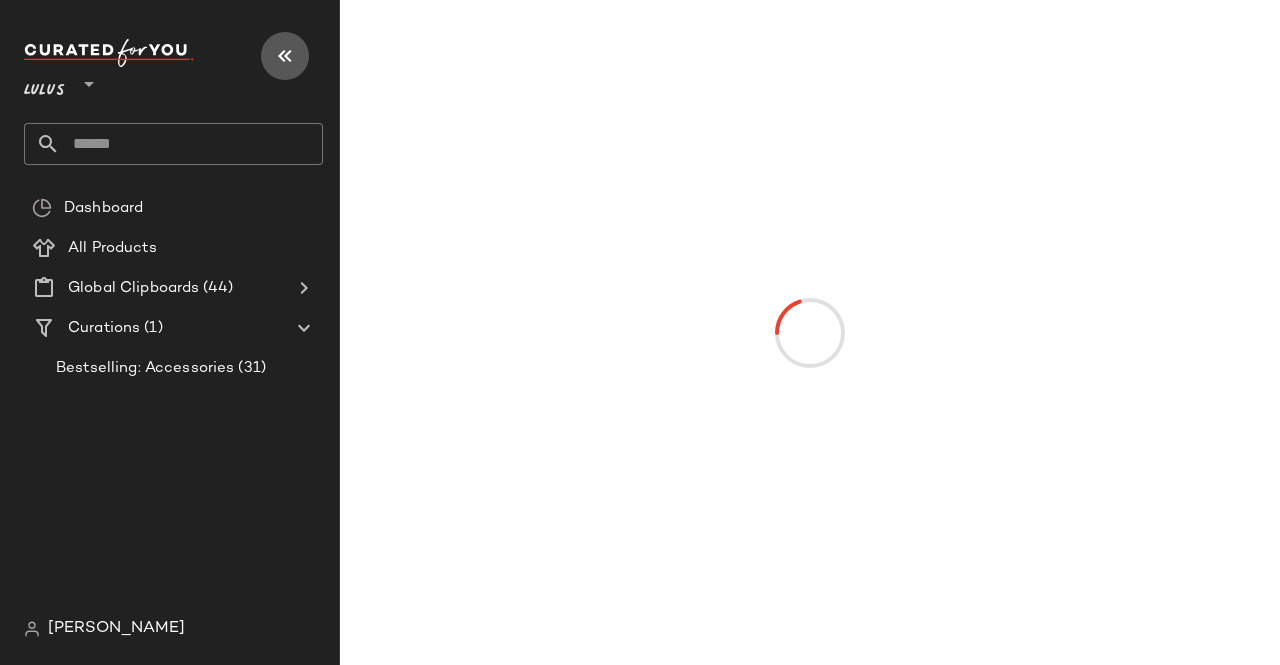 click at bounding box center [285, 56] 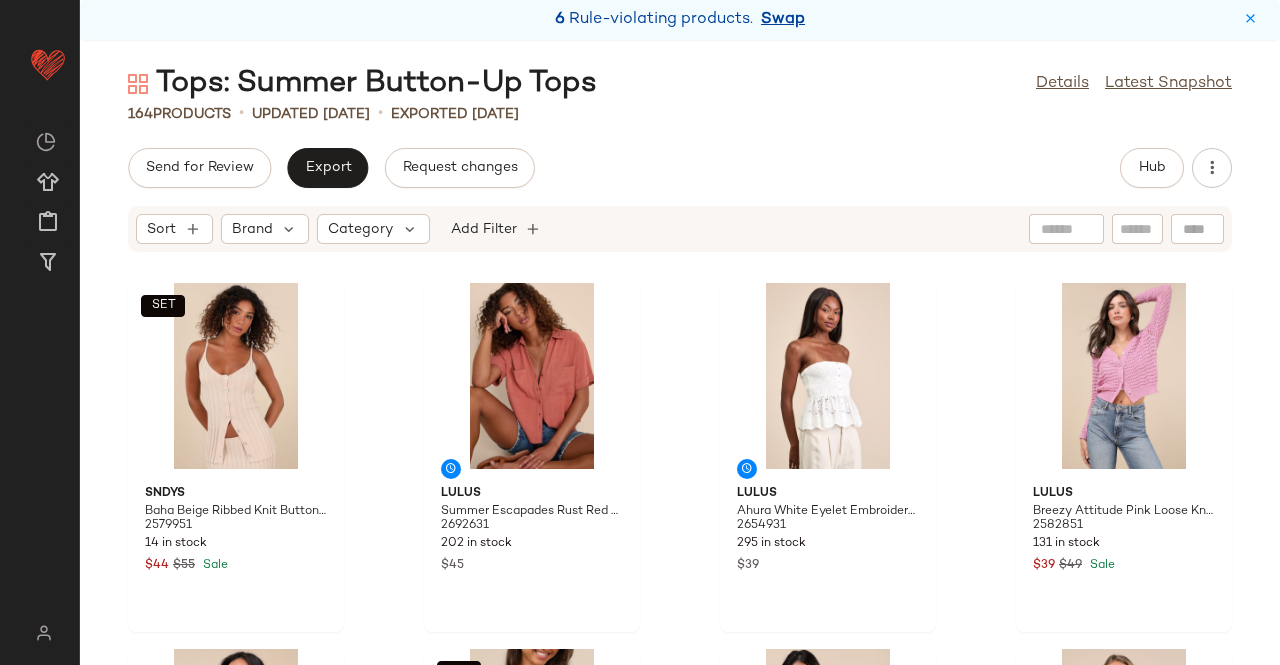 click on "Swap" at bounding box center (783, 20) 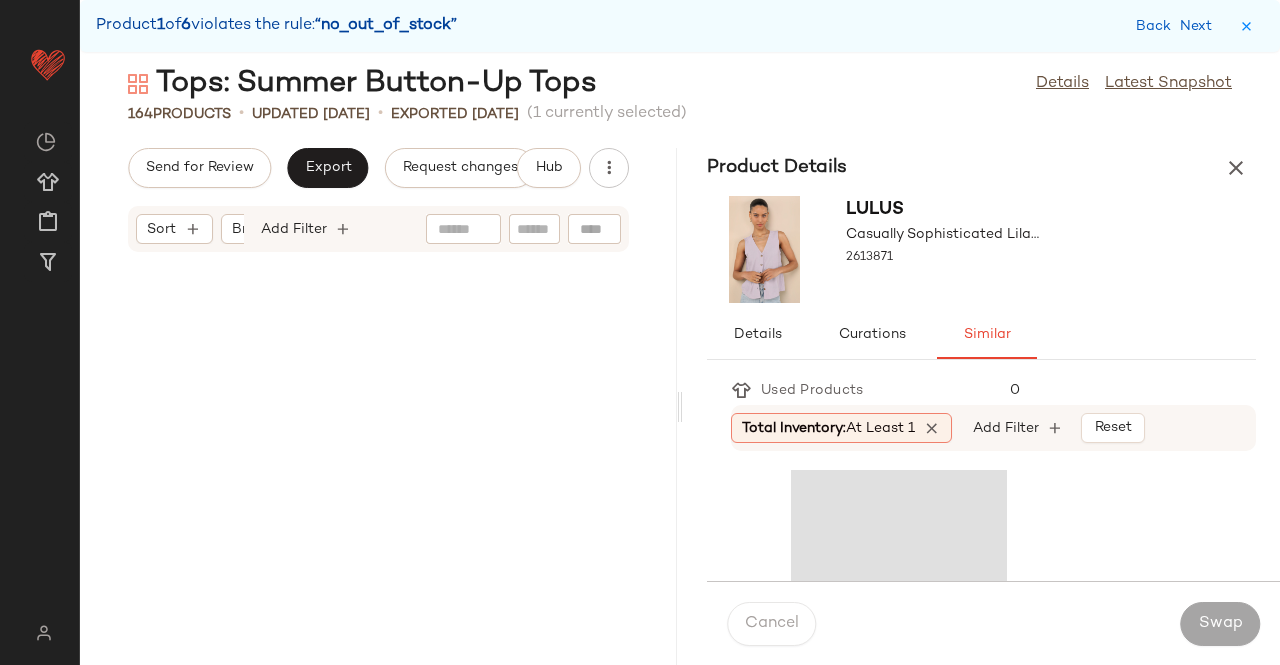 scroll, scrollTop: 25986, scrollLeft: 0, axis: vertical 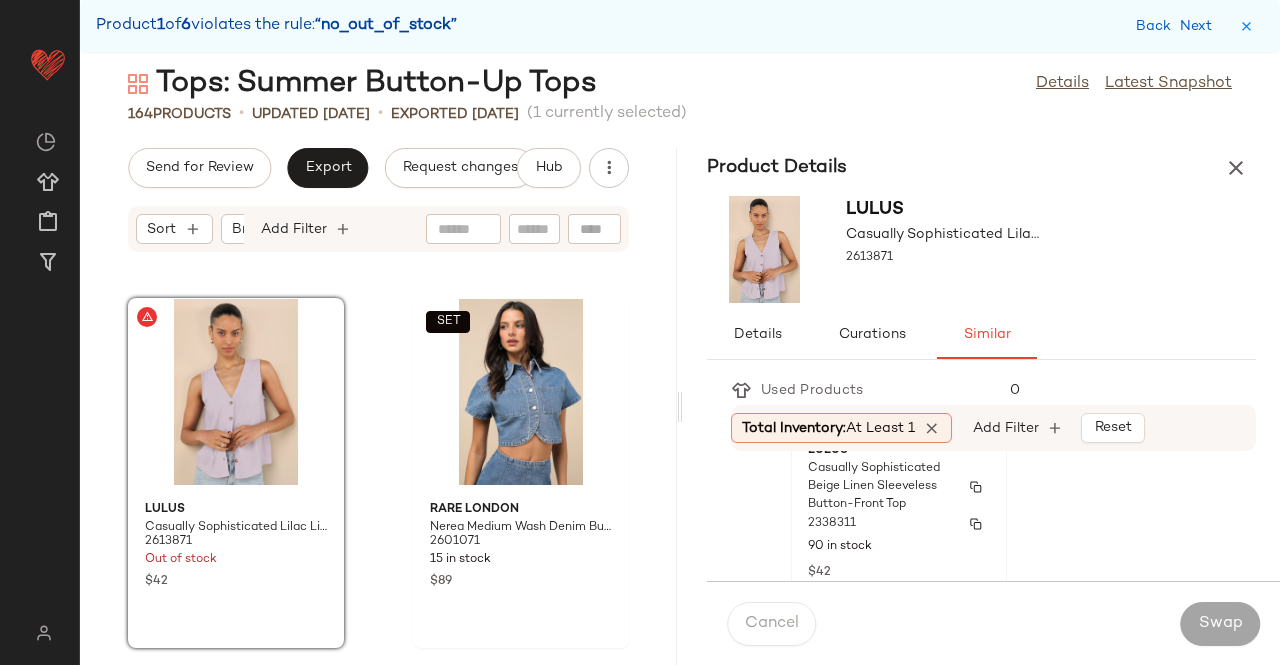 click on "2338311" at bounding box center [899, 524] 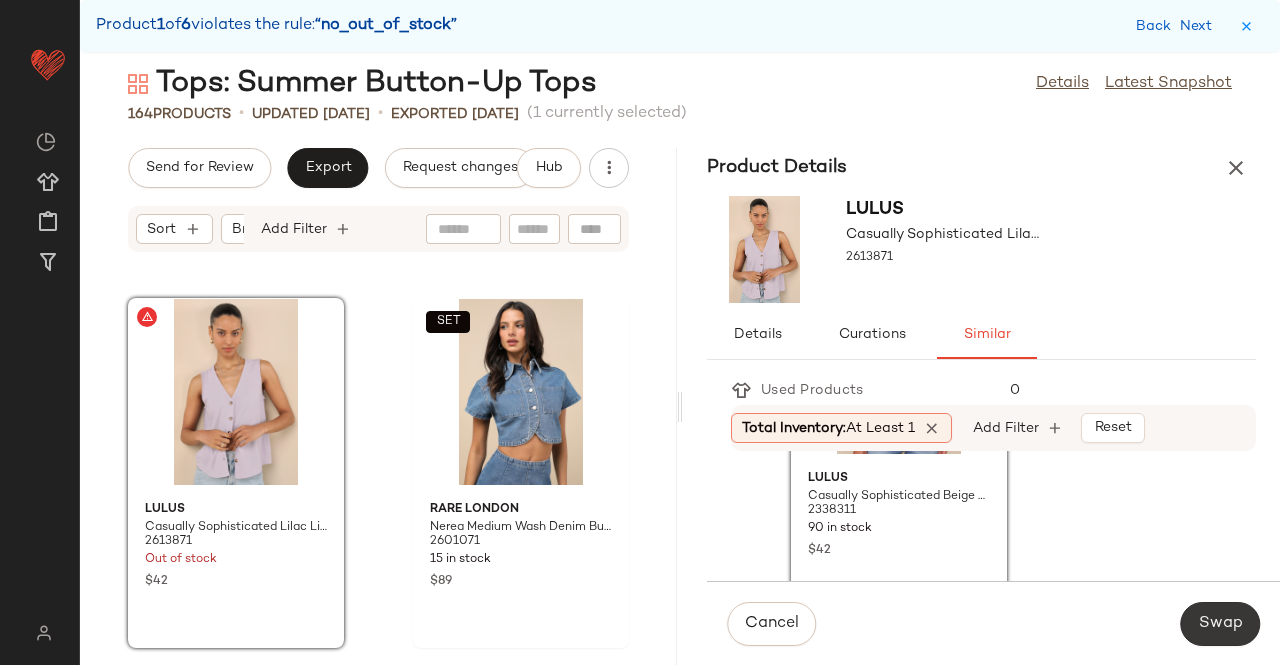 click on "Swap" at bounding box center (1220, 624) 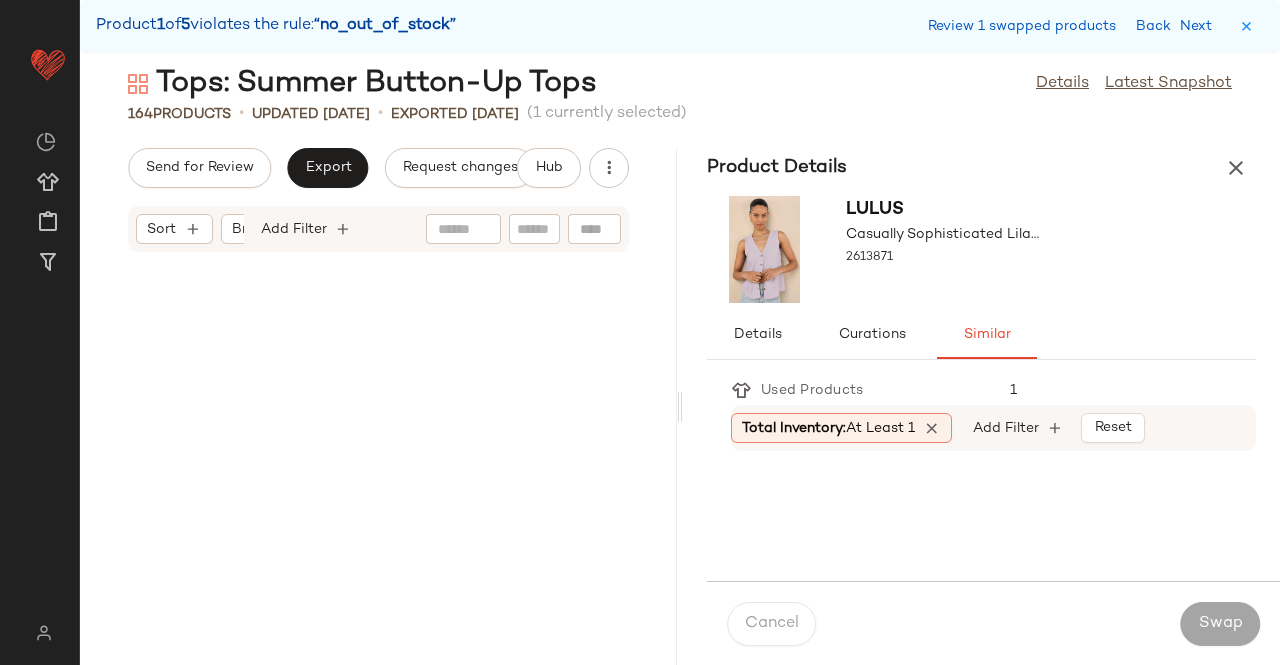 scroll, scrollTop: 26718, scrollLeft: 0, axis: vertical 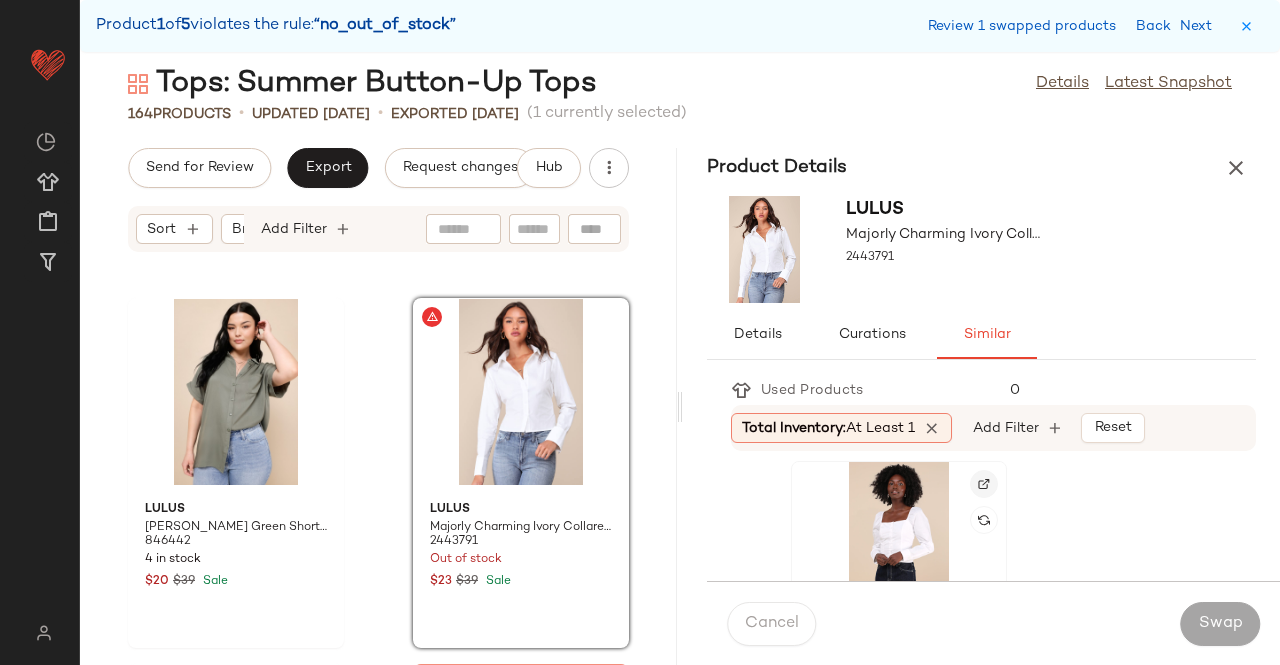 click at bounding box center (984, 484) 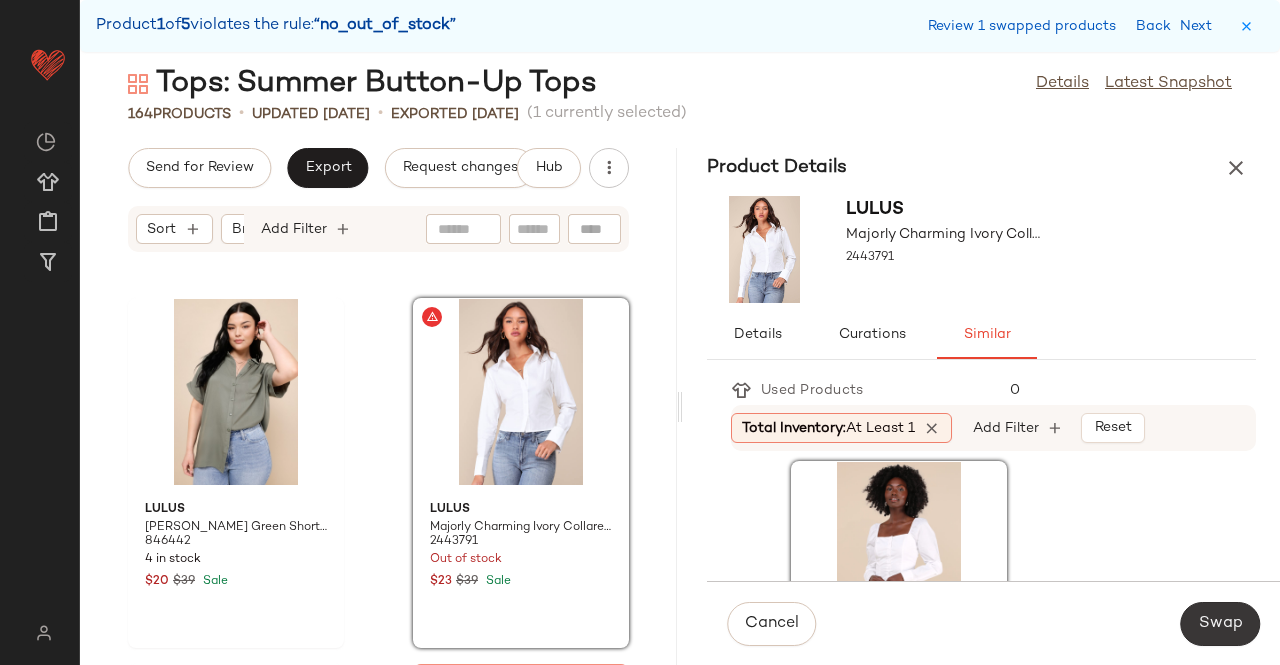 click on "Swap" 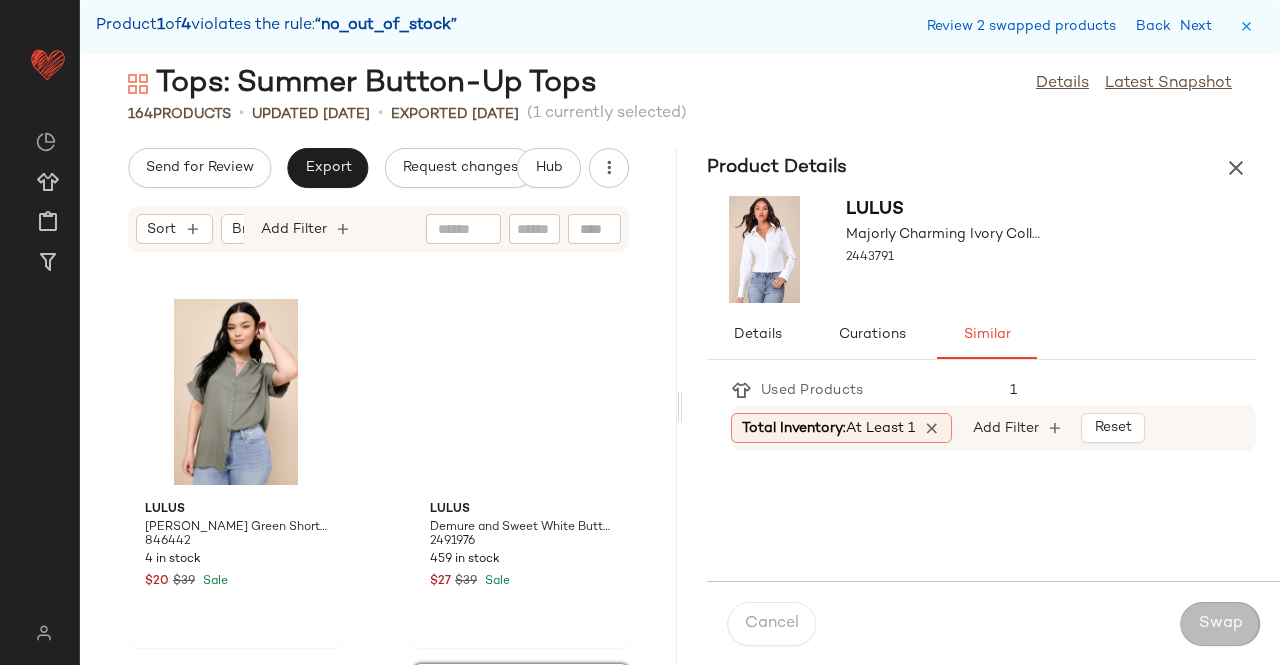 scroll, scrollTop: 27084, scrollLeft: 0, axis: vertical 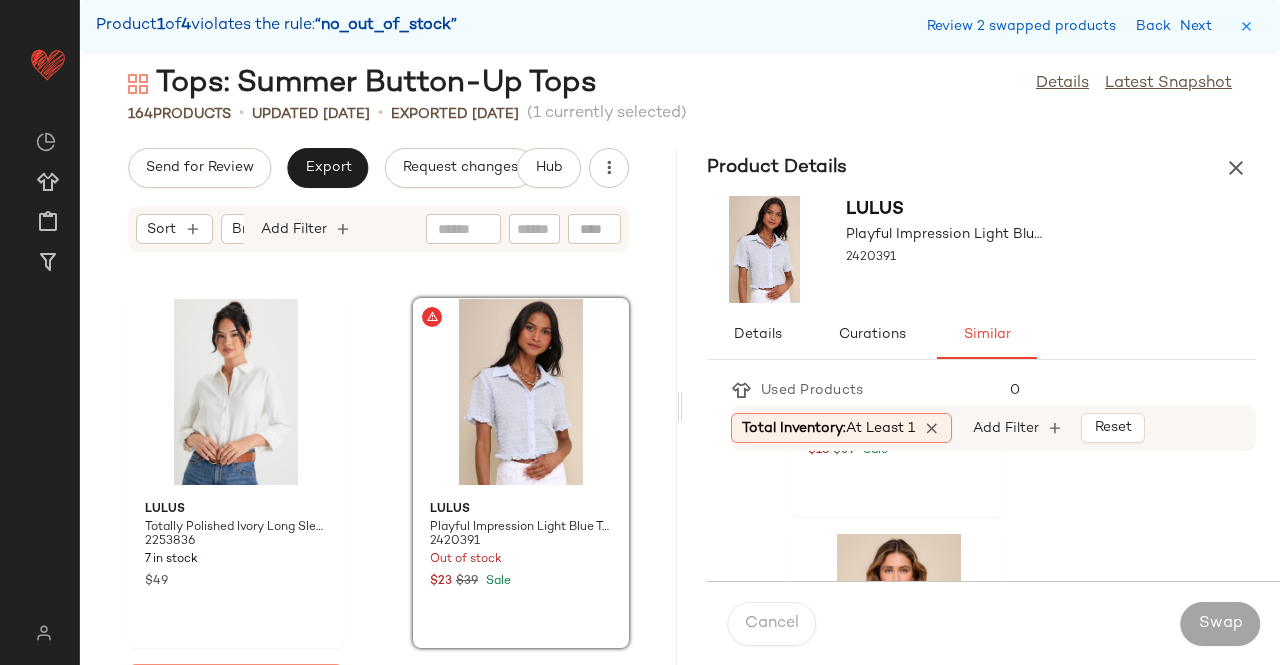 click on "Tops: Summer Button-Up Tops  Details   Latest Snapshot  164   Products   •   updated Jul 2nd  •  Exported Jul 2nd   (1 currently selected)   Send for Review   Export   Request changes   Hub  Sort  Brand  Category  Add Filter  Lulus Totally Polished Ivory Long Sleeve Button-Up Top 2253836 7 in stock $49 Lulus Playful Impression Light Blue Textured Button-Up Collared Top 2420391 Out of stock $23 $39 Sale Lulus Majorly Charming Light Blue Collared Button-Up Tie-Back Top 2443771 Out of stock $23 $39 Sale Lulus Casually Sophisticated Blue Linen Button-Front Top 2613851 17 in stock $42 Lulus Upscale Composure White Long Sleeve Pearl Trim Button-Up Top 2496691 2 in stock $45 Lulus Consistently Confident Blue Chambray Collared Button-Up Top 2288491 226 in stock $49 Lulus Stylish Idea Black Halter Vest Top 2196476 Out of stock $27 $45 Sale Lulus Coveted Option Blue Chambray Long Sleeve Button-Up Top 2504731 11 in stock $39 Product Details Lulus Playful Impression Light Blue Textured Button-Up Collared Top 0 $18" at bounding box center (680, 364) 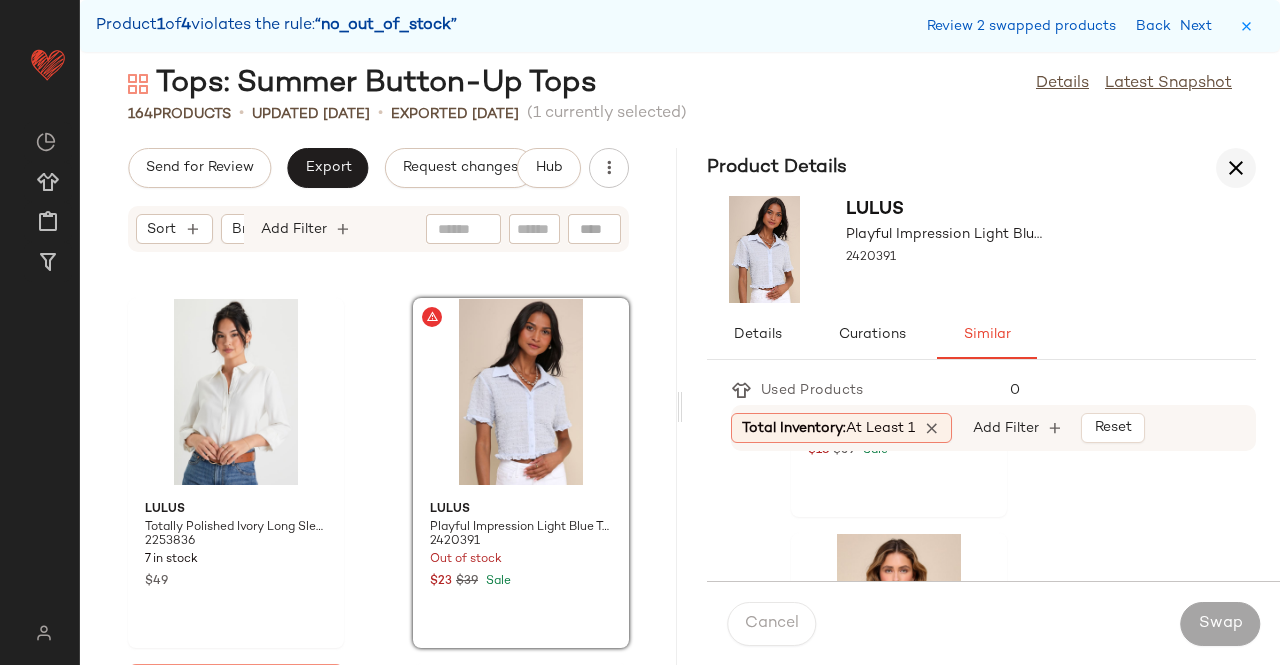 click at bounding box center (1236, 168) 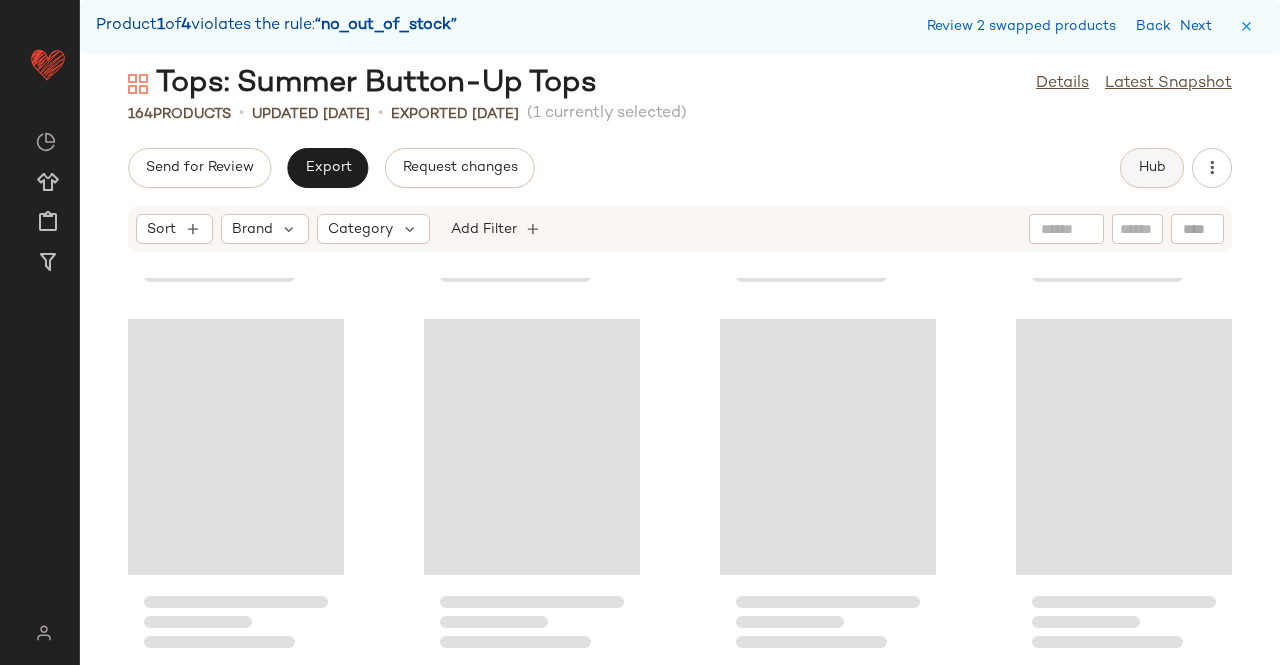 click on "Hub" at bounding box center [1152, 168] 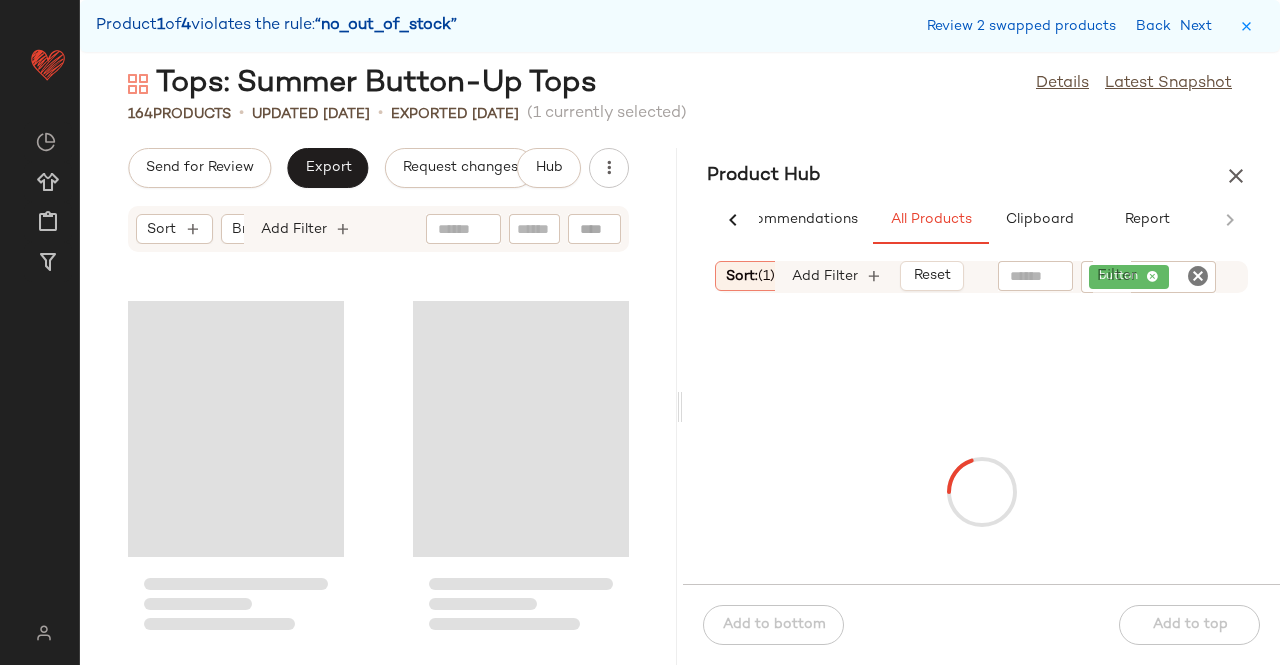 scroll, scrollTop: 0, scrollLeft: 62, axis: horizontal 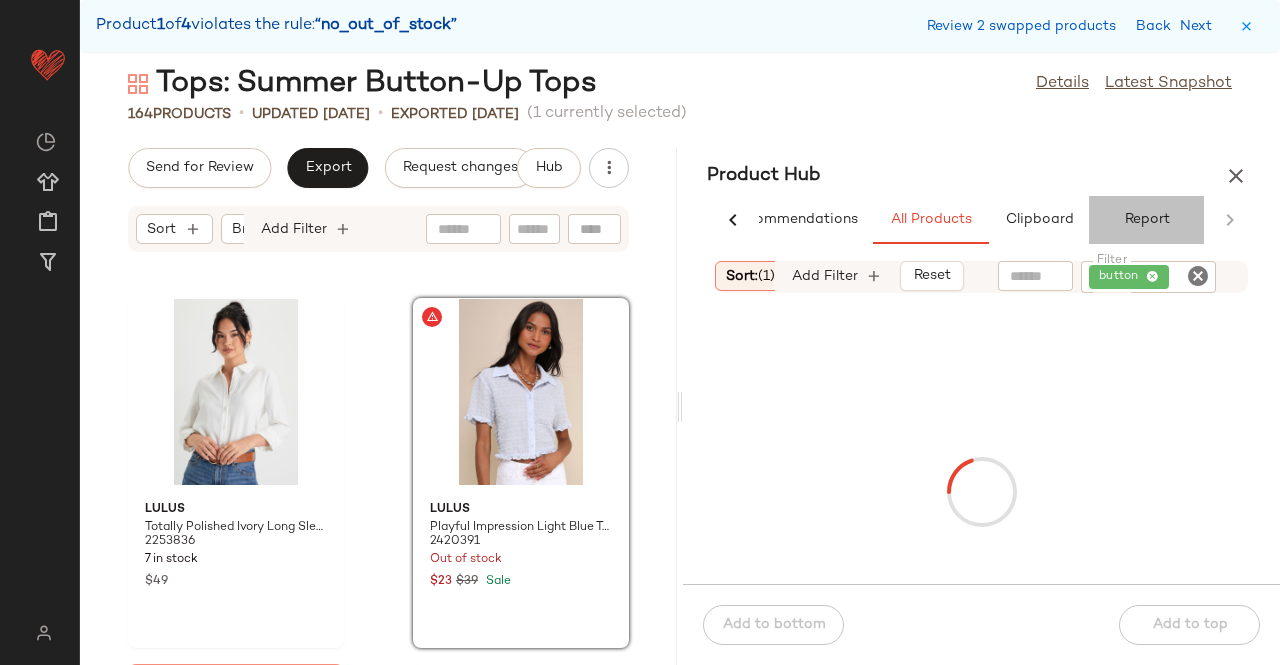 click on "Report" 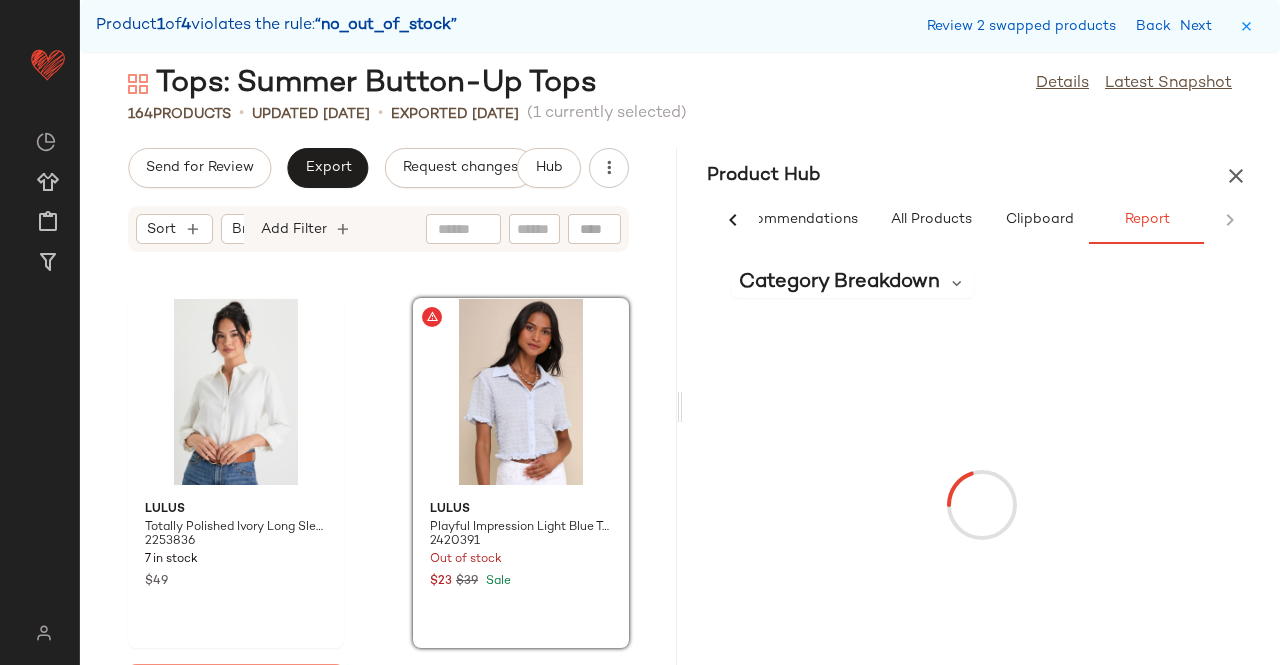 scroll, scrollTop: 0, scrollLeft: 62, axis: horizontal 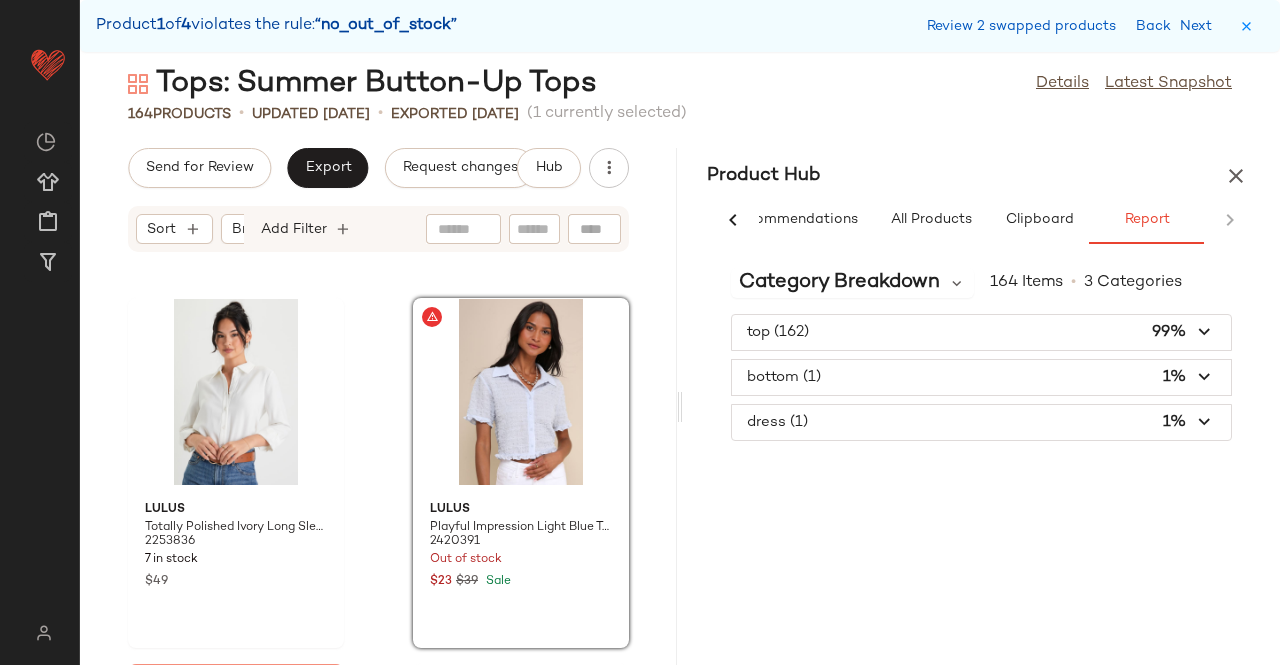 click at bounding box center (981, 377) 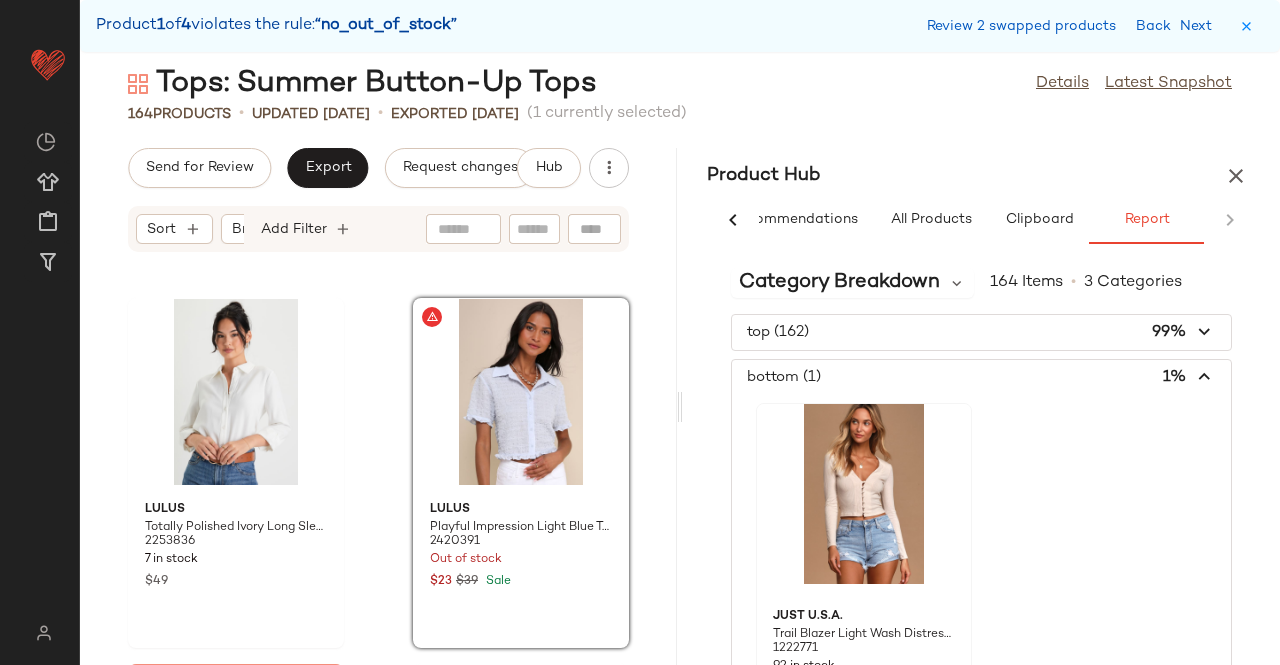 click 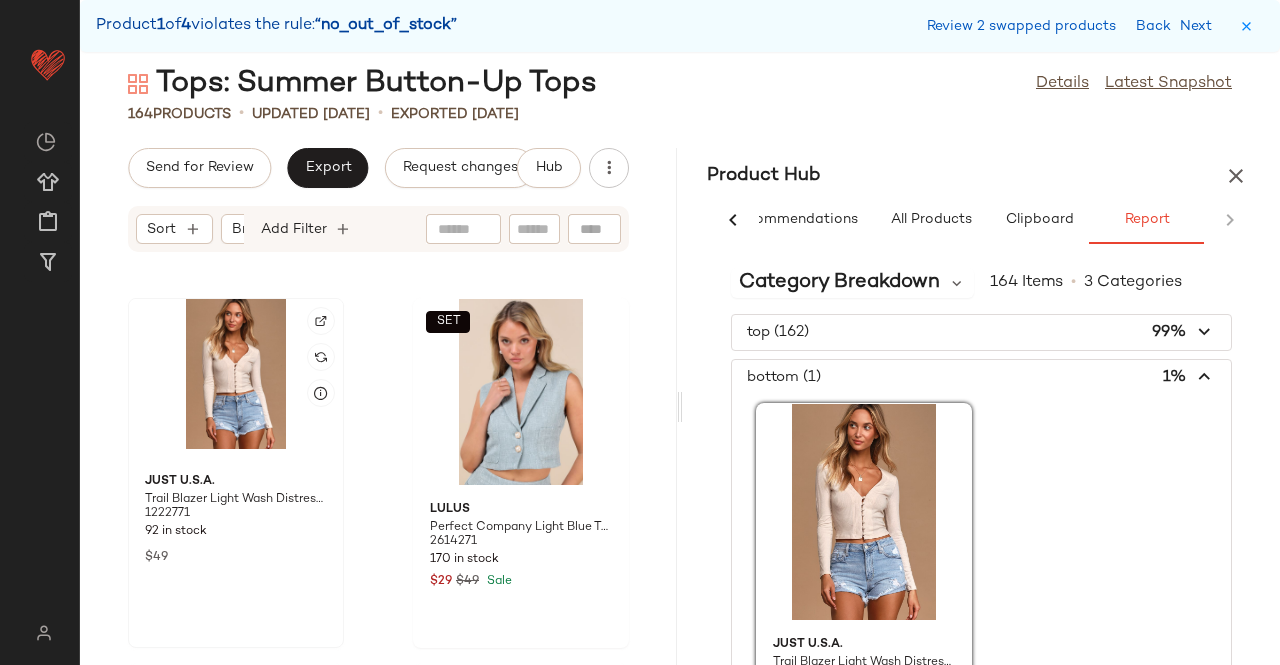 click 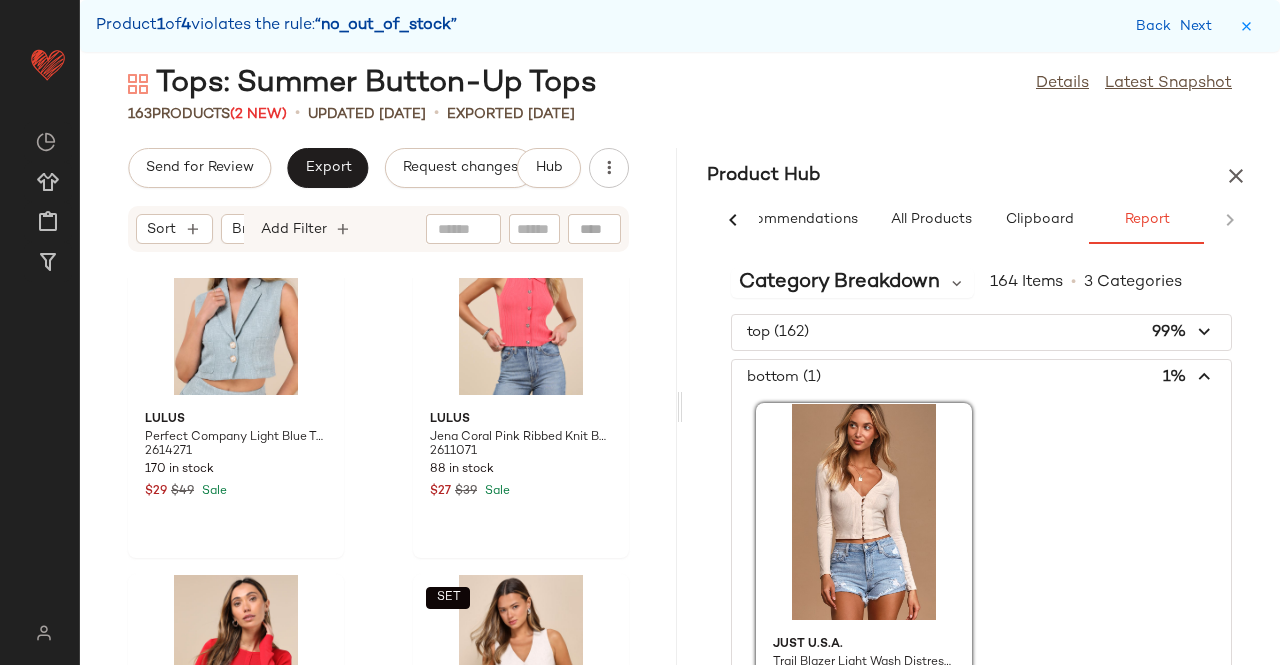 scroll, scrollTop: 18400, scrollLeft: 0, axis: vertical 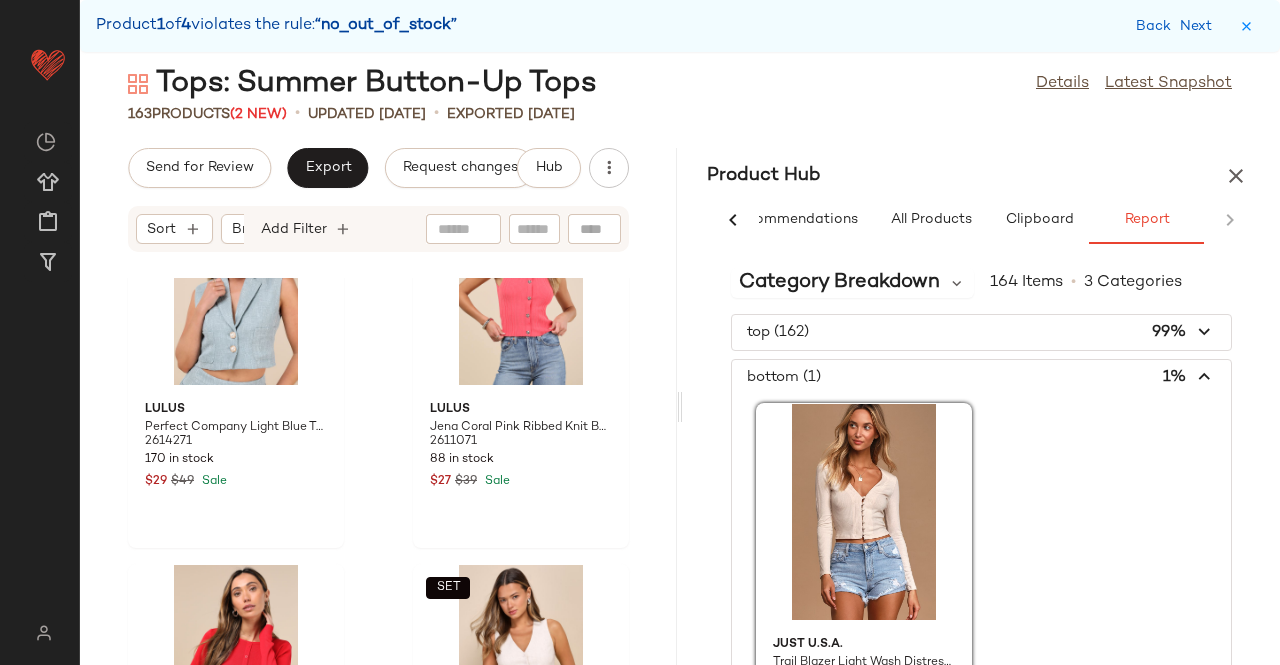click at bounding box center [981, 377] 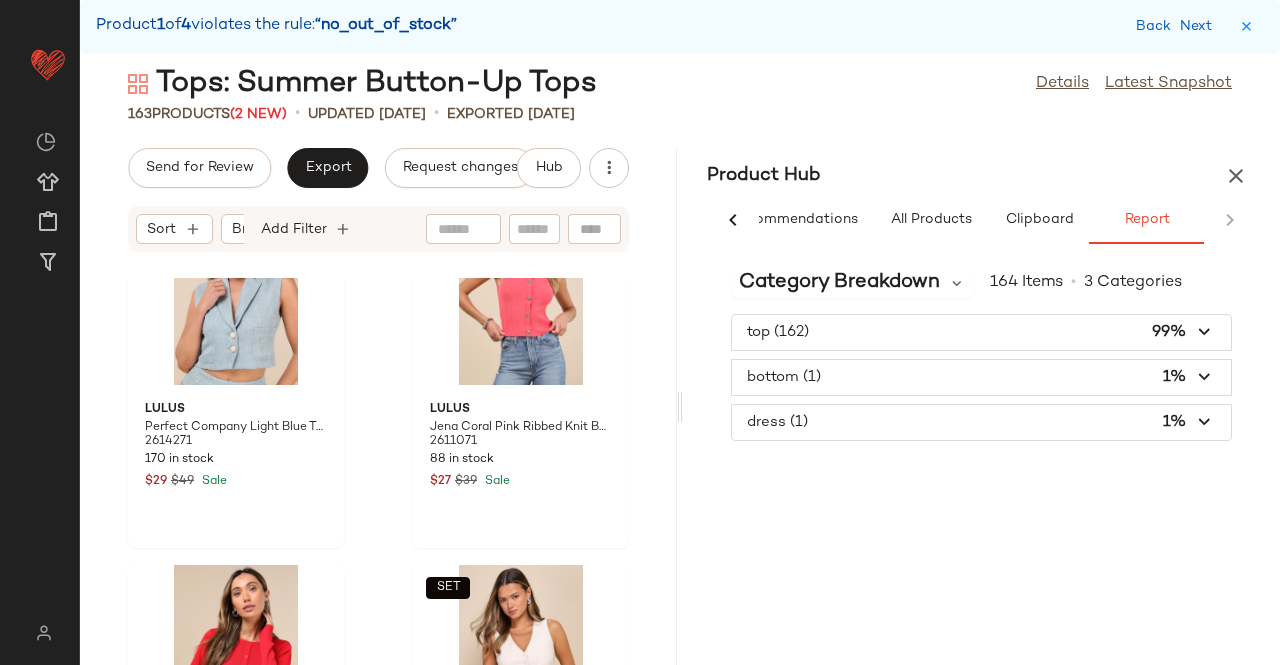 click at bounding box center (981, 422) 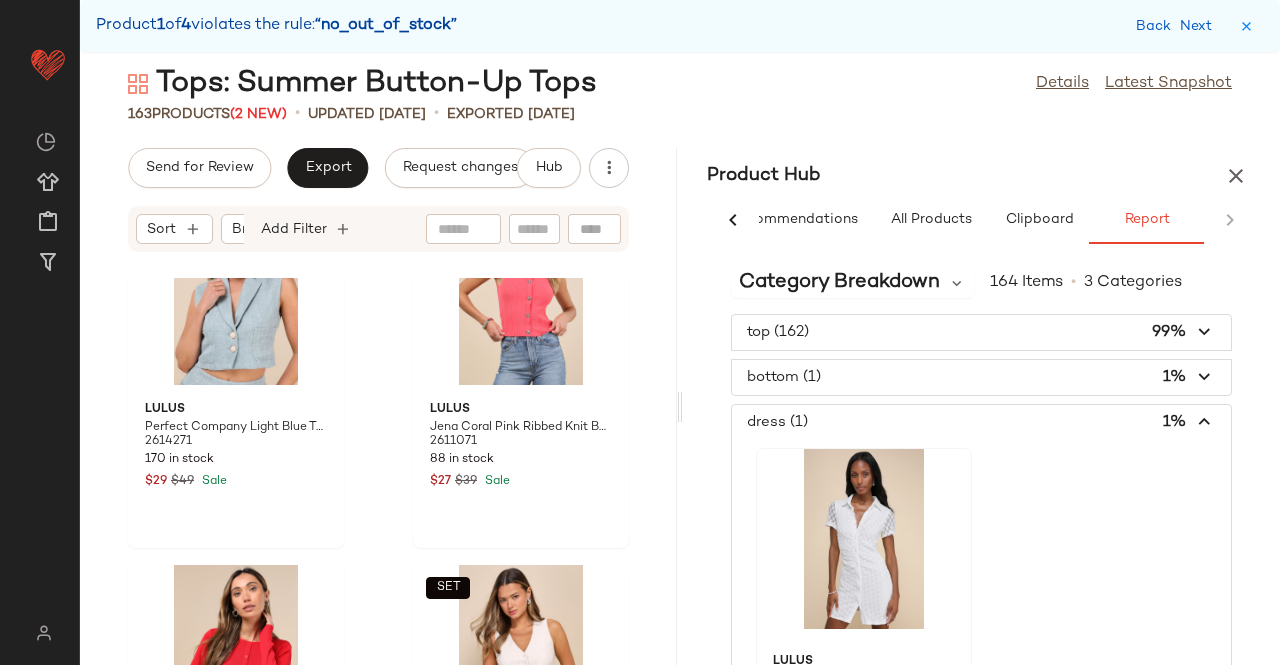 click 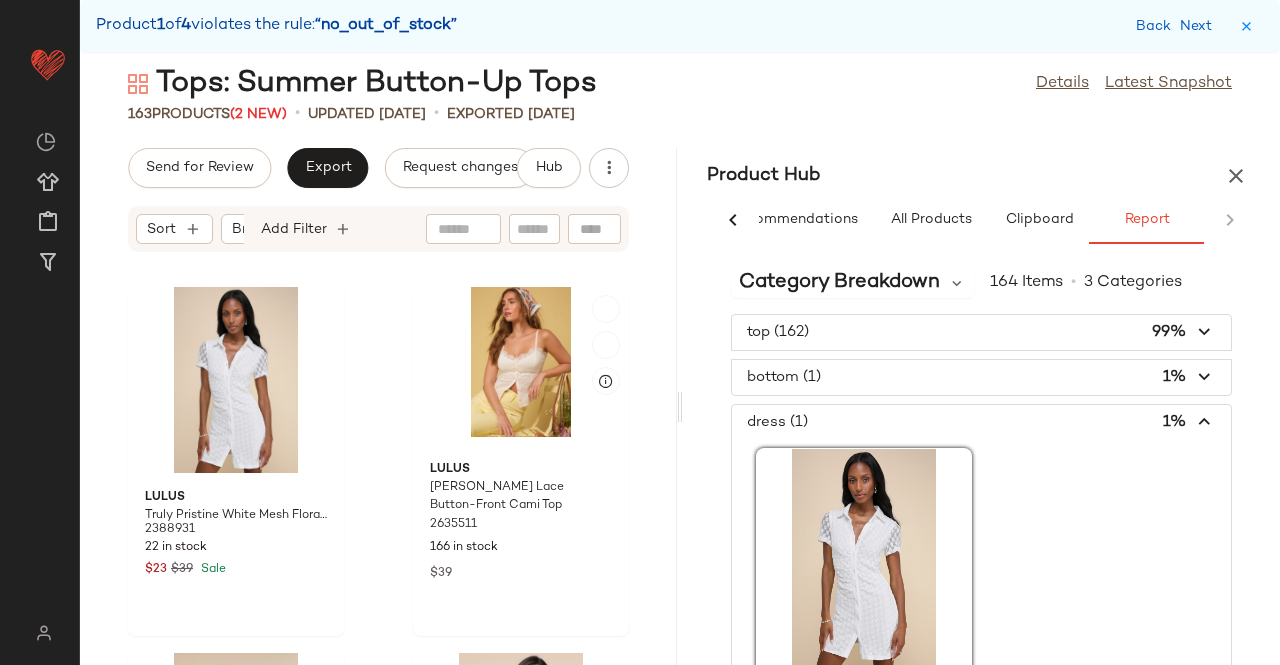 scroll, scrollTop: 21228, scrollLeft: 0, axis: vertical 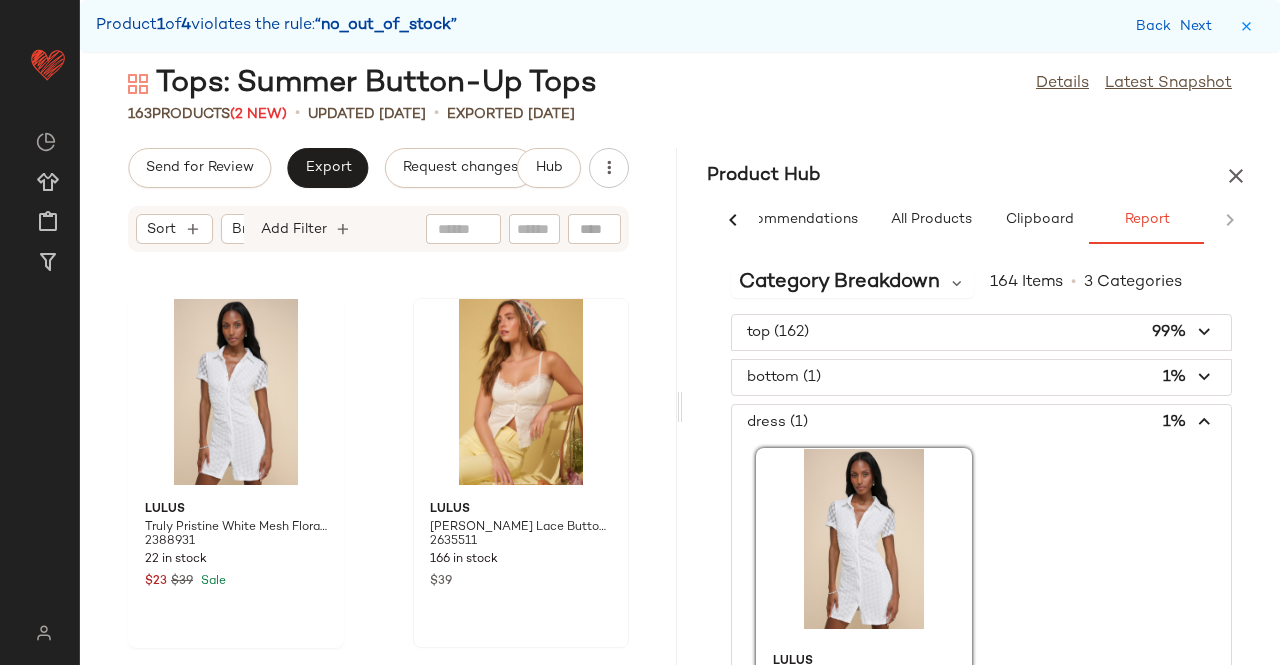 drag, startPoint x: 816, startPoint y: 537, endPoint x: 489, endPoint y: 531, distance: 327.05505 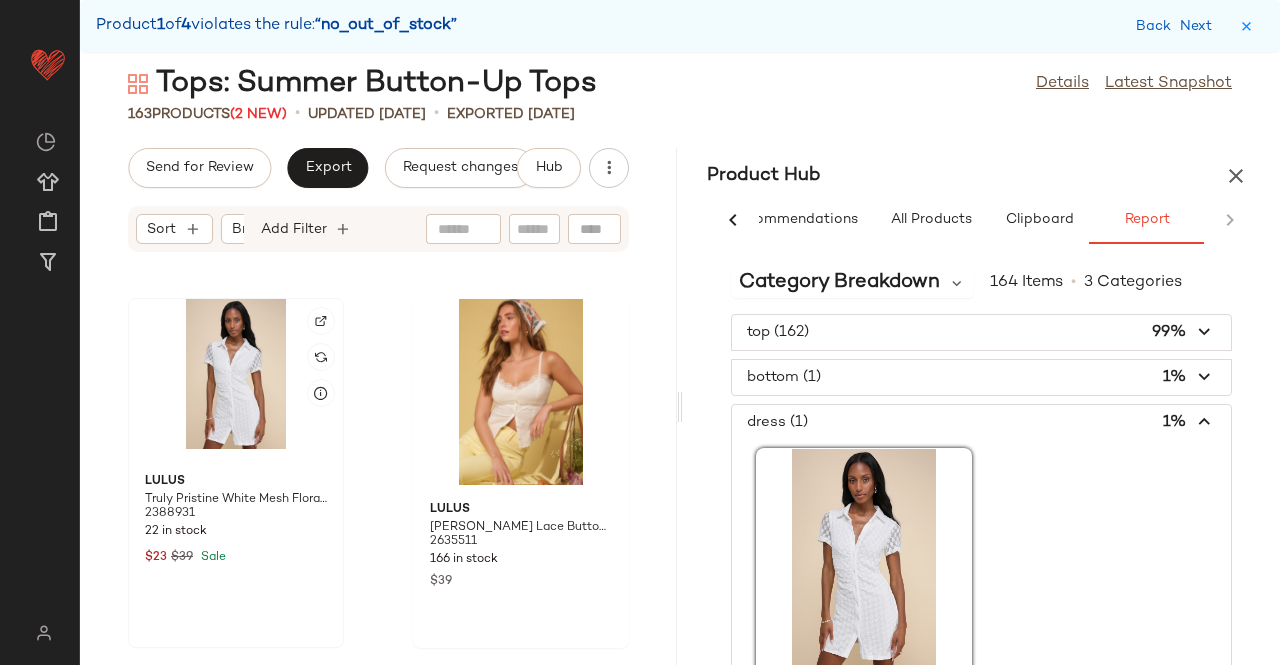 click 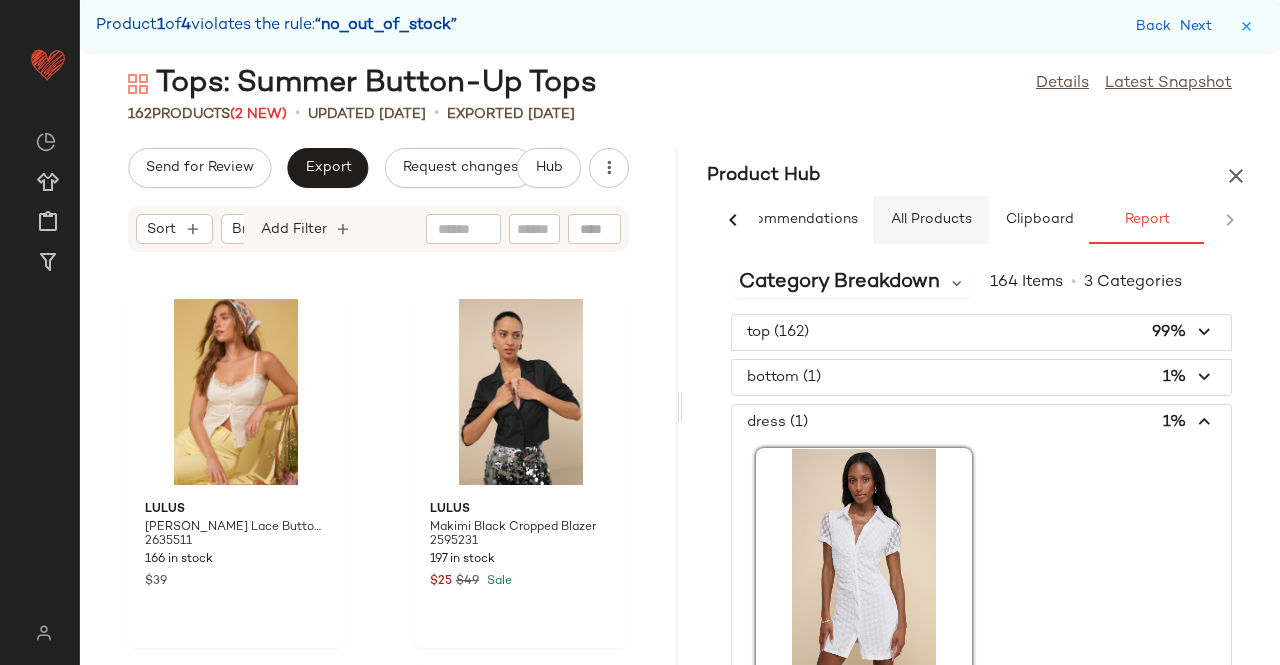 click on "All Products" 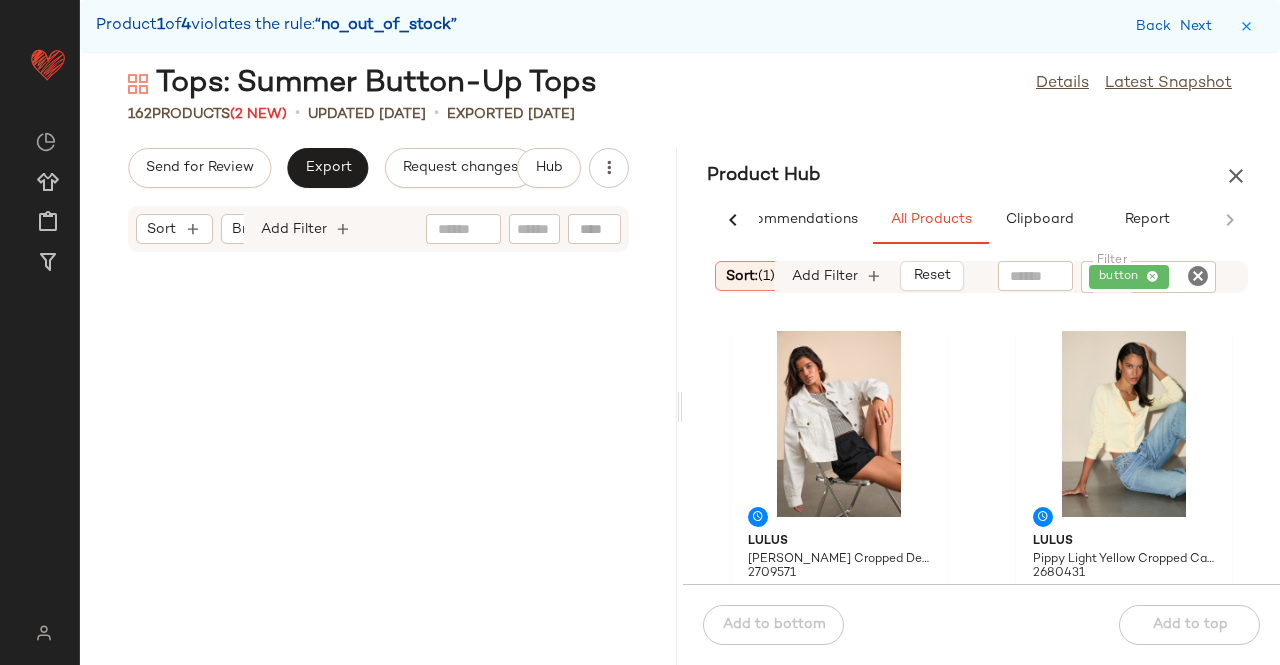 scroll, scrollTop: 0, scrollLeft: 0, axis: both 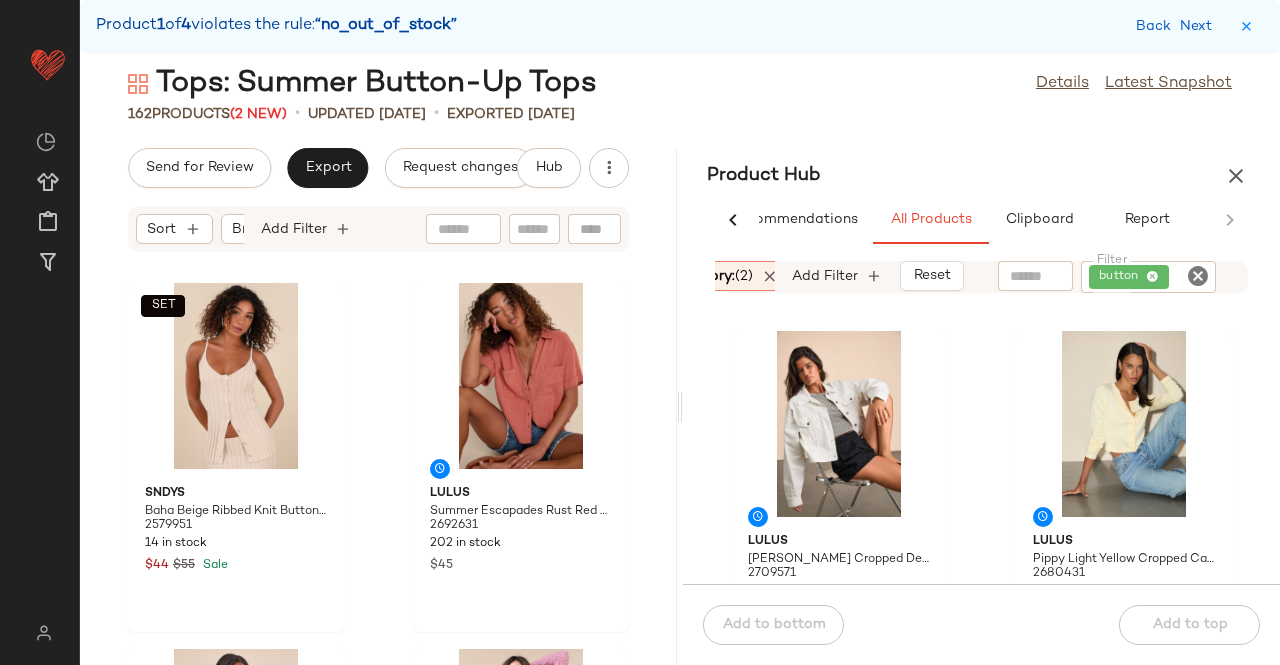 click on "(2)" at bounding box center [744, 276] 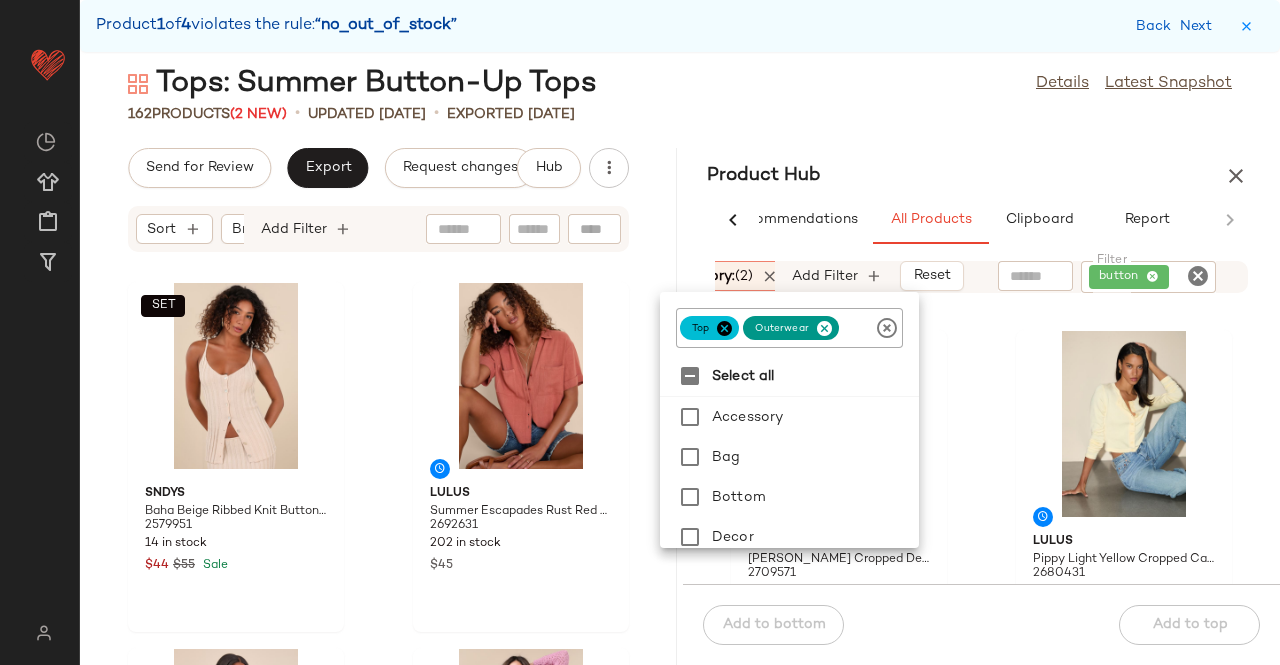 click at bounding box center (824, 328) 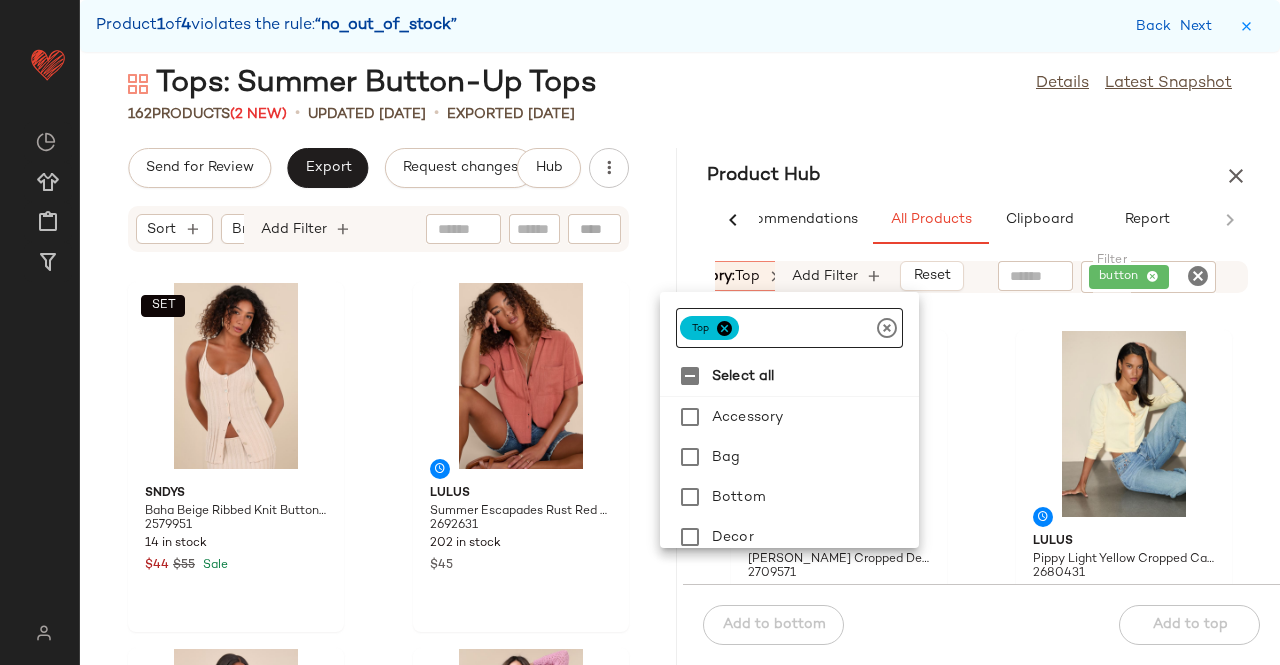 click on "162   Products  (2 New)  •   updated Jul 7th  •  Exported Jul 2nd" 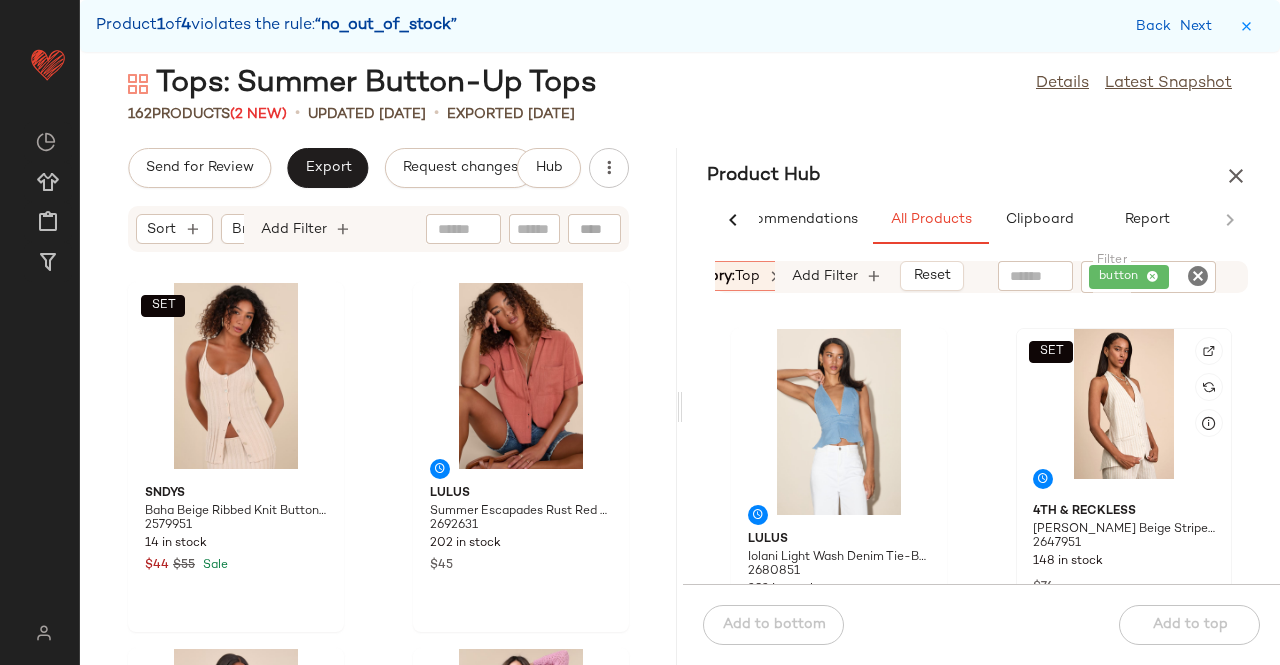 scroll, scrollTop: 416, scrollLeft: 0, axis: vertical 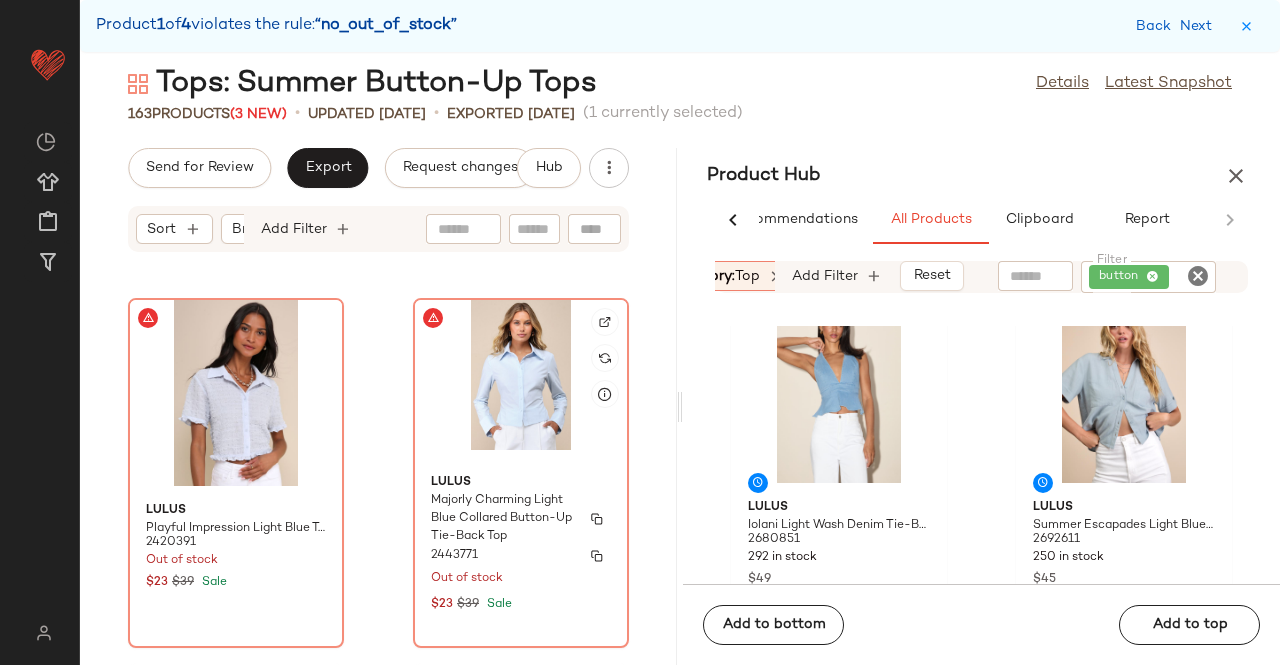 click on "Lulus Majorly Charming Light Blue Collared Button-Up Tie-Back Top 2443771 Out of stock $23 $39 Sale" 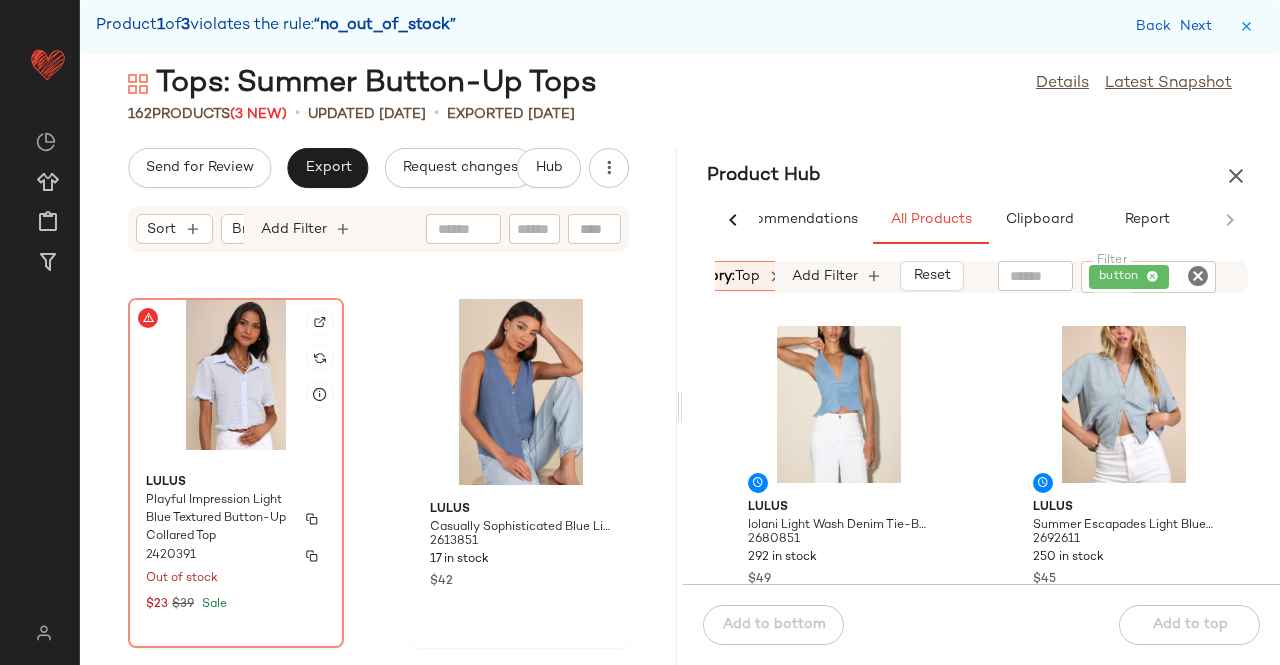 click on "Lulus Playful Impression Light Blue Textured Button-Up Collared Top 2420391 Out of stock $23 $39 Sale" 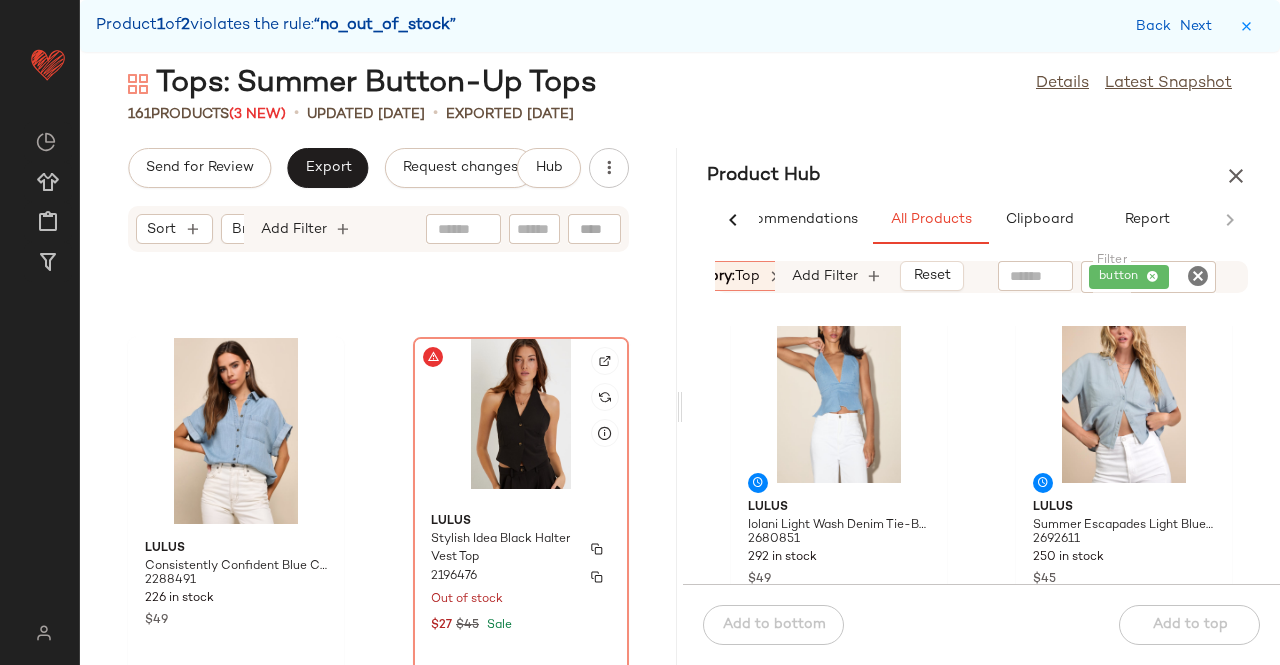 scroll, scrollTop: 27484, scrollLeft: 0, axis: vertical 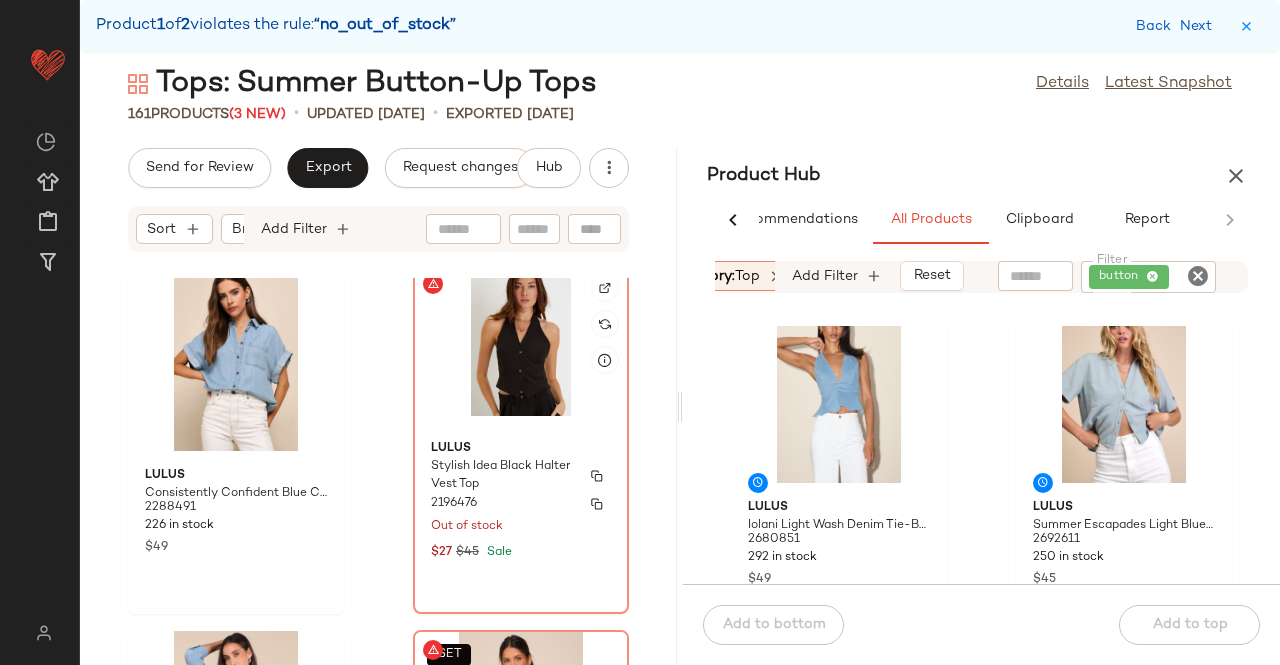 click on "Lulus" at bounding box center [521, 449] 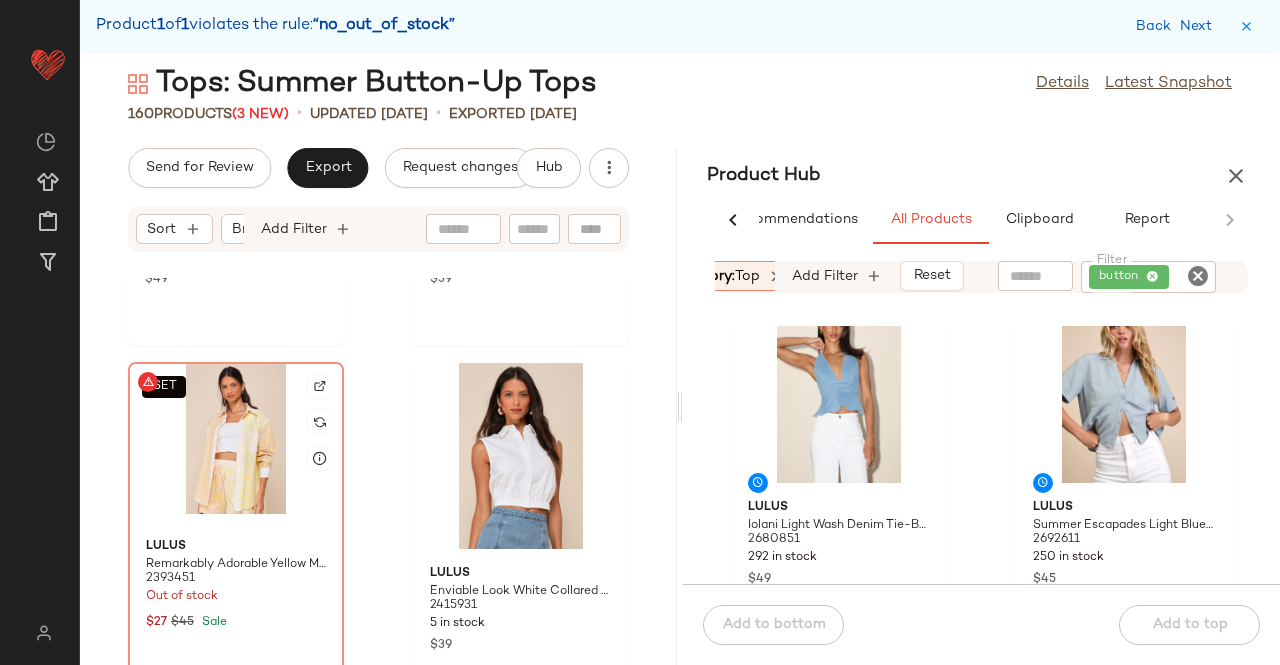 scroll, scrollTop: 27784, scrollLeft: 0, axis: vertical 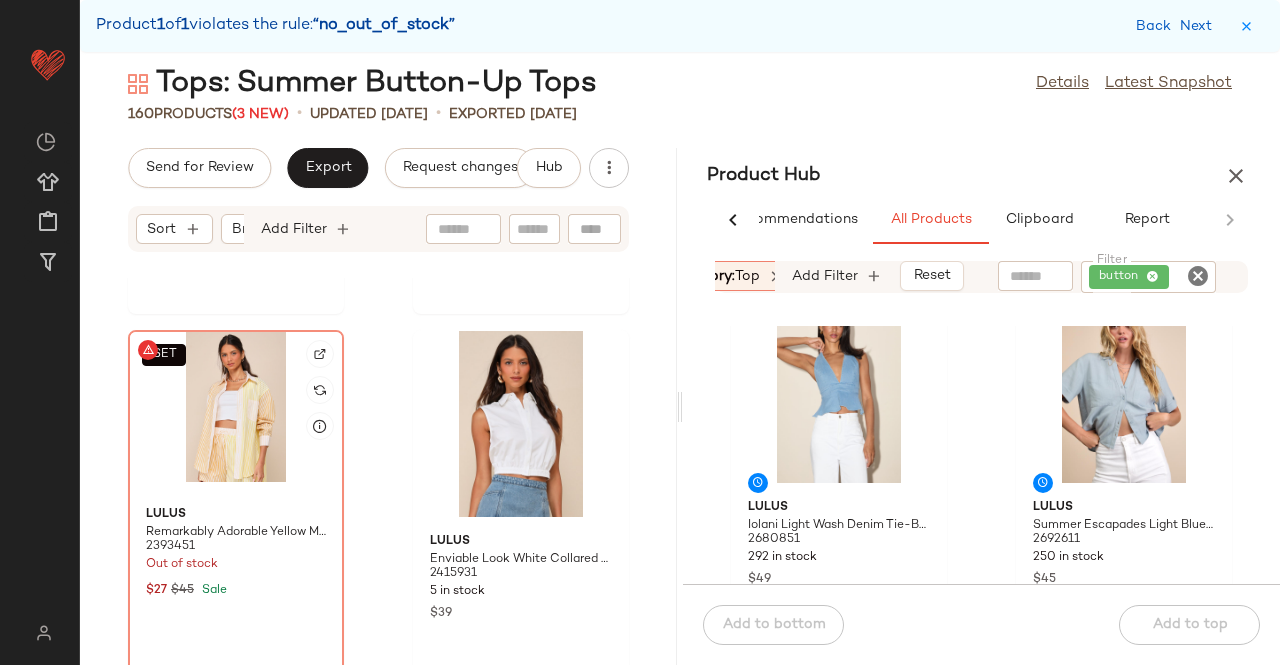 click on "SET" 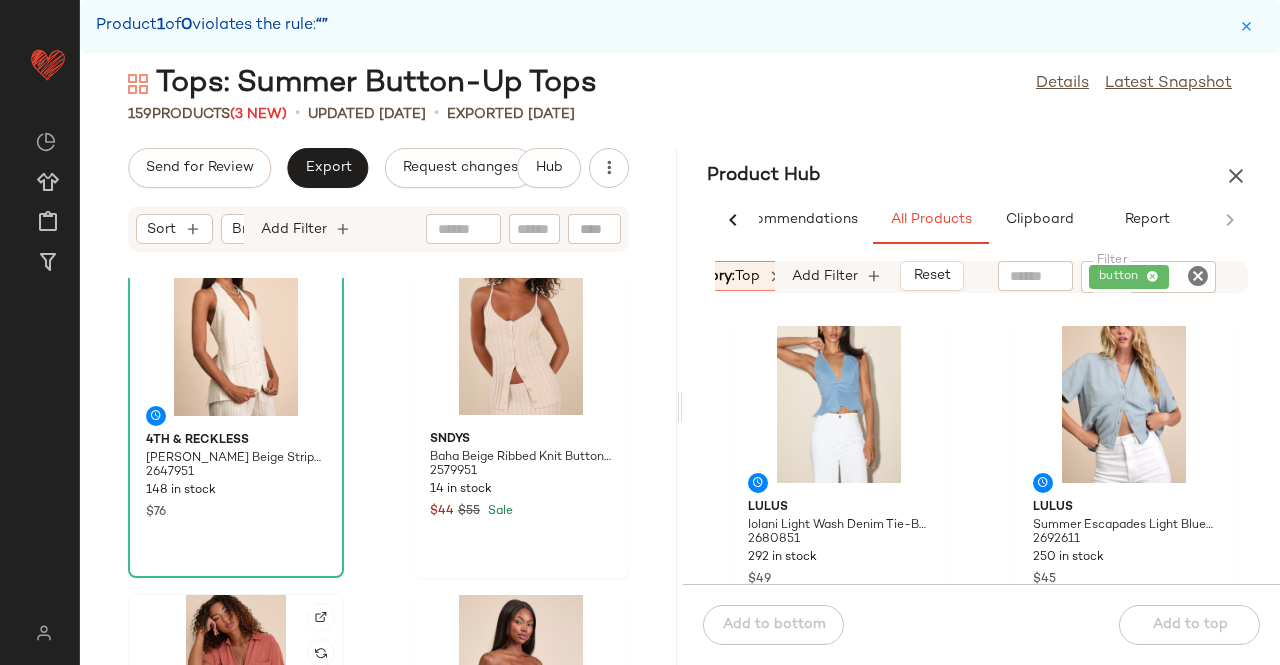 scroll, scrollTop: 0, scrollLeft: 0, axis: both 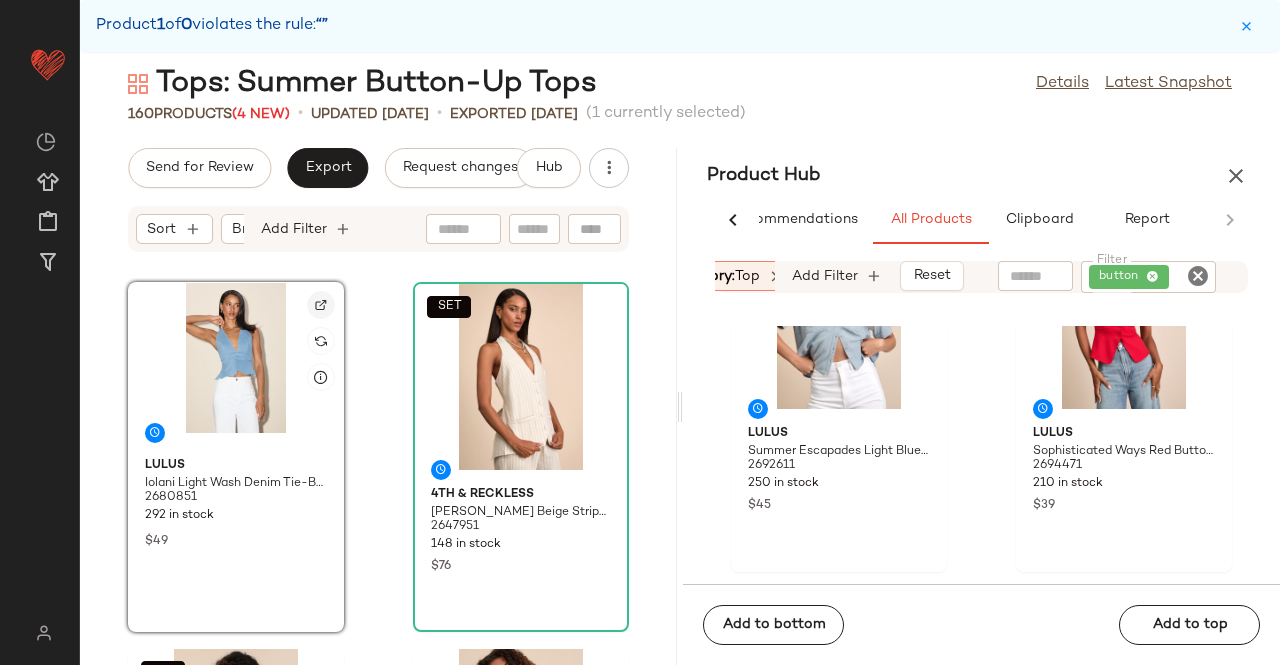 click at bounding box center (321, 305) 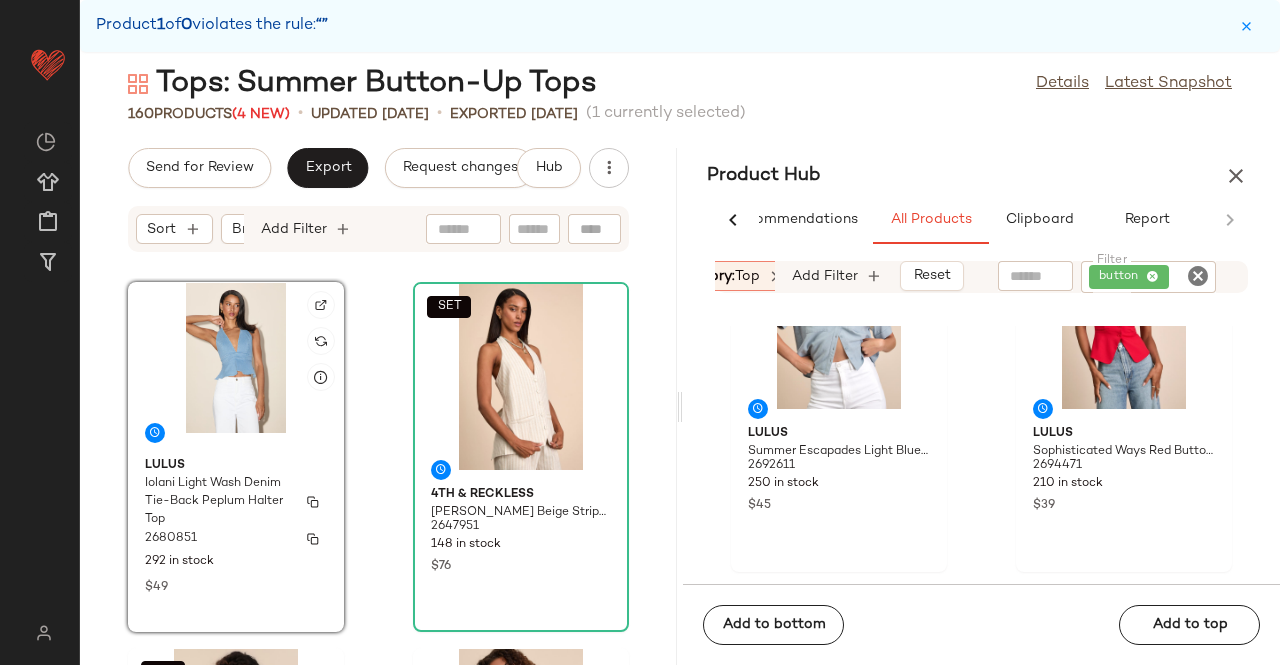 click on "Lulus" at bounding box center (236, 466) 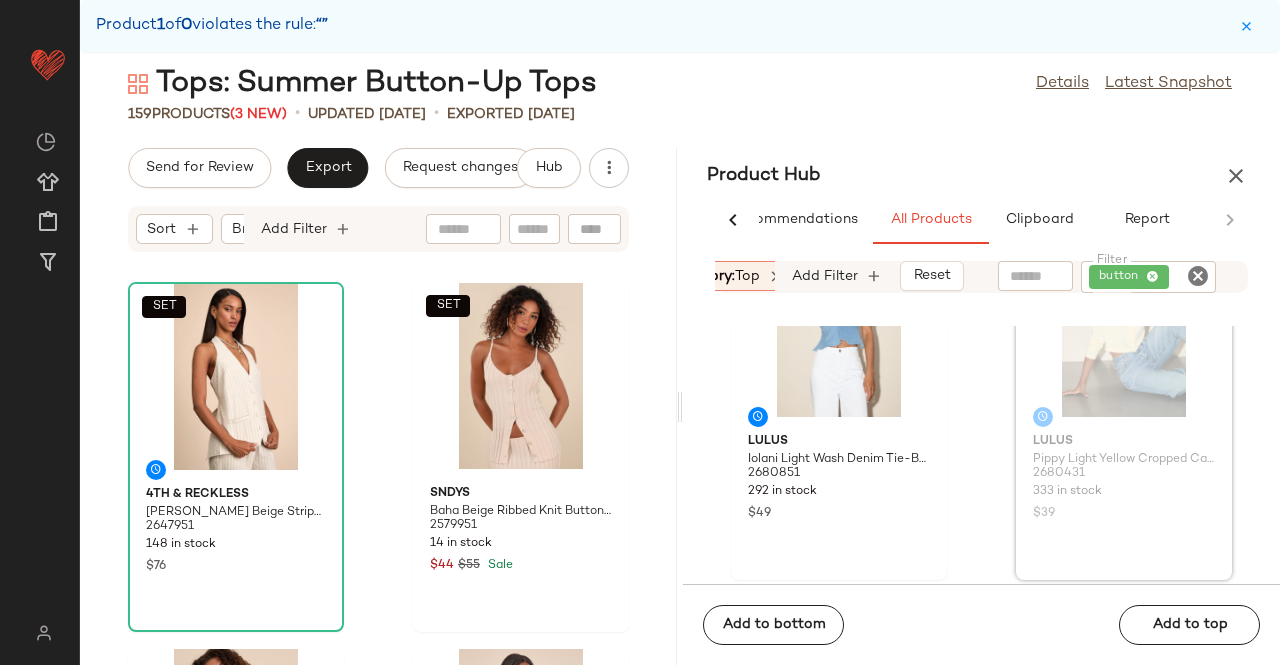 scroll, scrollTop: 99, scrollLeft: 0, axis: vertical 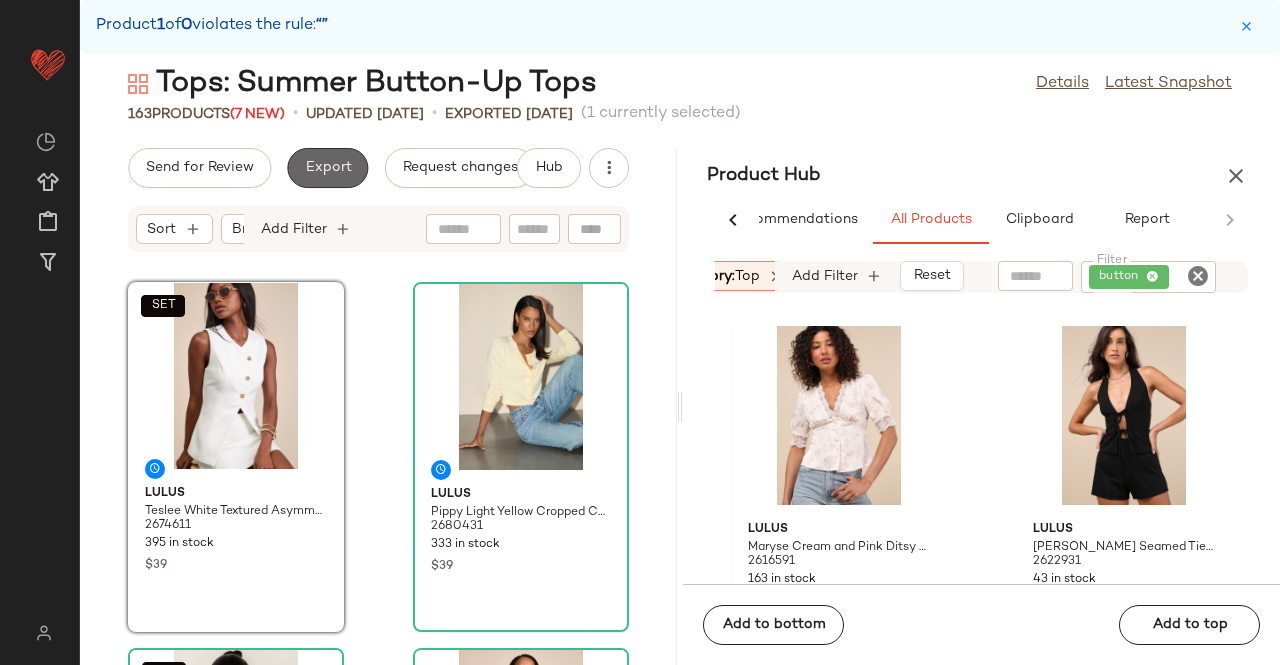click on "Export" 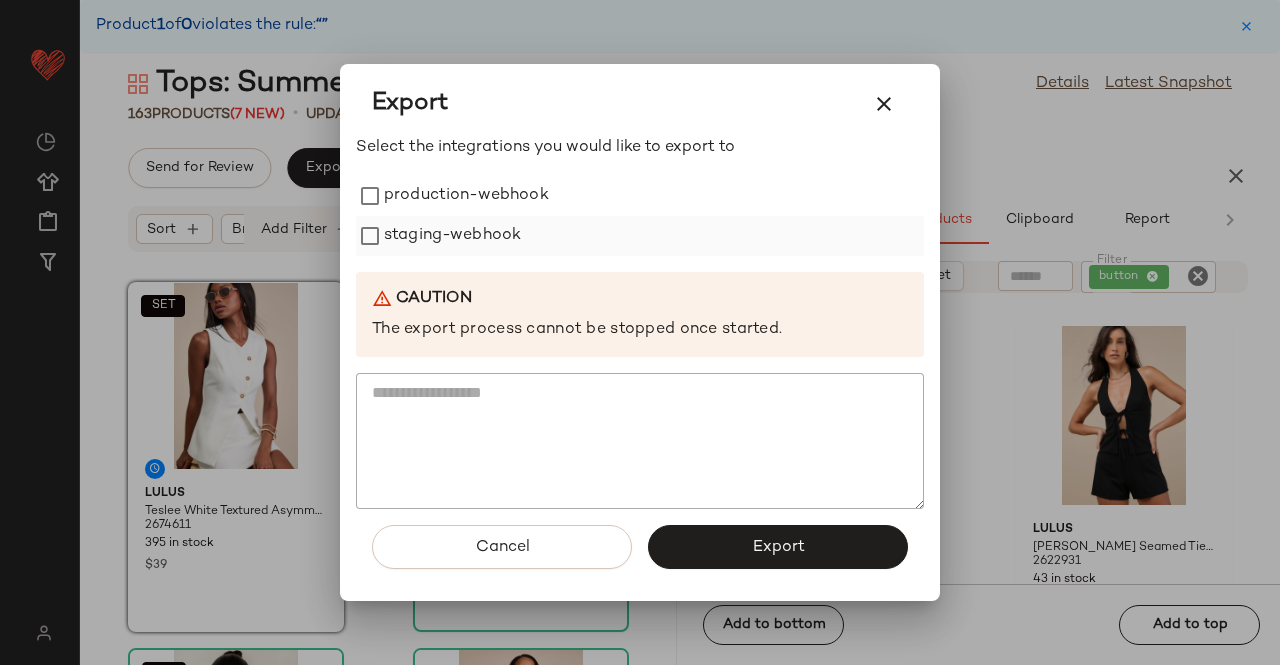 click on "staging-webhook" at bounding box center [452, 236] 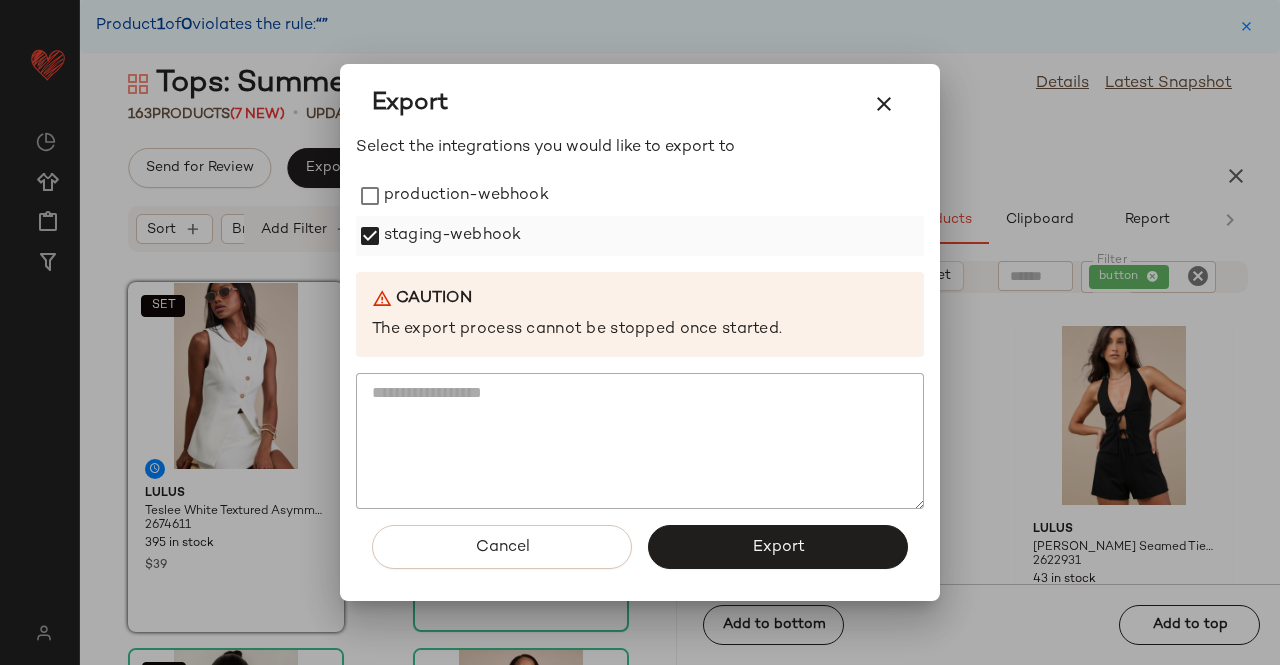 click on "staging-webhook" at bounding box center (452, 236) 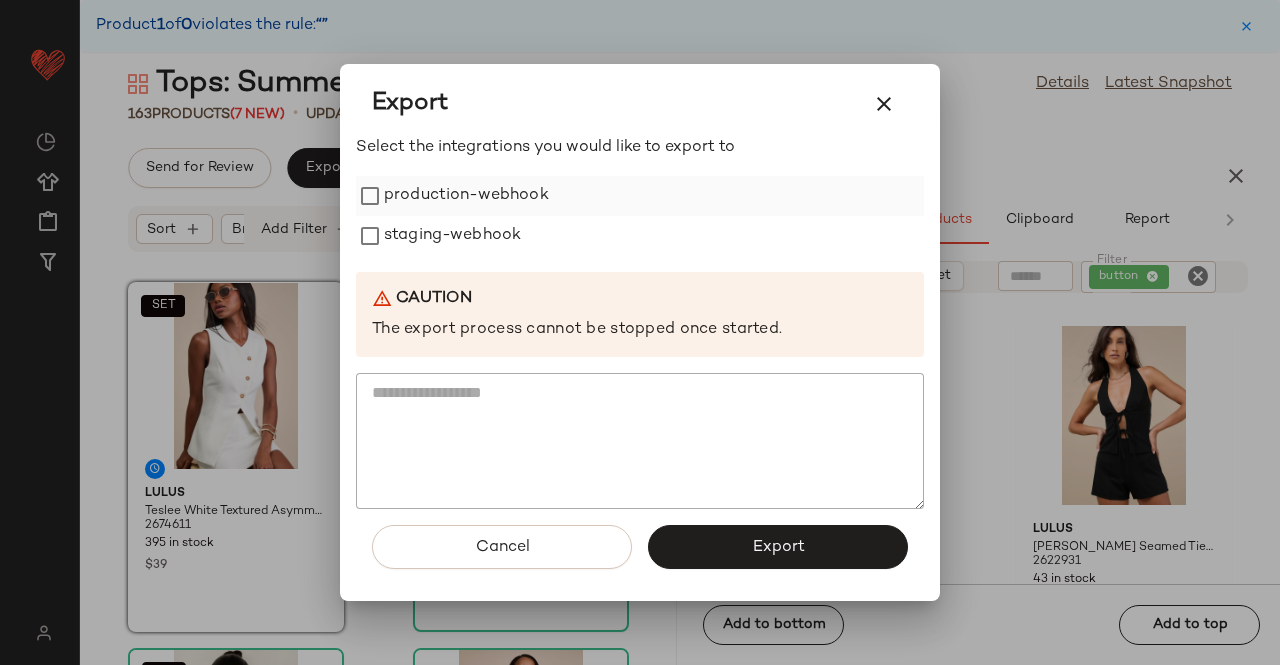 click on "production-webhook" at bounding box center [466, 196] 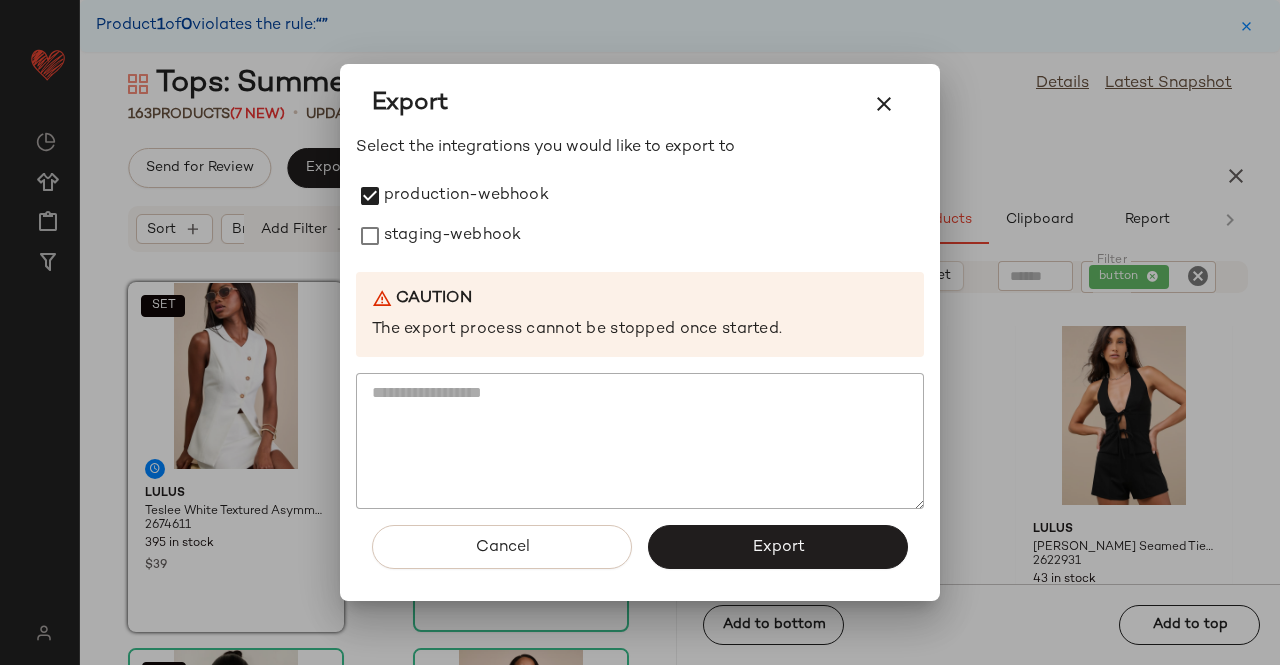 drag, startPoint x: 452, startPoint y: 223, endPoint x: 704, endPoint y: 493, distance: 369.32913 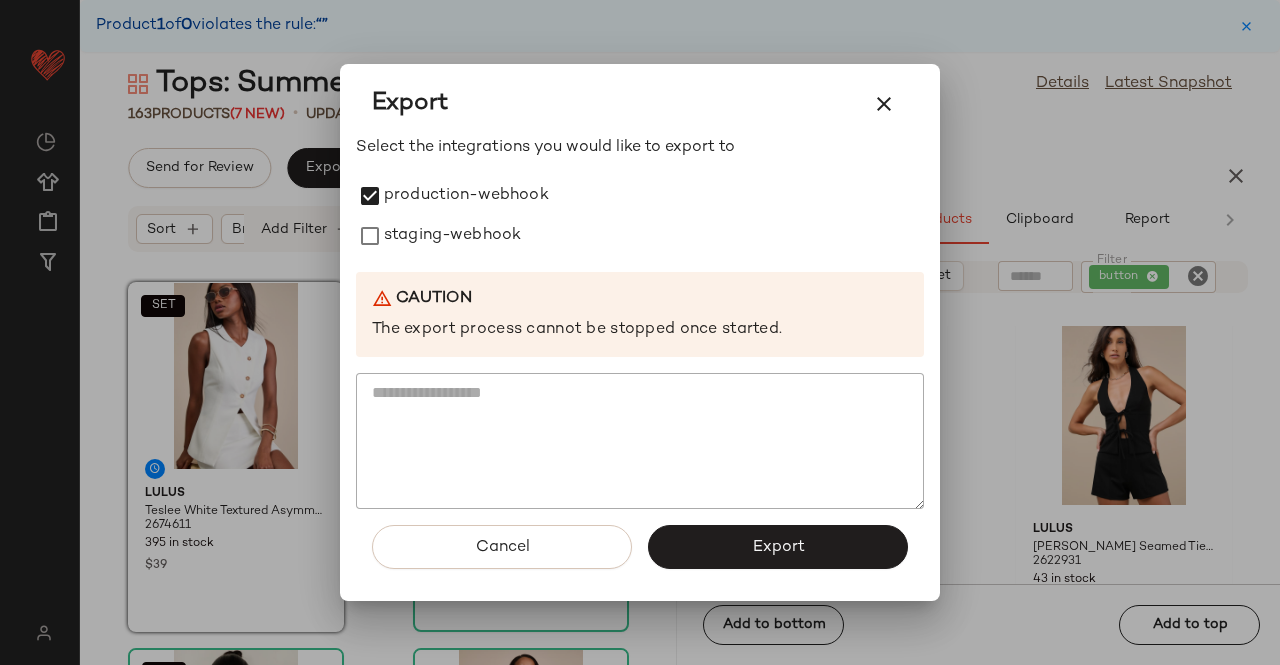 click on "staging-webhook" at bounding box center (452, 236) 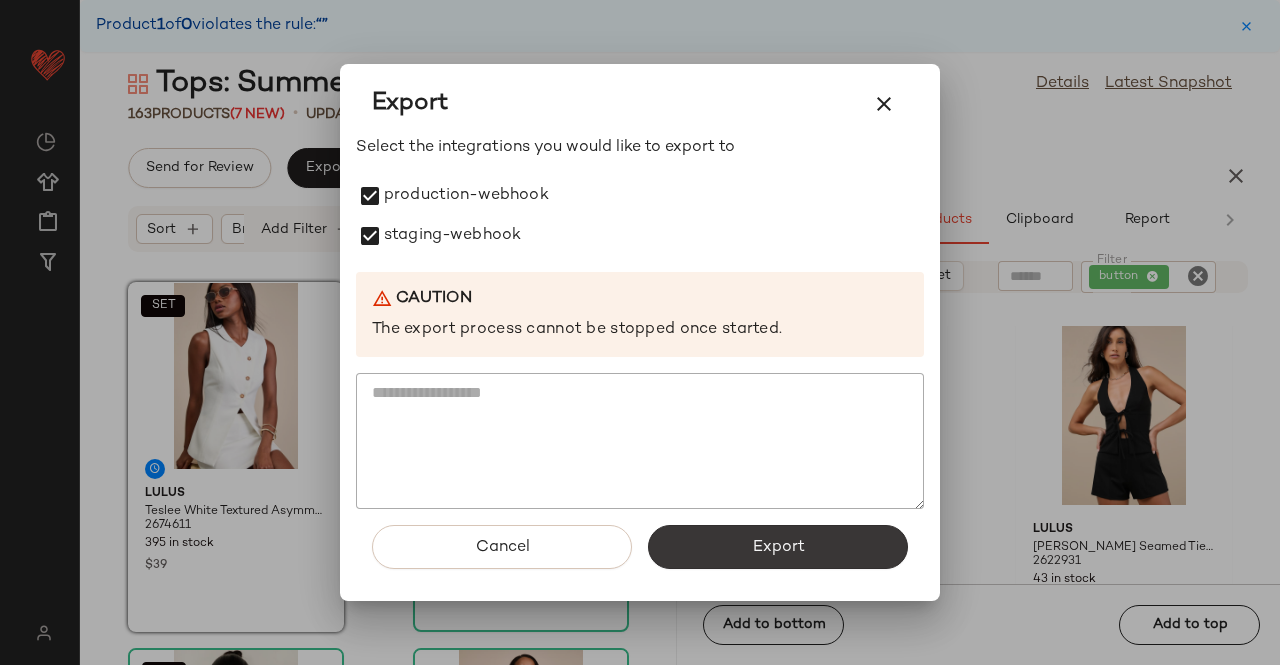 click on "Export" at bounding box center [778, 547] 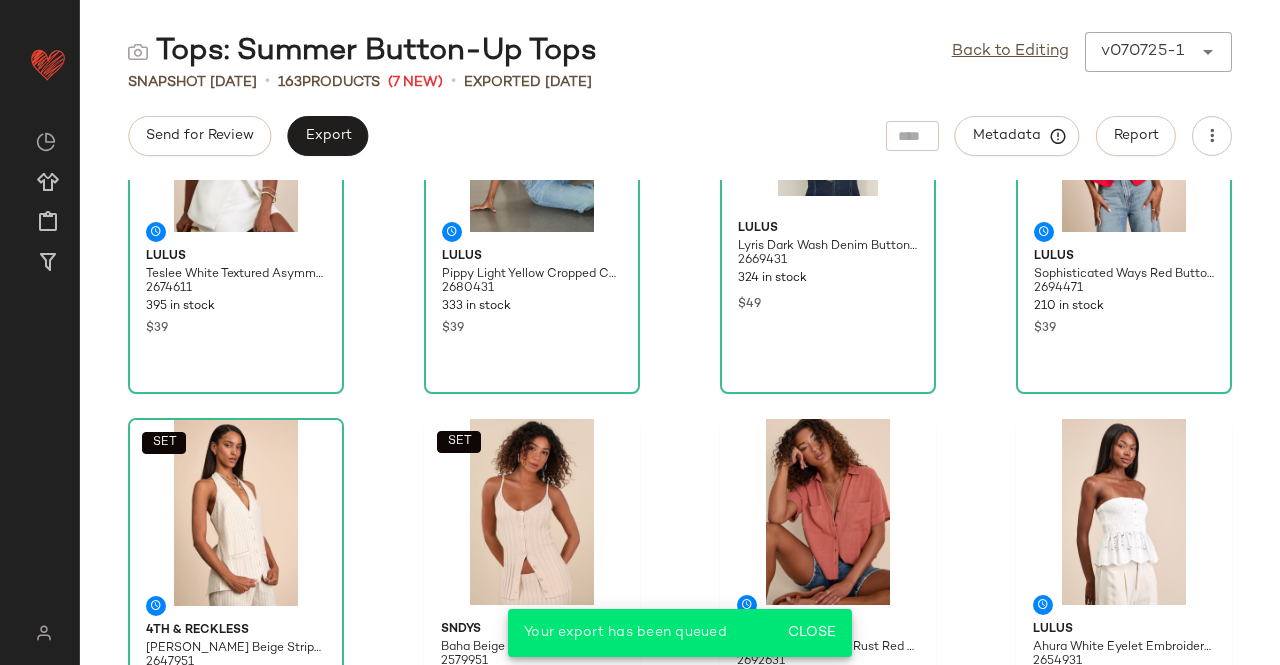scroll, scrollTop: 0, scrollLeft: 0, axis: both 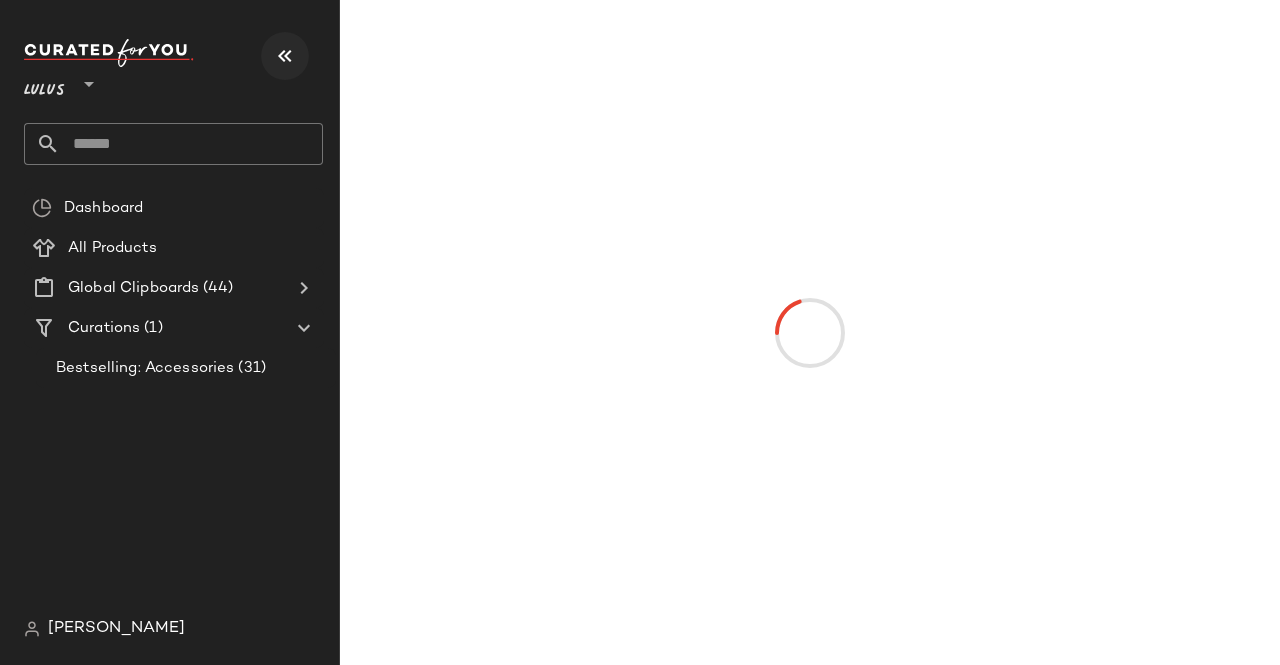 click at bounding box center [285, 56] 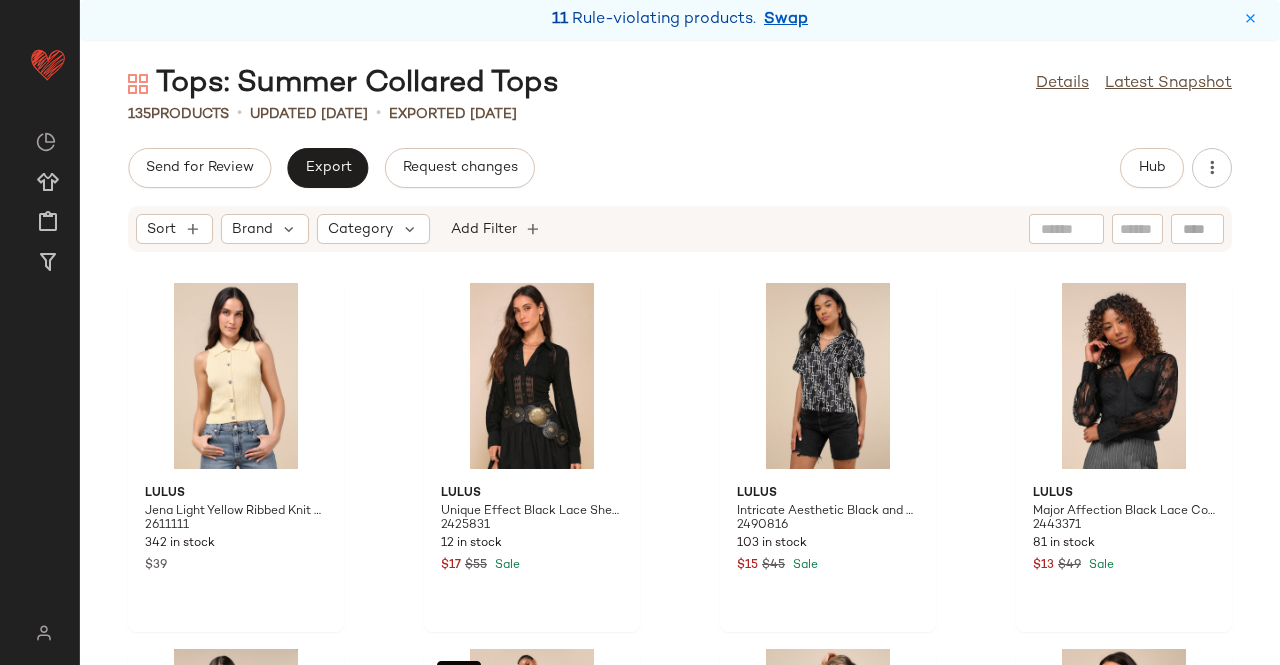 click on "Swap" at bounding box center [786, 20] 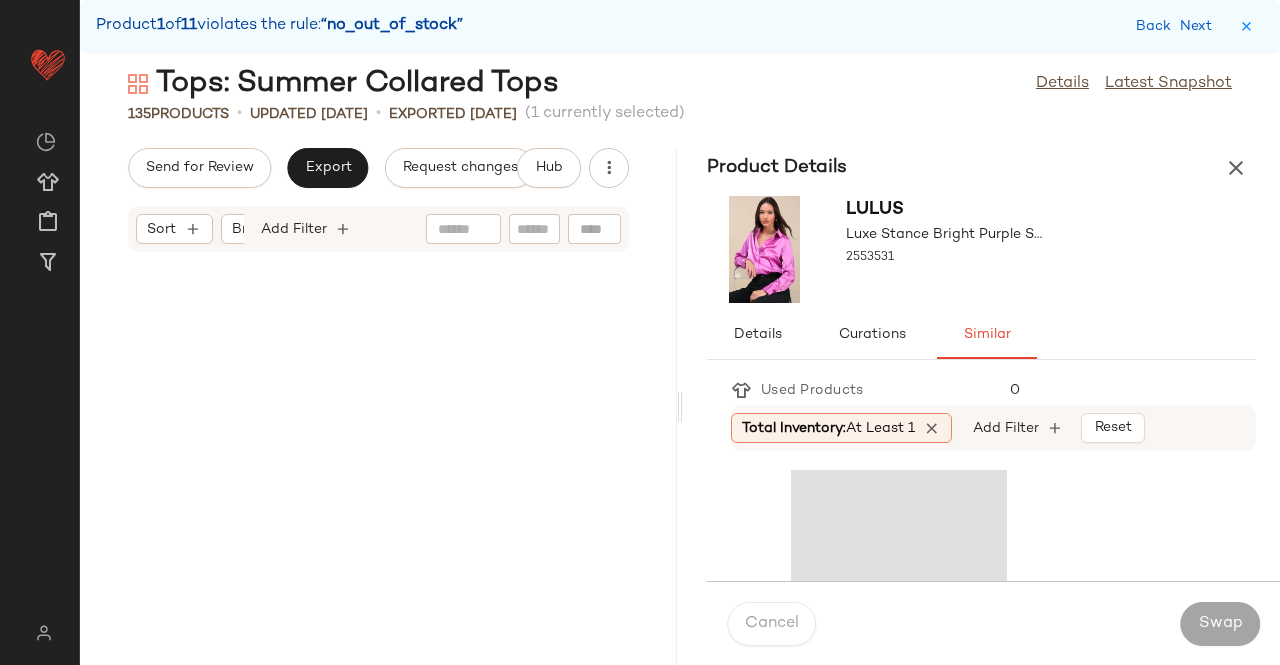scroll, scrollTop: 5124, scrollLeft: 0, axis: vertical 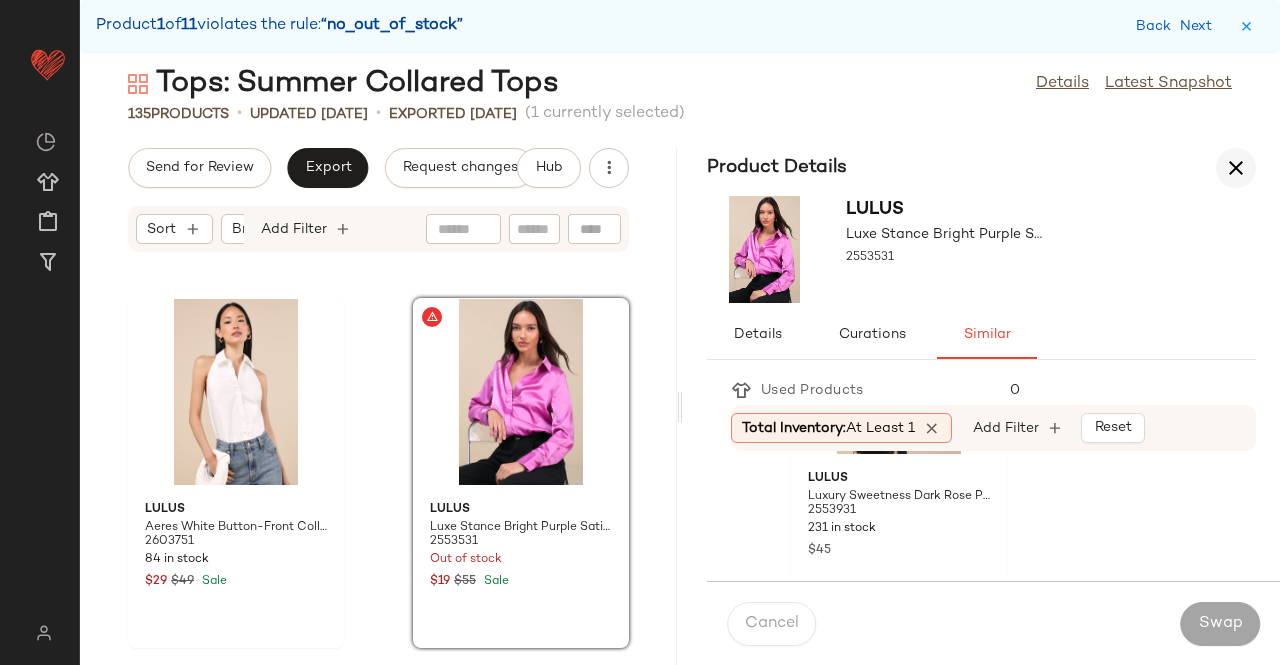 click at bounding box center (1236, 168) 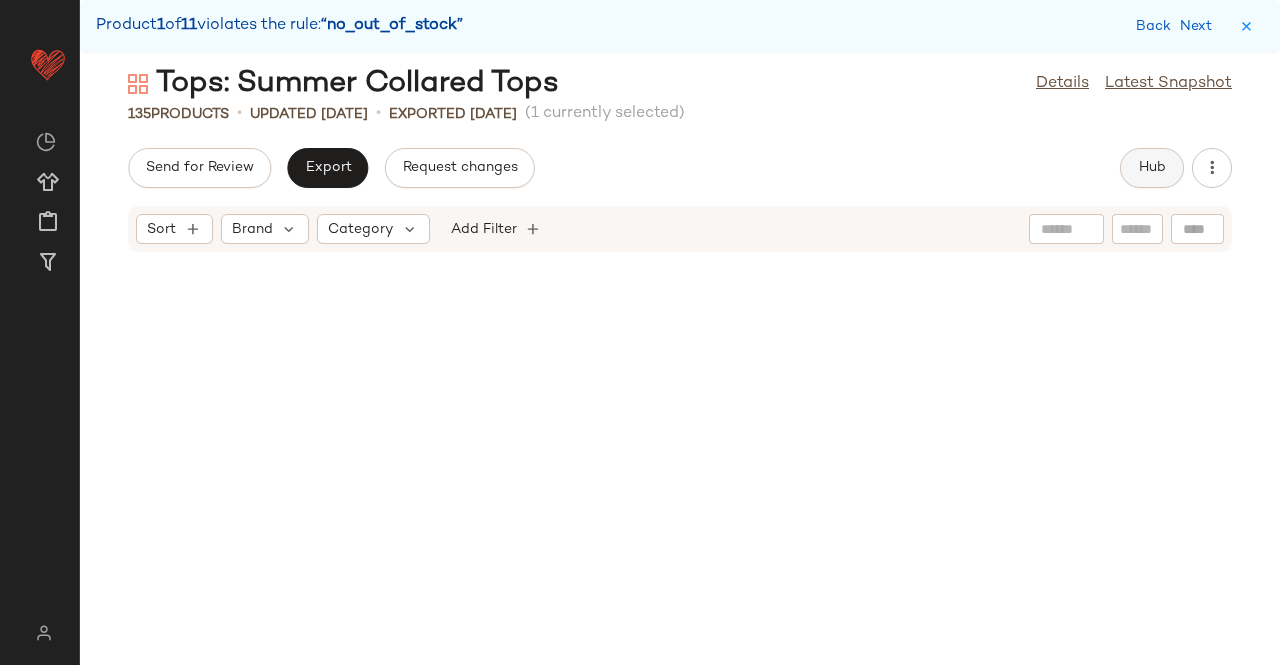 click on "Hub" at bounding box center (1152, 168) 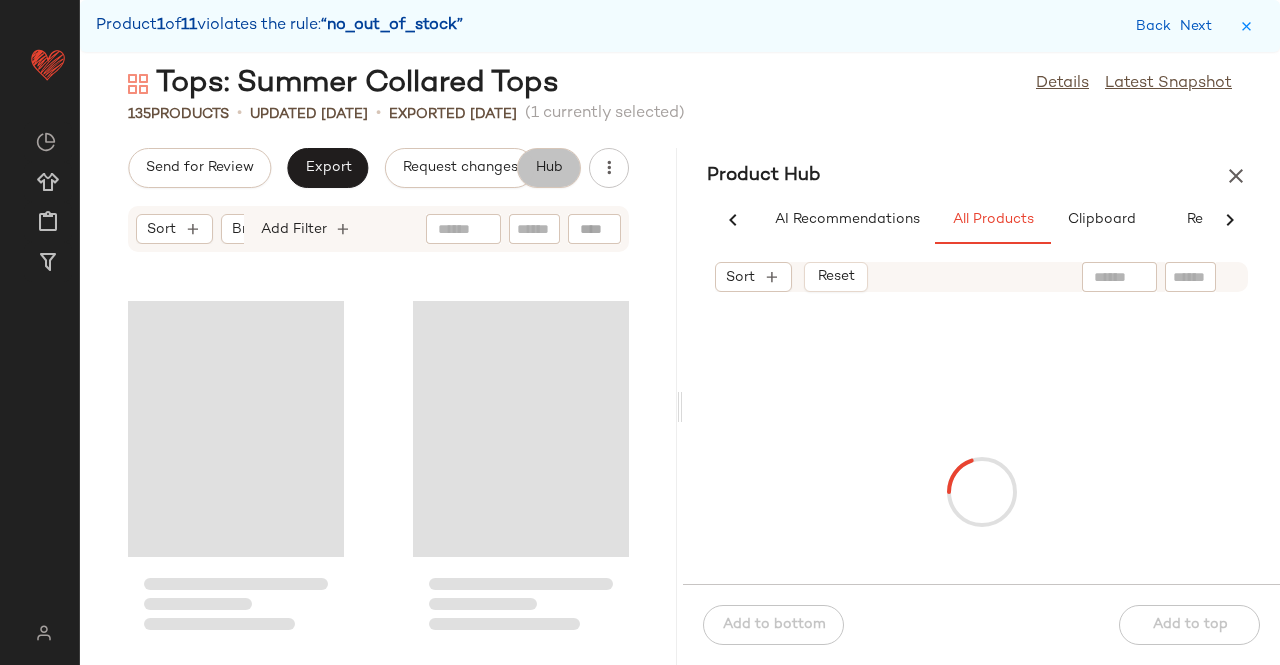 scroll, scrollTop: 6222, scrollLeft: 0, axis: vertical 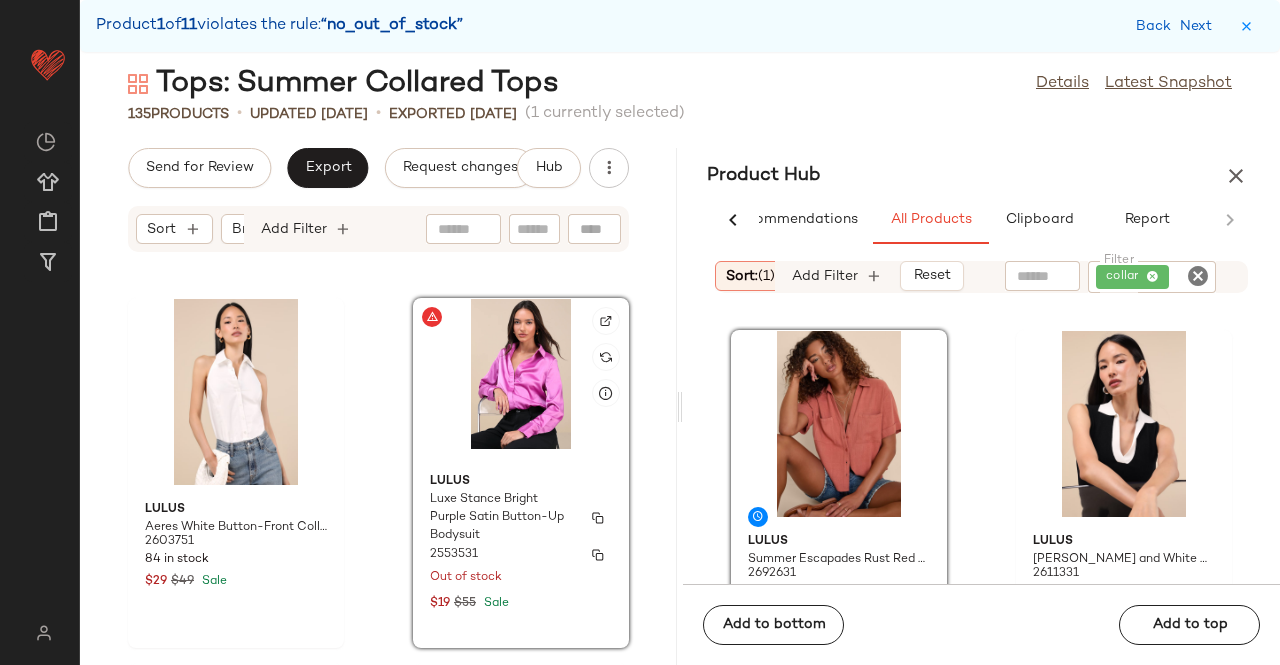 click on "Lulus Luxe Stance Bright Purple Satin Button-Up Bodysuit 2553531 Out of stock $19 $55 Sale" 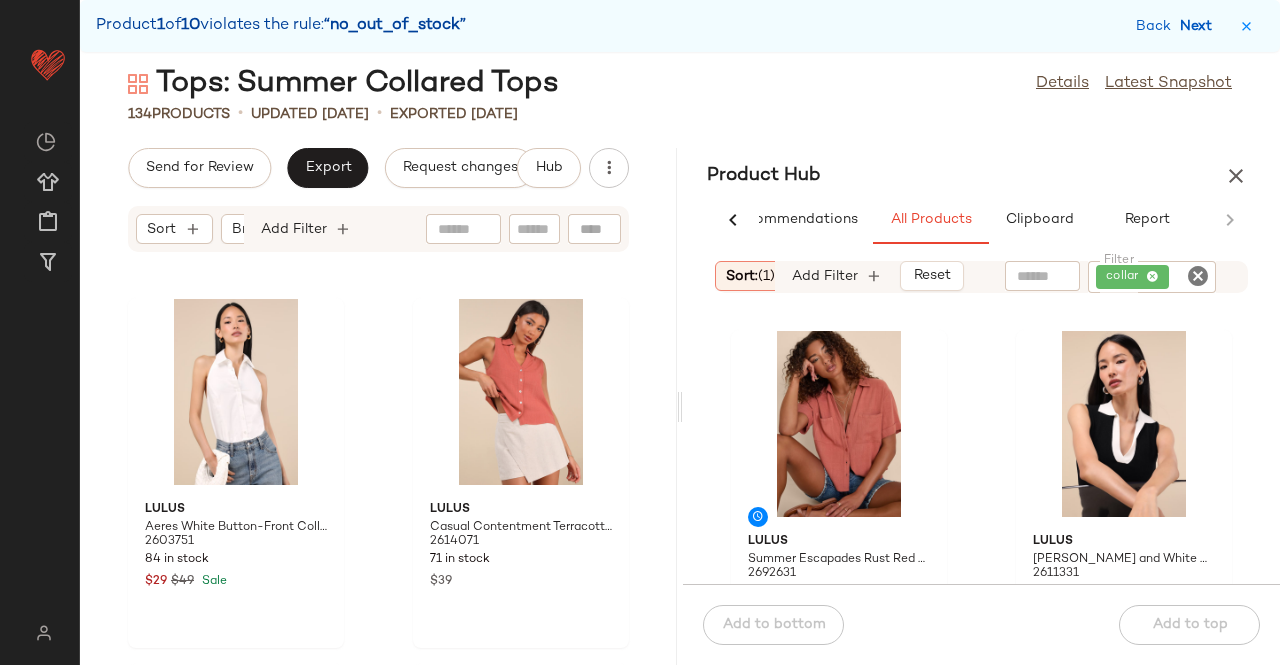 click on "Next" at bounding box center [1200, 26] 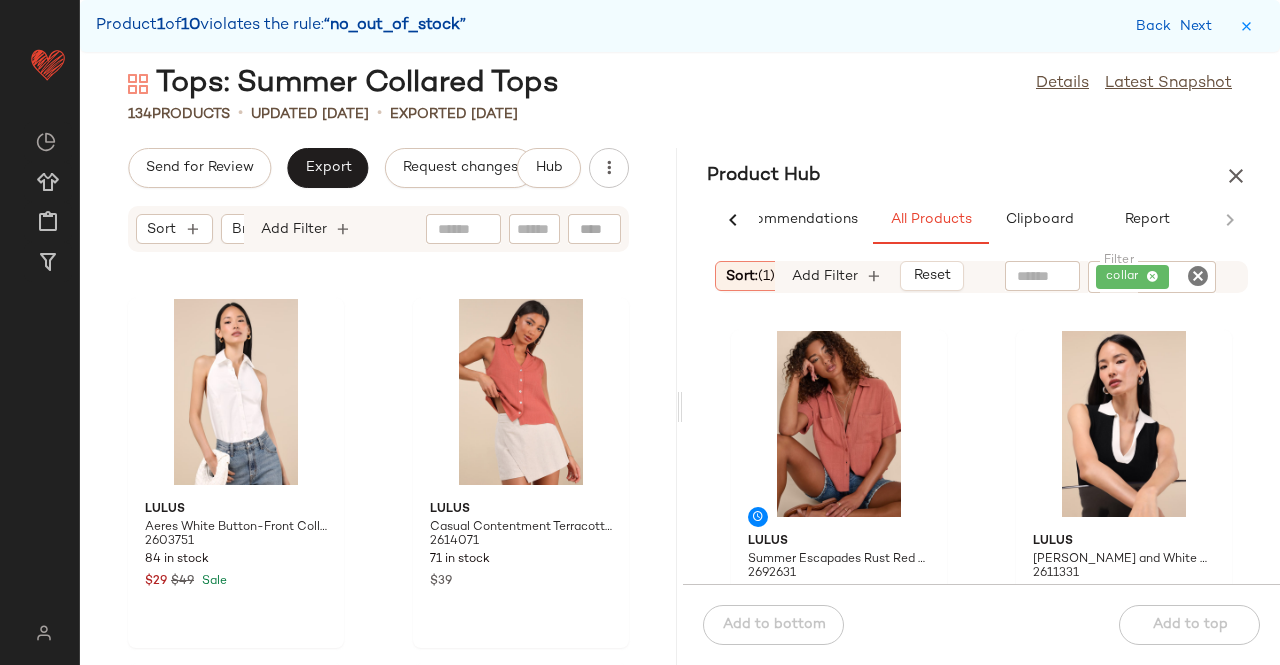 scroll, scrollTop: 19398, scrollLeft: 0, axis: vertical 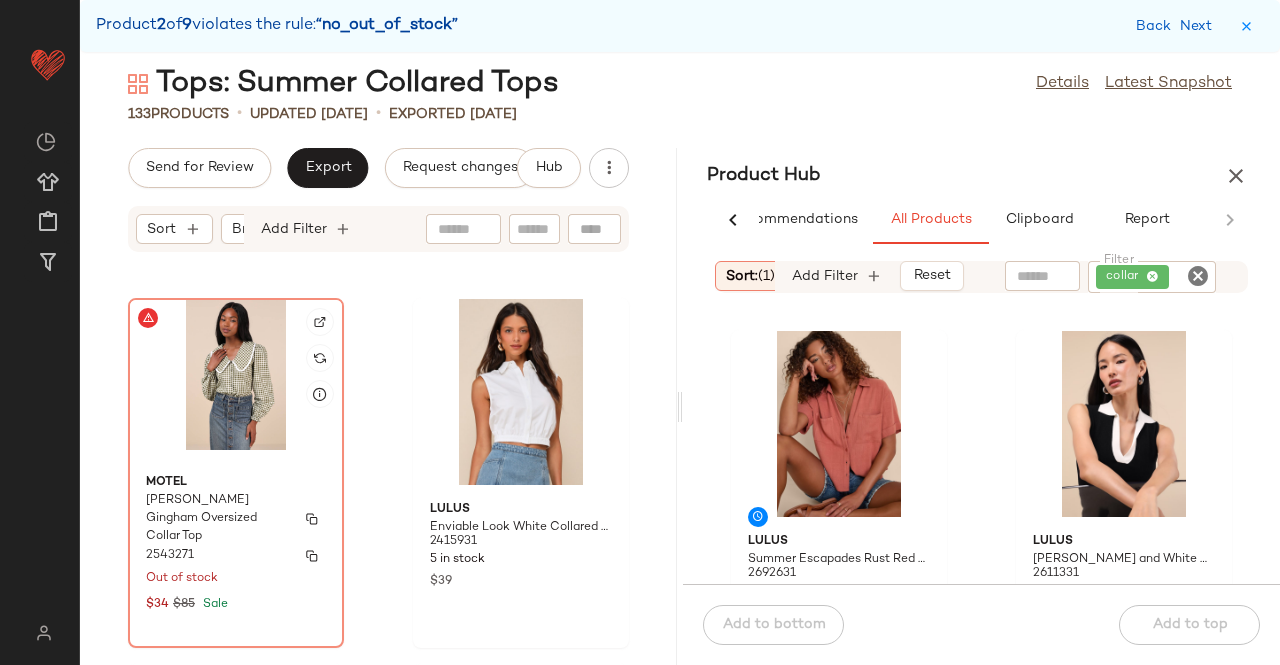 click on "Motel" at bounding box center (236, 483) 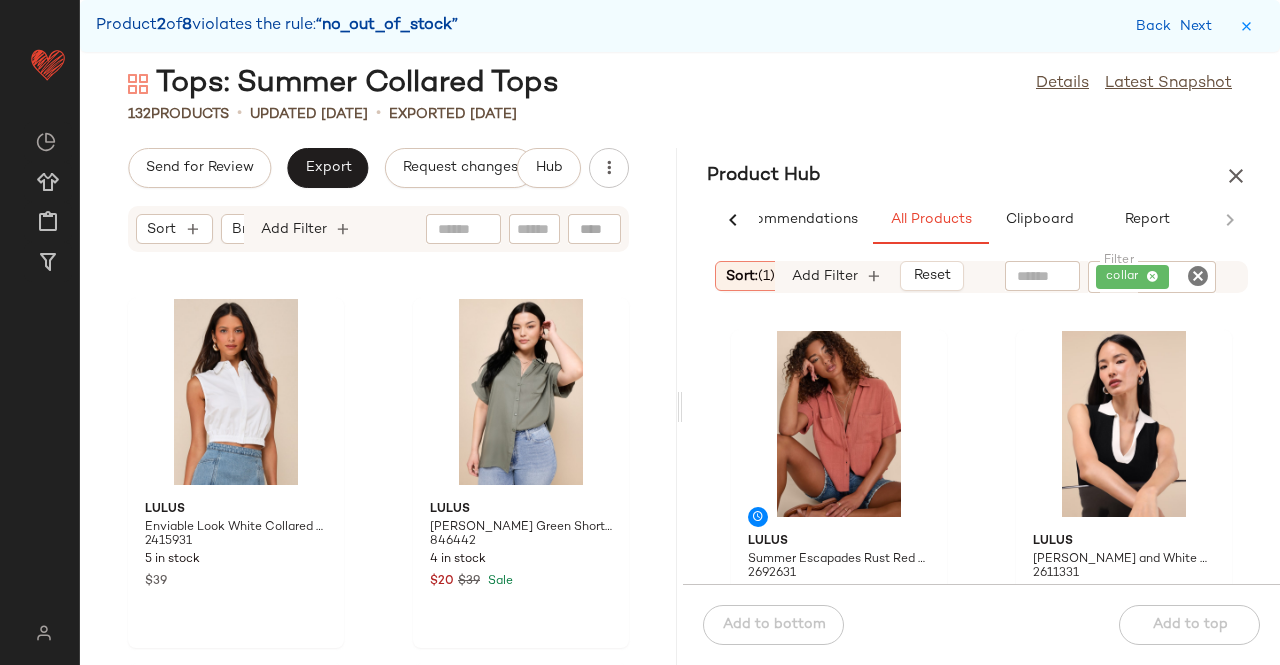 click on "Back Next" at bounding box center [1178, 26] 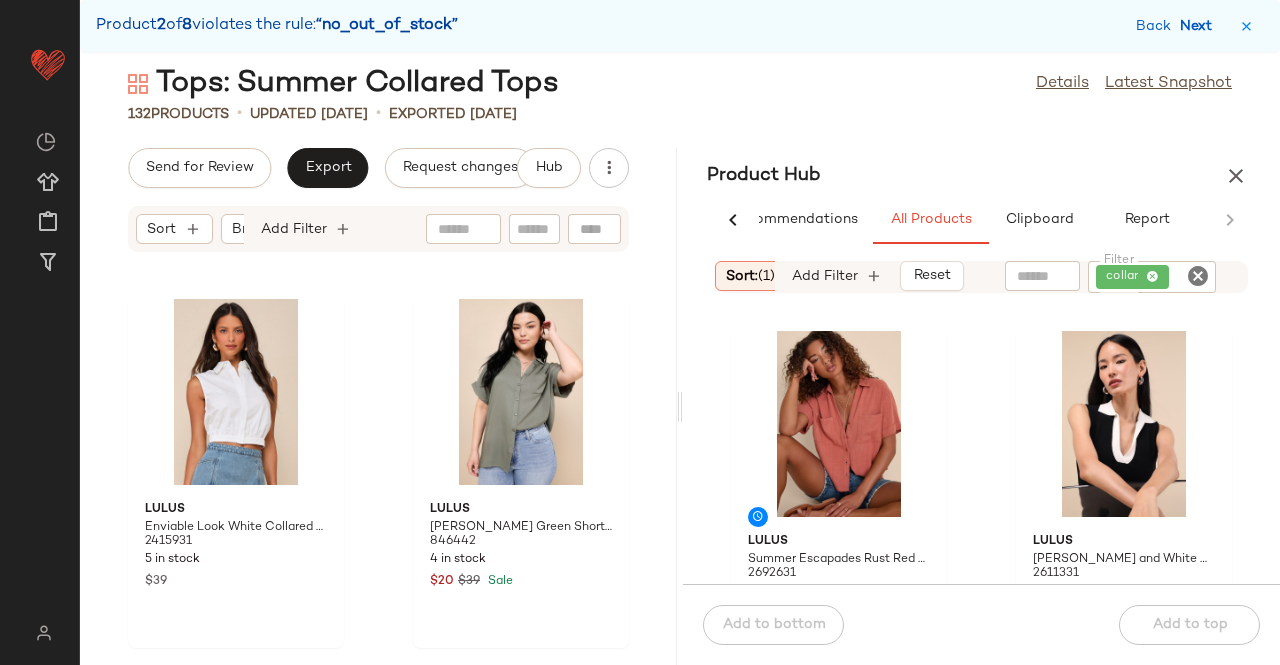 click on "Next" at bounding box center (1200, 26) 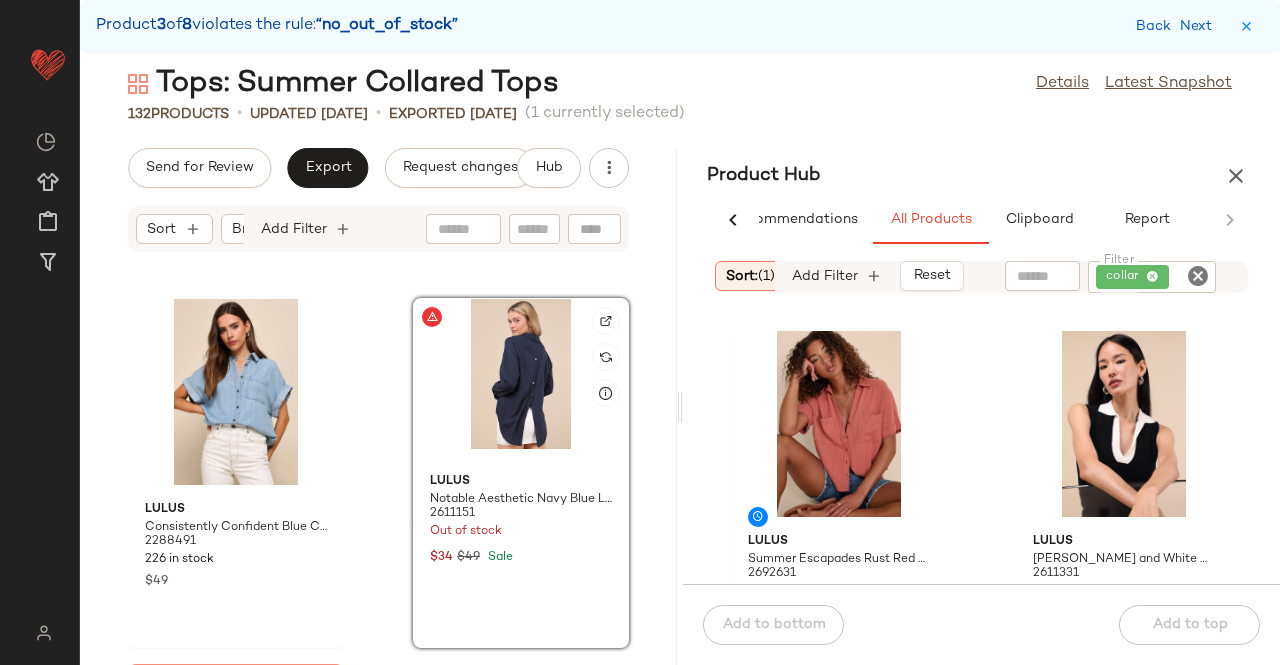 click 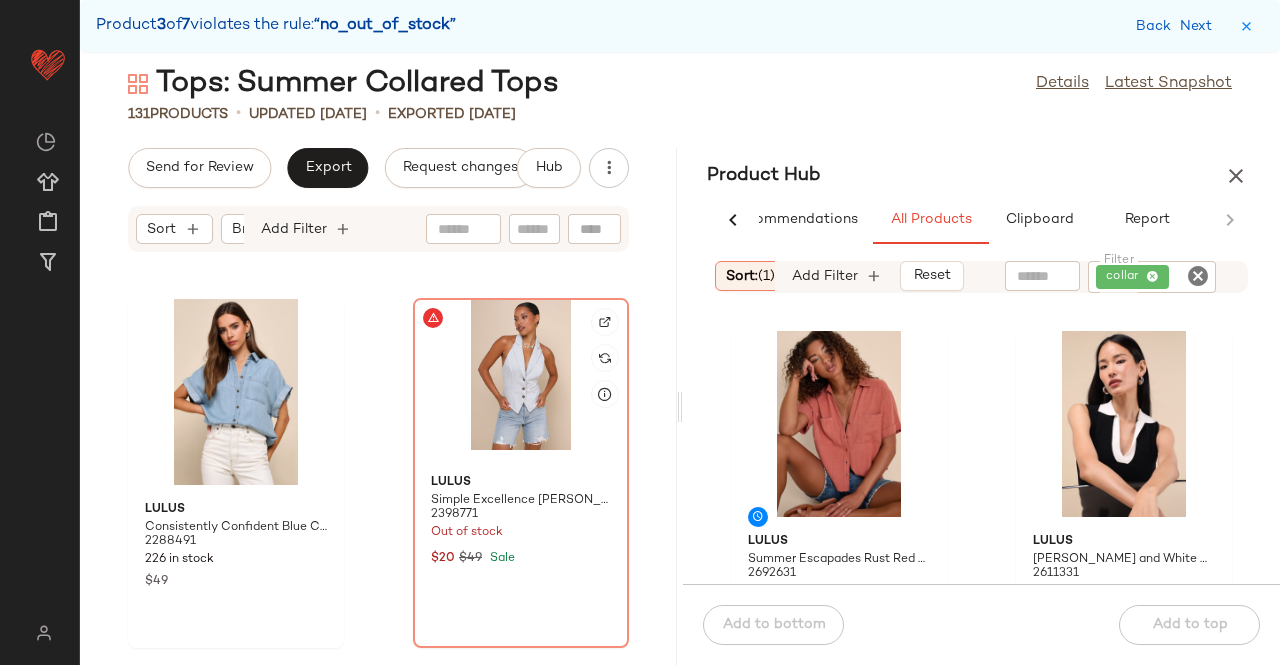 click 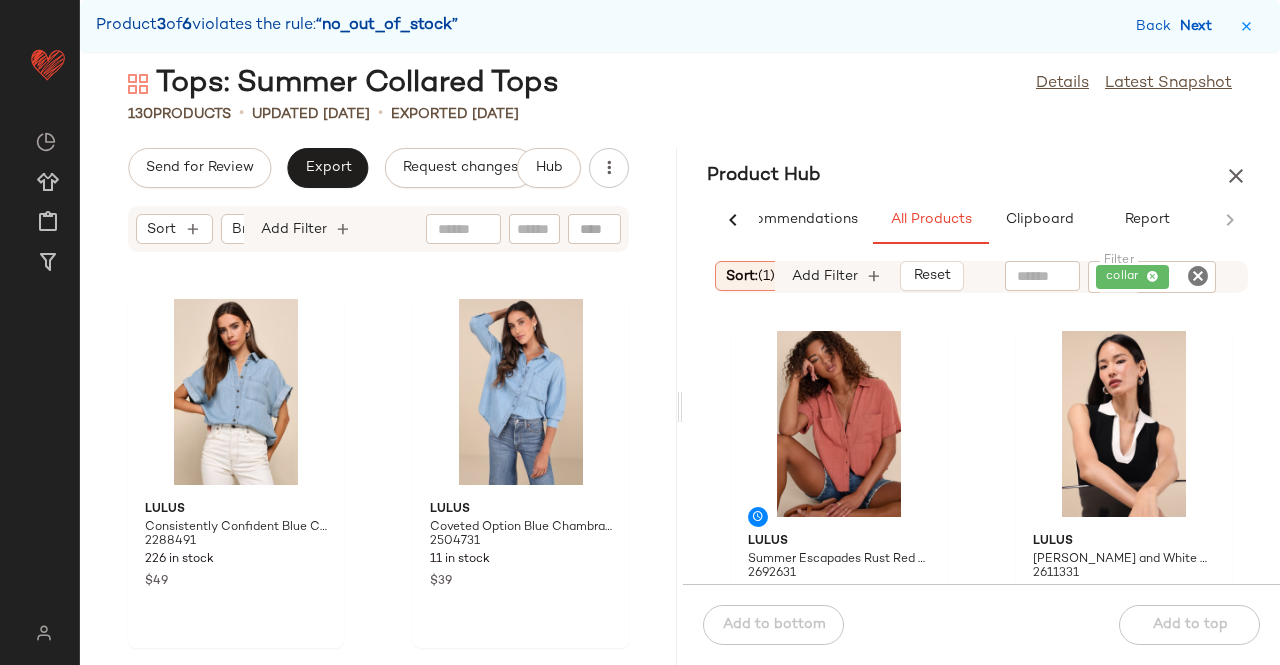 click on "Next" at bounding box center [1200, 26] 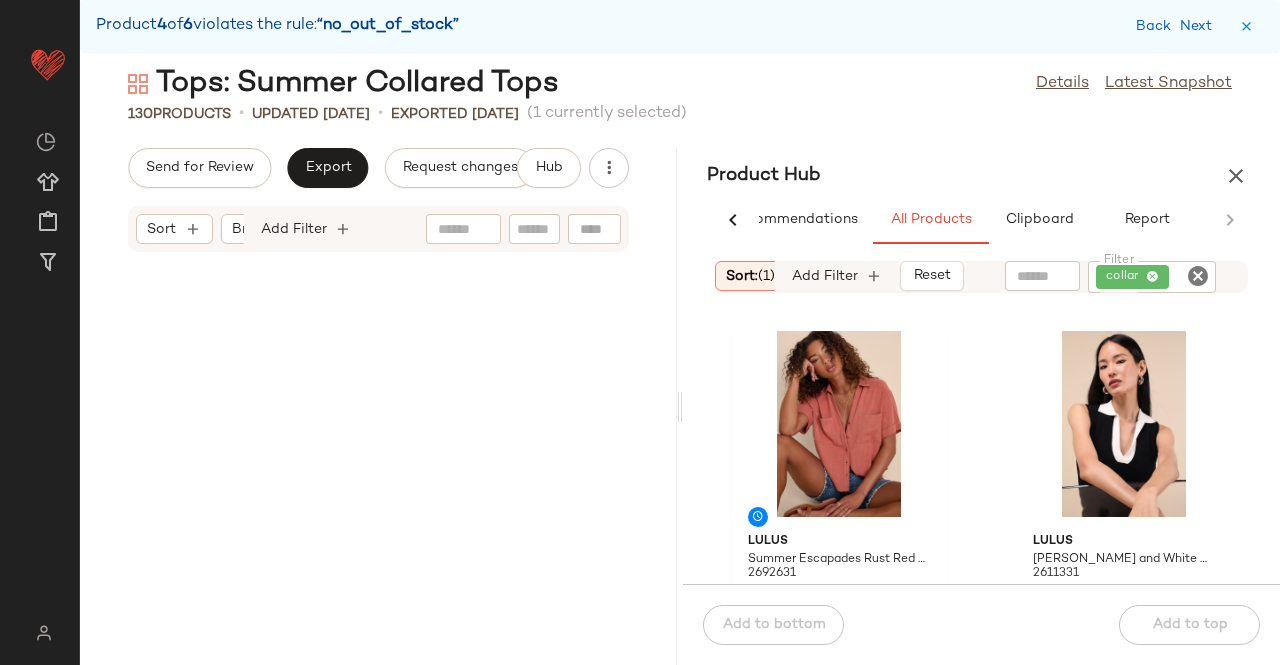 scroll, scrollTop: 21594, scrollLeft: 0, axis: vertical 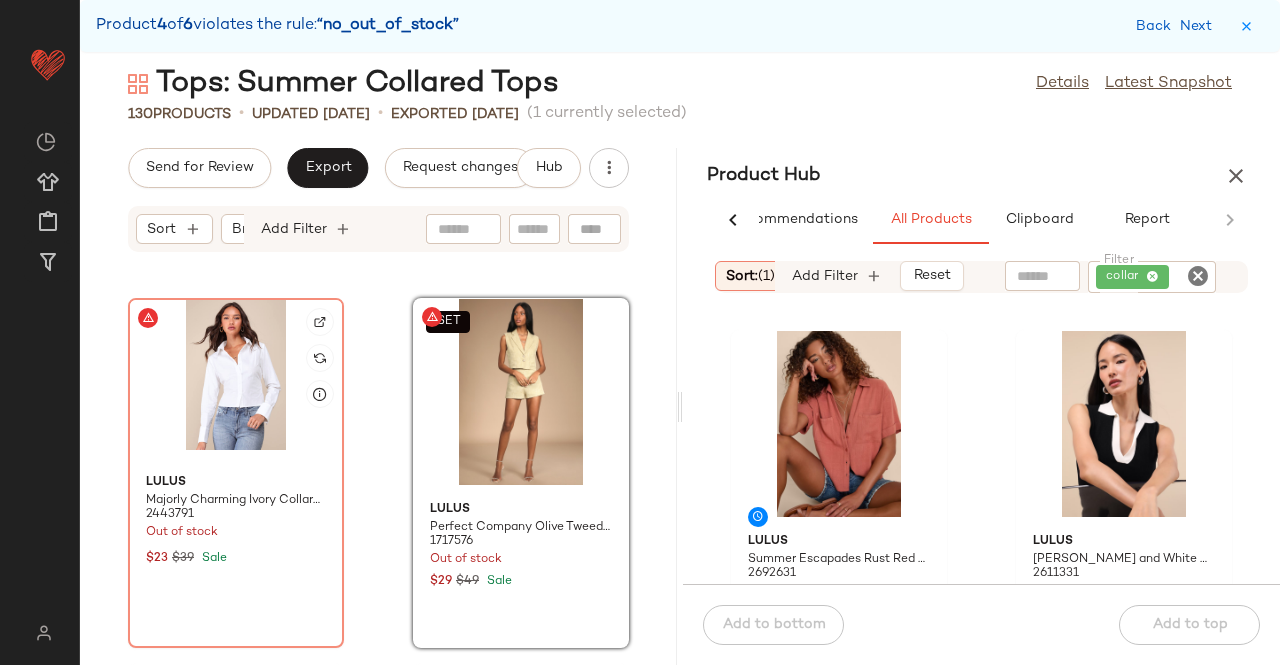 click on "Lulus Majorly Charming Ivory Collared Button-Up Tie-Back Top 2443791 Out of stock $23 $39 Sale" 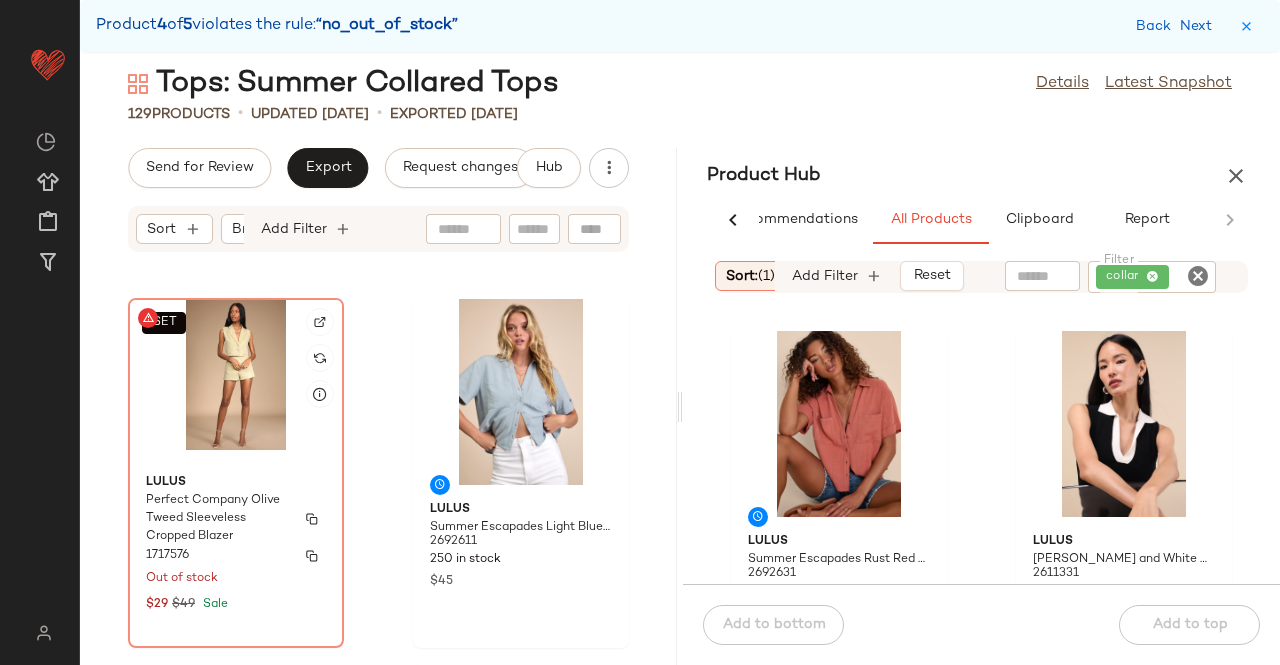 click on "Lulus Perfect Company Olive Tweed Sleeveless Cropped Blazer 1717576 Out of stock $29 $49 Sale" 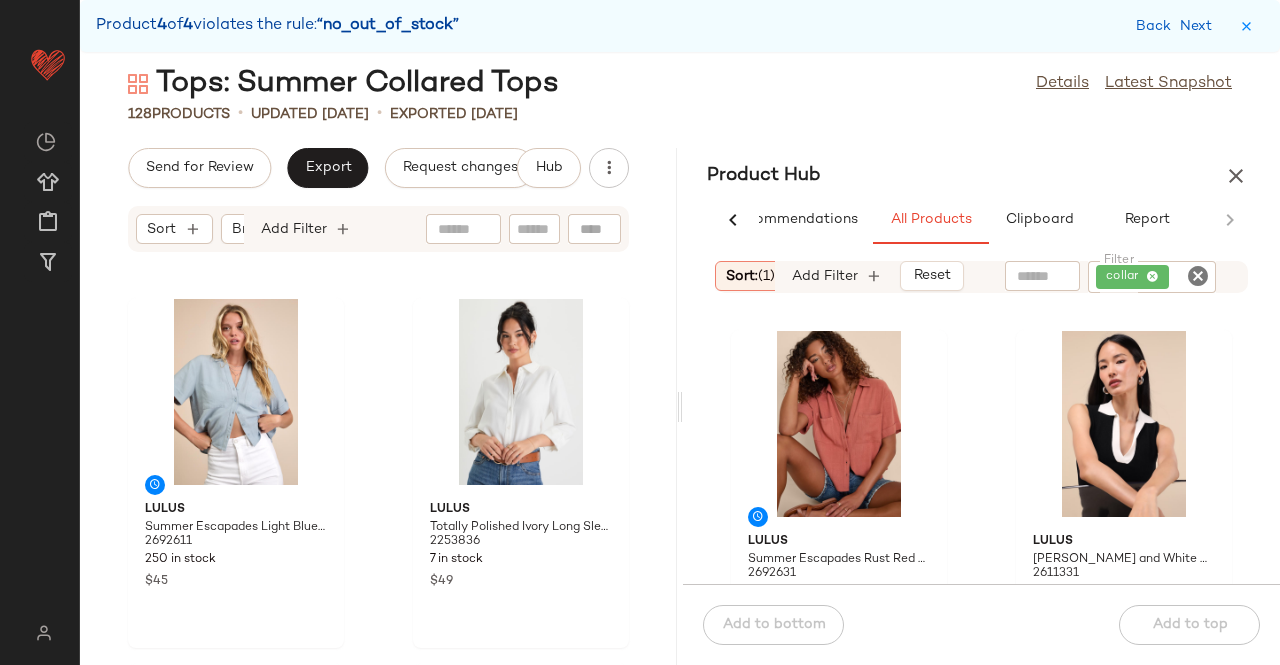 click on "Back Next" at bounding box center [1178, 26] 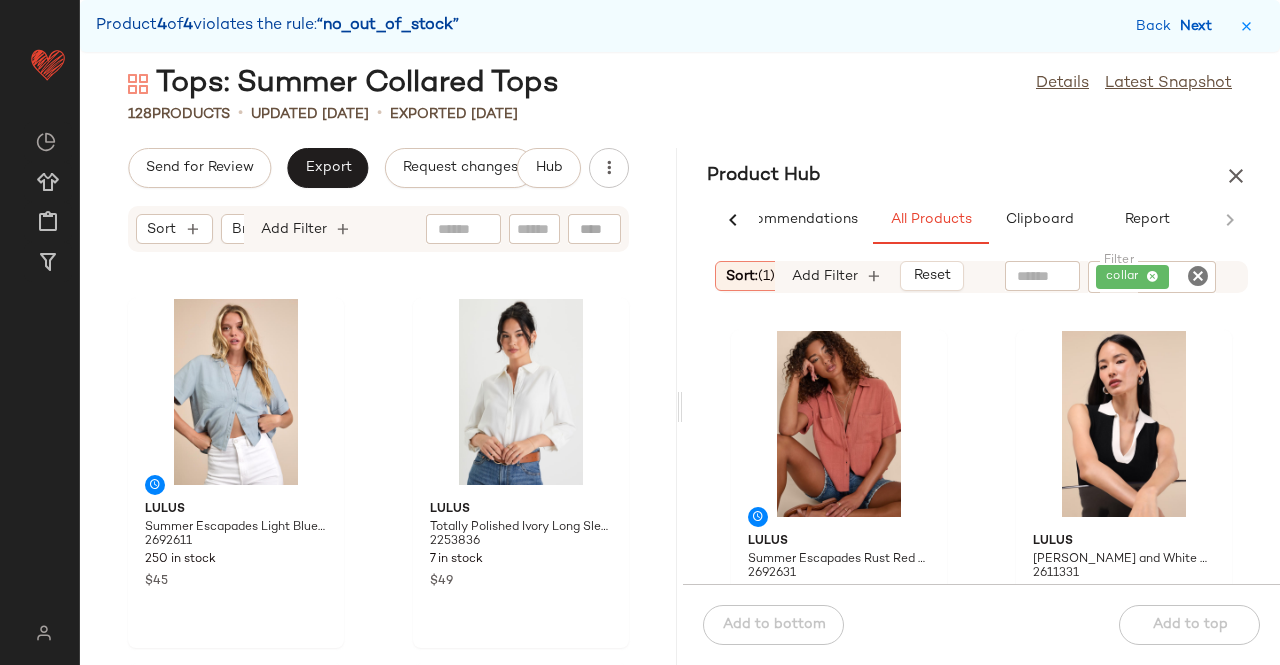 click on "Next" at bounding box center (1200, 26) 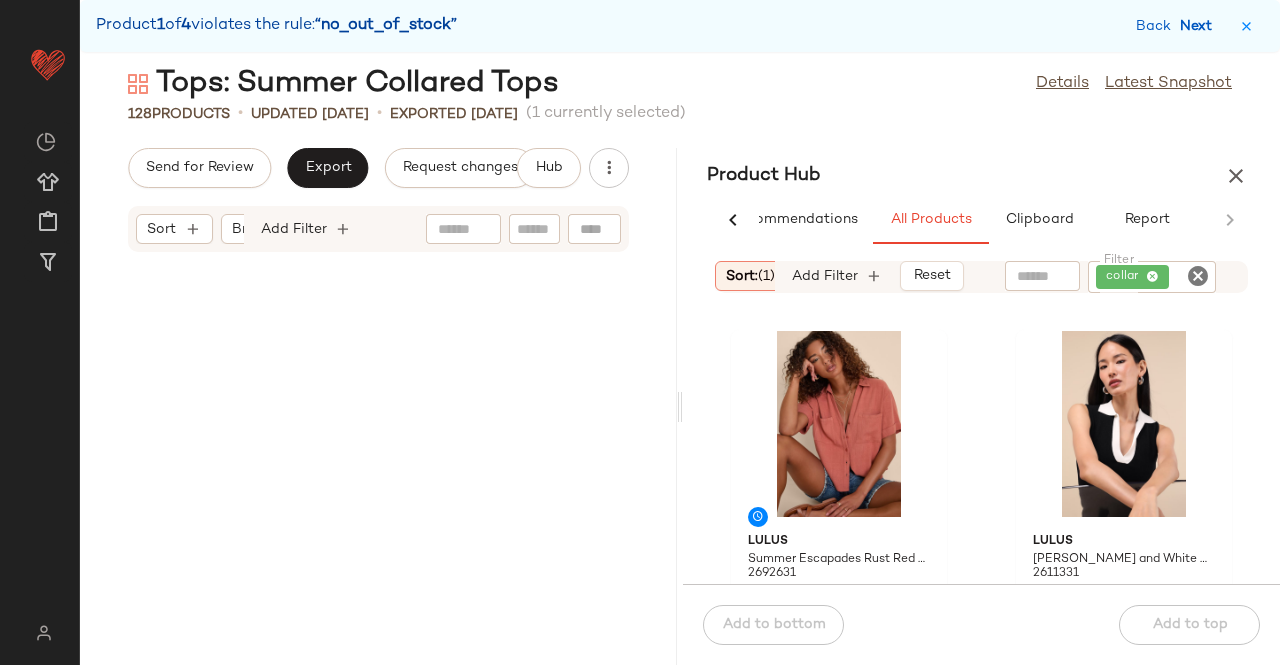 scroll, scrollTop: 18666, scrollLeft: 0, axis: vertical 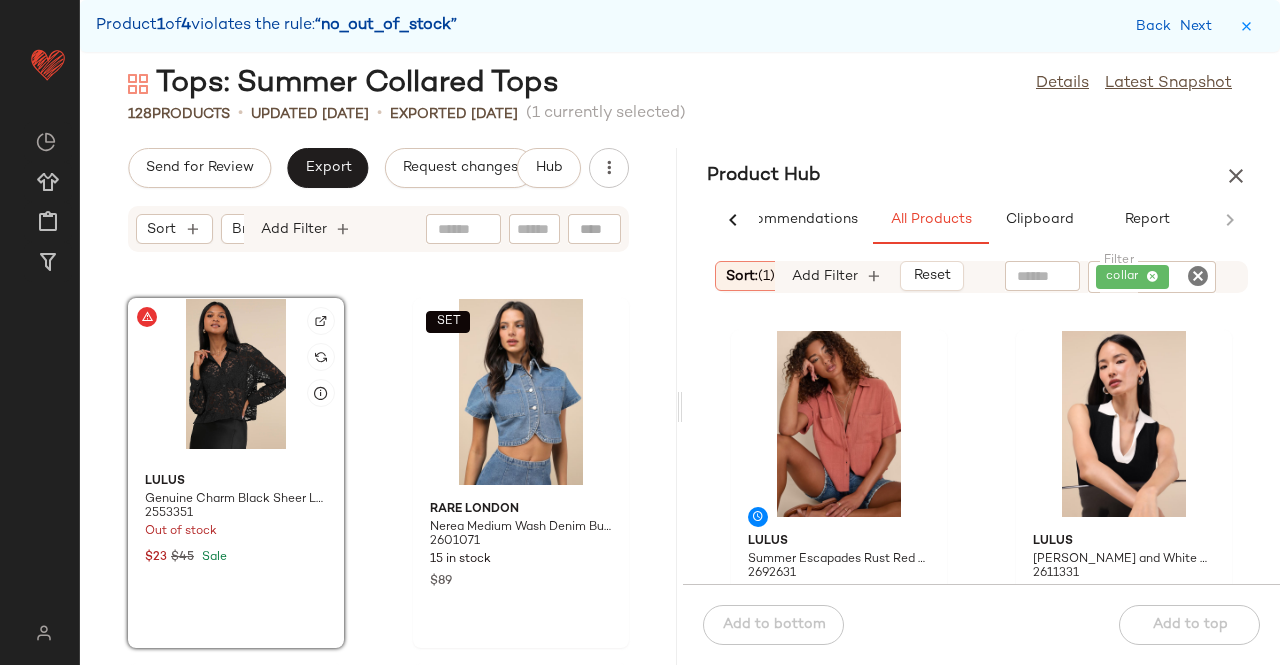 click 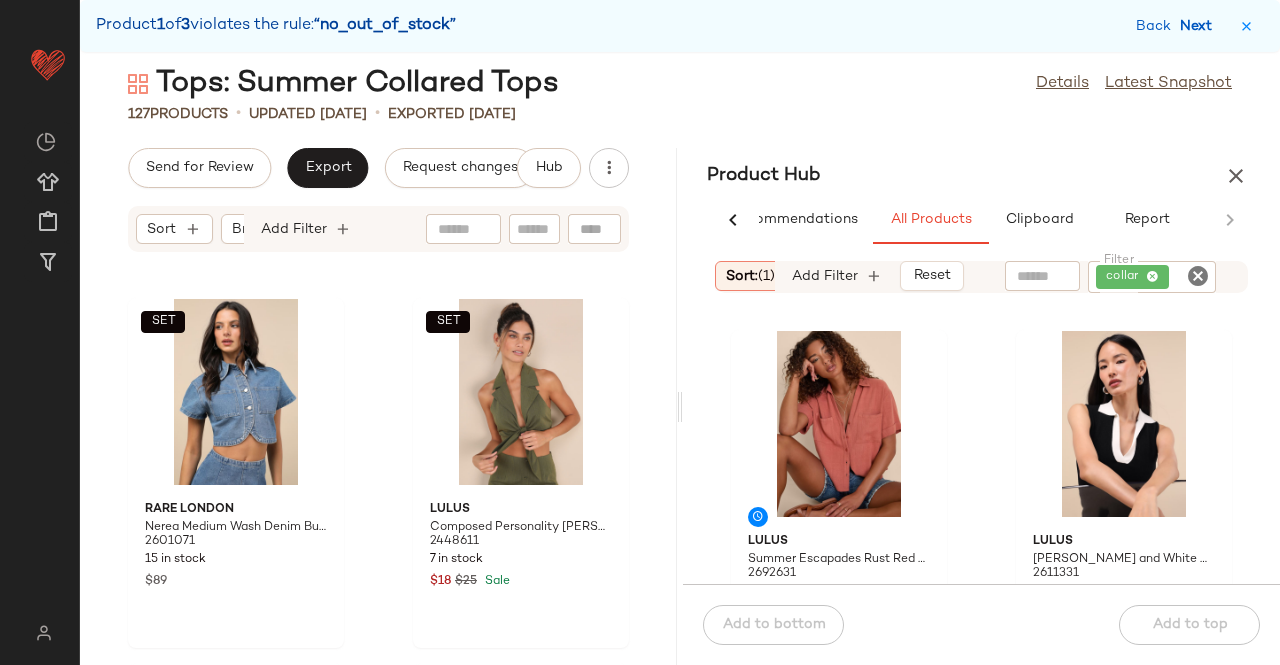 click on "Next" at bounding box center [1200, 26] 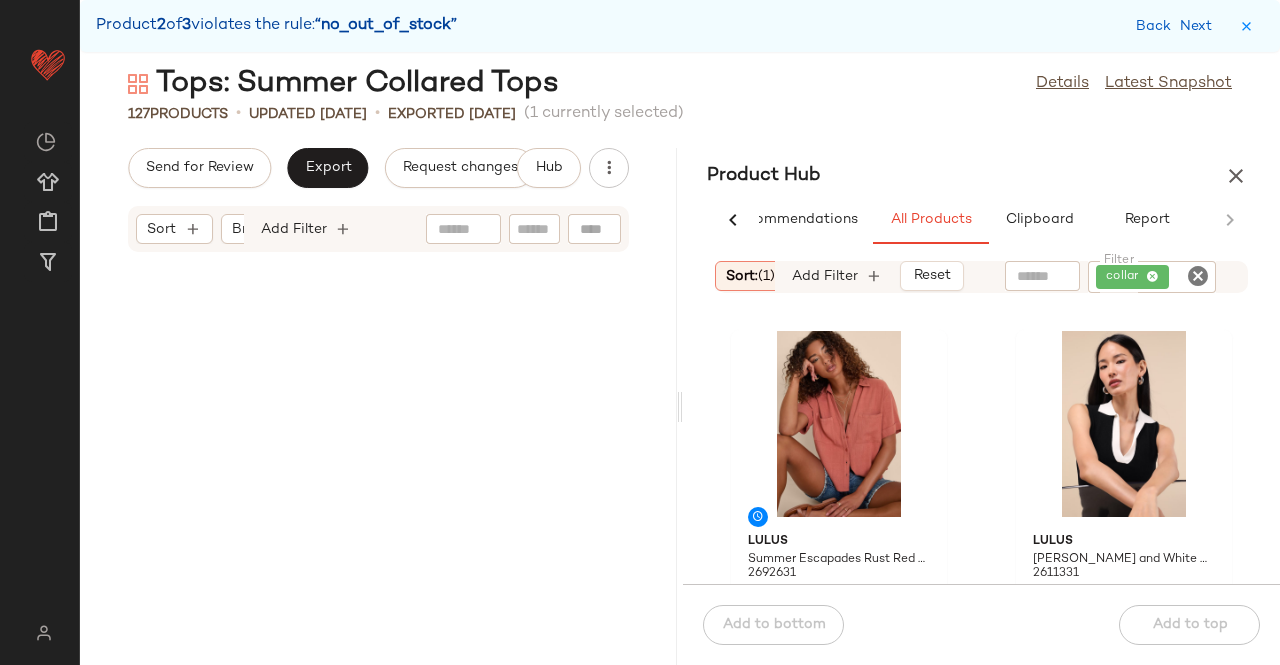 scroll, scrollTop: 21960, scrollLeft: 0, axis: vertical 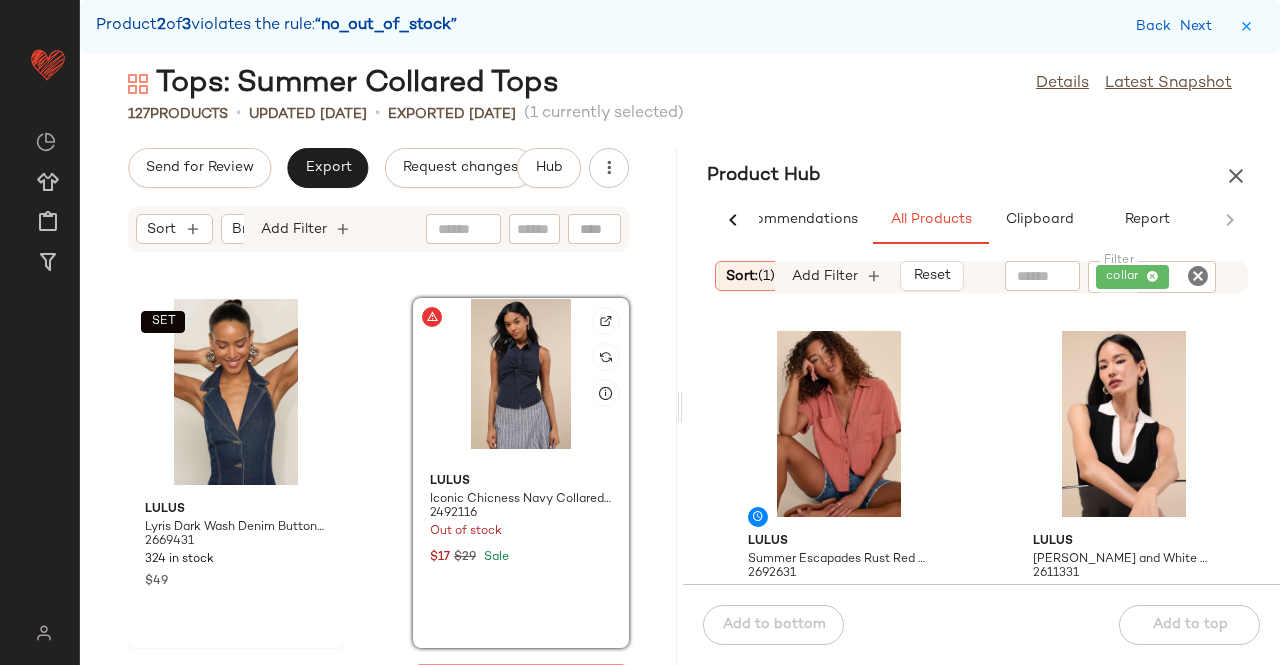 click 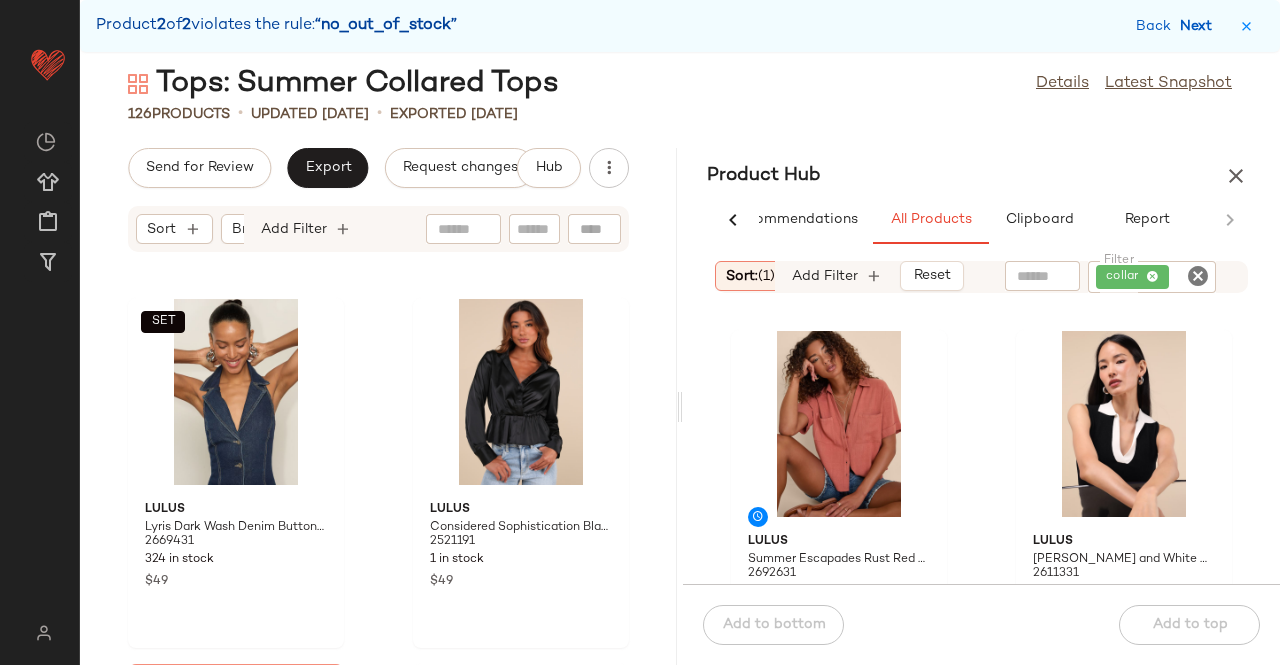 click on "Next" at bounding box center (1200, 26) 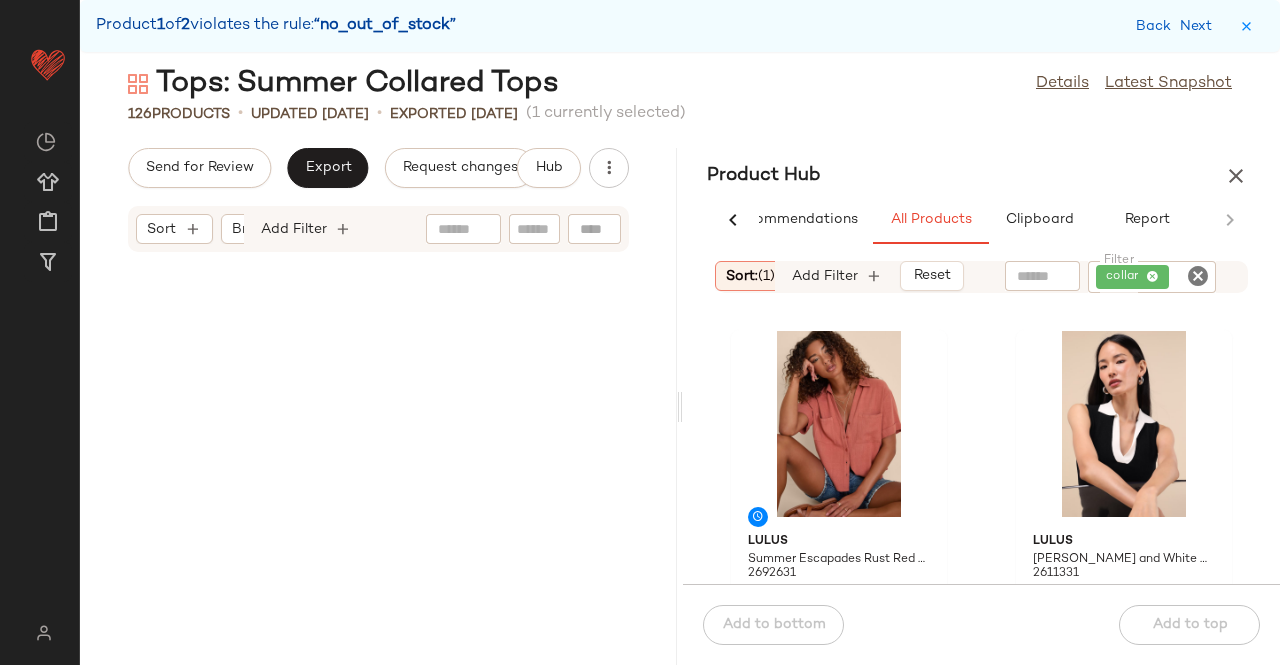scroll, scrollTop: 20130, scrollLeft: 0, axis: vertical 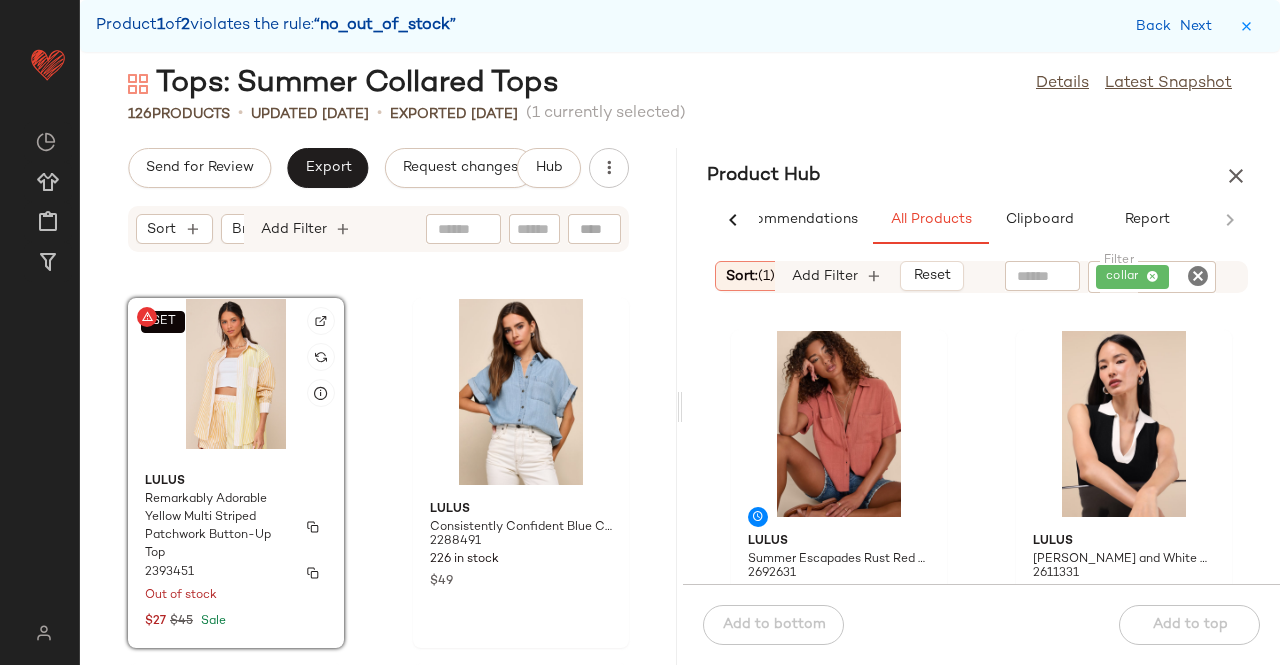 click on "Lulus Remarkably Adorable Yellow Multi Striped Patchwork Button-Up Top 2393451 Out of stock $27 $45 Sale" 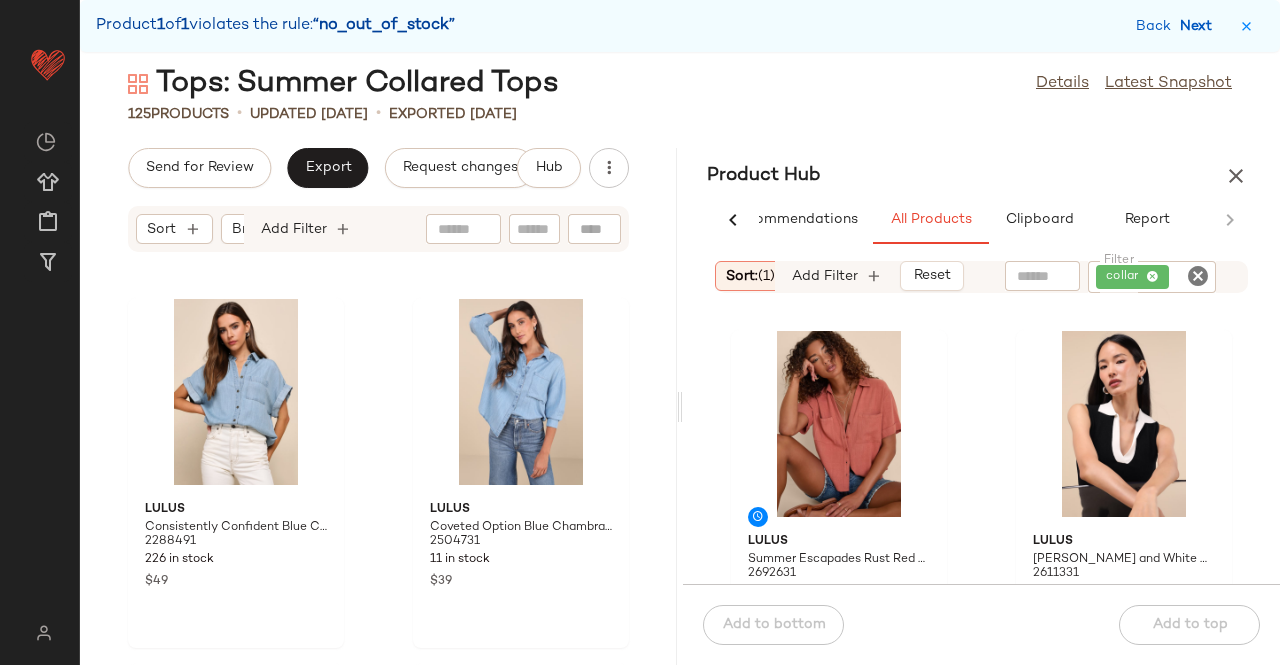 click on "Next" at bounding box center [1200, 26] 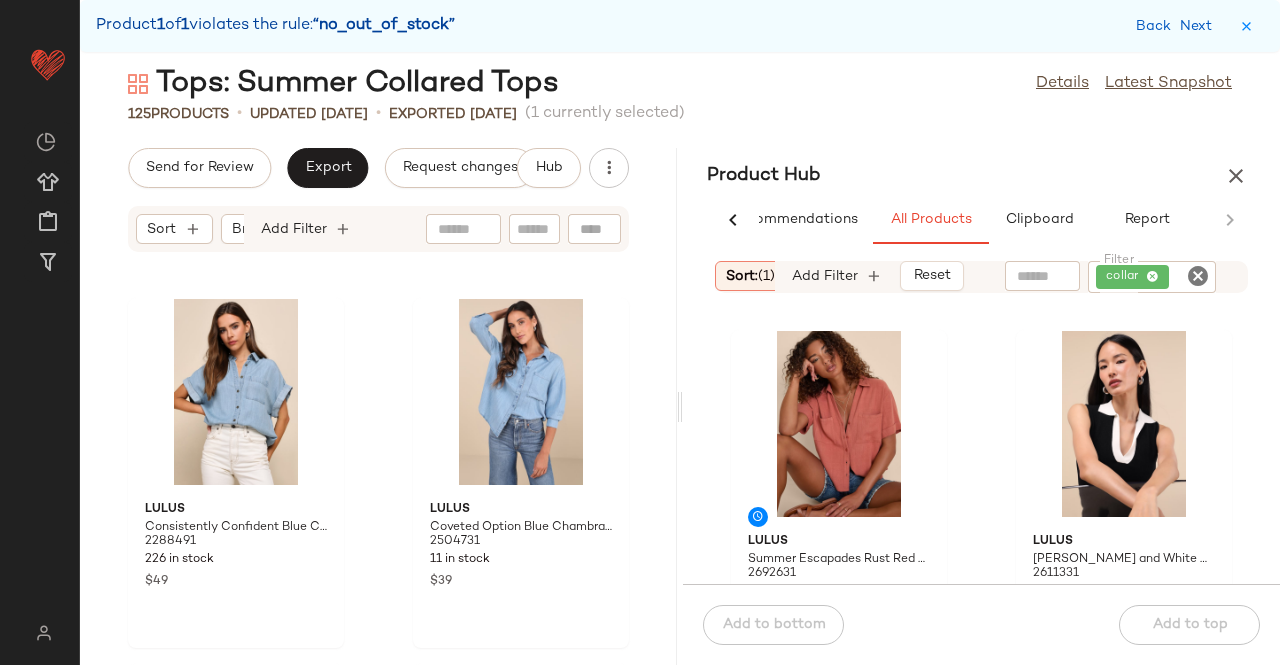 scroll, scrollTop: 21960, scrollLeft: 0, axis: vertical 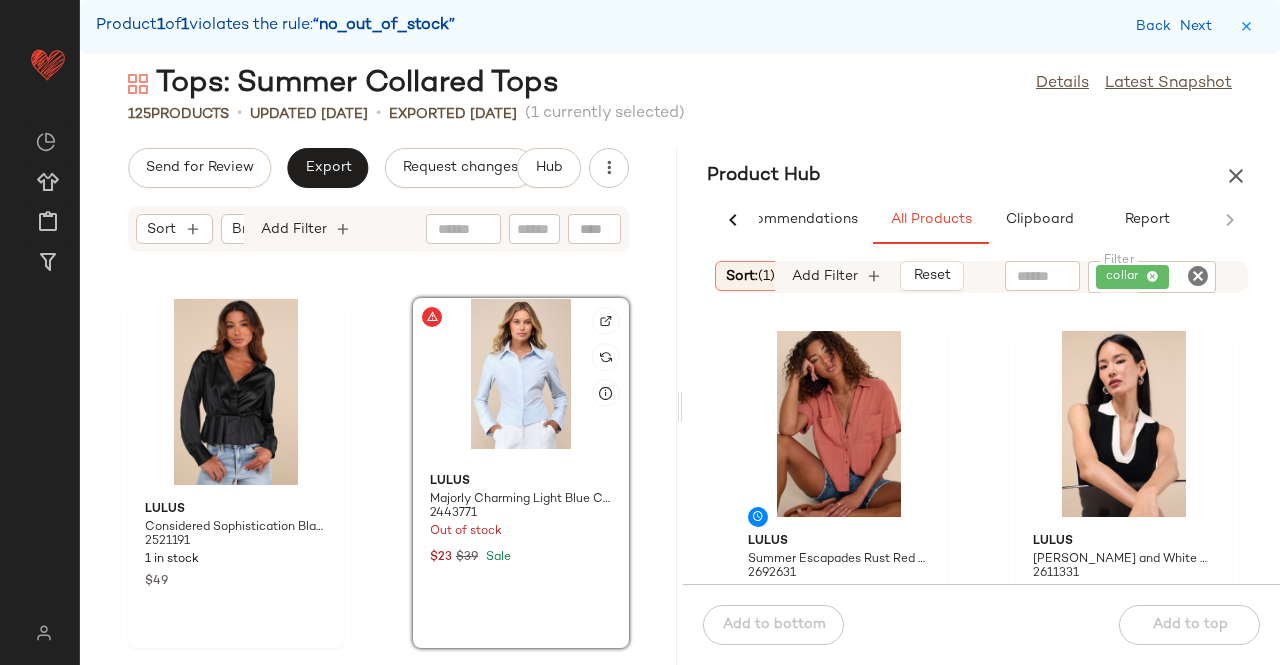 click 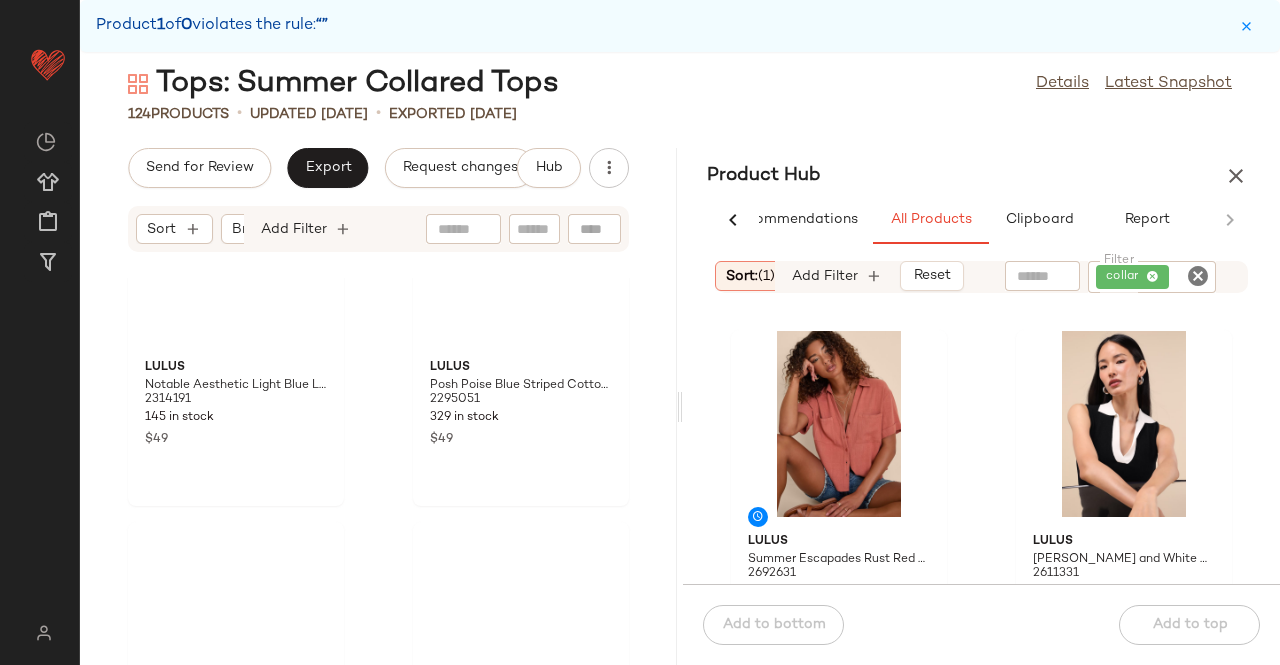 scroll, scrollTop: 0, scrollLeft: 0, axis: both 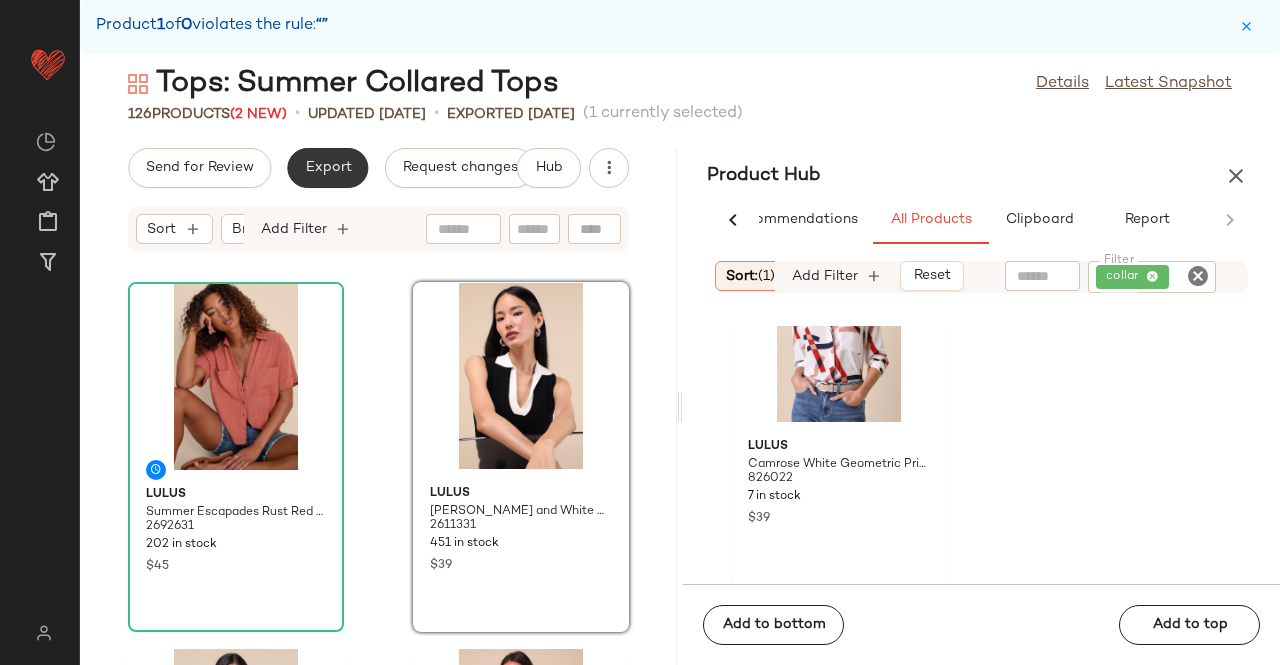 click on "Export" at bounding box center (327, 168) 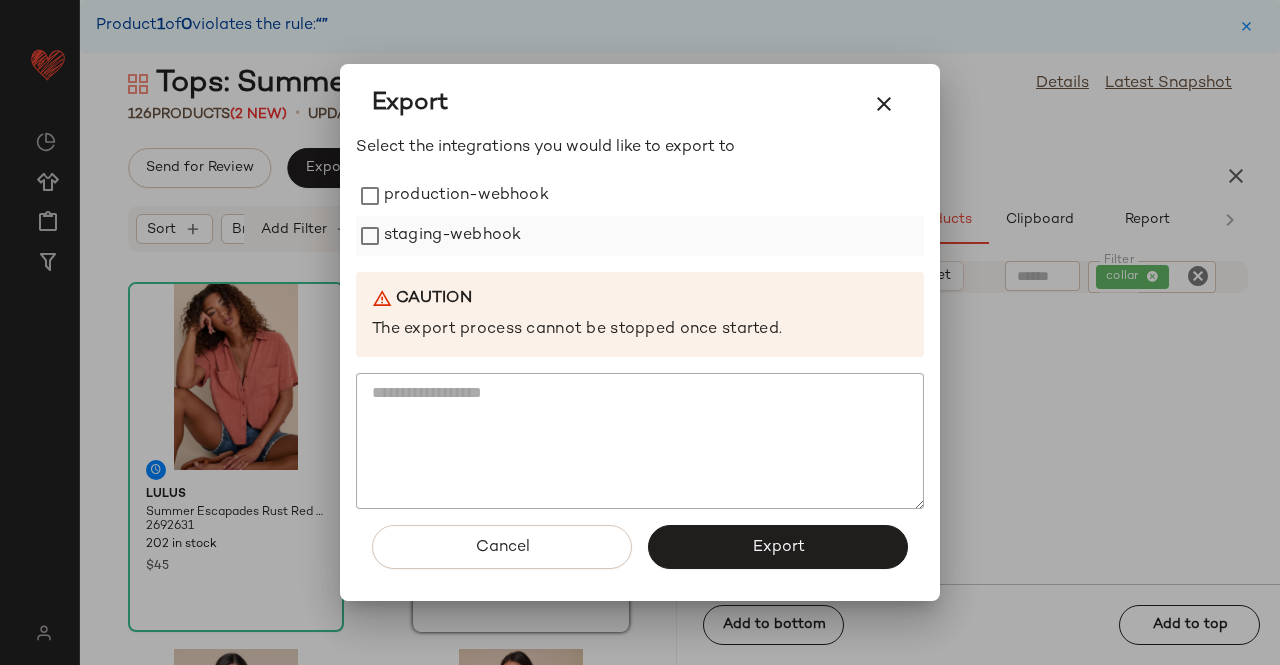 click on "staging-webhook" 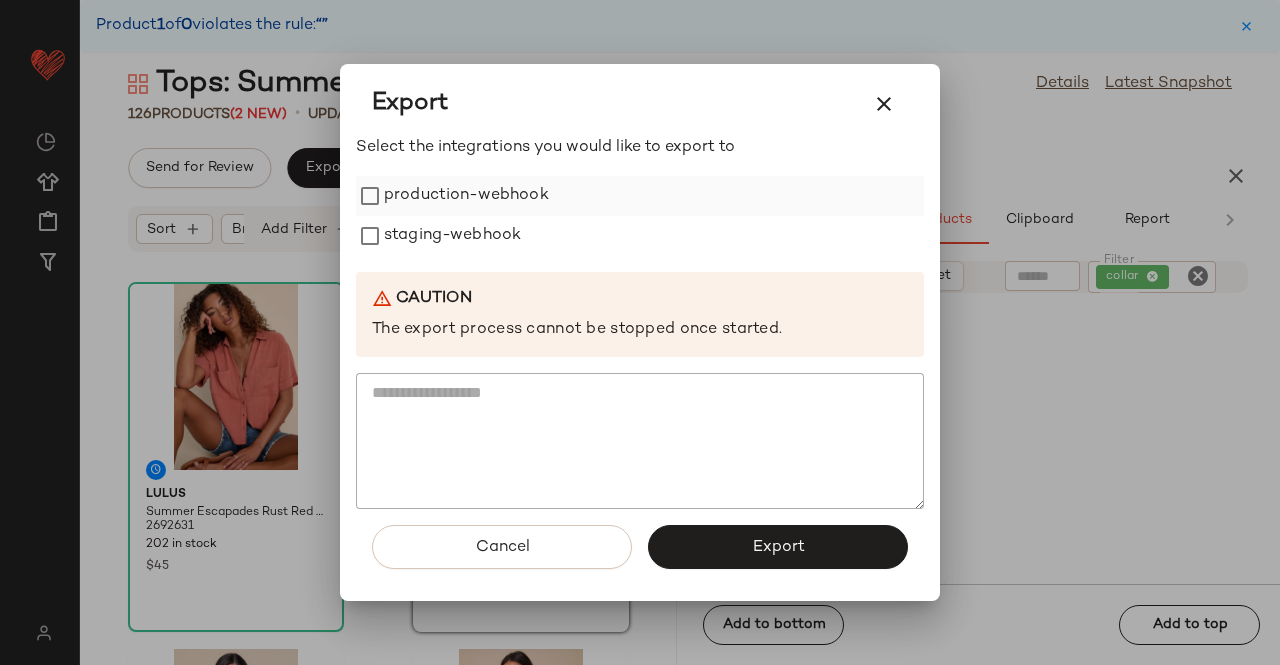 click on "production-webhook" at bounding box center (466, 196) 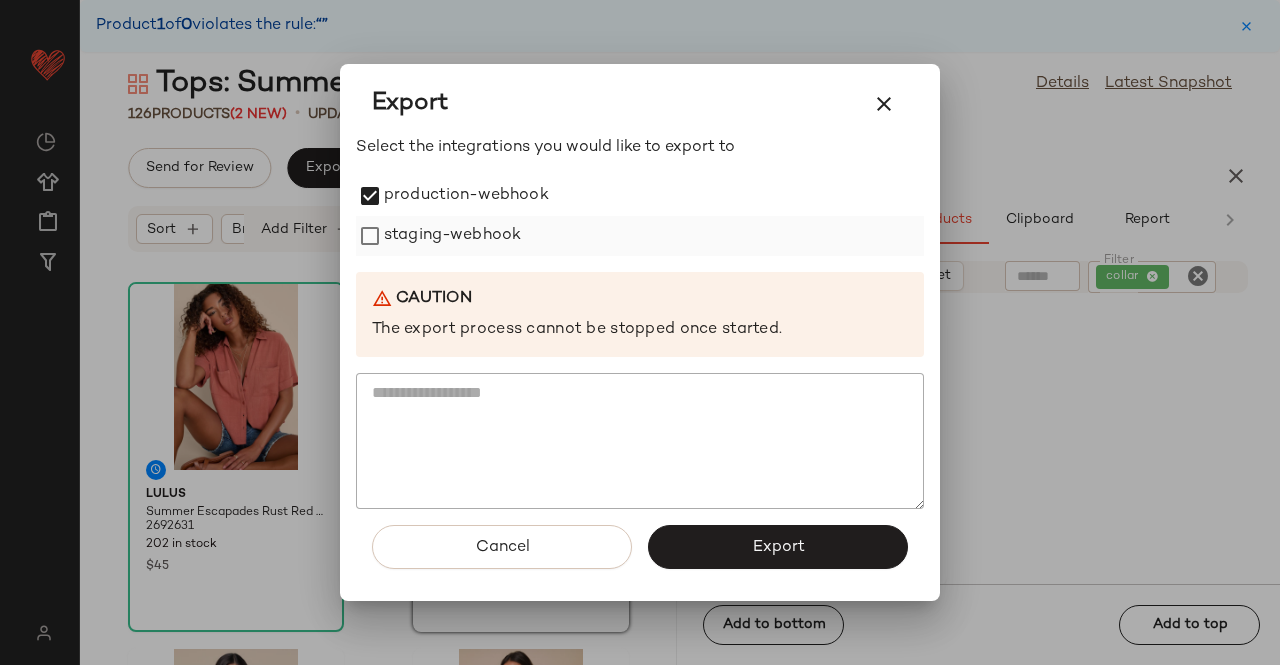 click on "staging-webhook" at bounding box center [452, 236] 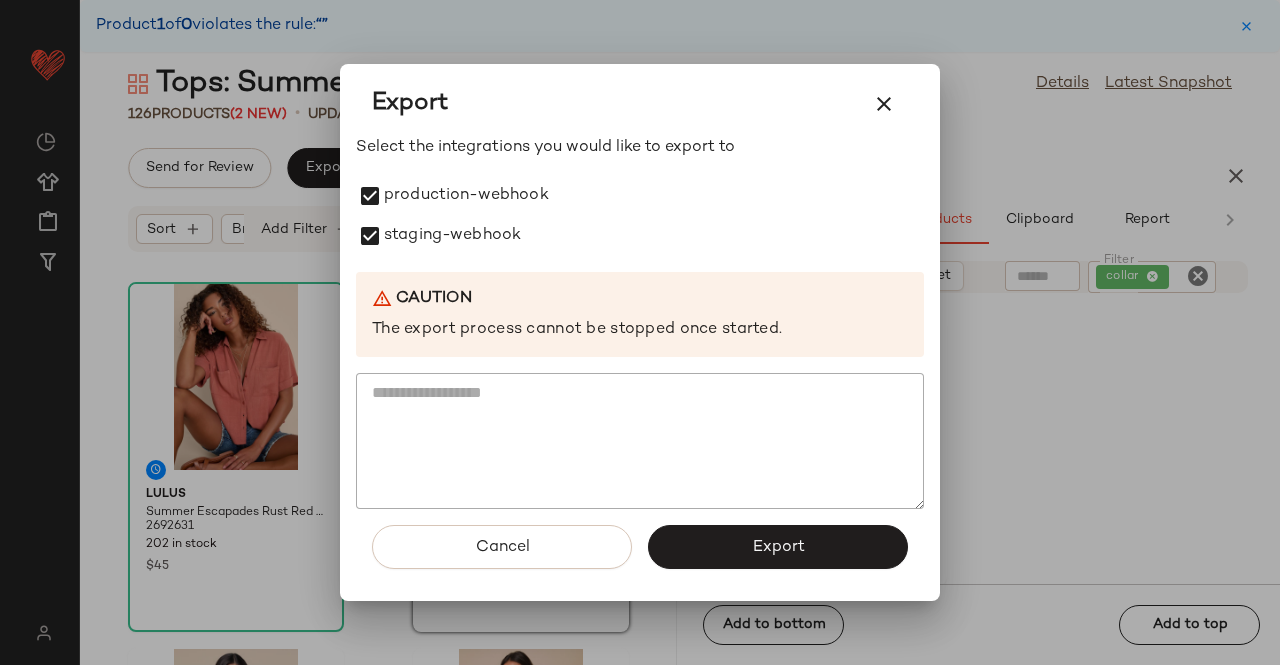 click on "Export" at bounding box center (778, 547) 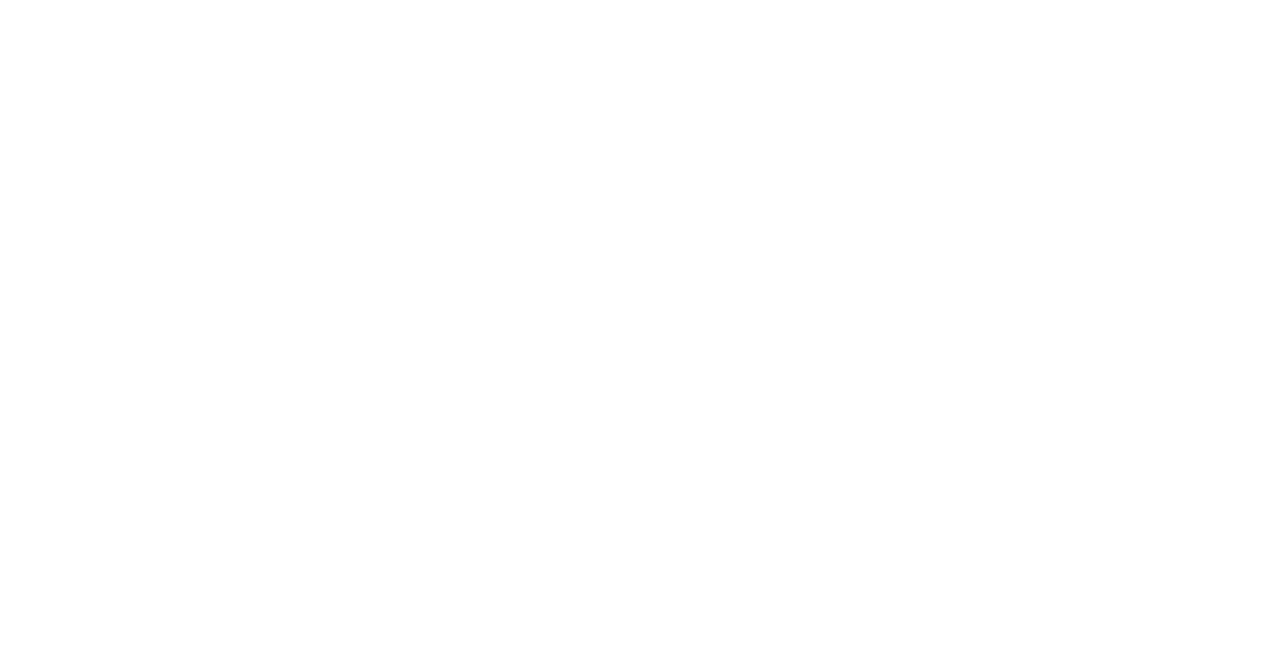 scroll, scrollTop: 0, scrollLeft: 0, axis: both 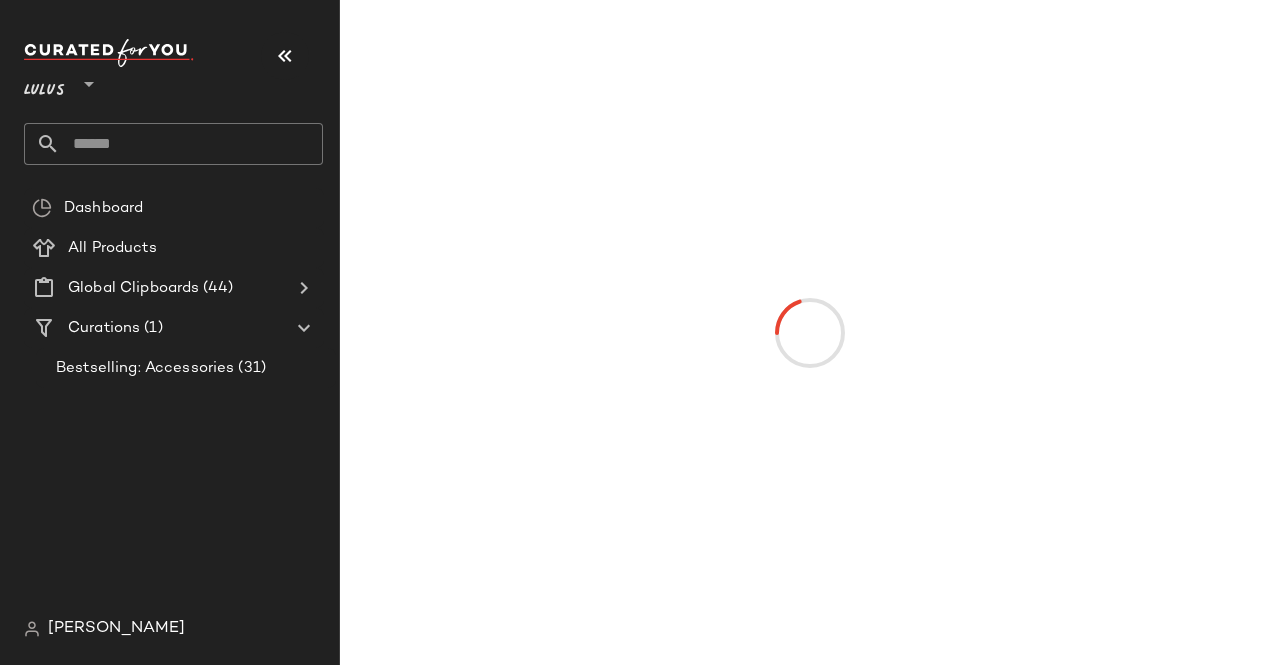 click on "Lulus ** Dashboard All Products Global Clipboards (44) Curations (1) Bestselling: Accessories (31) Kristen Gatchalian" 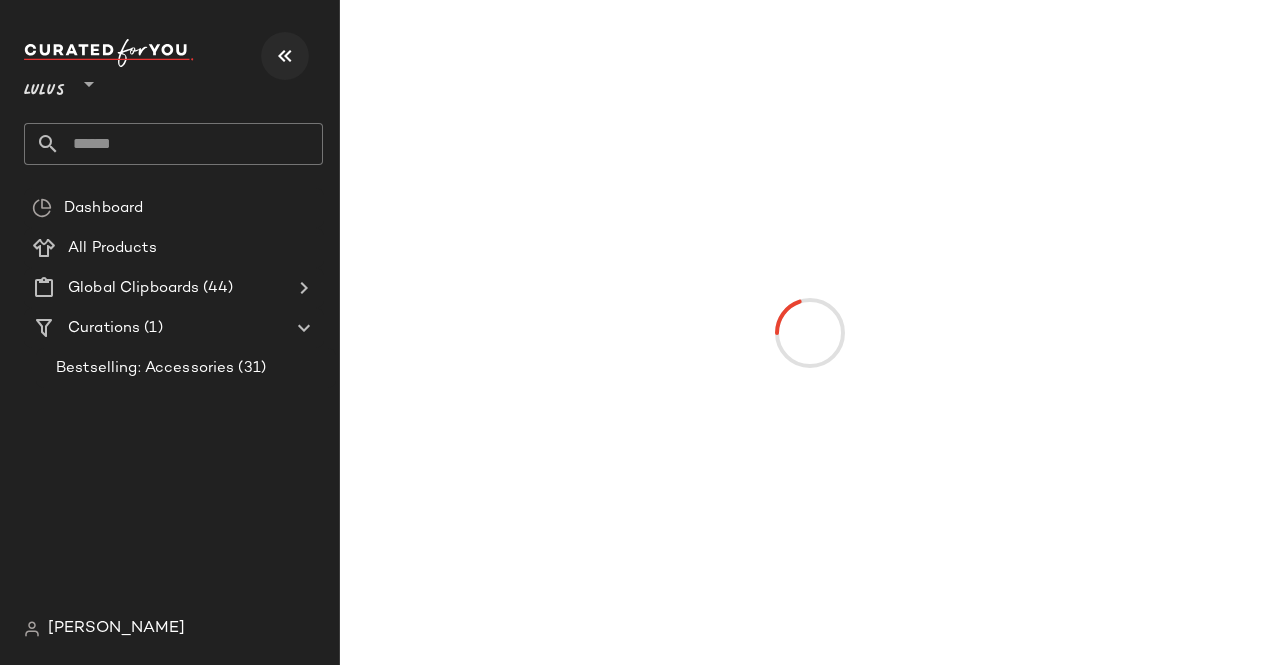 click at bounding box center (285, 56) 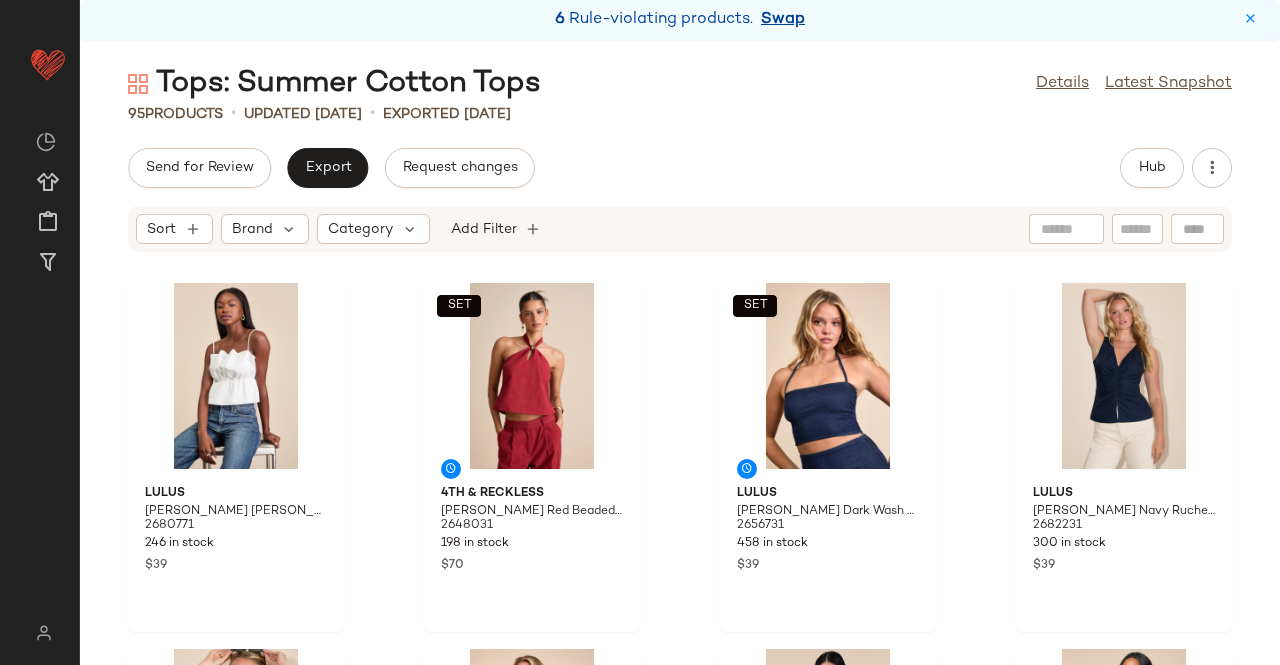 click on "Swap" at bounding box center [783, 20] 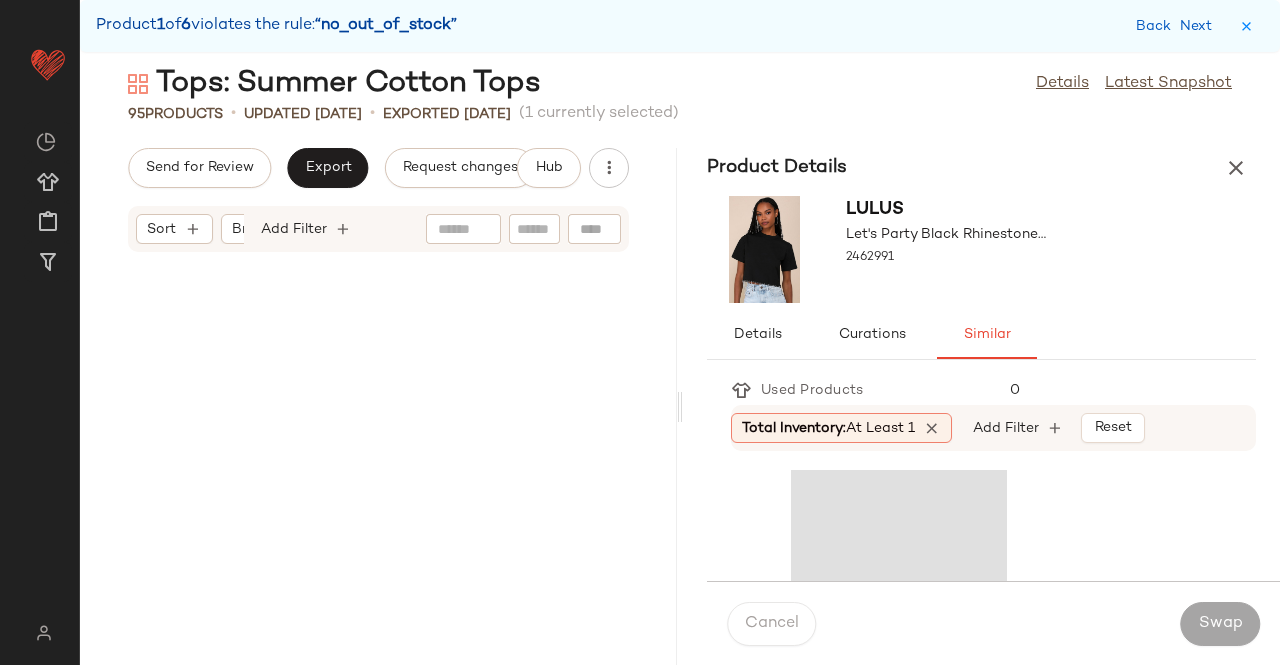 scroll, scrollTop: 2562, scrollLeft: 0, axis: vertical 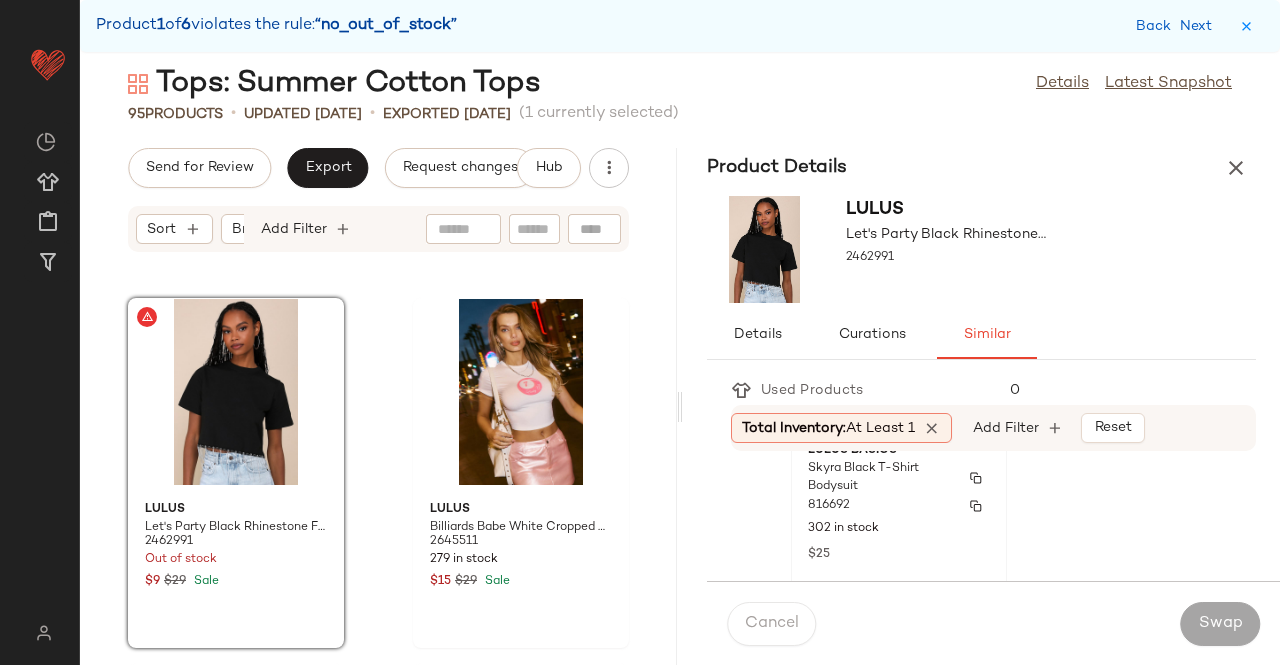 click on "816692" at bounding box center (899, 506) 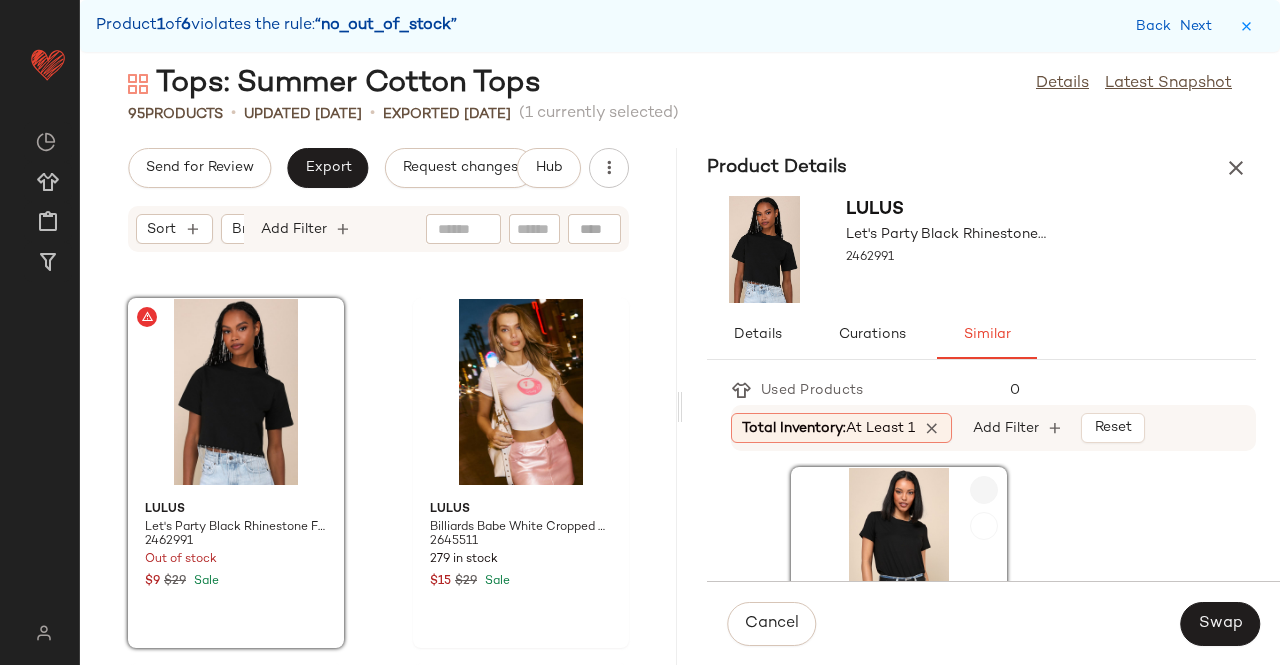 scroll, scrollTop: 0, scrollLeft: 0, axis: both 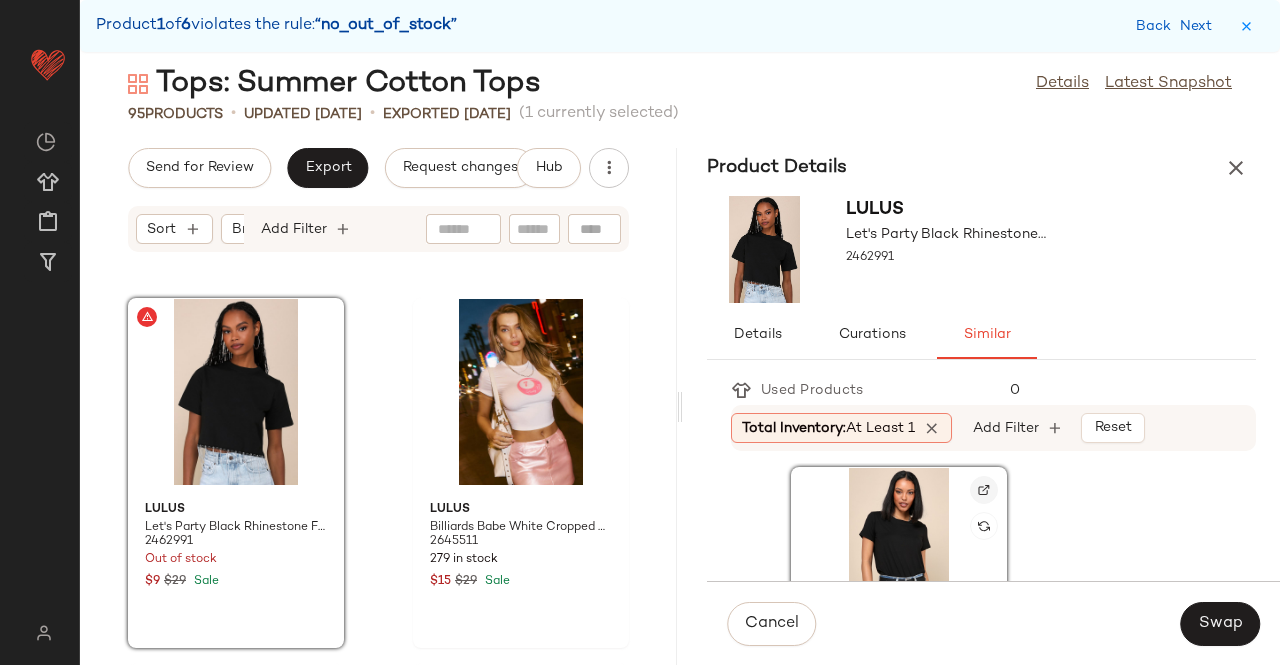 click at bounding box center (984, 490) 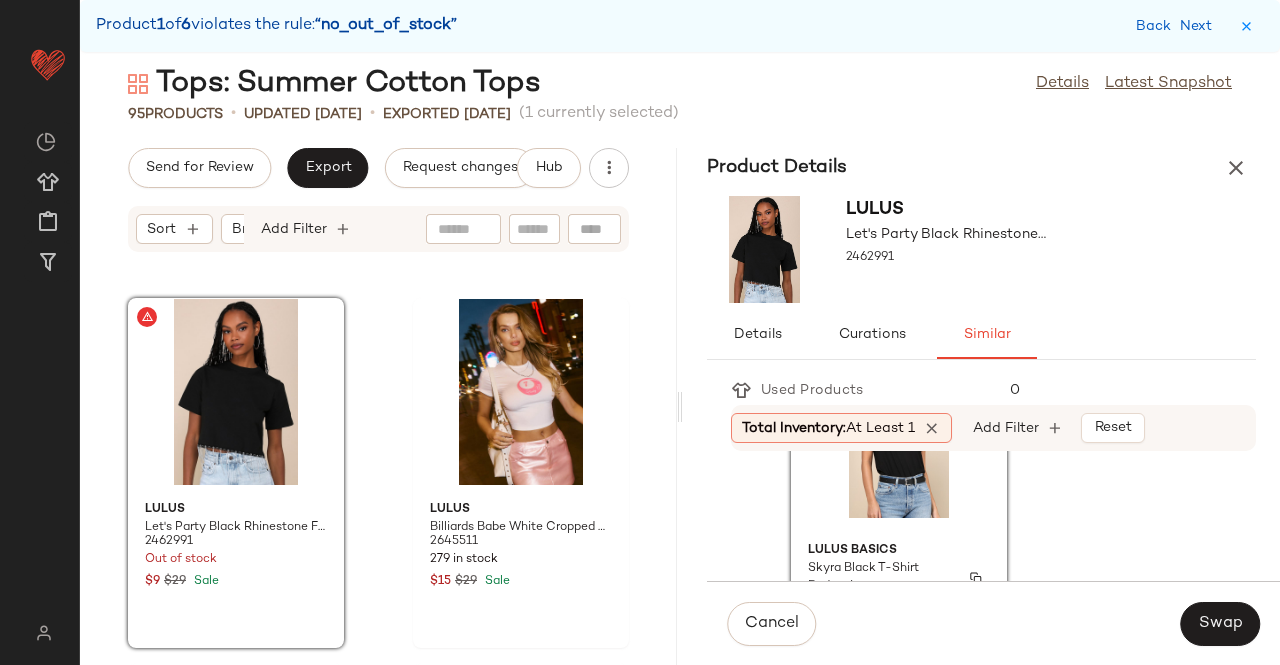 scroll, scrollTop: 200, scrollLeft: 0, axis: vertical 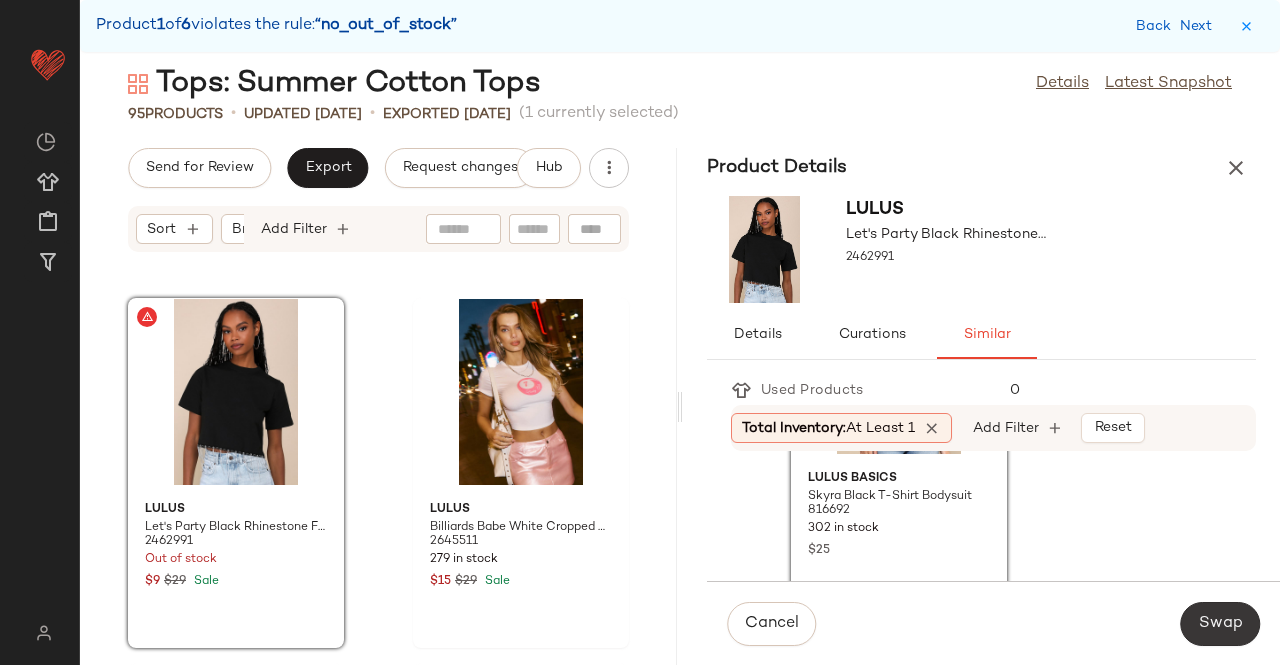 click on "Swap" at bounding box center (1220, 624) 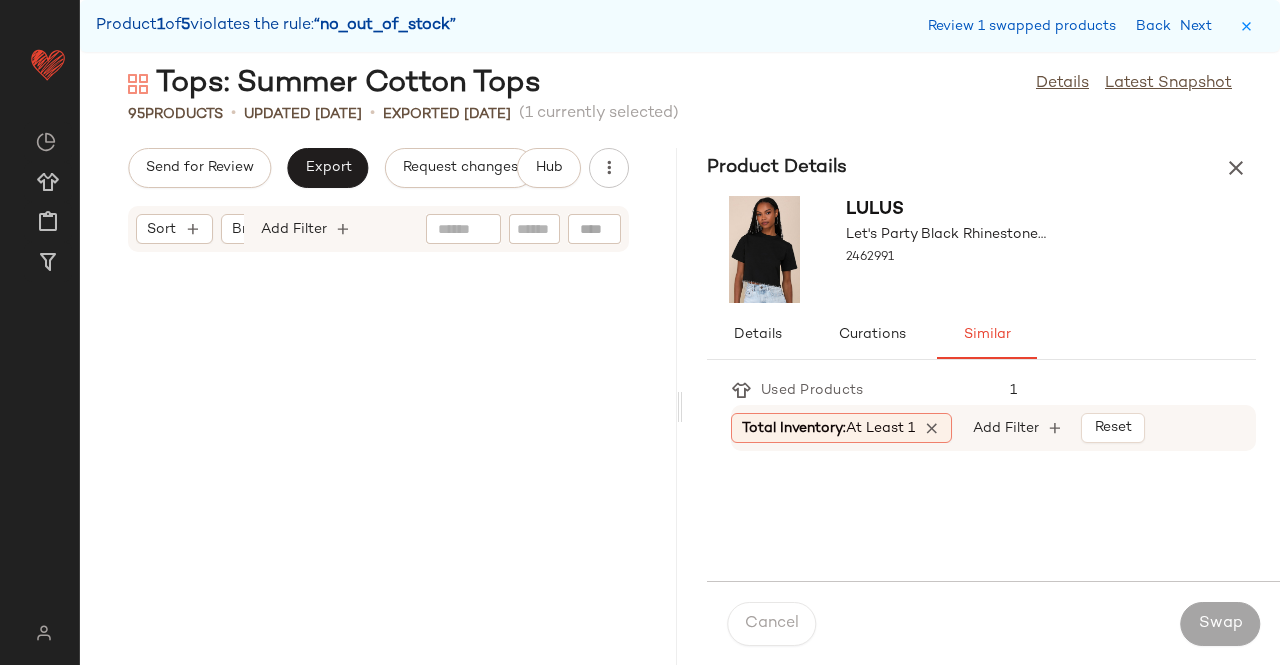 scroll, scrollTop: 3294, scrollLeft: 0, axis: vertical 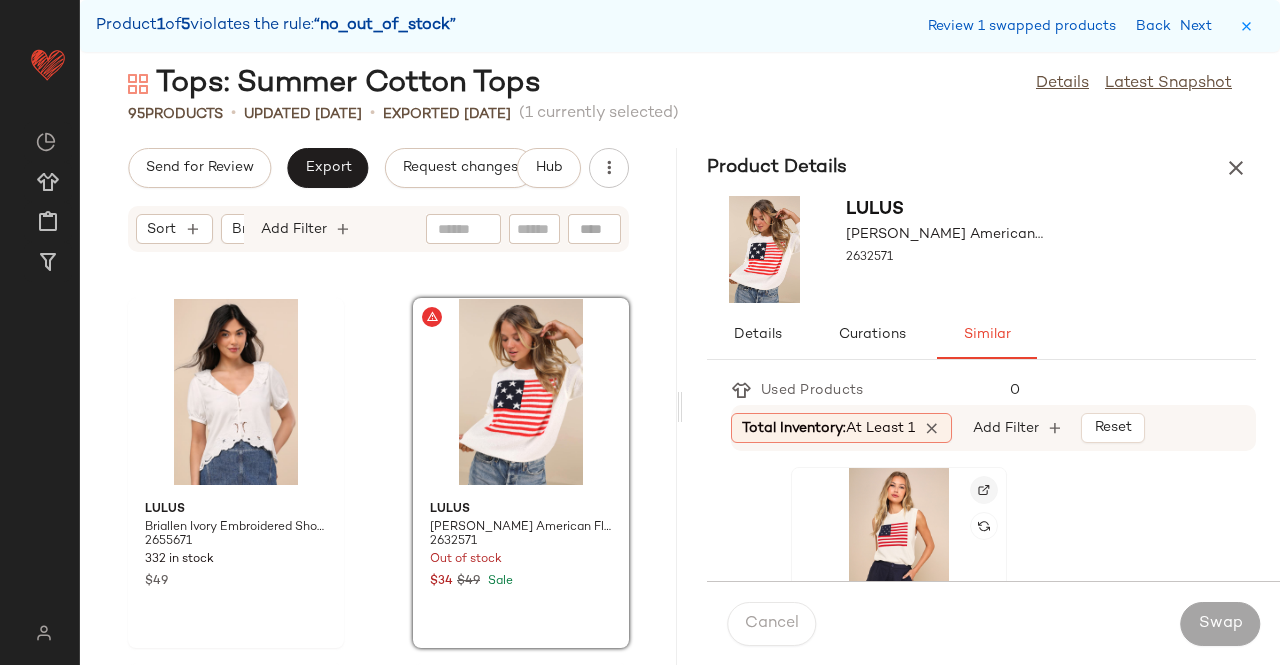 click at bounding box center (984, 490) 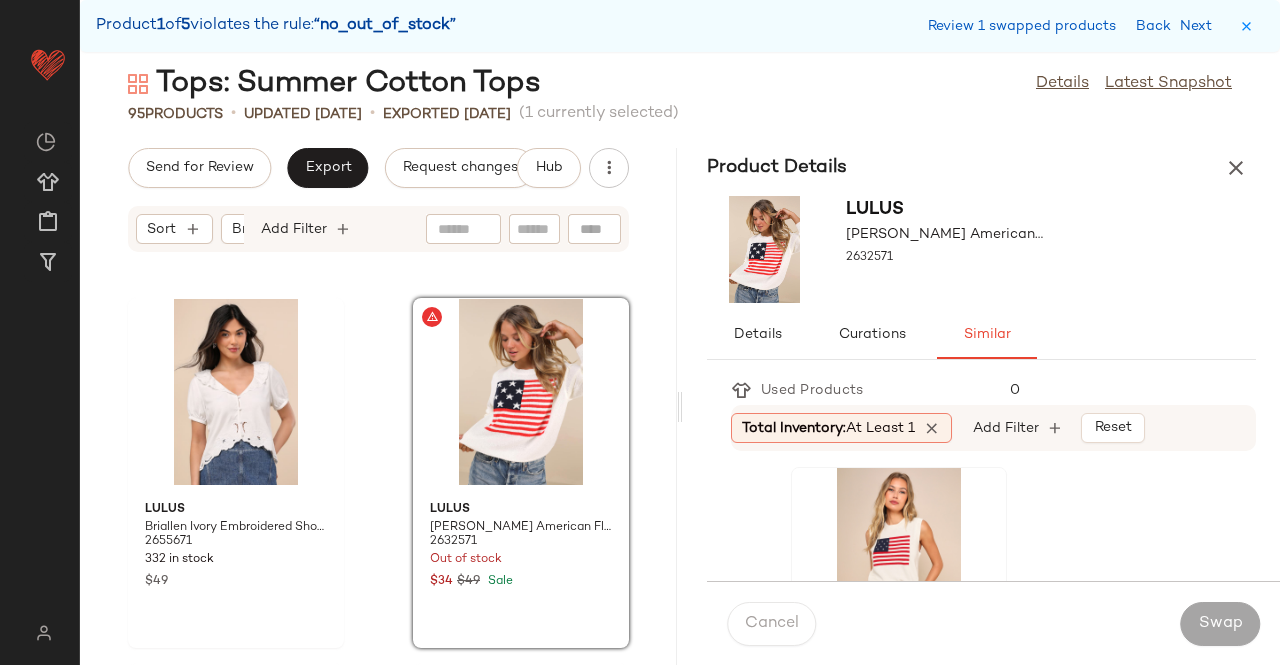 click on "Lulus Stylish Liberty Ivory American Flag Knit Crew Neck Sweater Vest 2402091 17 in stock $45" 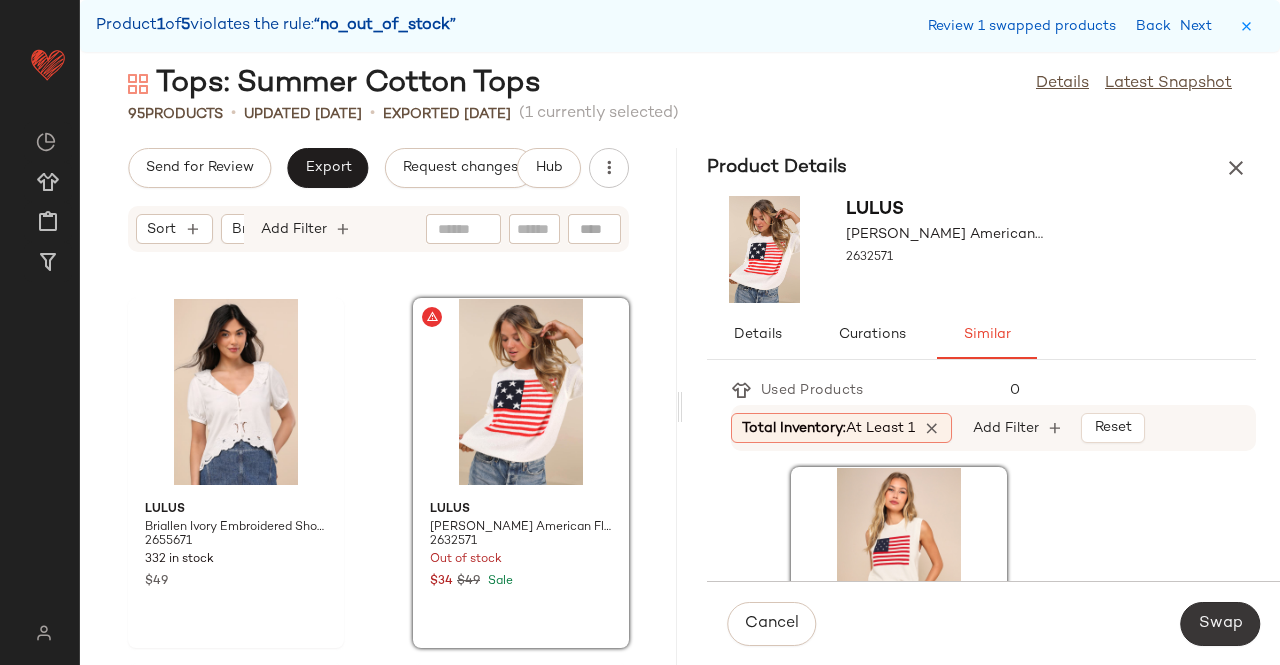 click on "Swap" 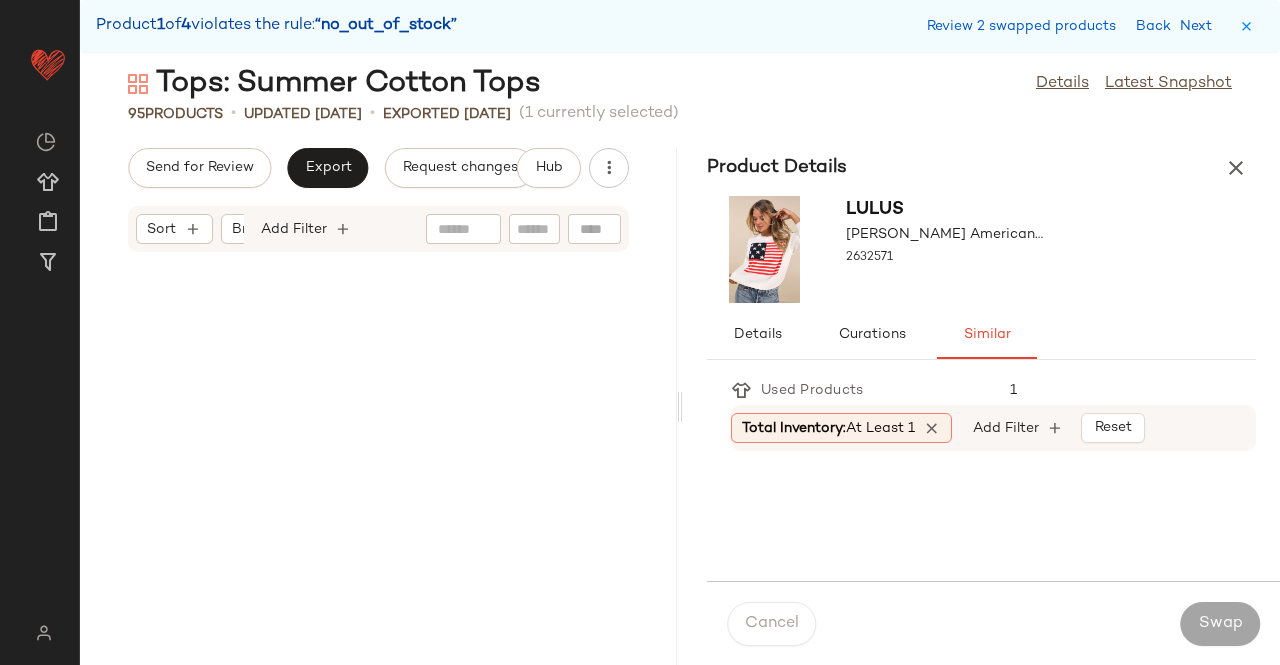 scroll, scrollTop: 15738, scrollLeft: 0, axis: vertical 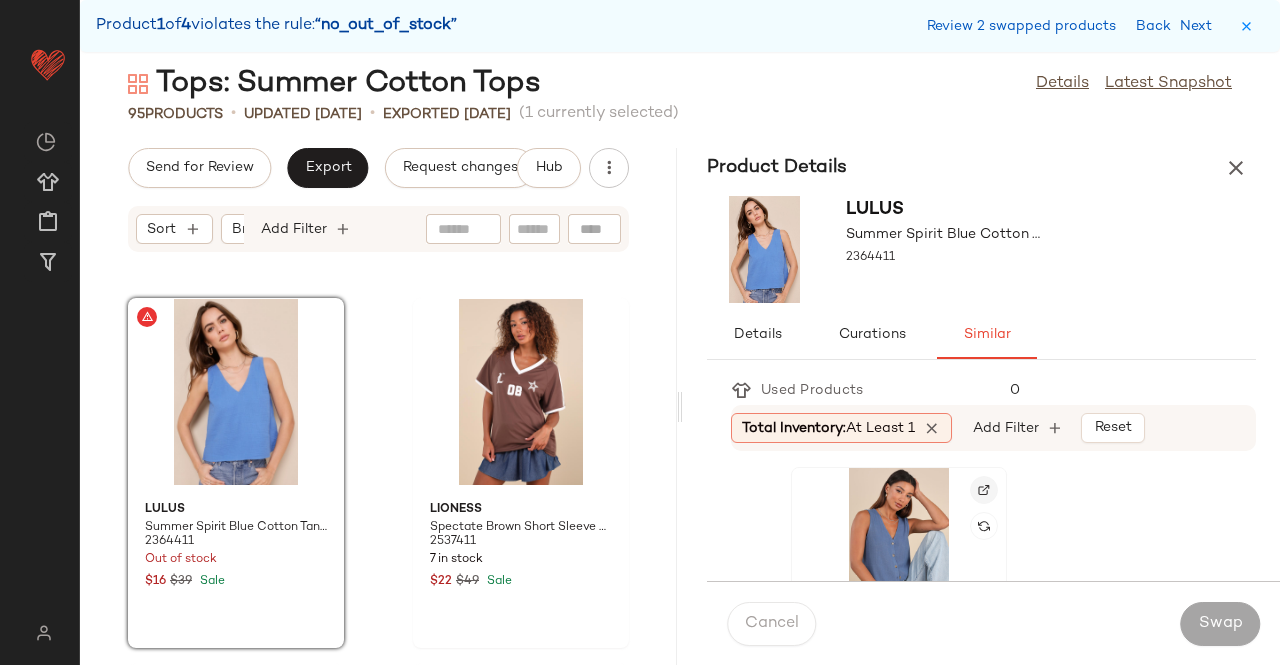 click 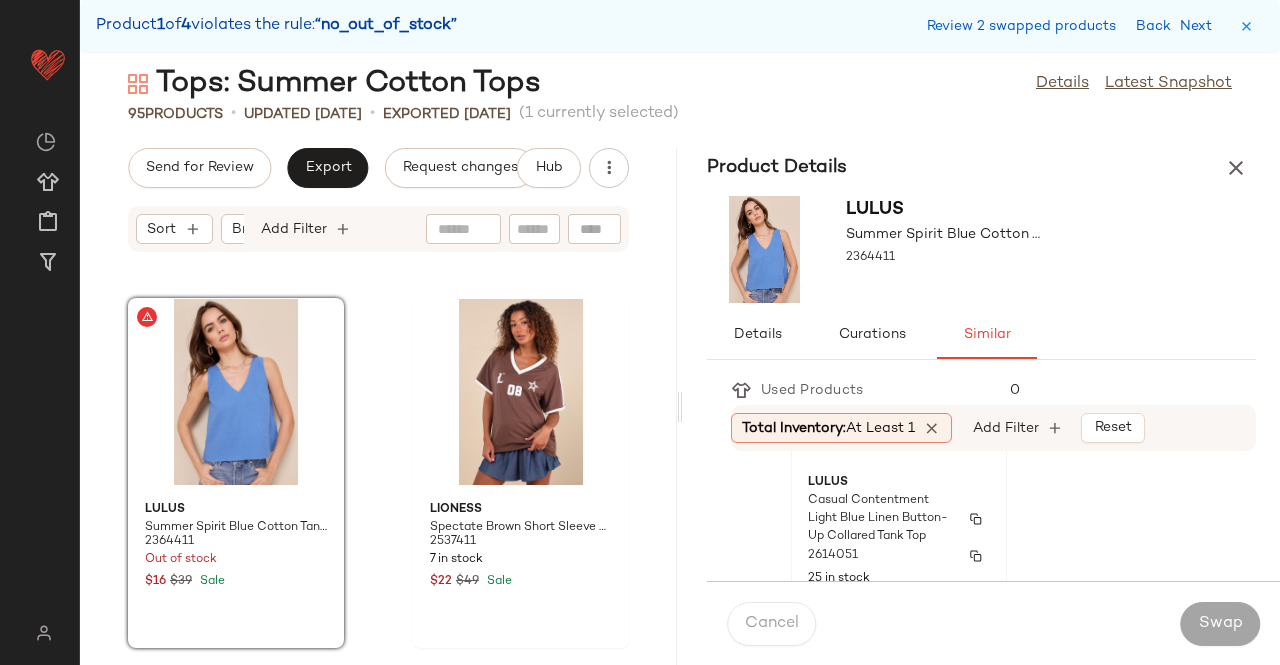 scroll, scrollTop: 700, scrollLeft: 0, axis: vertical 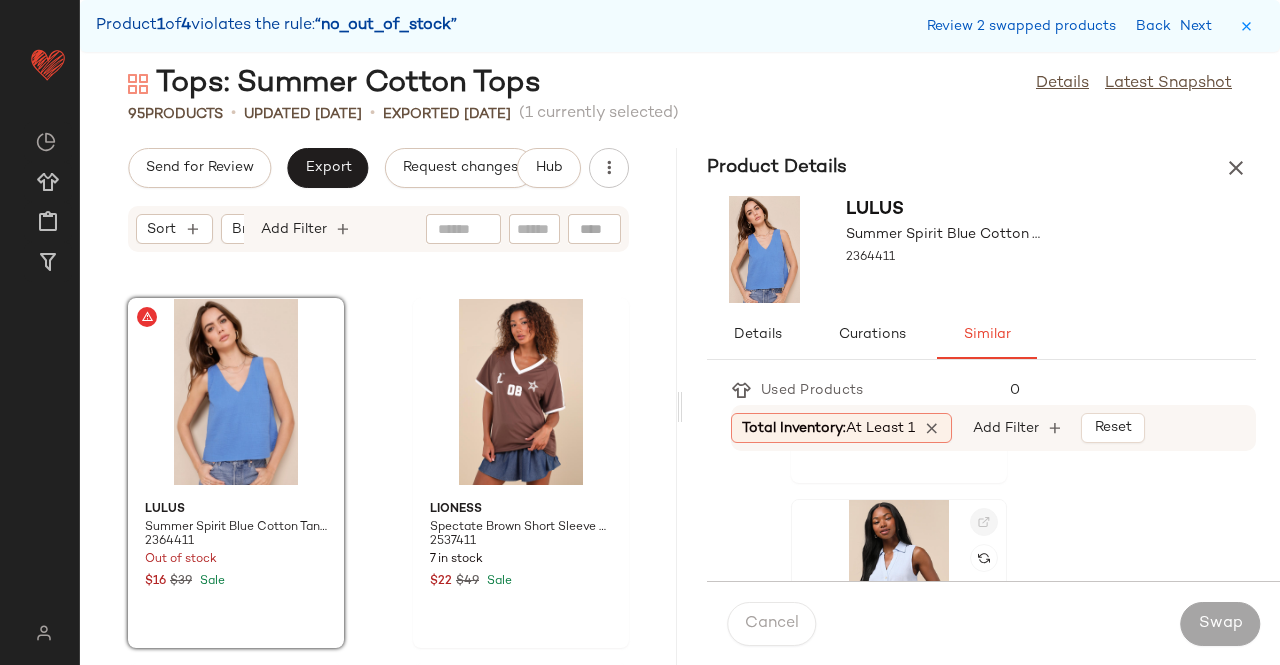 click at bounding box center (984, 522) 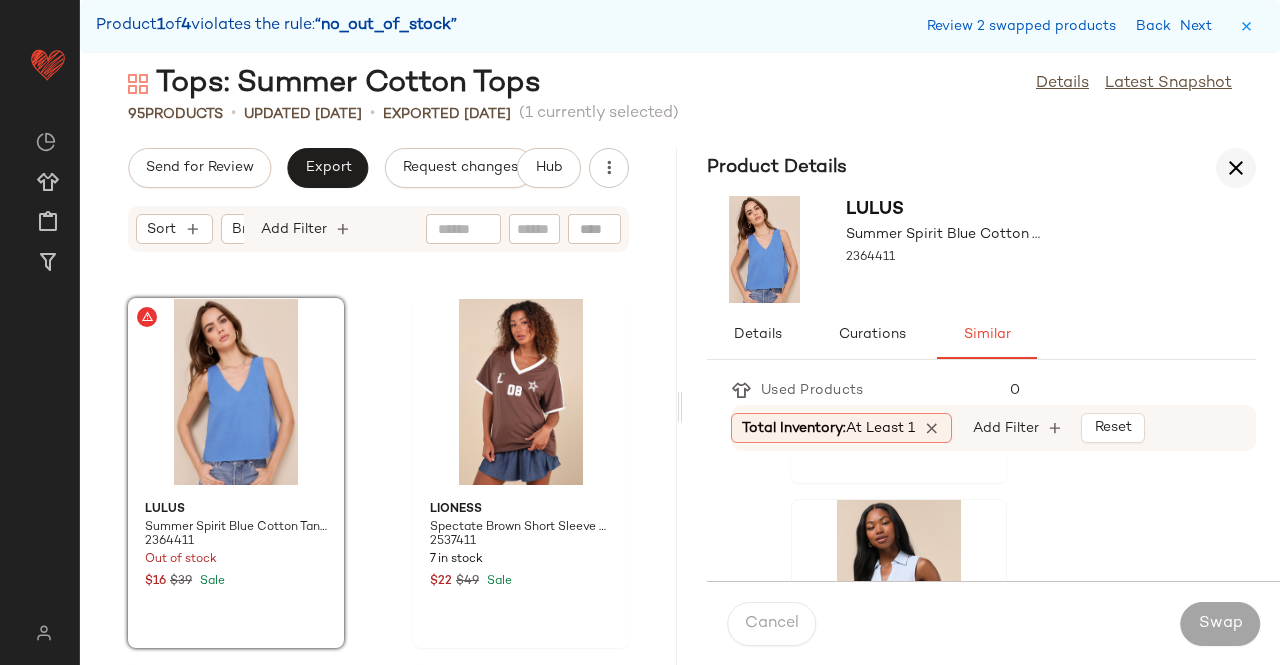 click on "Product Details" at bounding box center [981, 168] 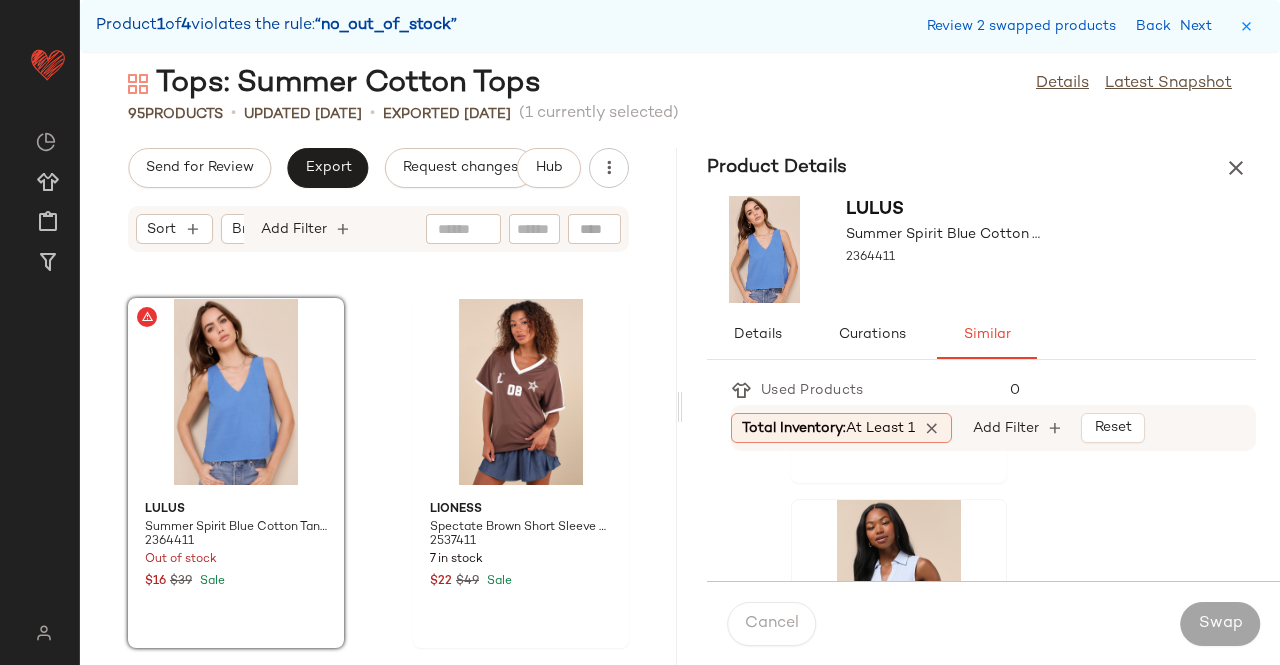 click at bounding box center (1236, 168) 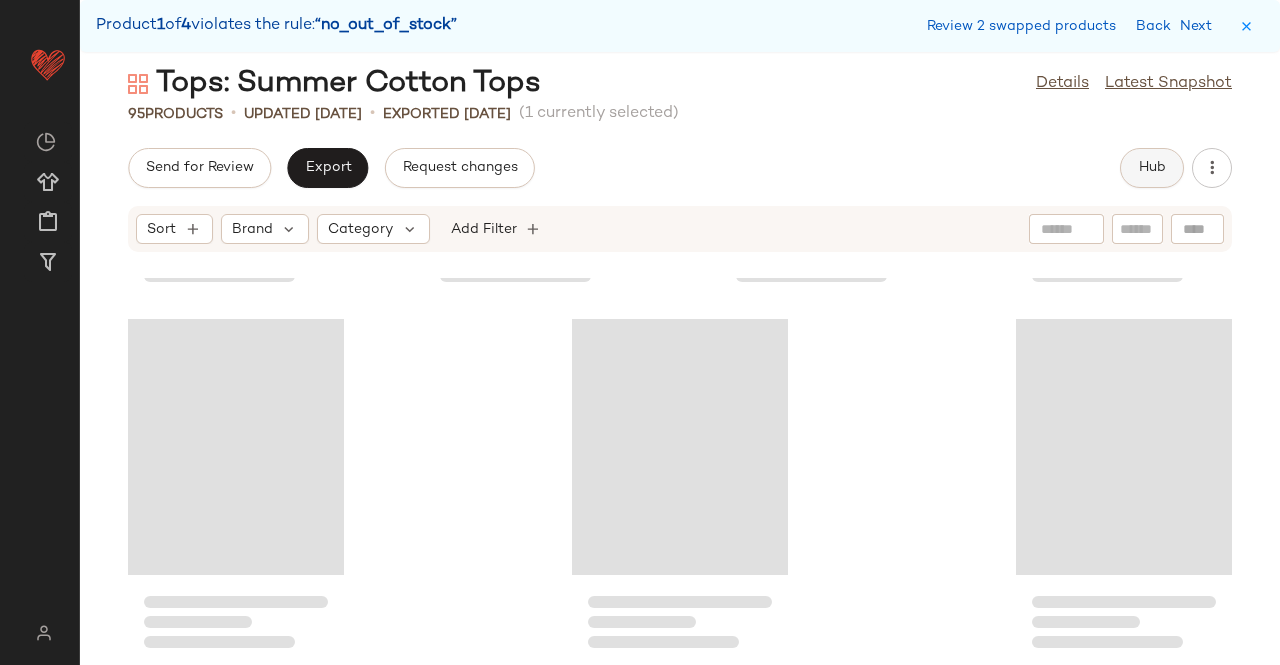 click on "Hub" 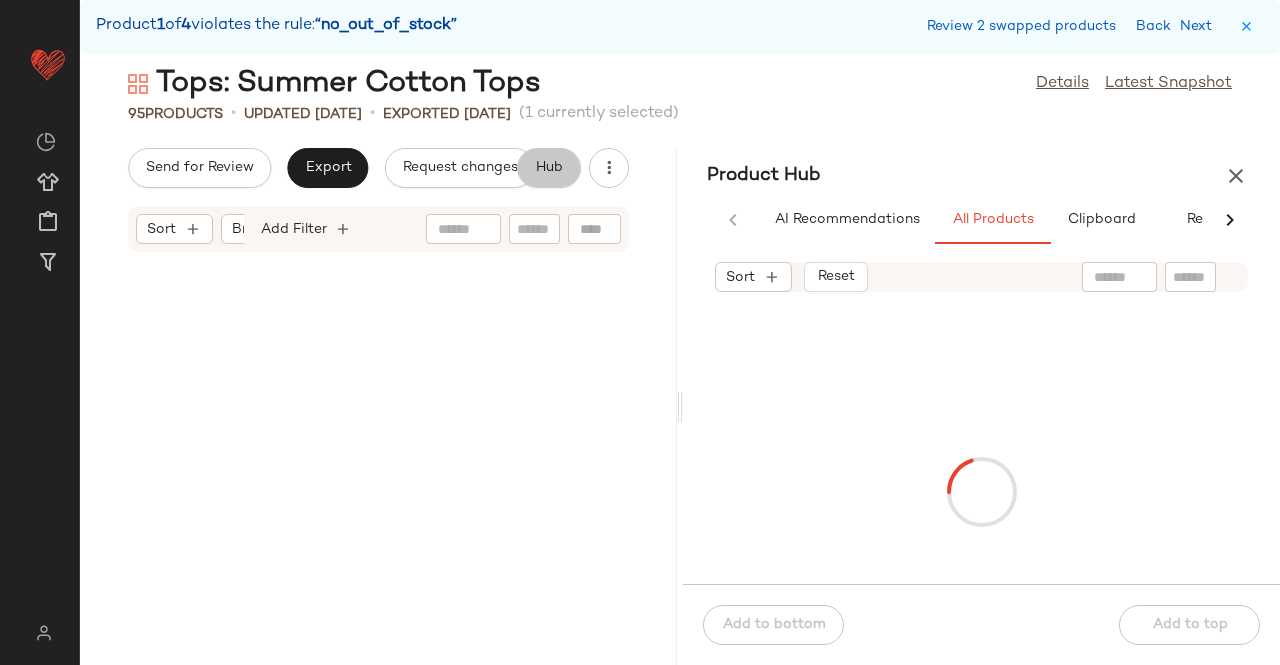 scroll, scrollTop: 8418, scrollLeft: 0, axis: vertical 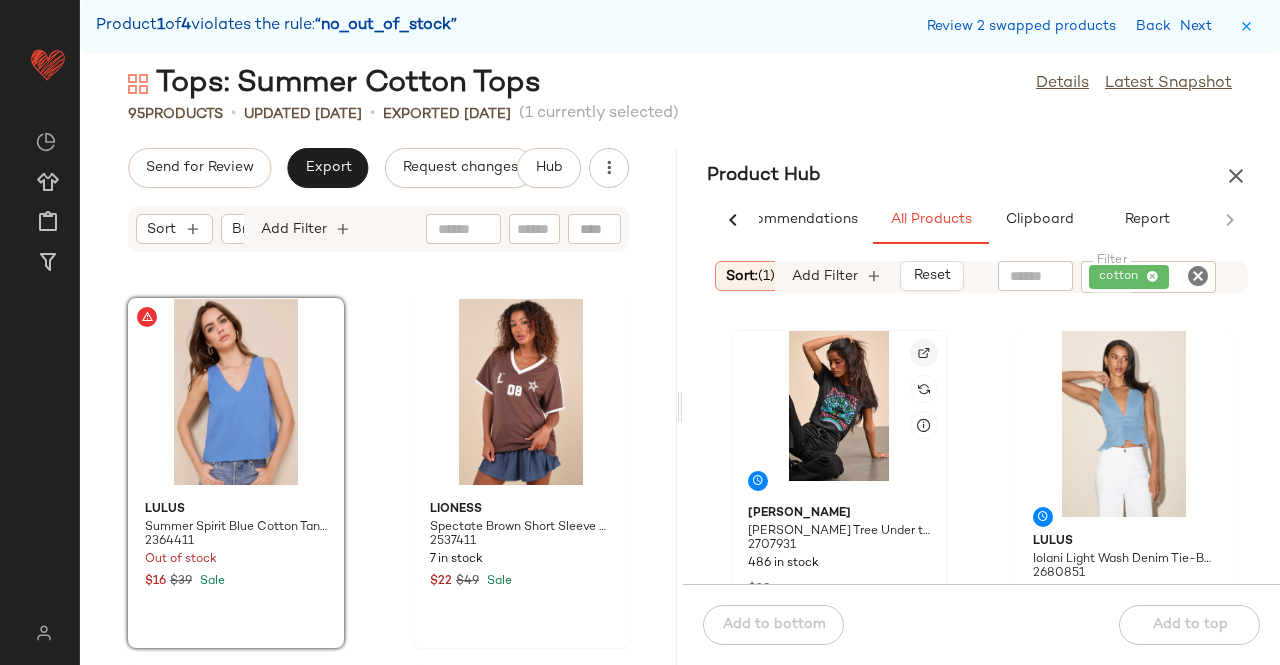 click at bounding box center (924, 353) 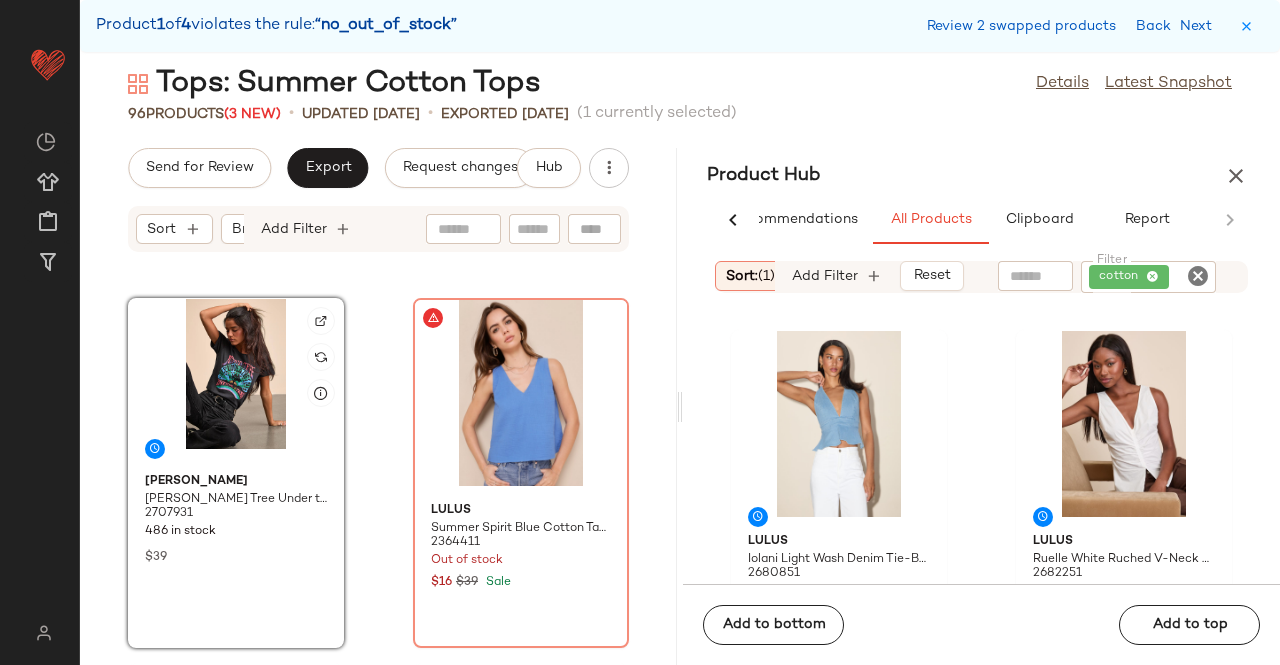 click 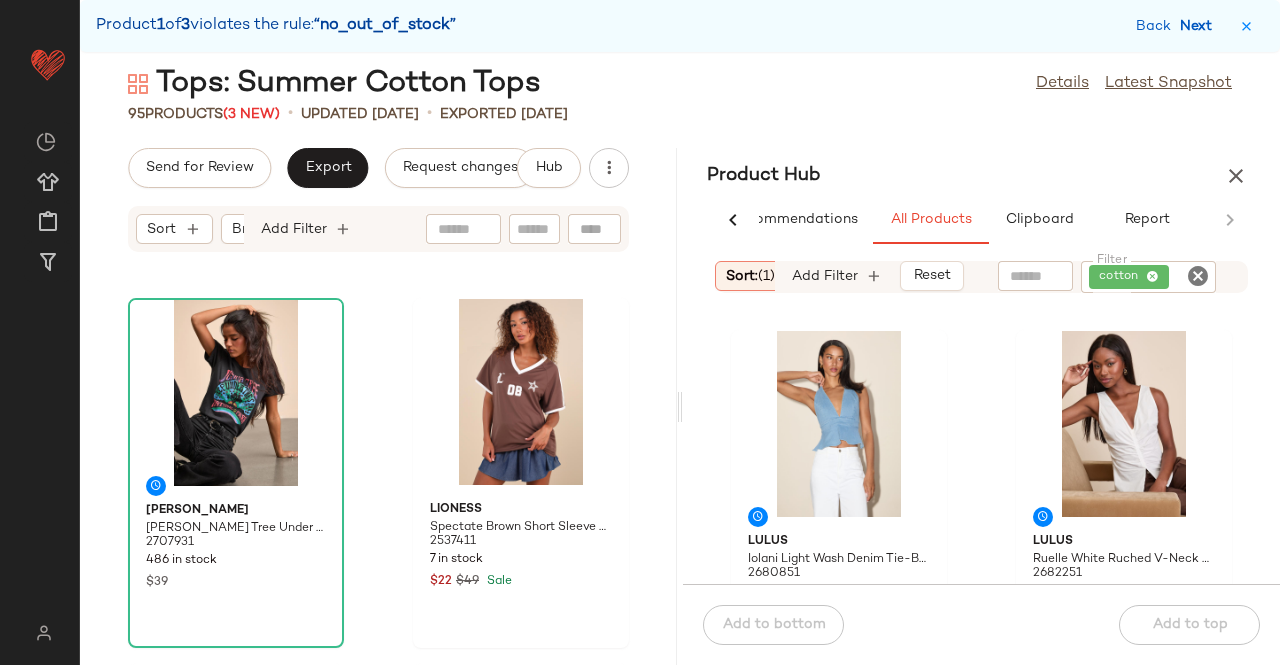 click on "Next" at bounding box center (1200, 26) 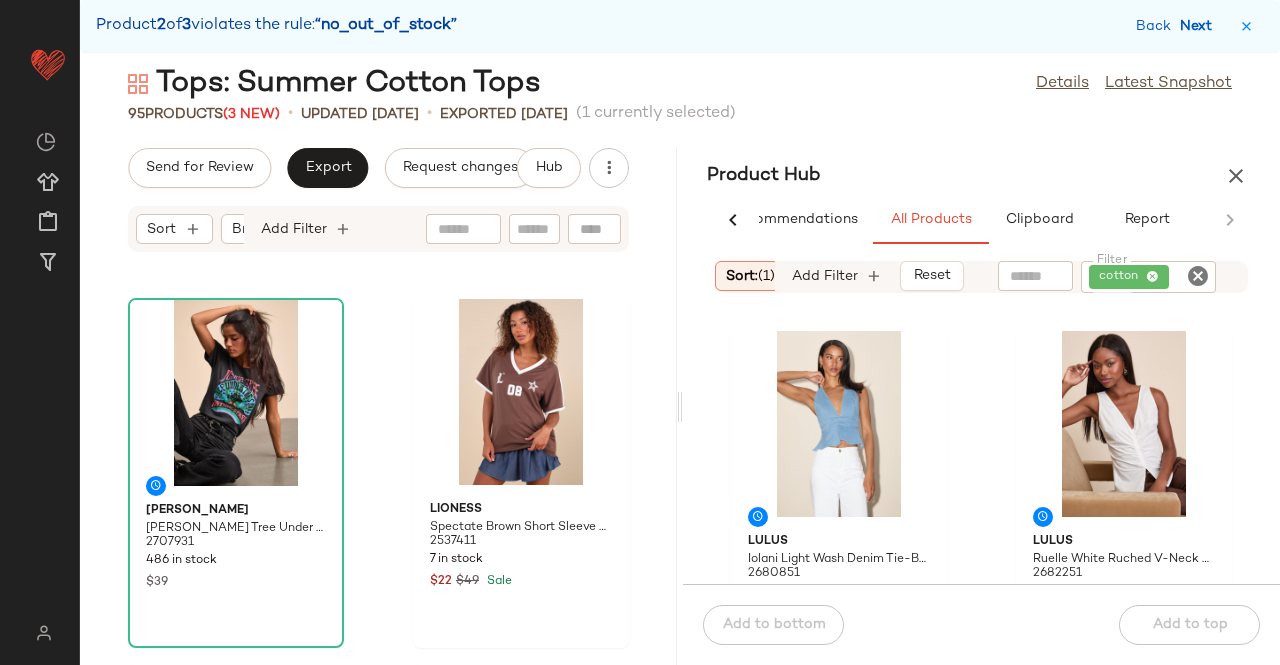 scroll, scrollTop: 16836, scrollLeft: 0, axis: vertical 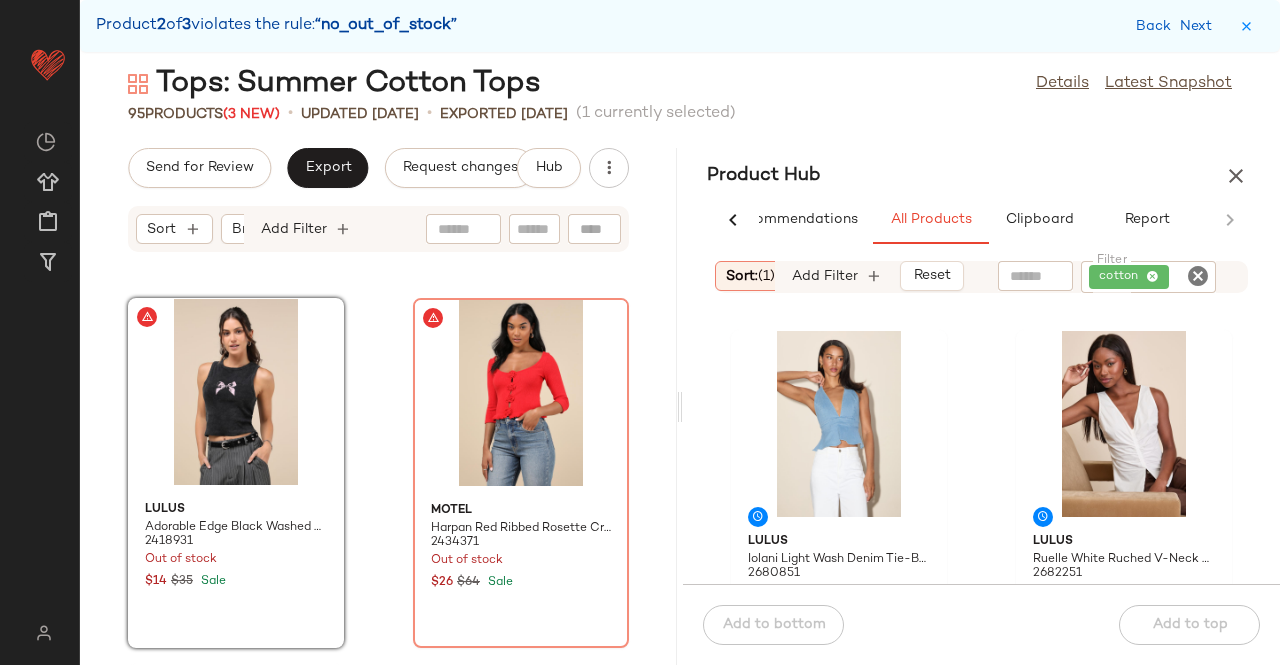 click on "95   Products  (3 New)  •   updated Jul 7th  •  Exported Jul 2nd   (1 currently selected)" 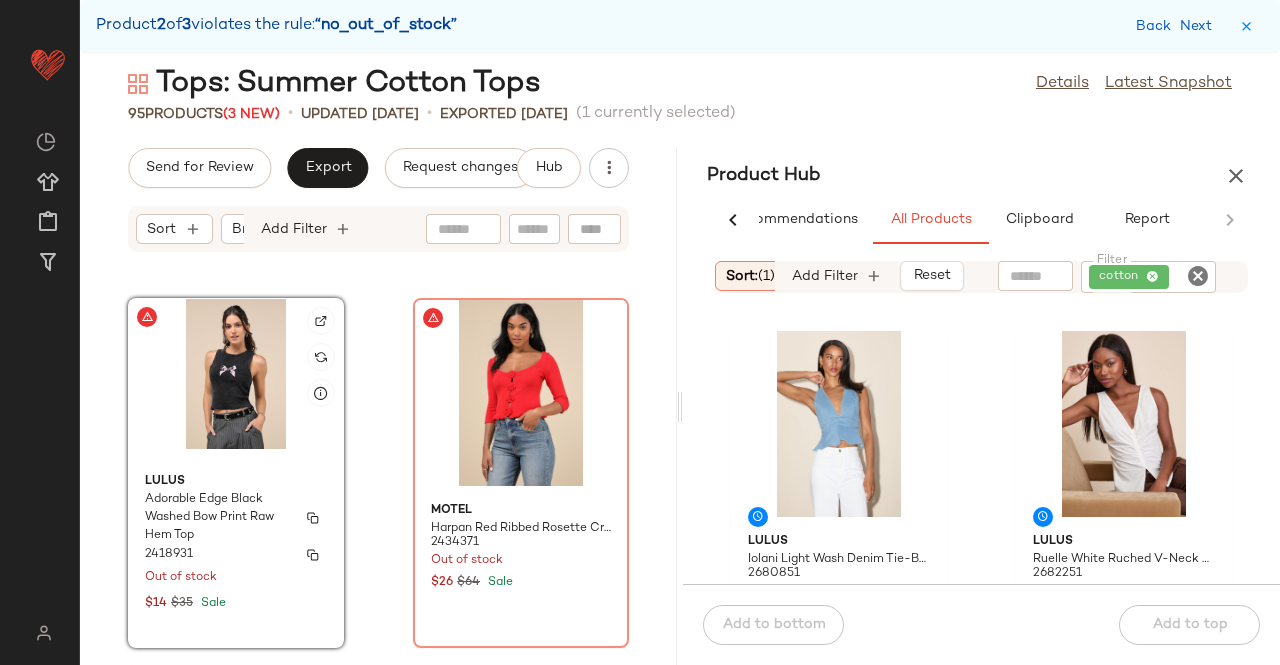 click on "Lulus Adorable Edge Black Washed Bow Print Raw Hem Top 2418931 Out of stock $14 $35 Sale" 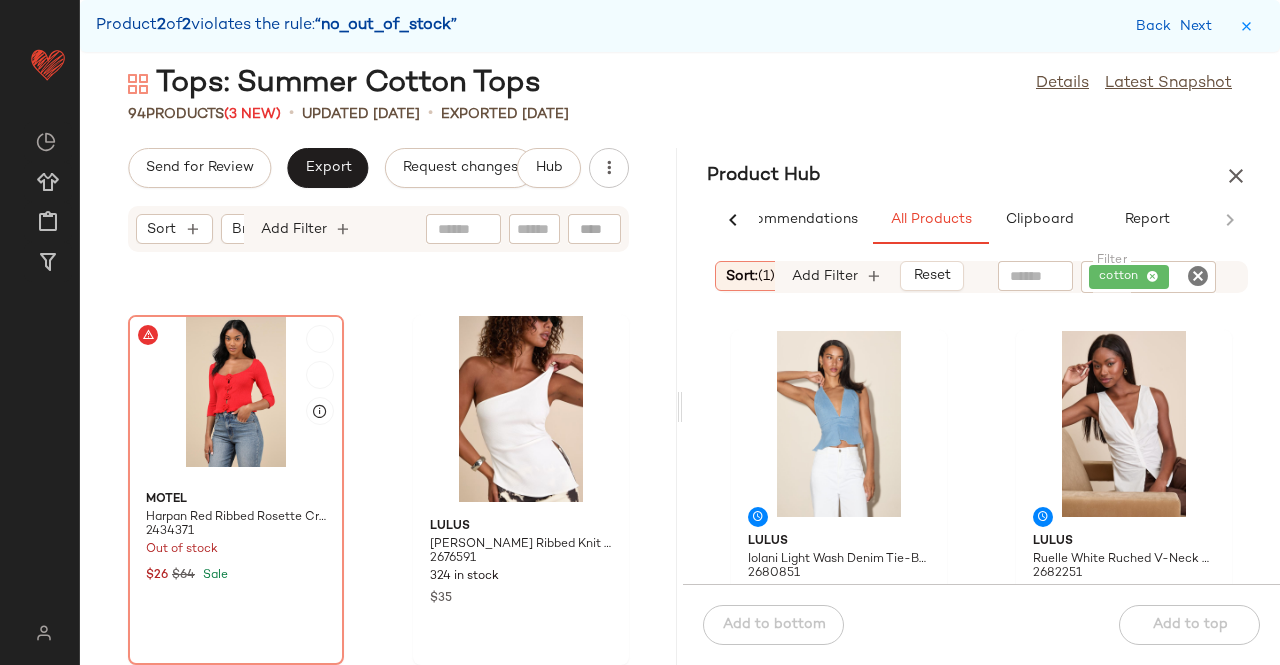scroll, scrollTop: 16818, scrollLeft: 0, axis: vertical 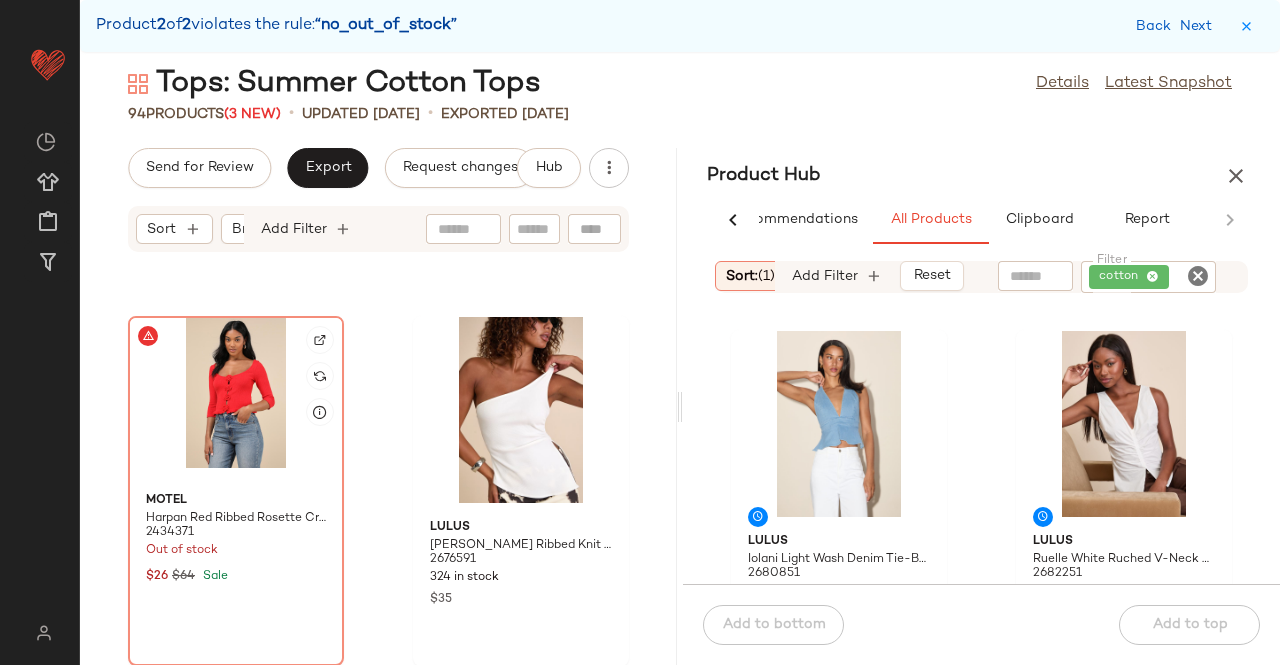 click 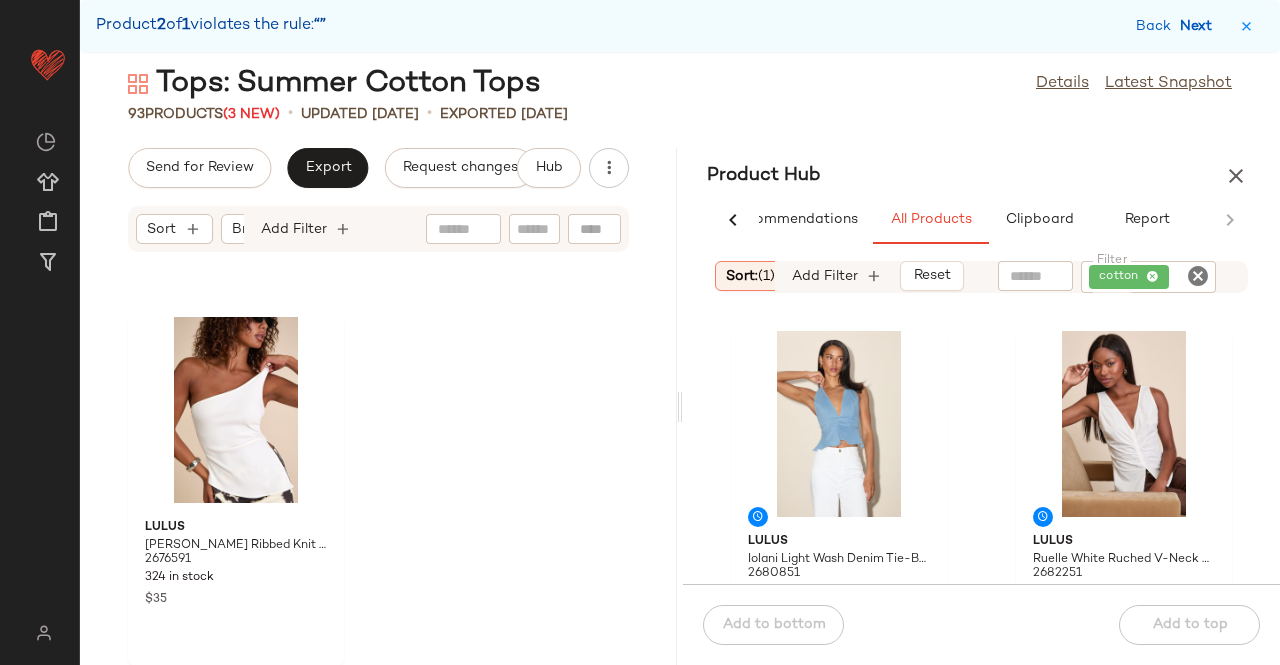 click on "Next" at bounding box center (1200, 26) 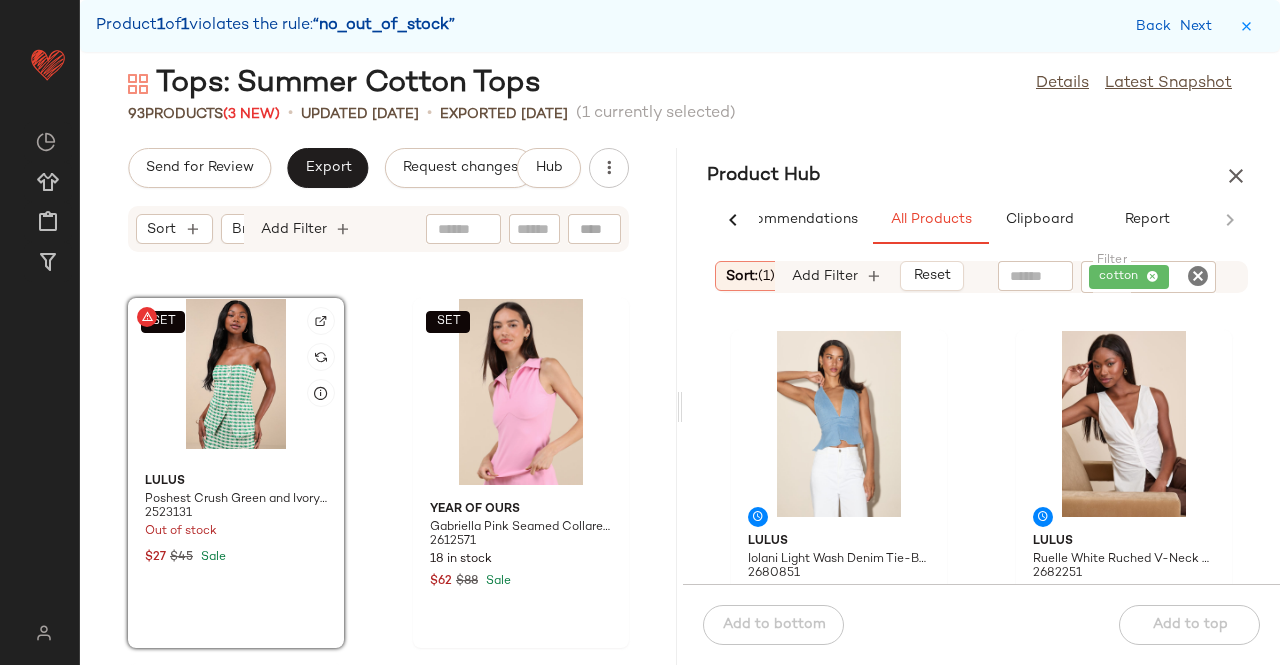 click on "SET" 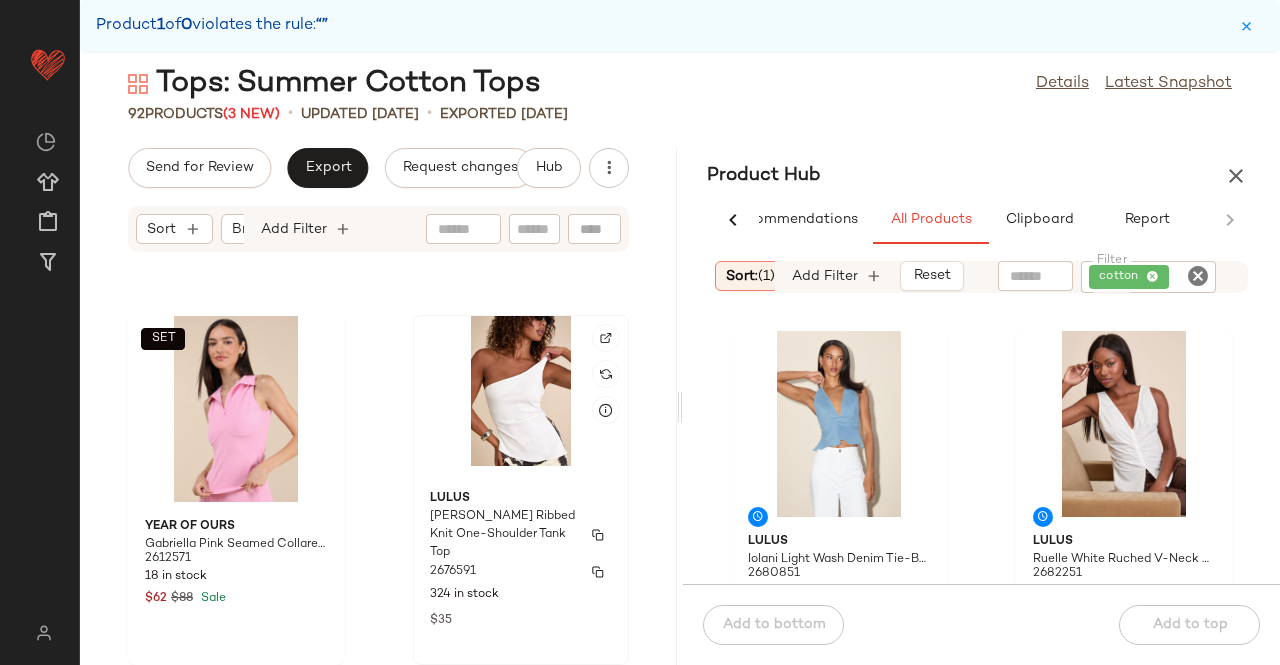 scroll, scrollTop: 16452, scrollLeft: 0, axis: vertical 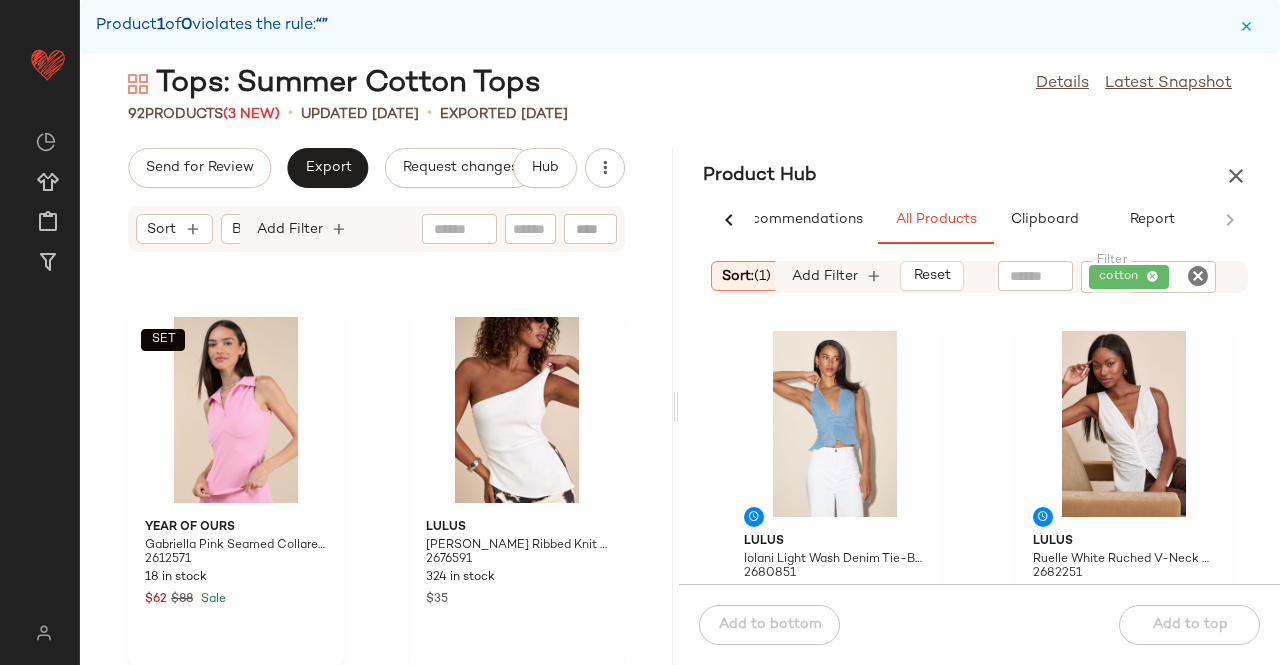 drag, startPoint x: 677, startPoint y: 660, endPoint x: 668, endPoint y: 602, distance: 58.694122 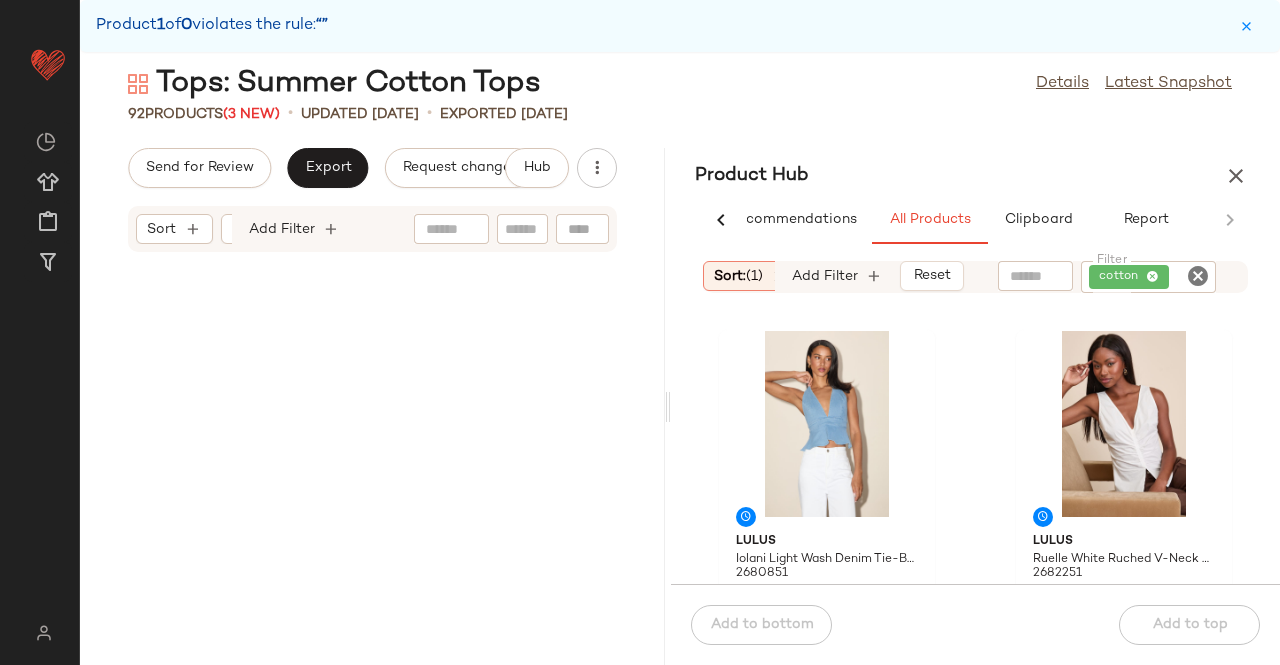 scroll, scrollTop: 0, scrollLeft: 0, axis: both 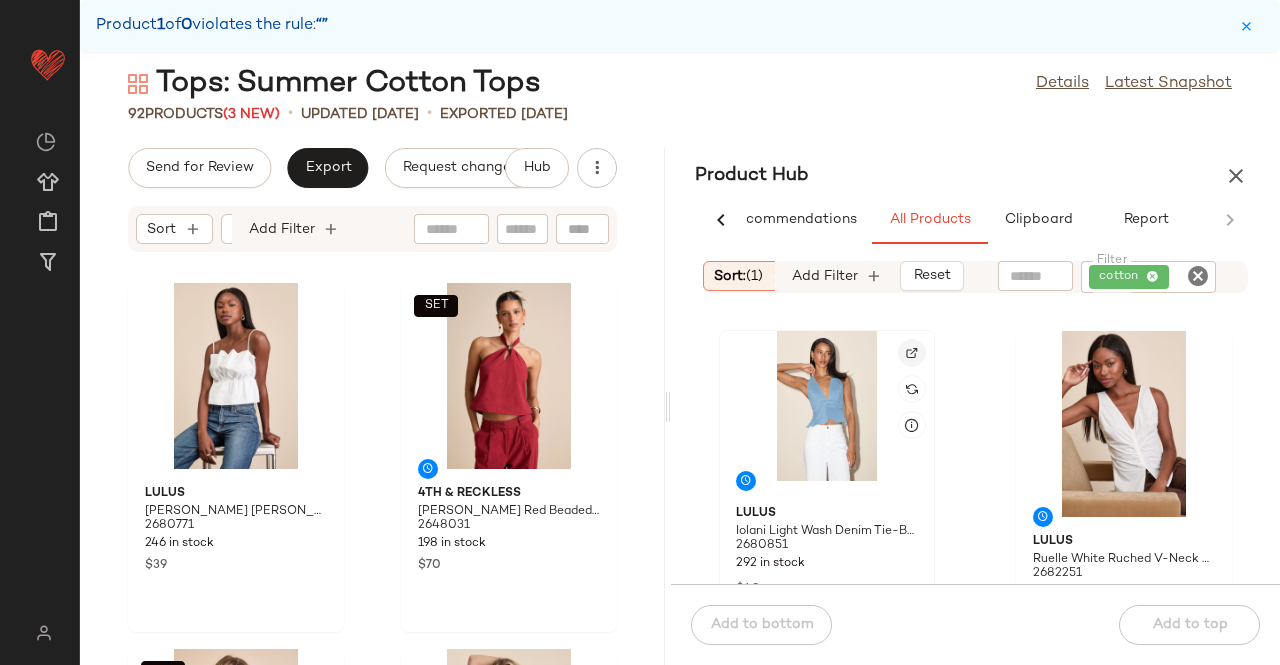 click at bounding box center (912, 353) 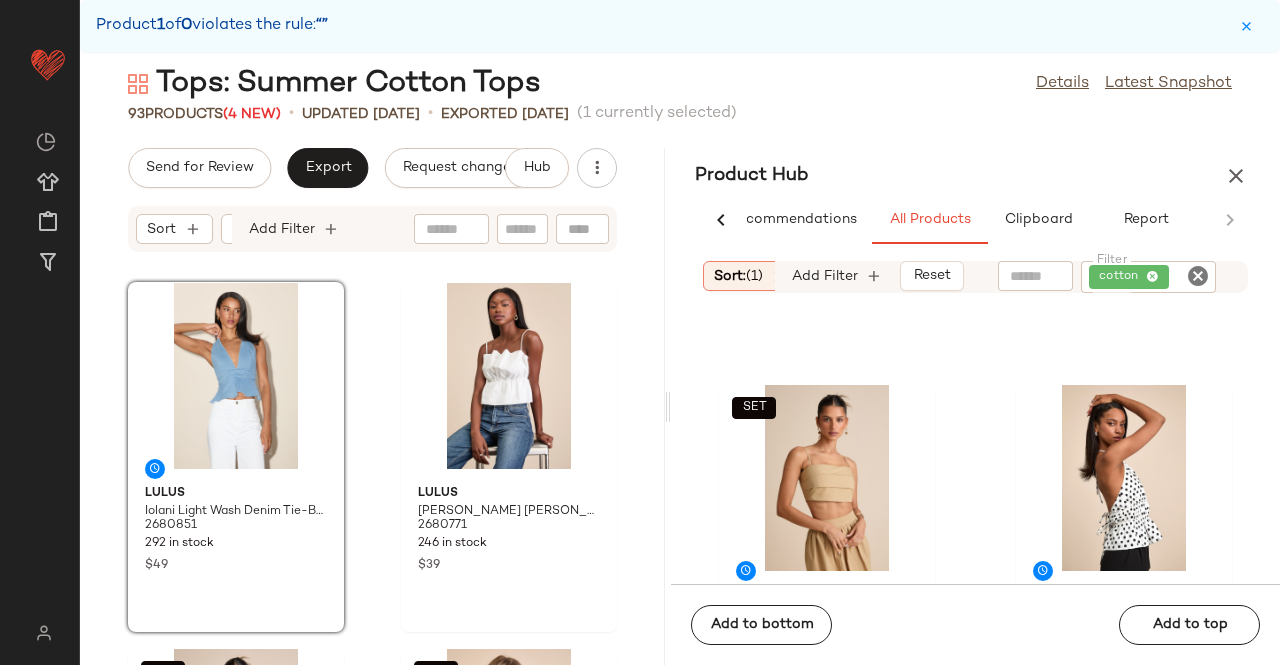 scroll, scrollTop: 316, scrollLeft: 0, axis: vertical 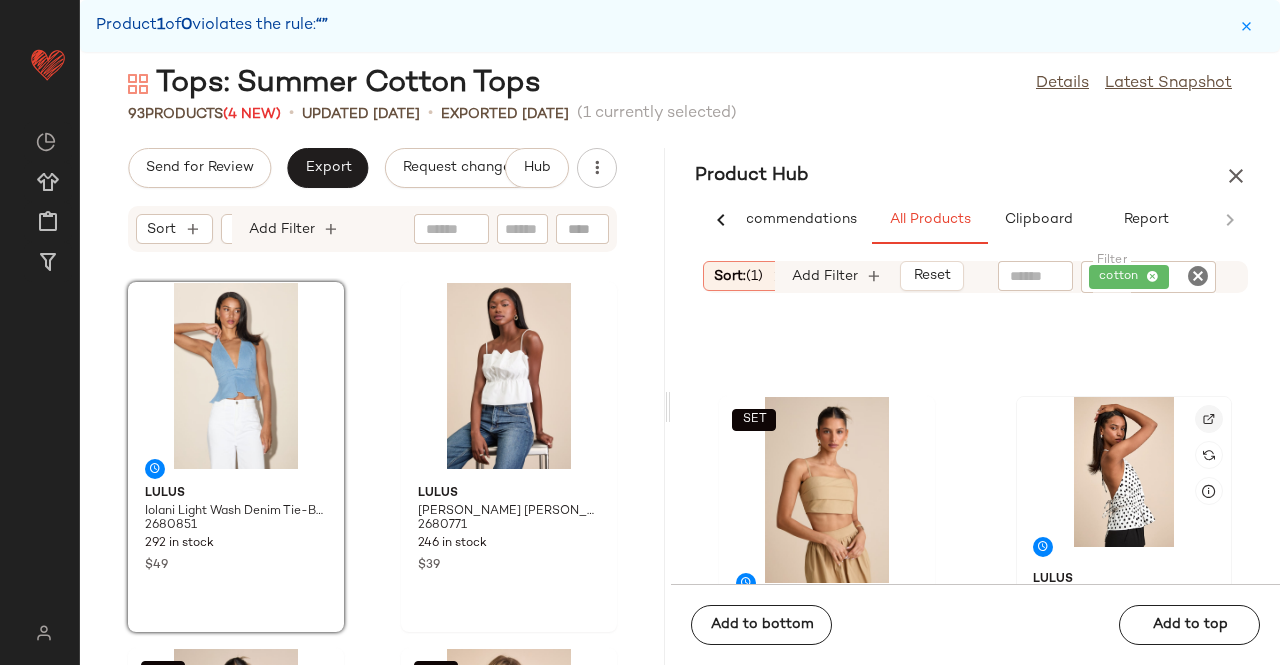 click 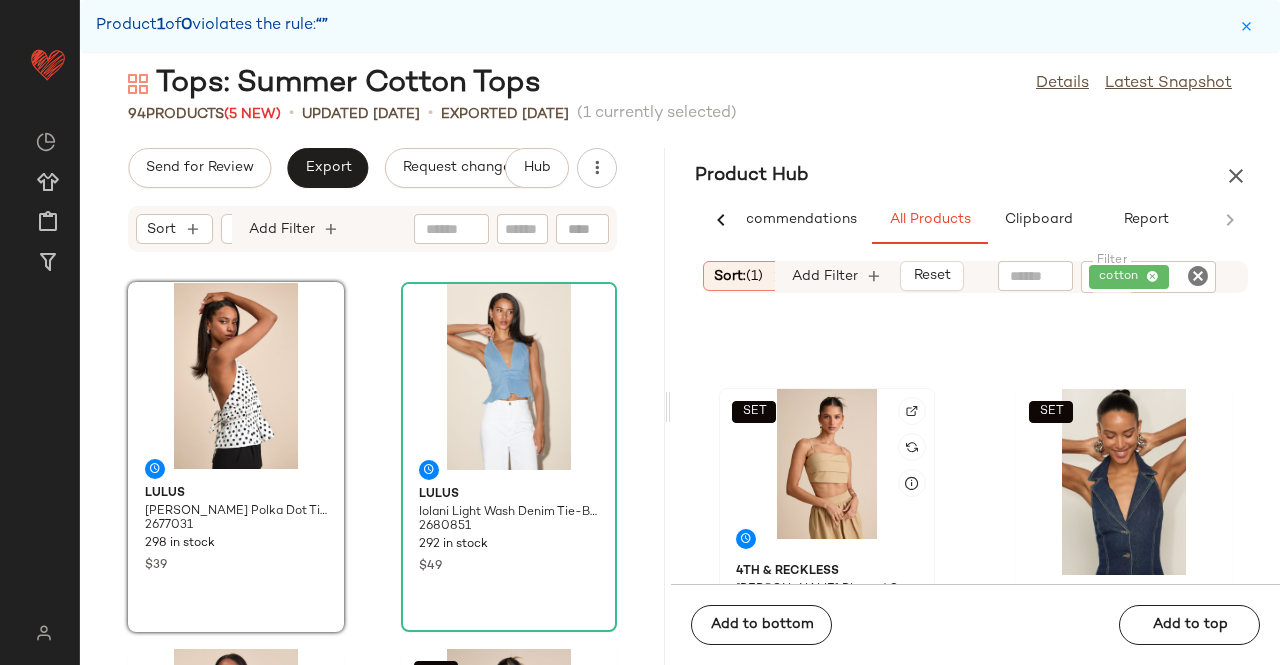 scroll, scrollTop: 316, scrollLeft: 0, axis: vertical 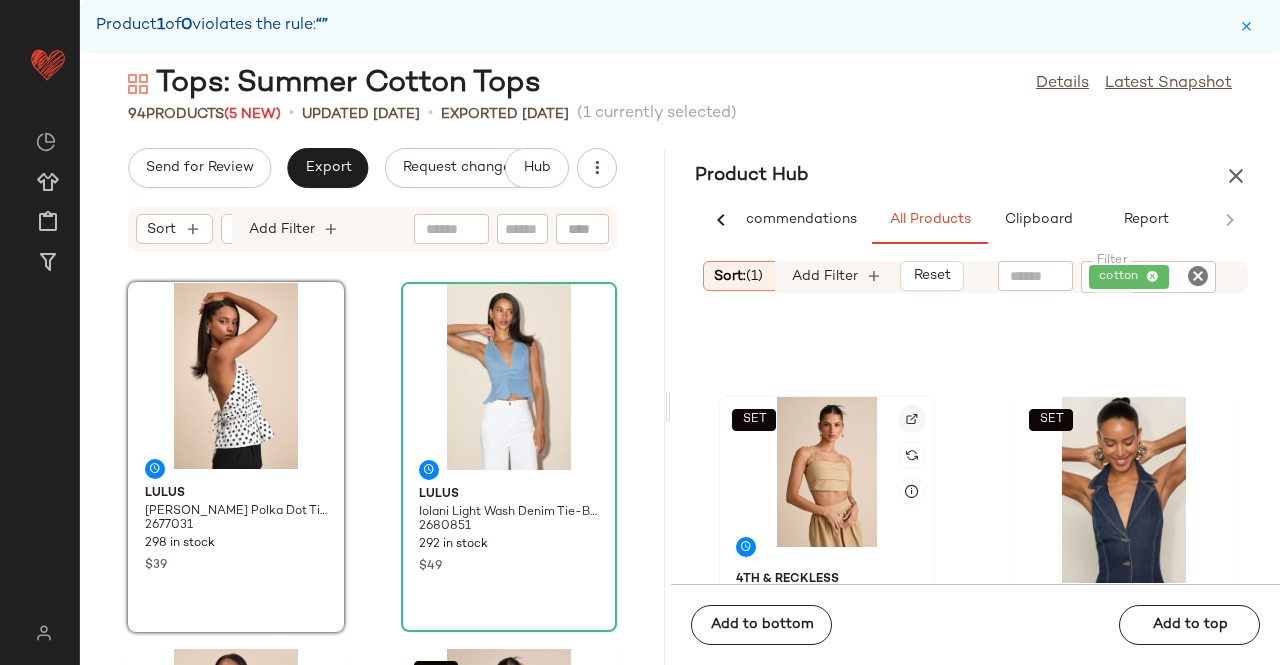 click at bounding box center (912, 419) 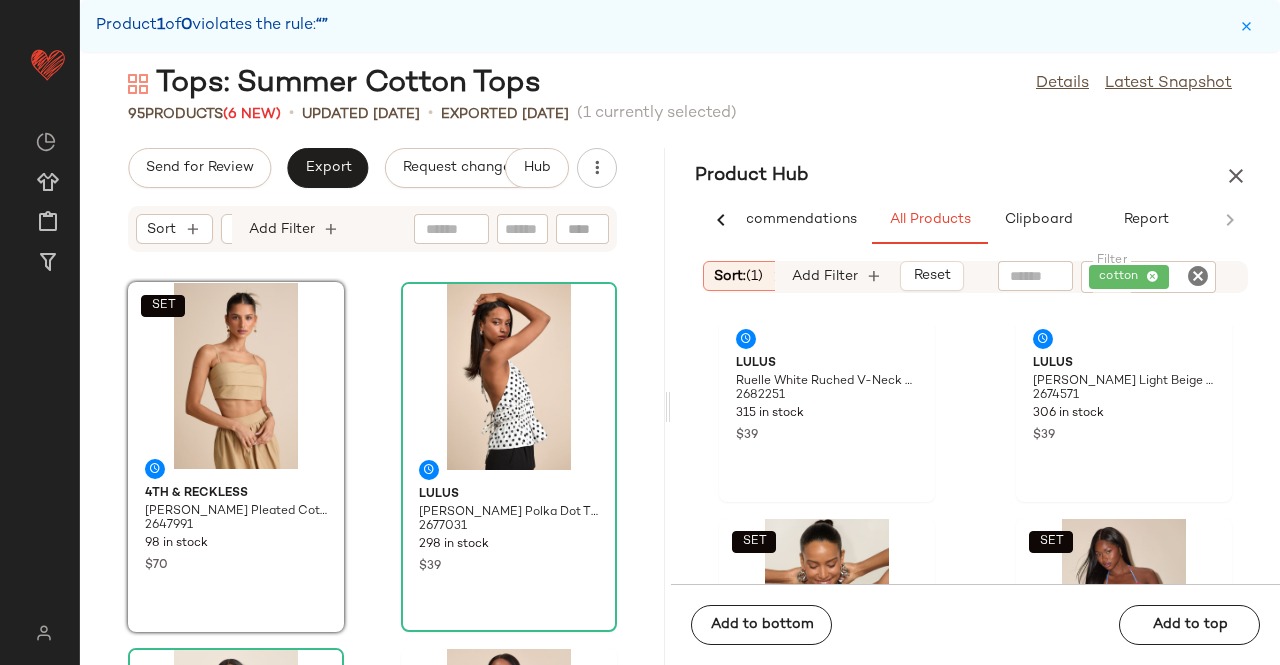 scroll, scrollTop: 0, scrollLeft: 0, axis: both 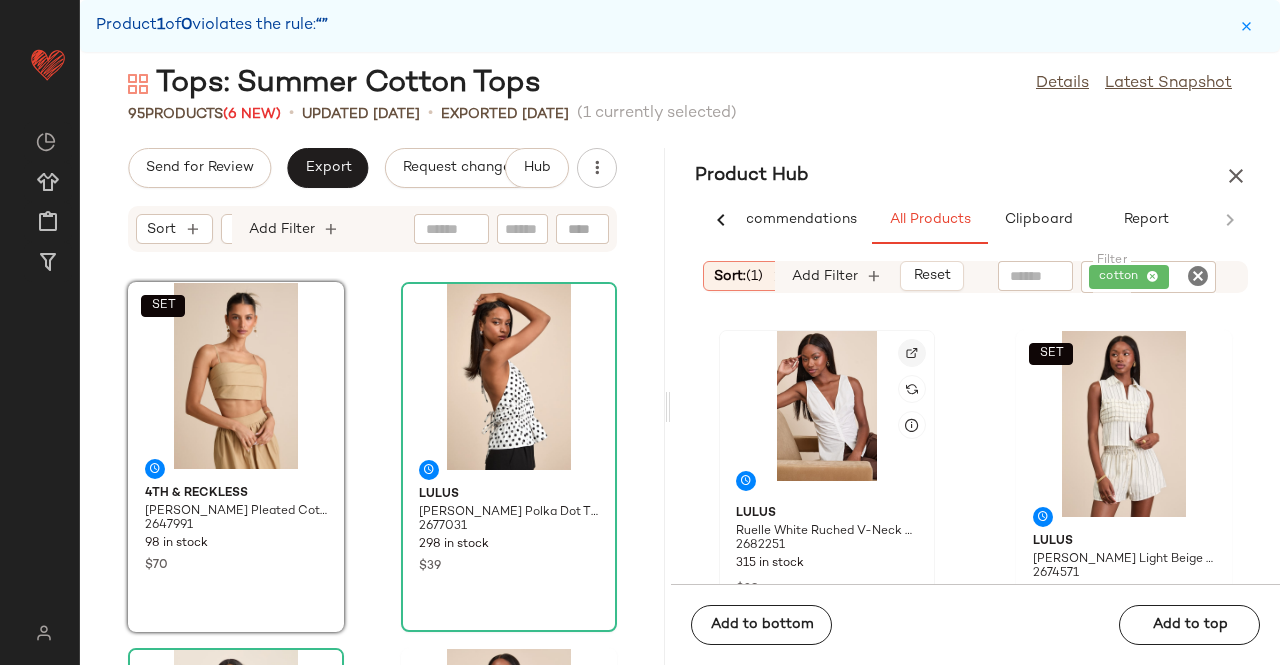 click 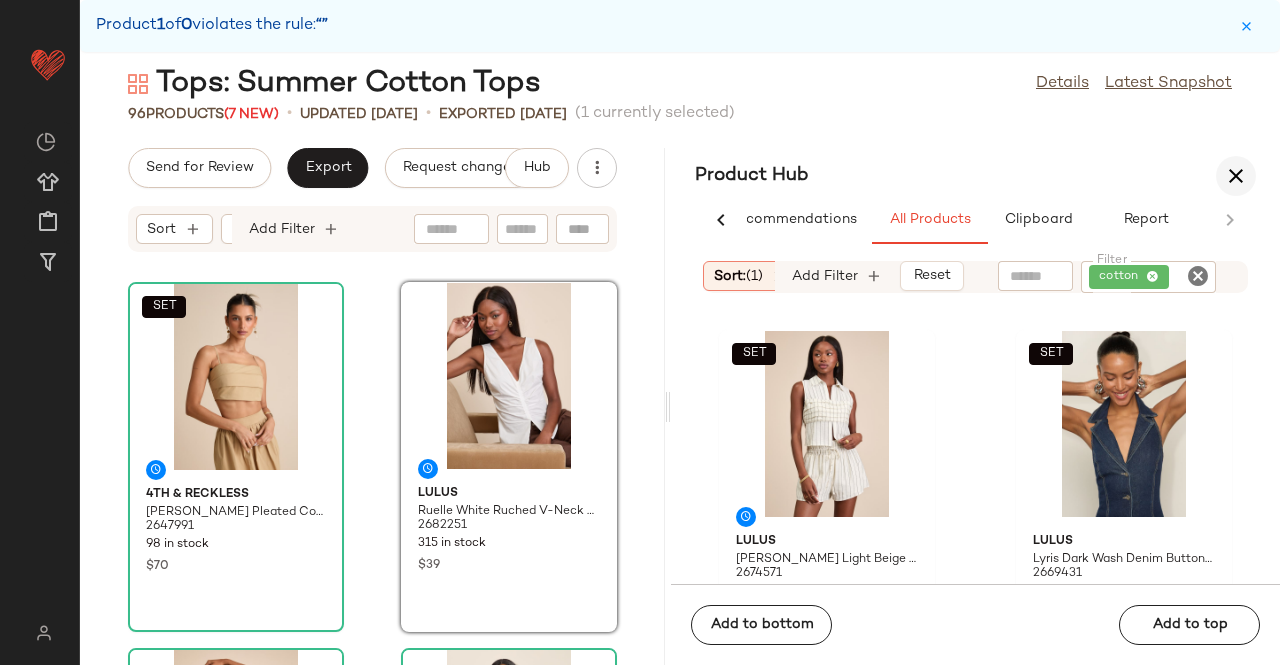 click at bounding box center (1236, 176) 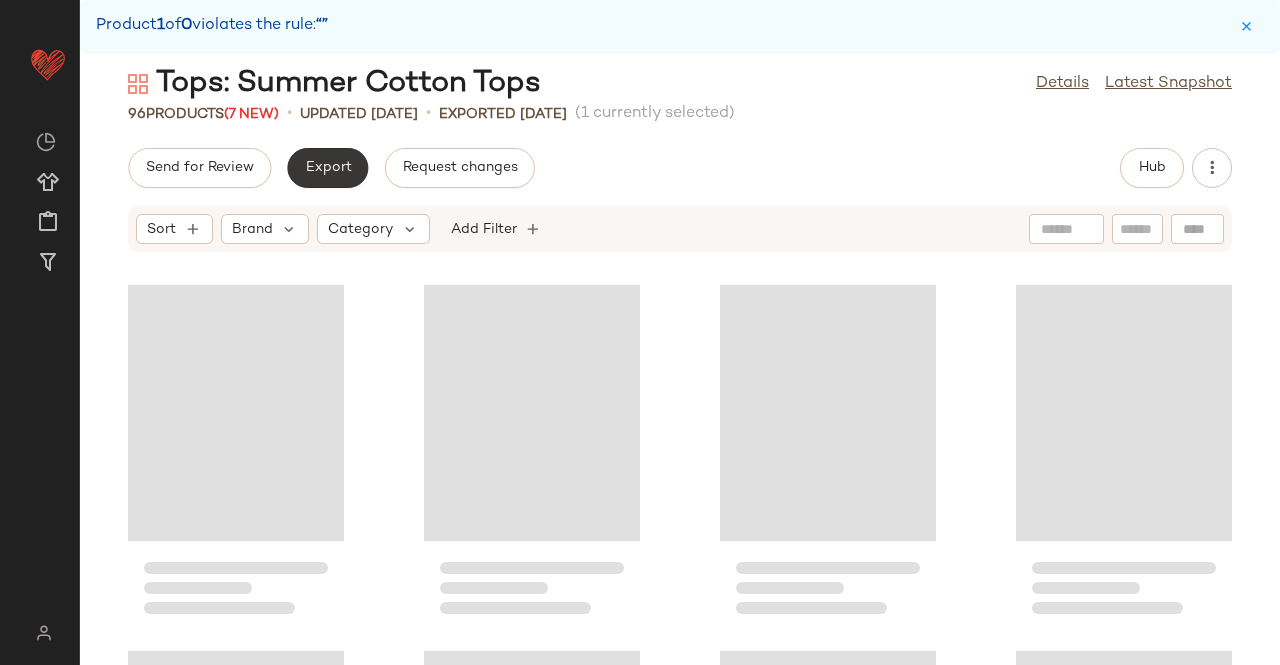 click on "Export" at bounding box center [327, 168] 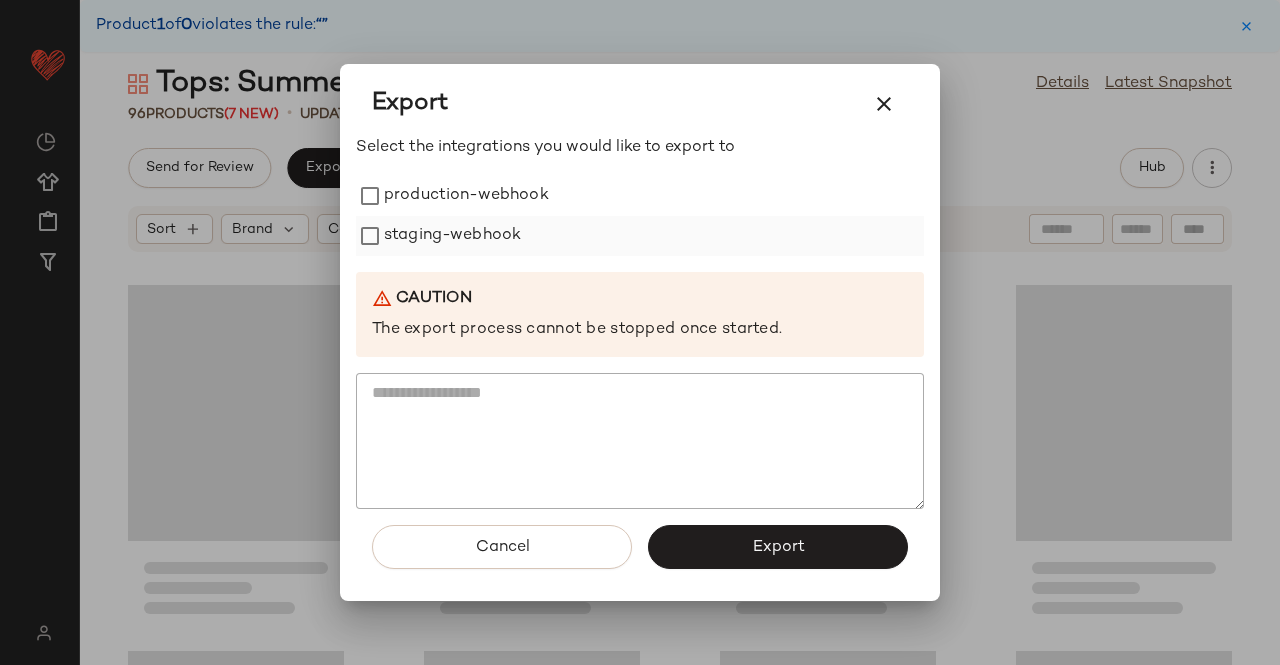 drag, startPoint x: 470, startPoint y: 274, endPoint x: 452, endPoint y: 233, distance: 44.777225 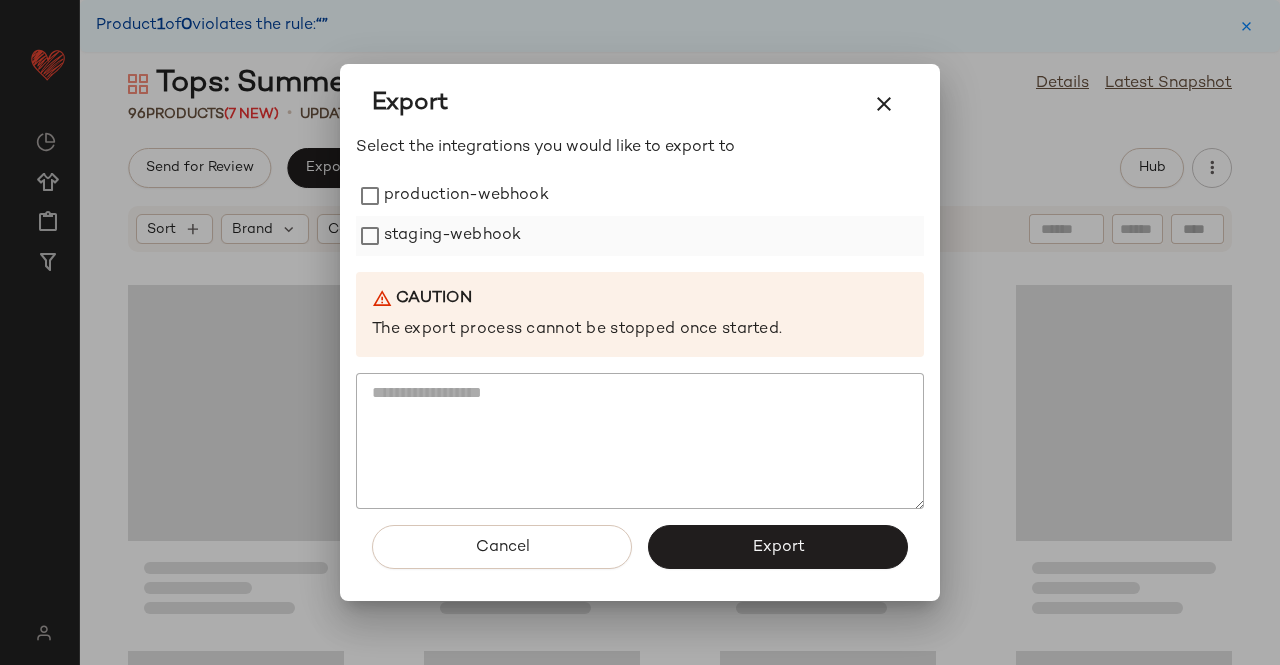 click on "Select the integrations you would like to export to production-webhook staging-webhook Caution The export process cannot be stopped once started." at bounding box center [640, 323] 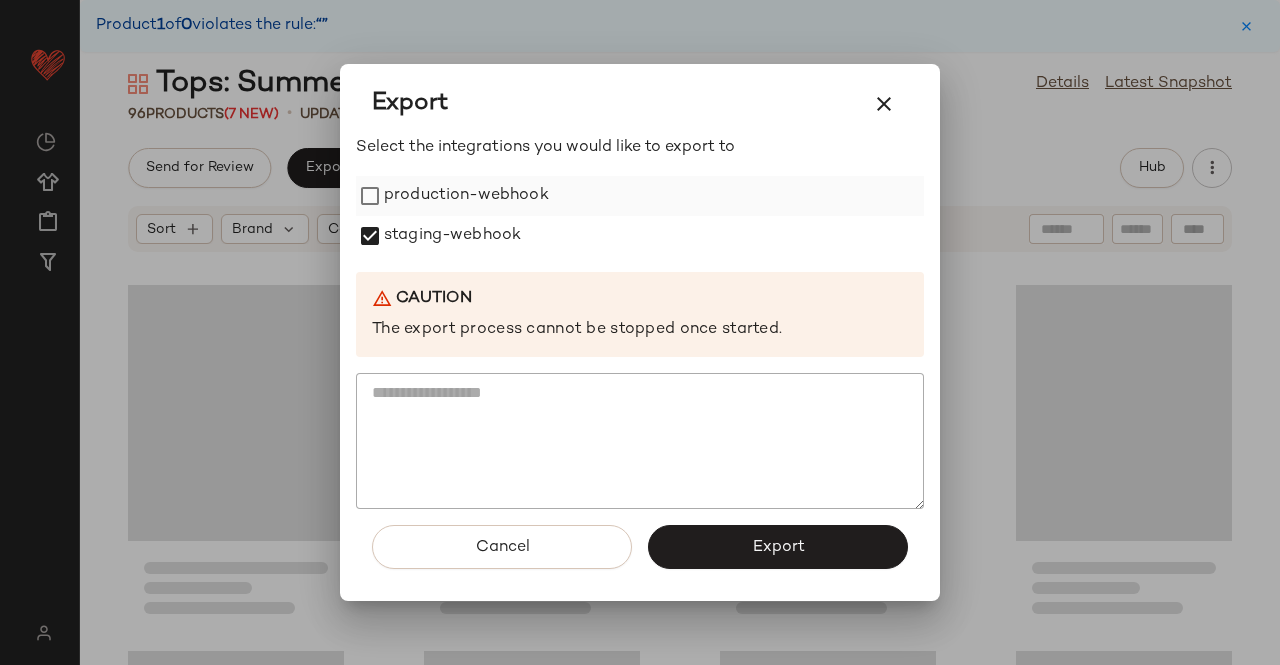 click on "production-webhook" at bounding box center (466, 196) 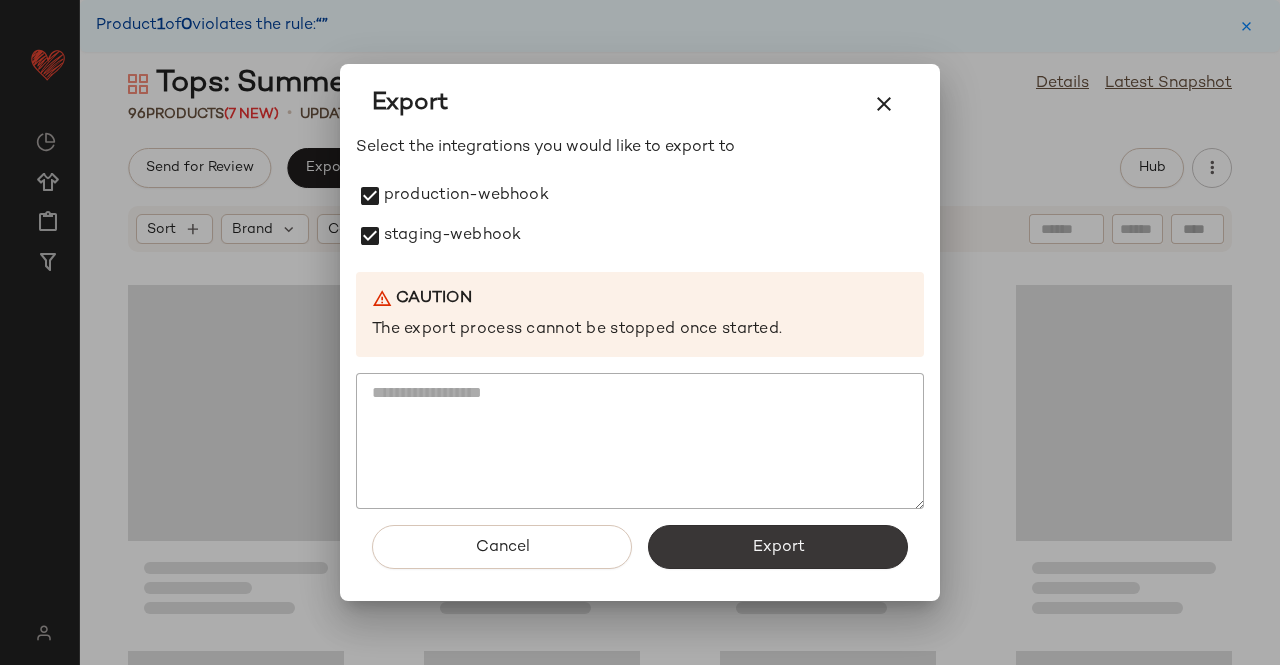 click on "Export" at bounding box center [778, 547] 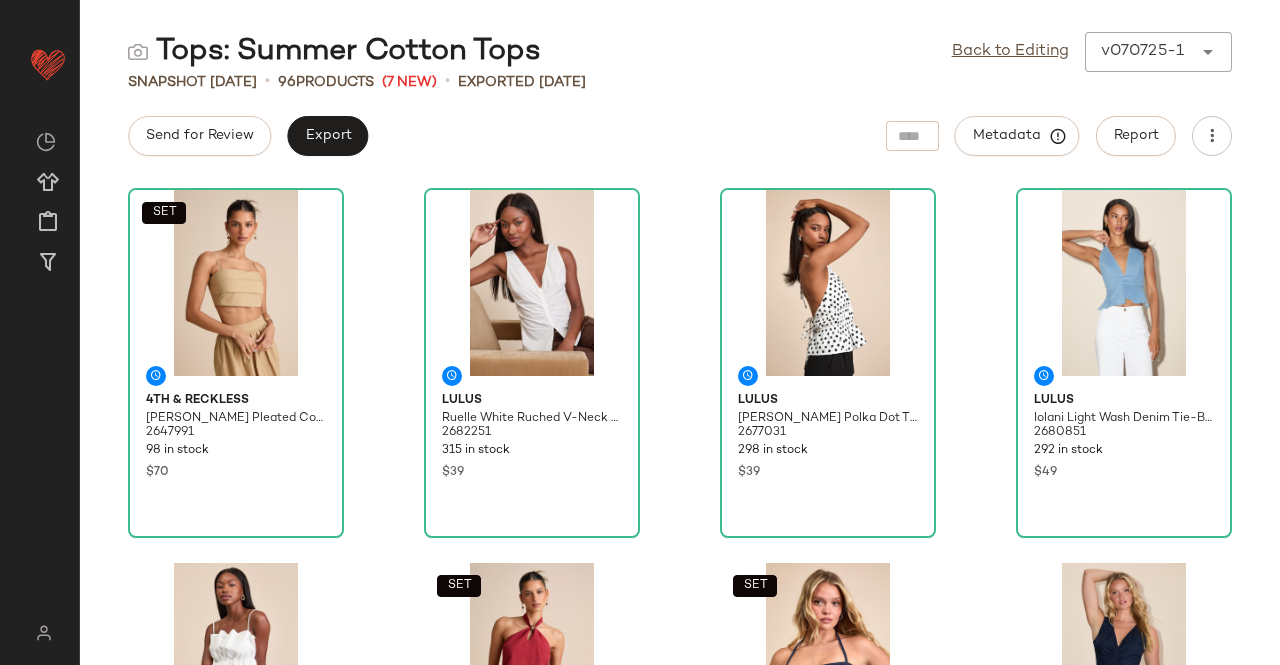 click on "Snapshot Jul 7th  •  96  Products   (7 New)   •  Exported Jul 7th" 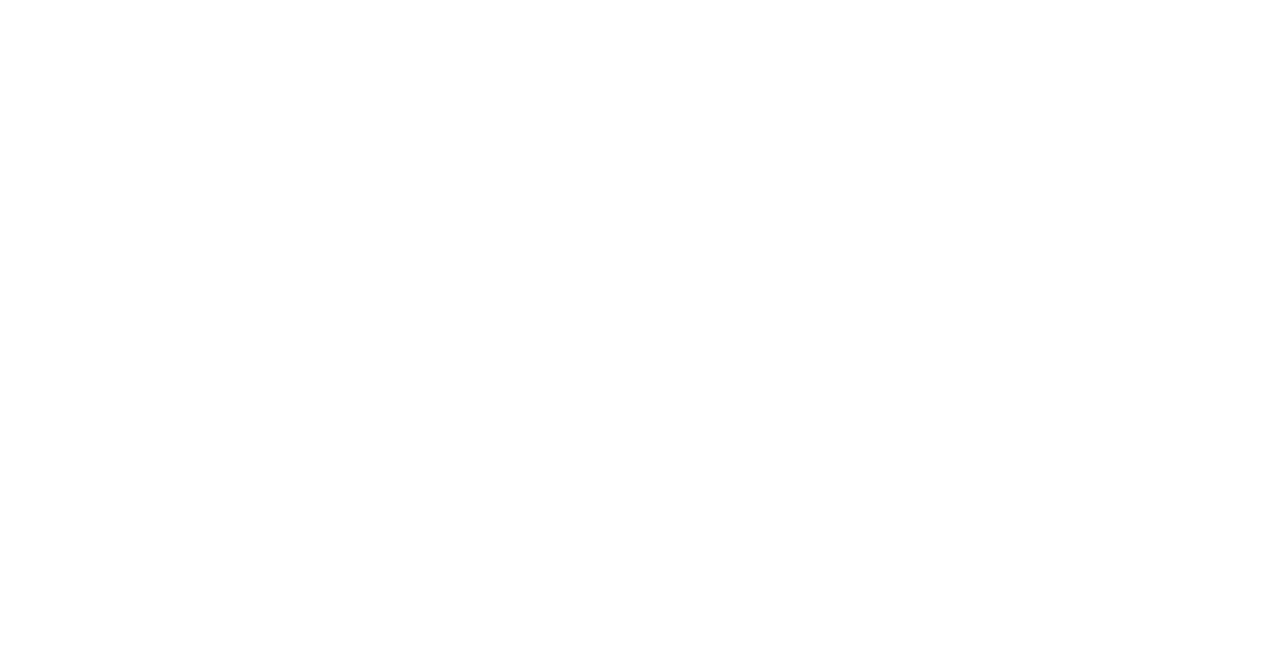 scroll, scrollTop: 0, scrollLeft: 0, axis: both 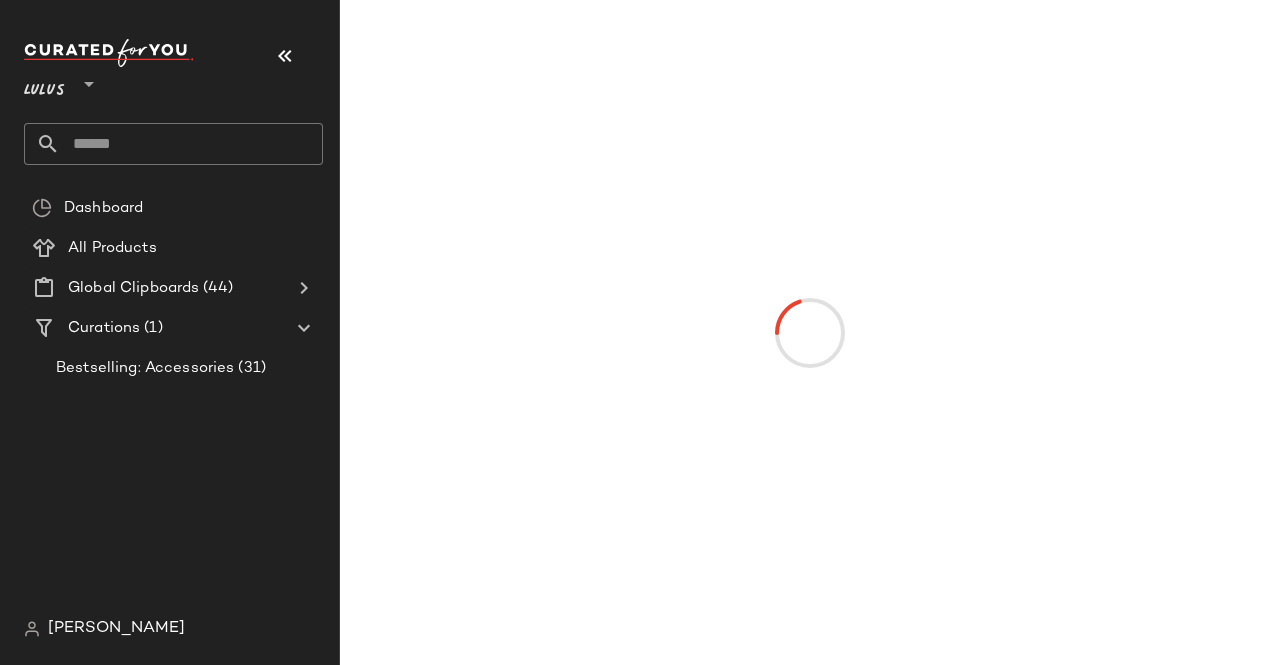 click at bounding box center [285, 56] 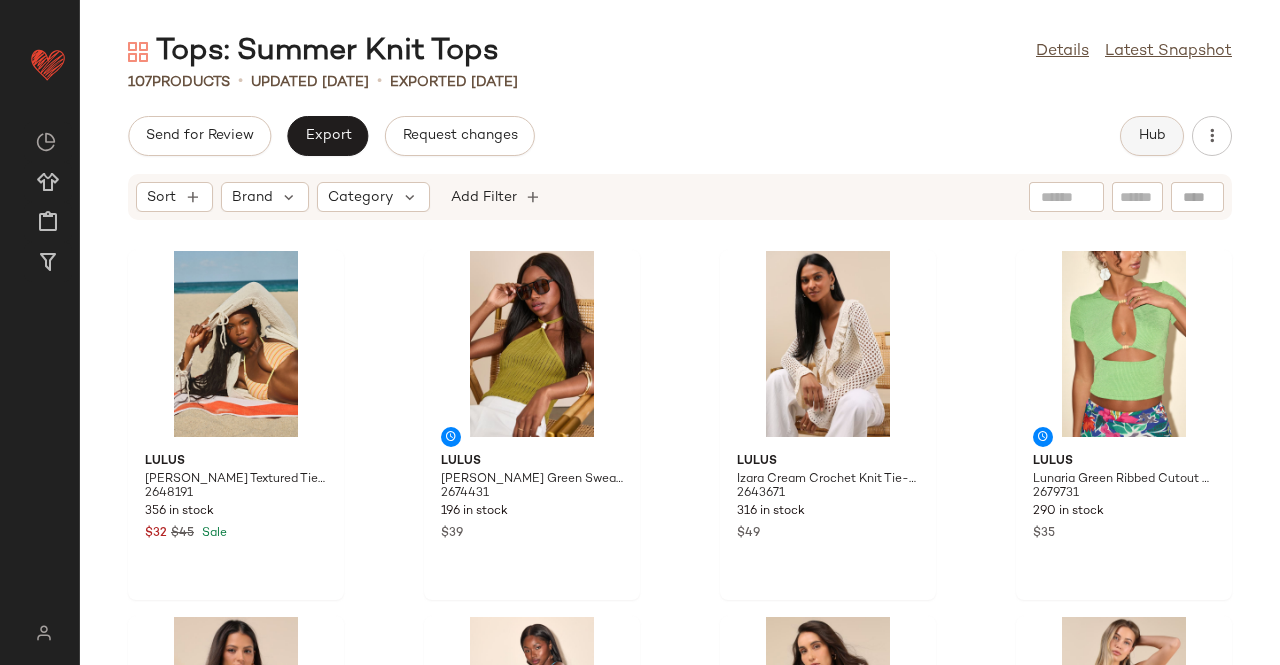 click on "Hub" at bounding box center (1152, 136) 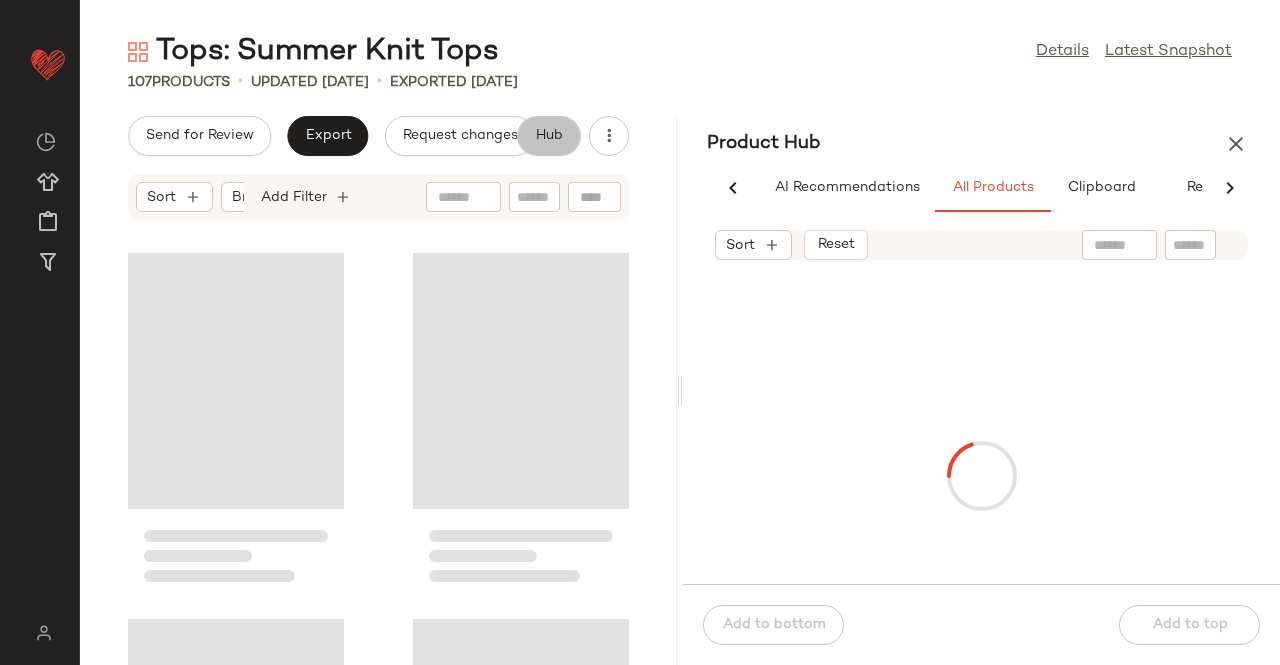 scroll, scrollTop: 0, scrollLeft: 54, axis: horizontal 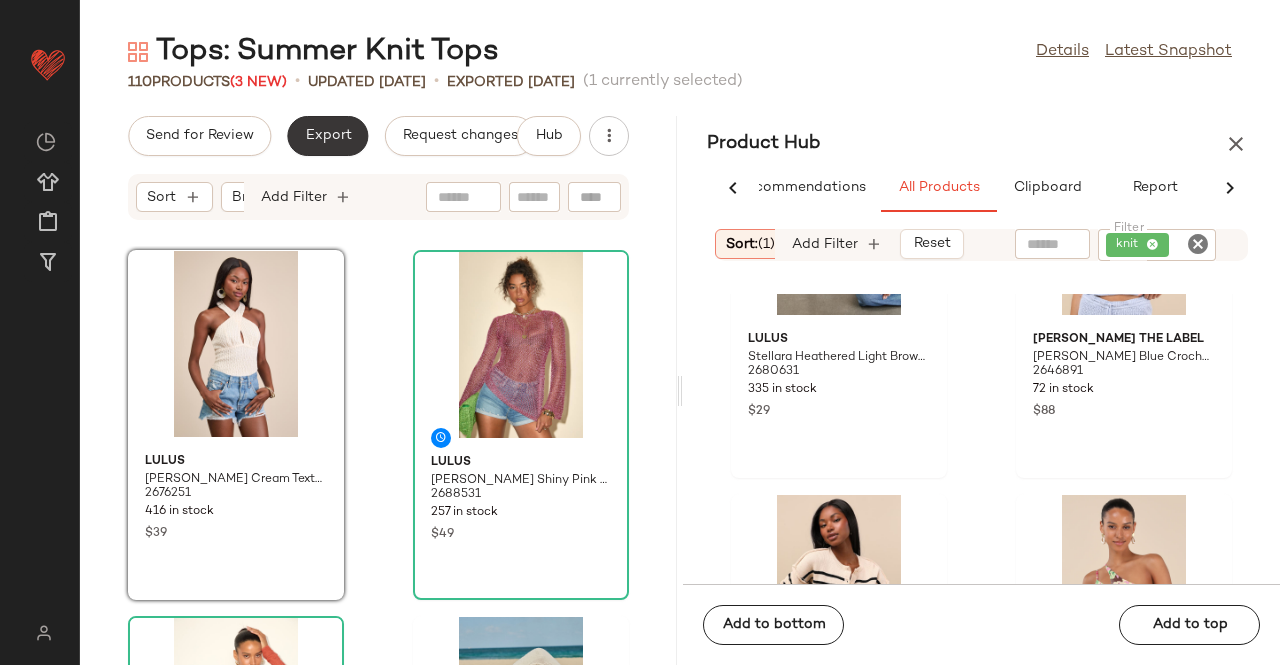 click on "Export" 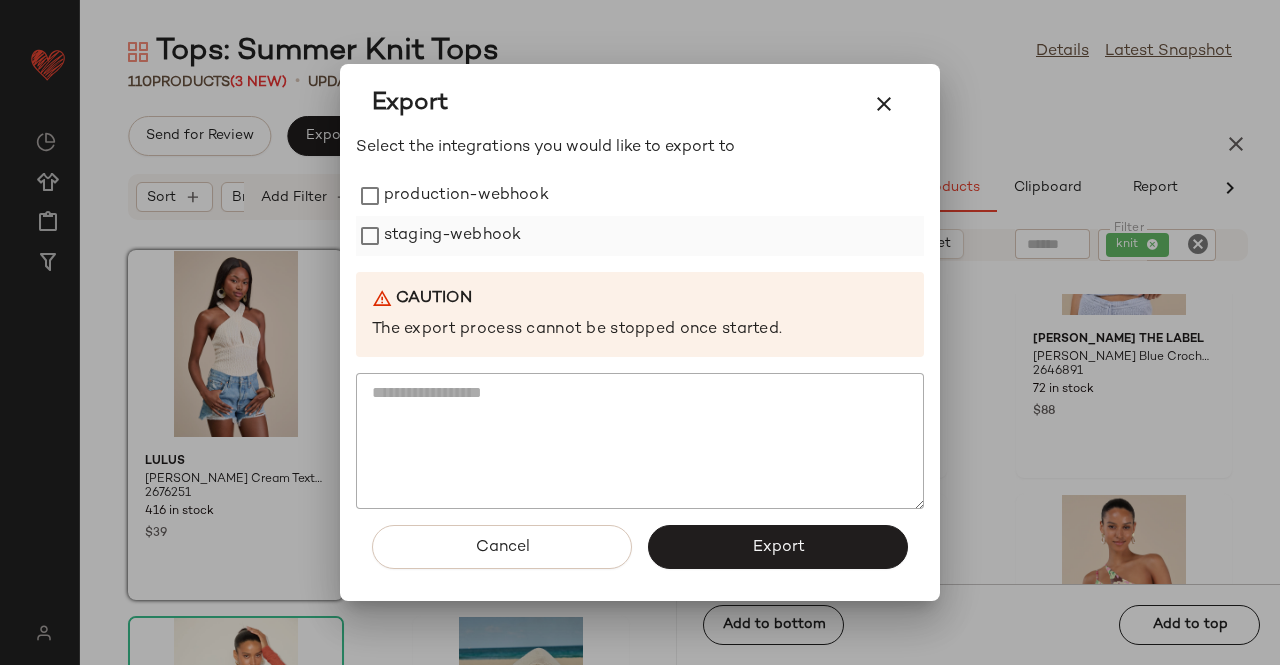 drag, startPoint x: 446, startPoint y: 185, endPoint x: 410, endPoint y: 241, distance: 66.573265 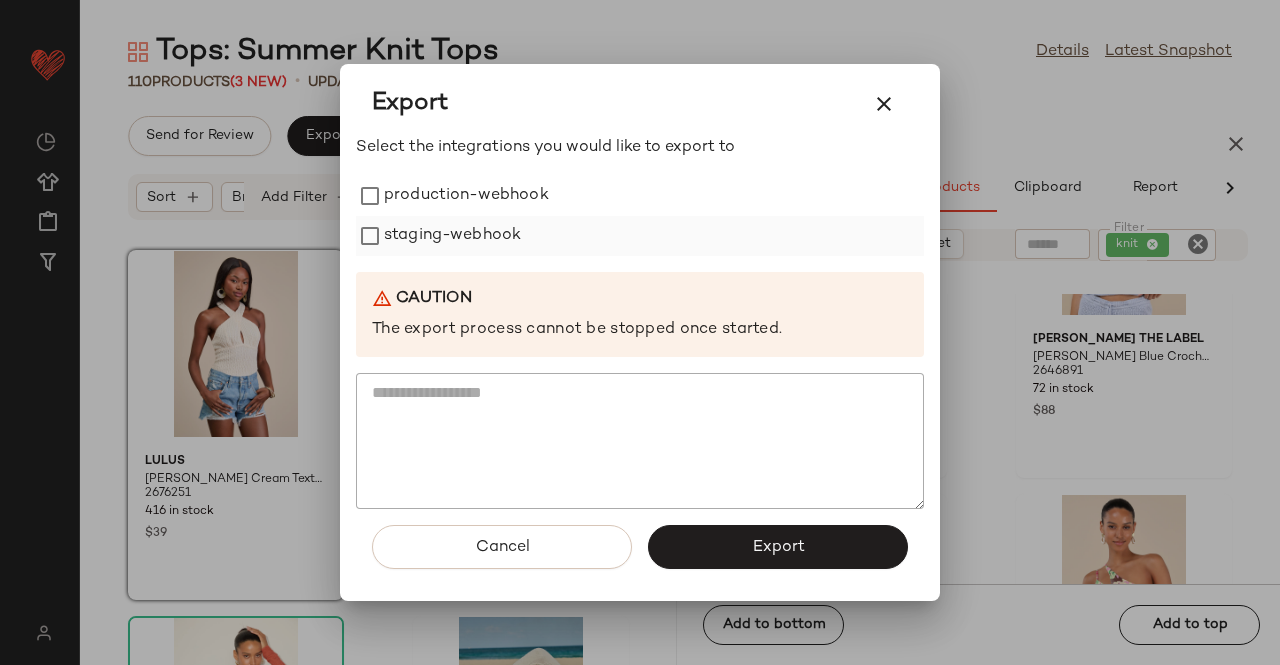 click on "production-webhook" at bounding box center [466, 196] 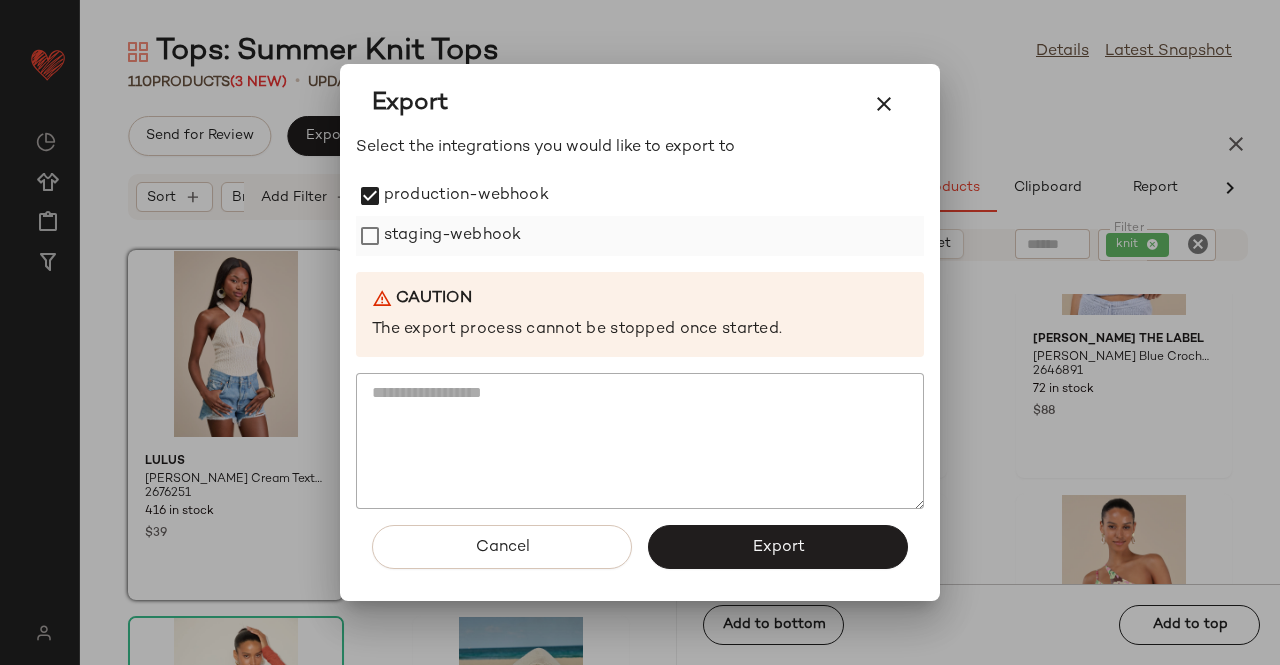 click on "staging-webhook" at bounding box center [452, 236] 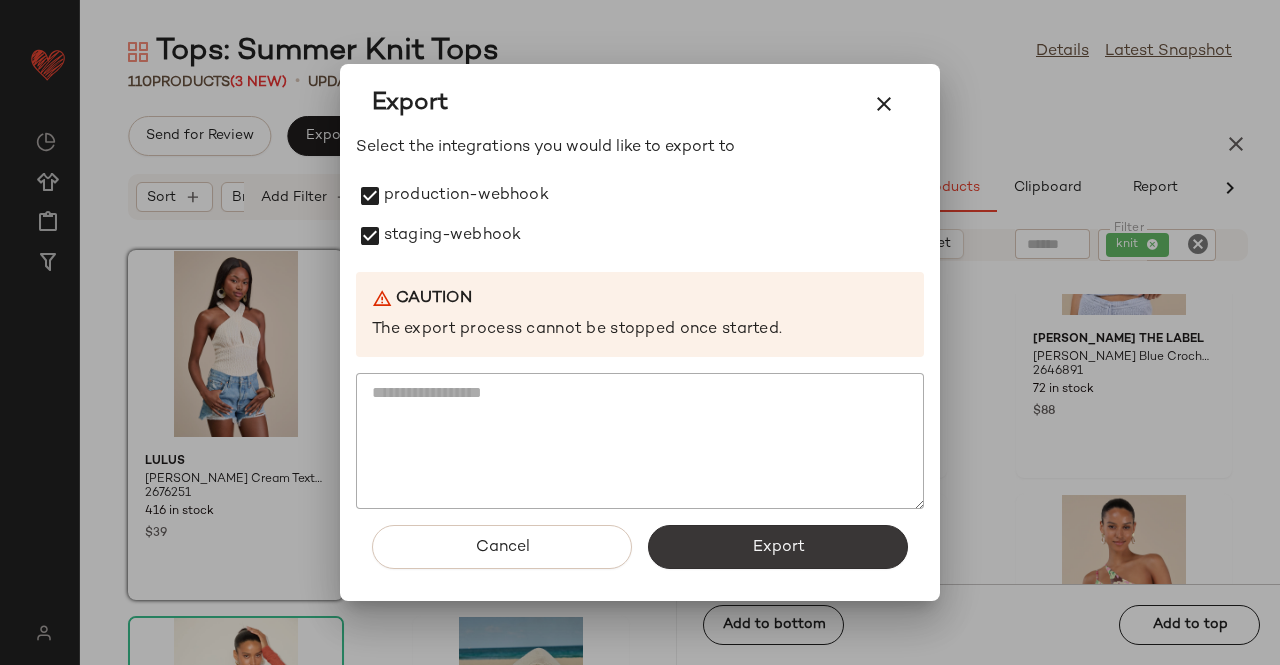 click on "Export" at bounding box center [778, 547] 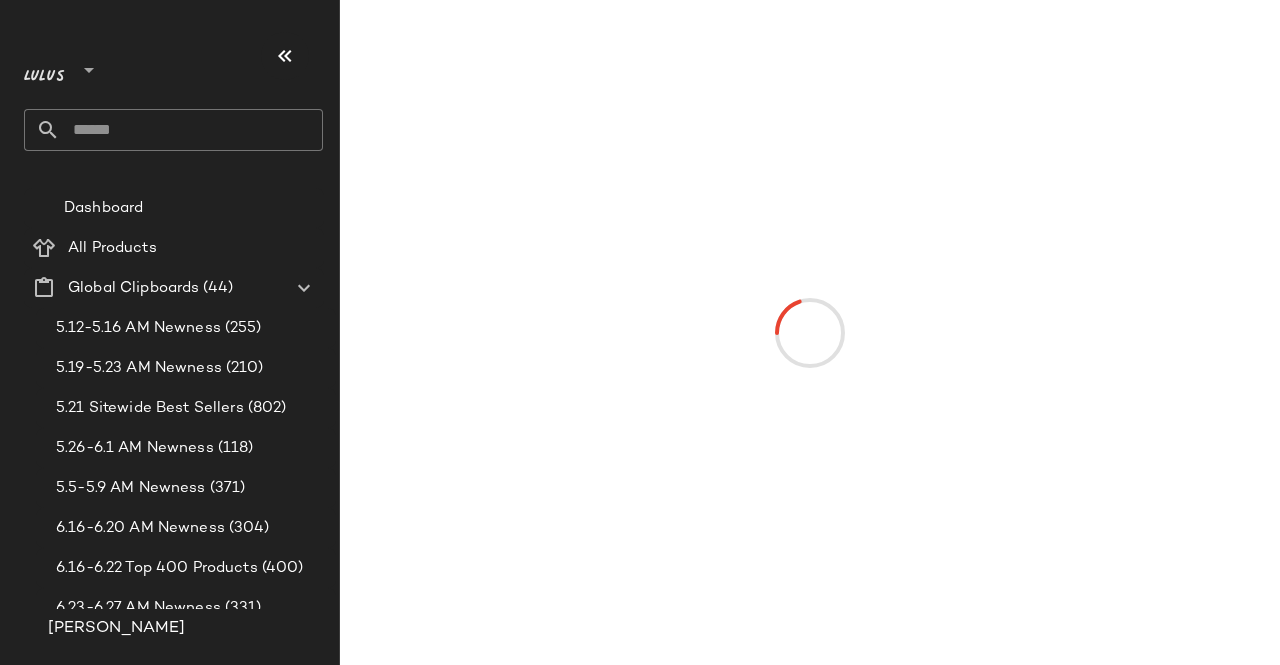 scroll, scrollTop: 0, scrollLeft: 0, axis: both 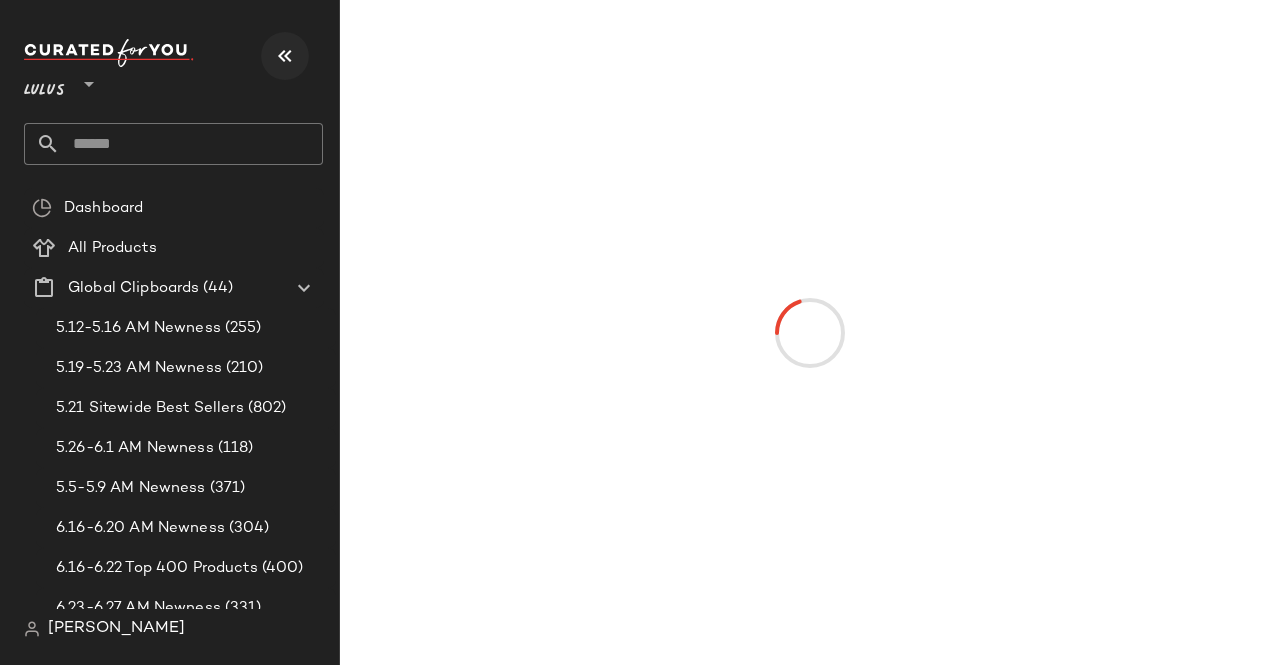 click at bounding box center (285, 56) 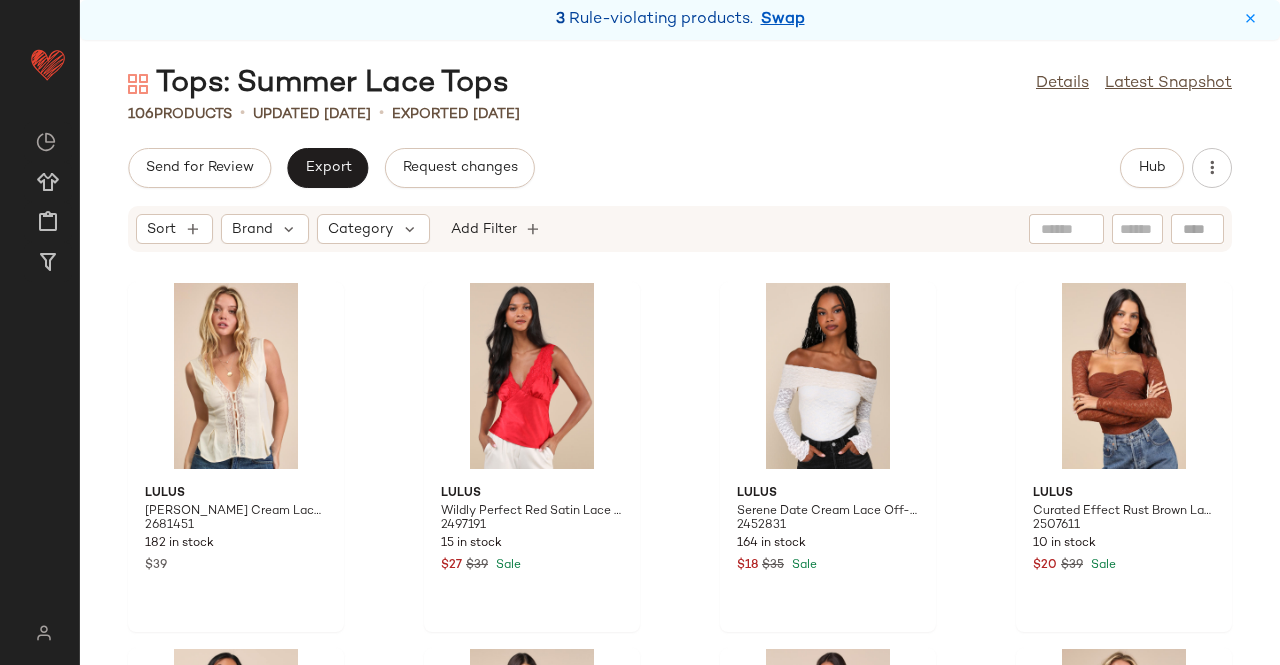 click on "Swap" at bounding box center [783, 20] 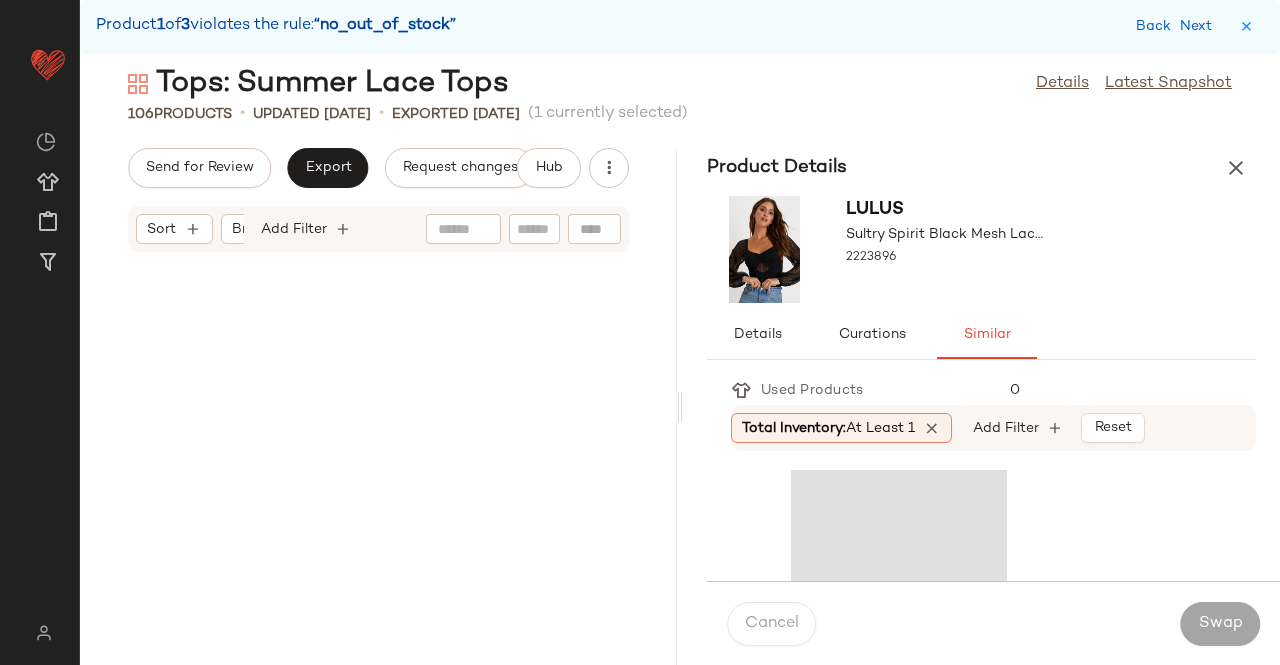scroll, scrollTop: 4392, scrollLeft: 0, axis: vertical 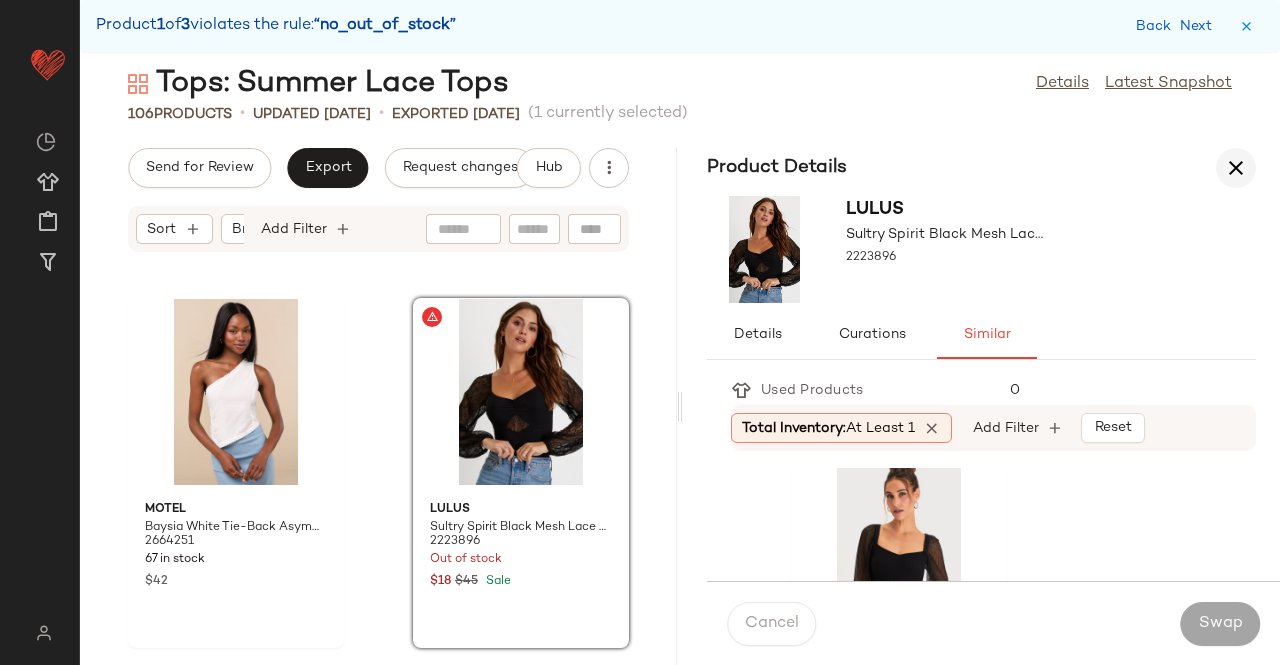 click at bounding box center [1236, 168] 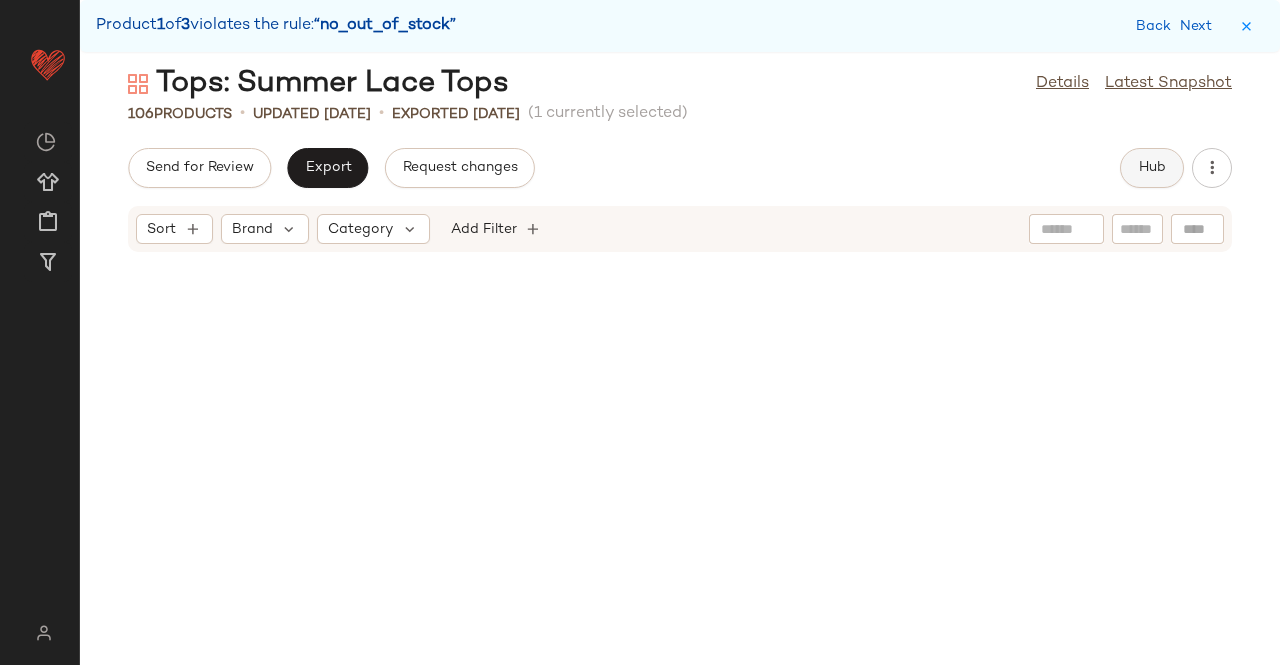 click on "Hub" at bounding box center [1152, 168] 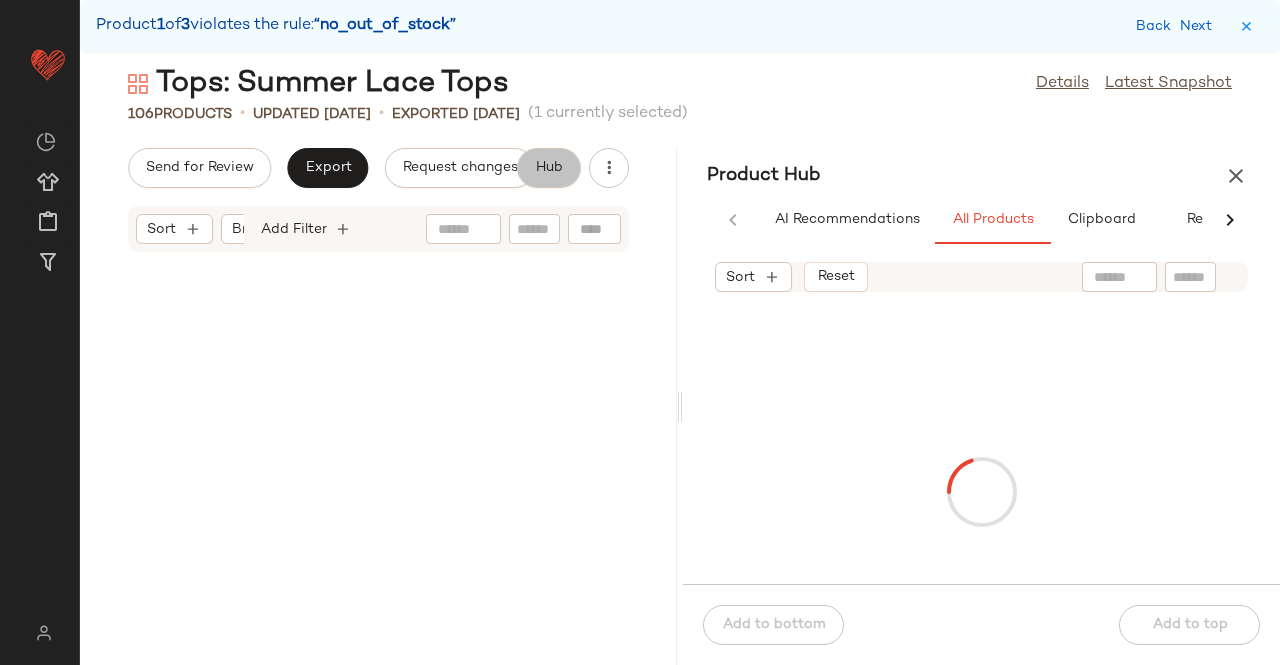 scroll, scrollTop: 5490, scrollLeft: 0, axis: vertical 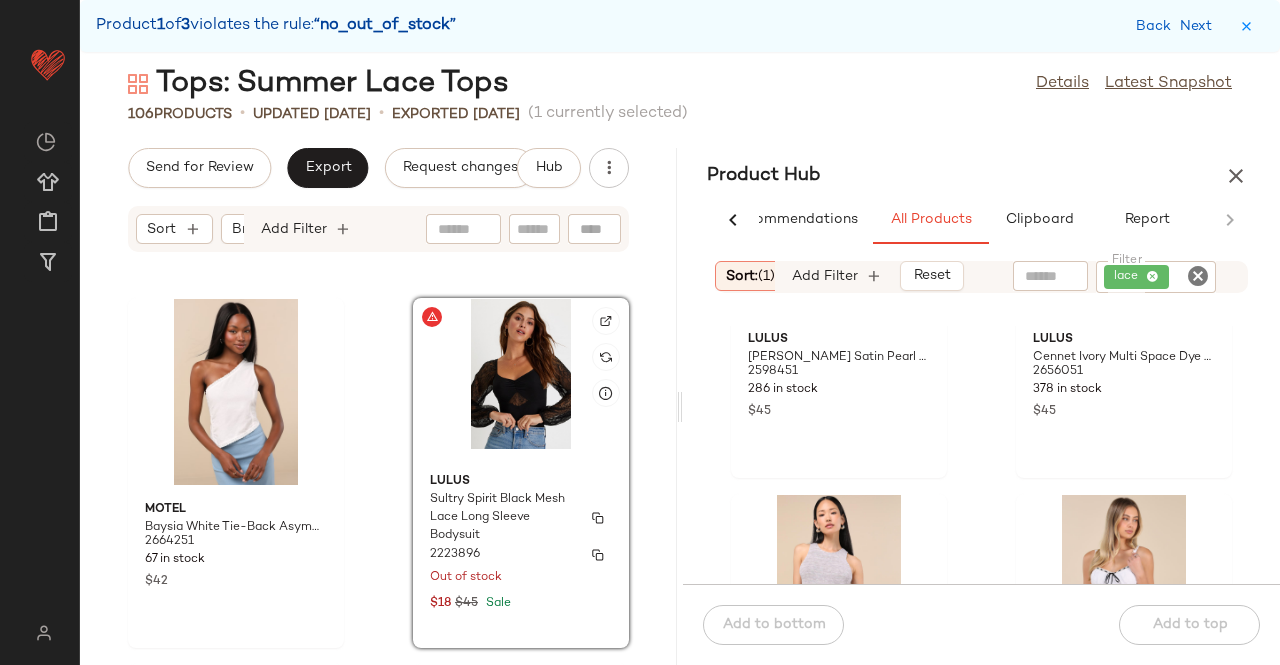 click on "Lulus Sultry Spirit Black Mesh Lace Long Sleeve Bodysuit 2223896 Out of stock $18 $45 Sale" 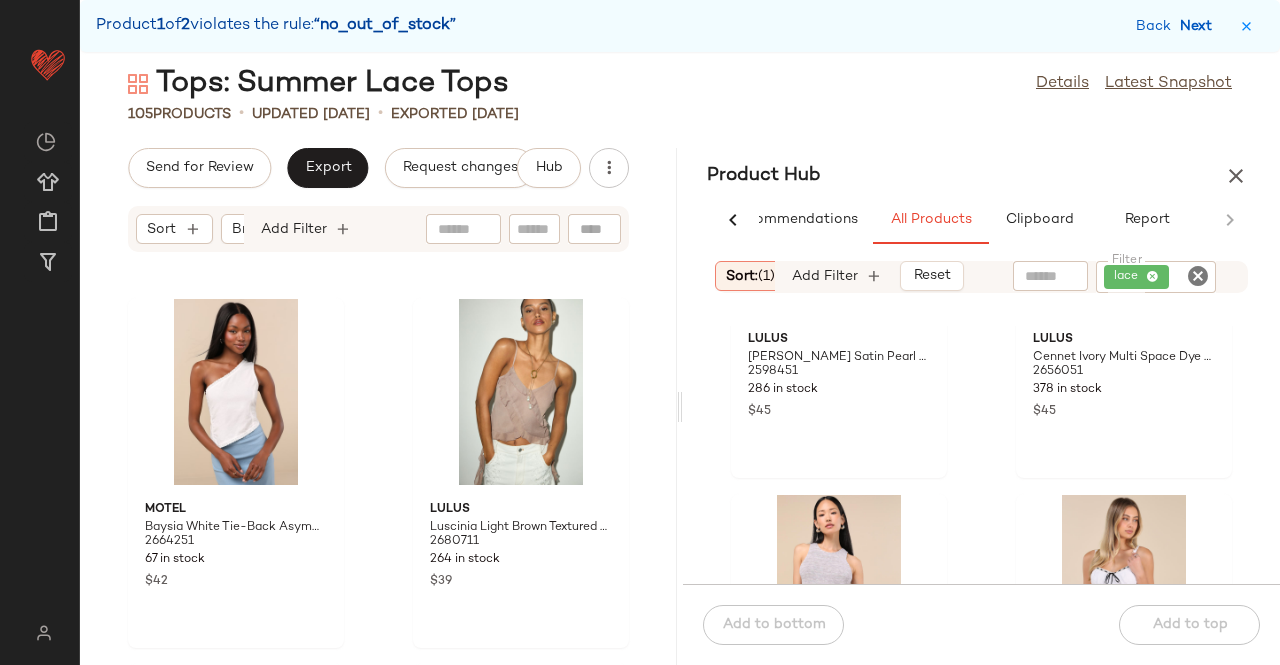 click on "Next" at bounding box center (1200, 26) 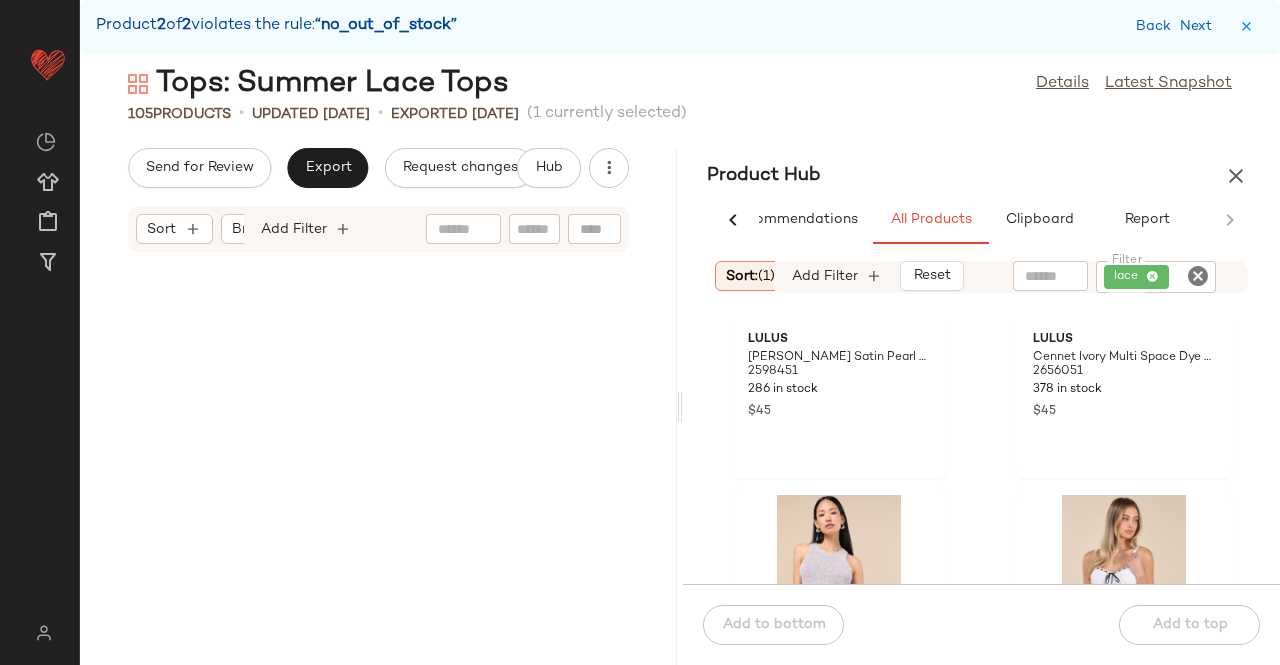 scroll, scrollTop: 17568, scrollLeft: 0, axis: vertical 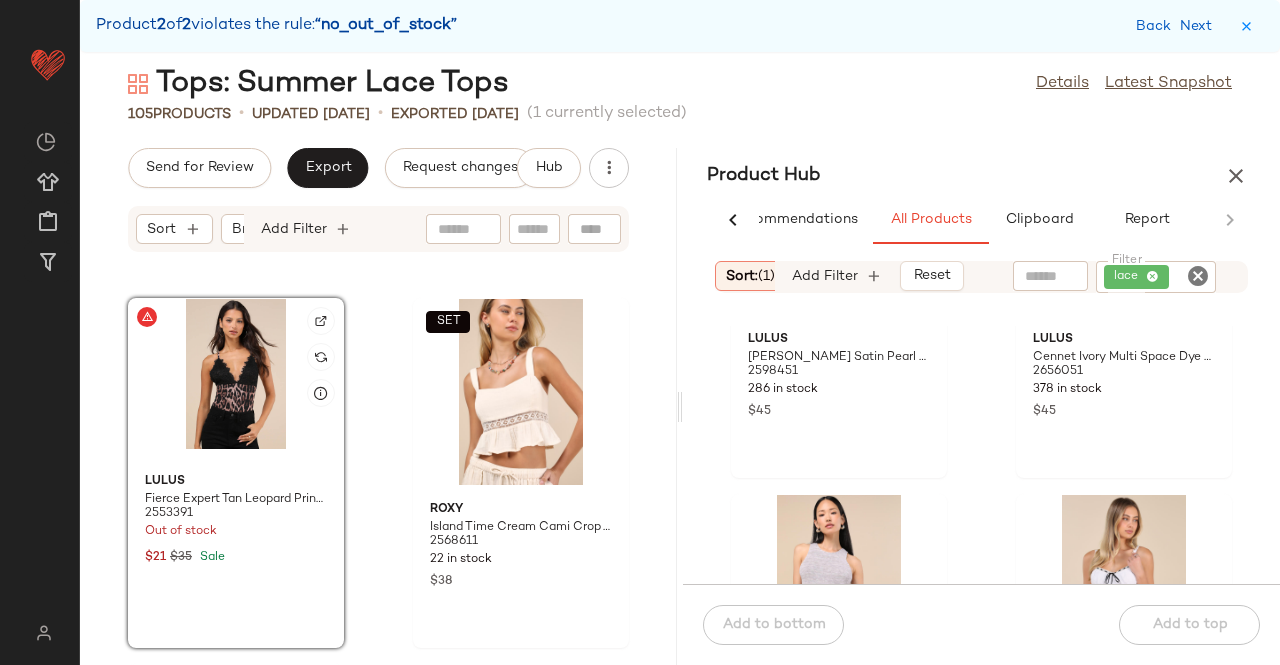 click 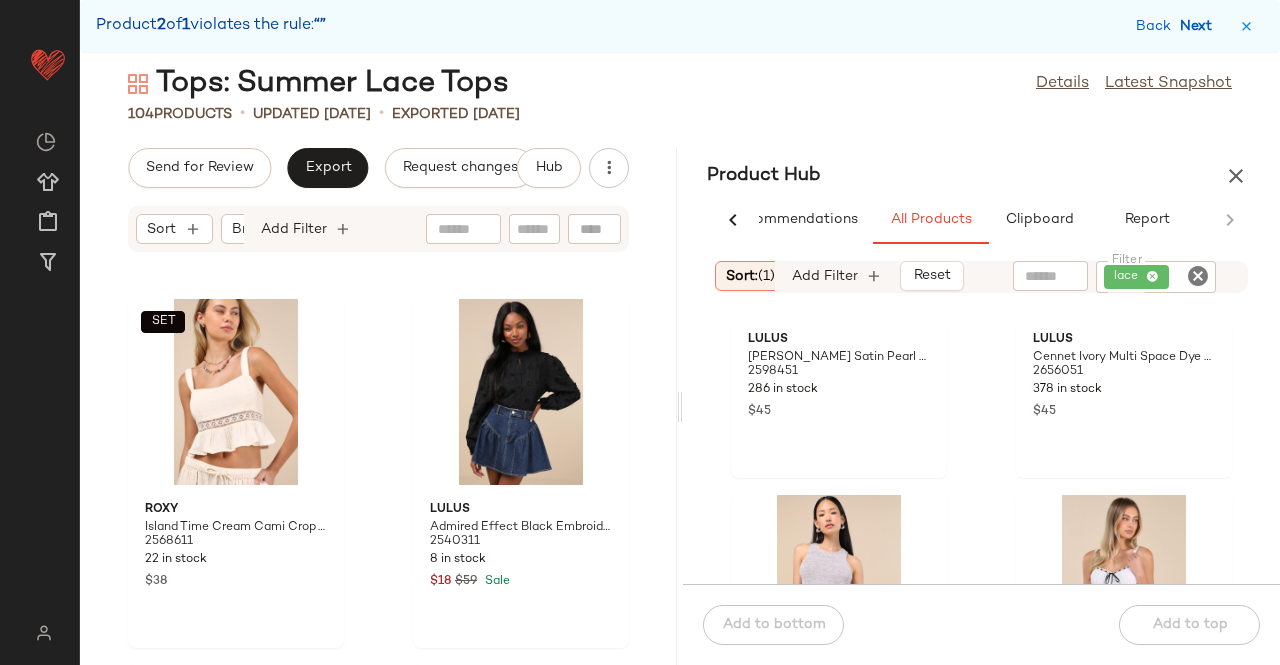 click on "Next" at bounding box center [1200, 26] 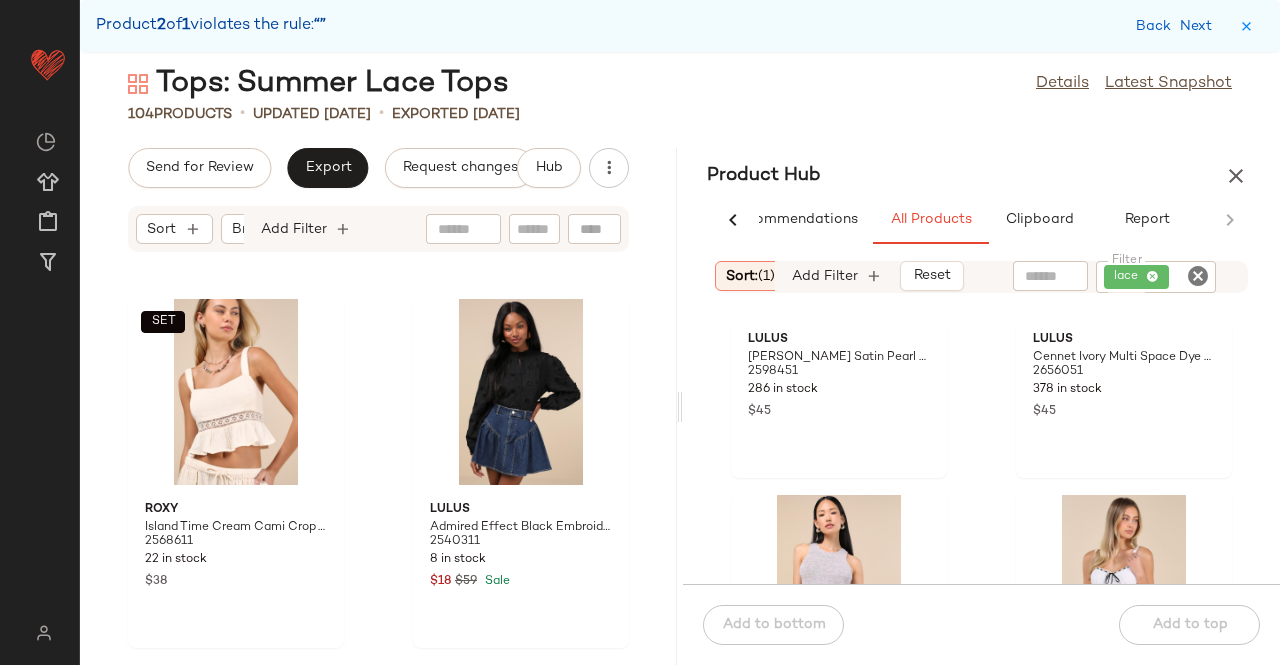 scroll, scrollTop: 17202, scrollLeft: 0, axis: vertical 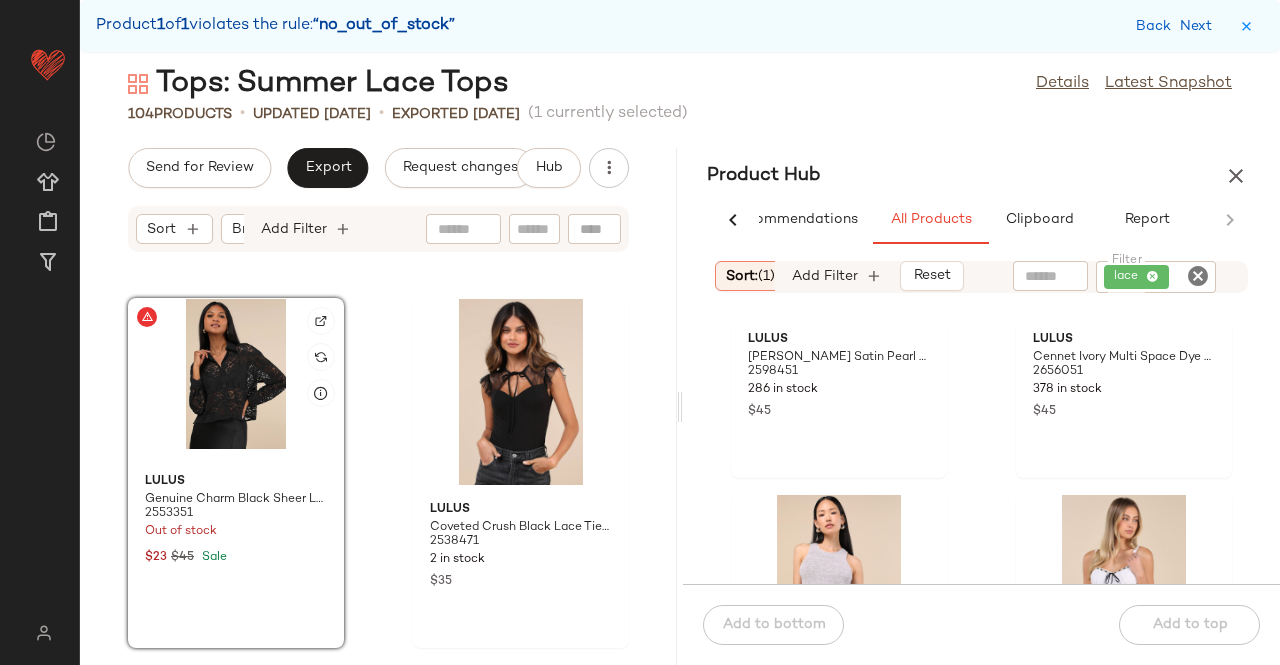 click 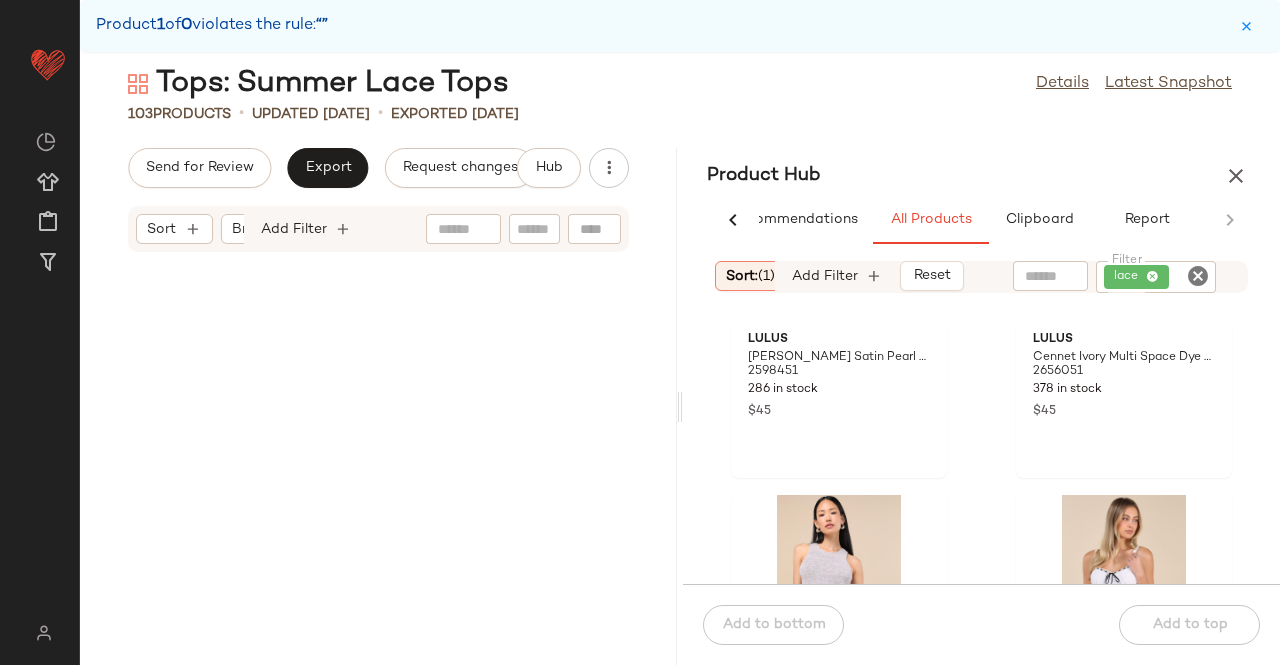 scroll, scrollTop: 0, scrollLeft: 0, axis: both 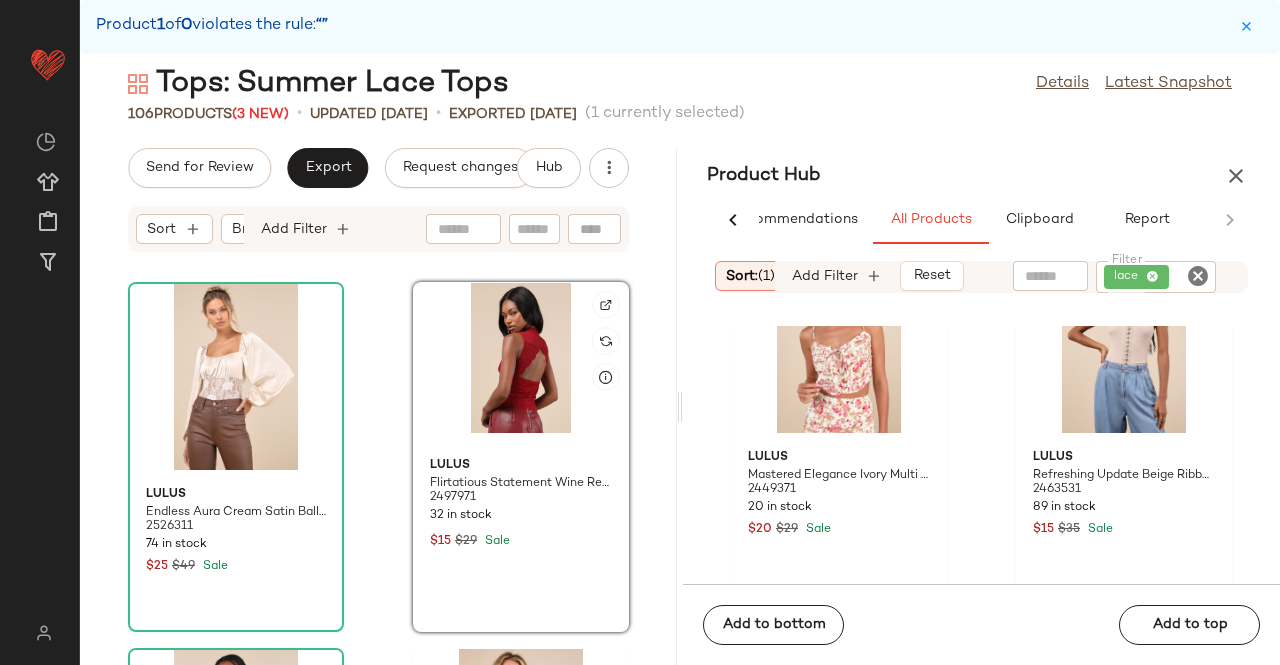 click 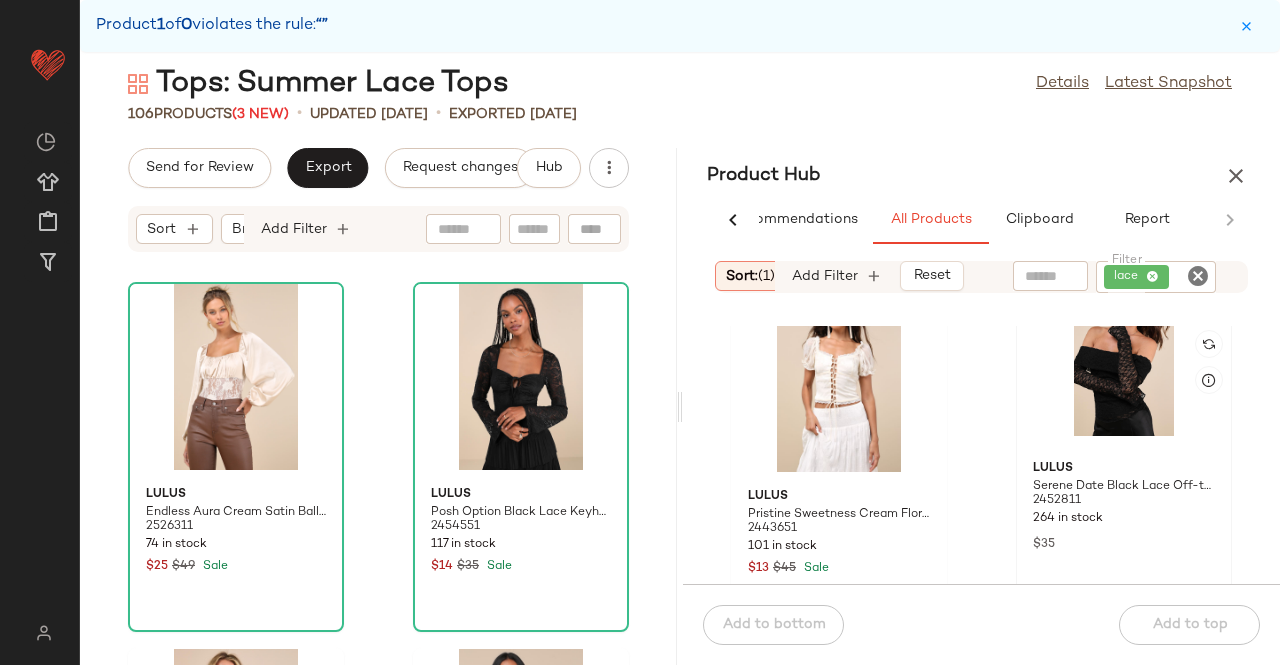scroll, scrollTop: 11816, scrollLeft: 0, axis: vertical 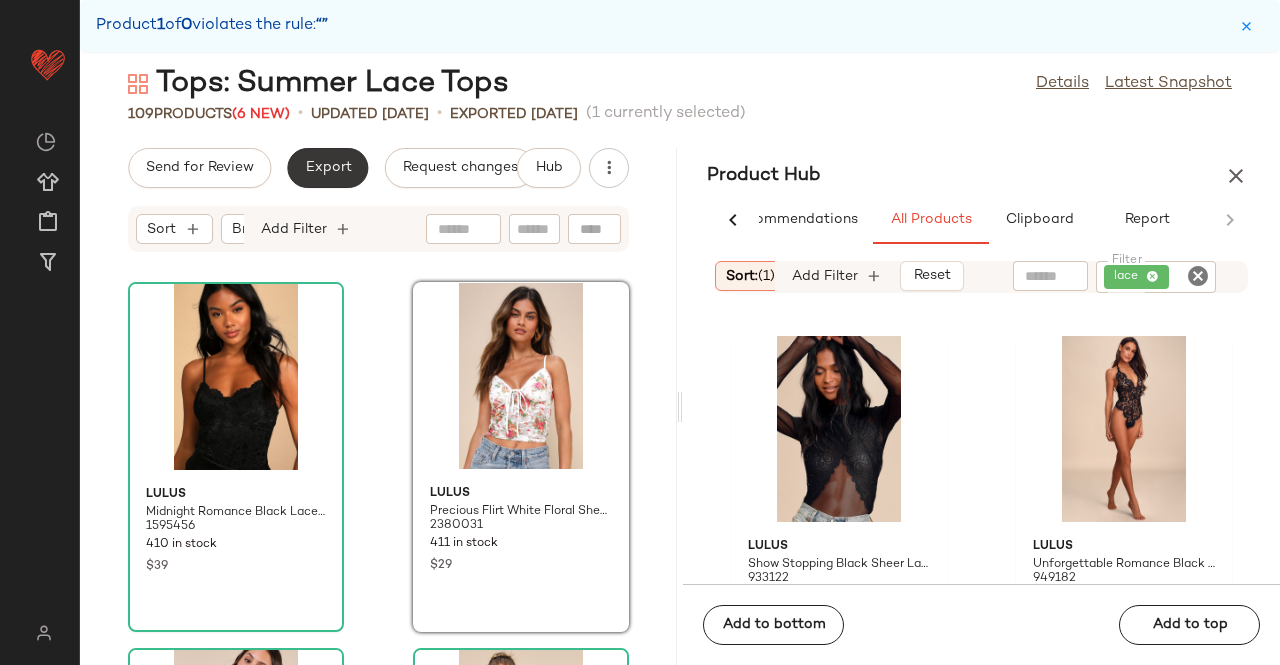 click on "Export" at bounding box center [327, 168] 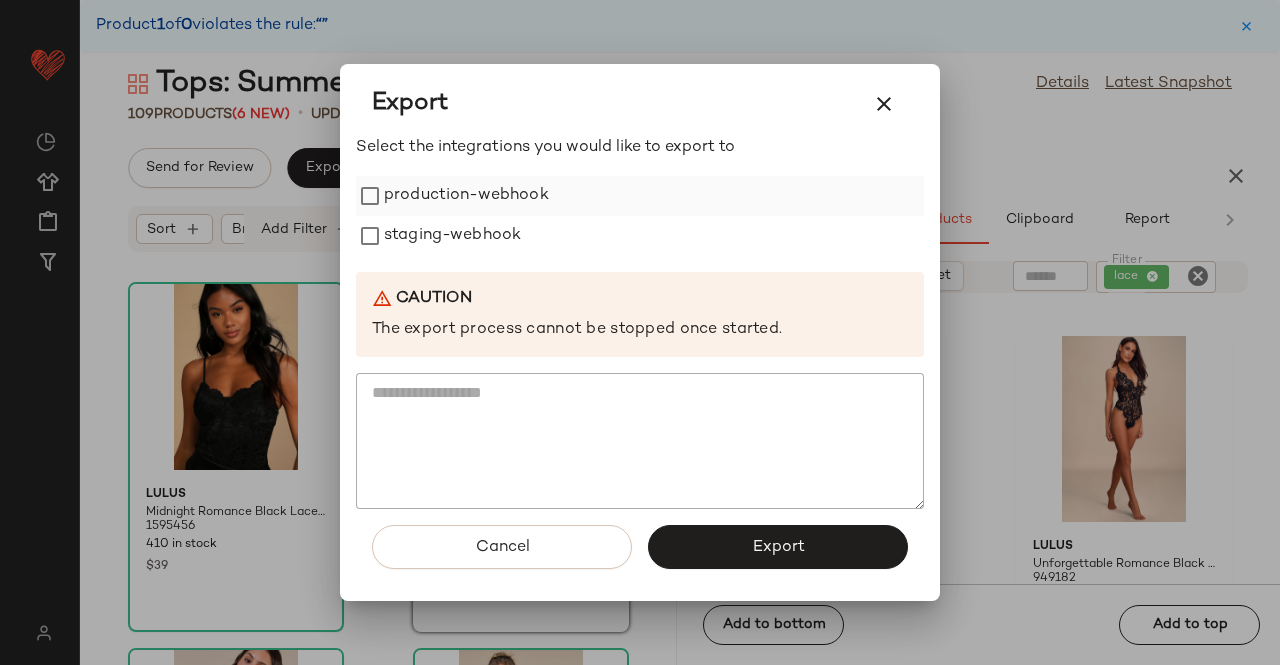 click on "production-webhook" at bounding box center (466, 196) 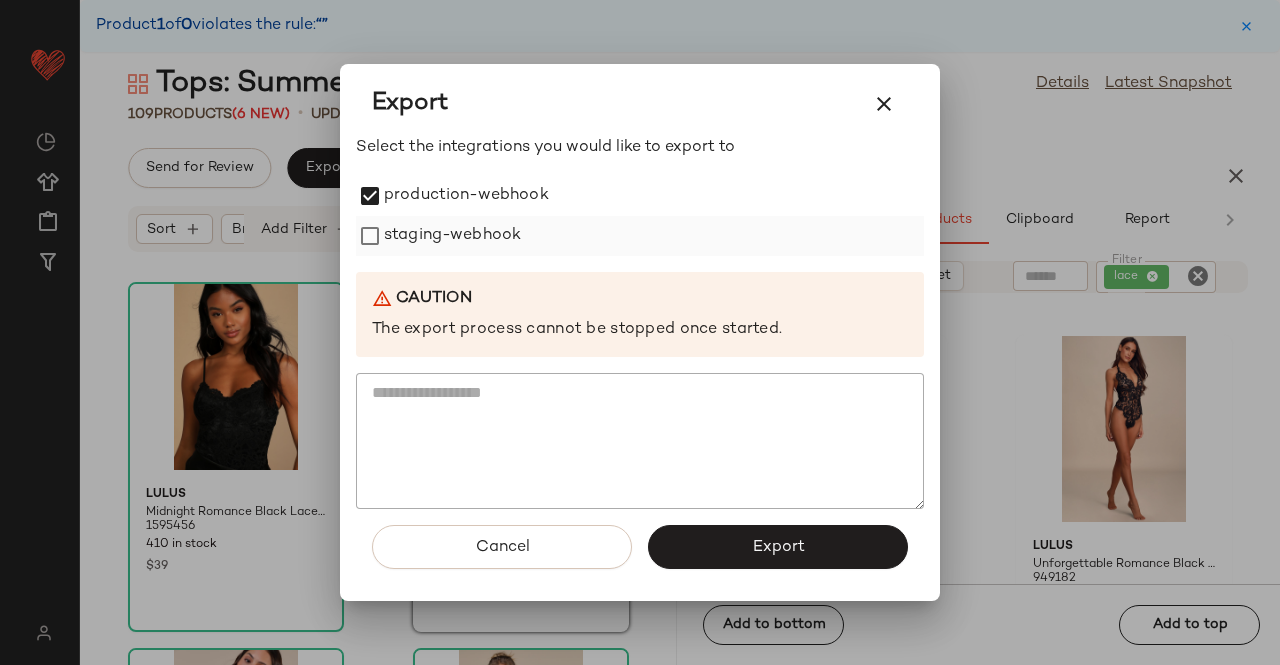 click on "staging-webhook" at bounding box center (452, 236) 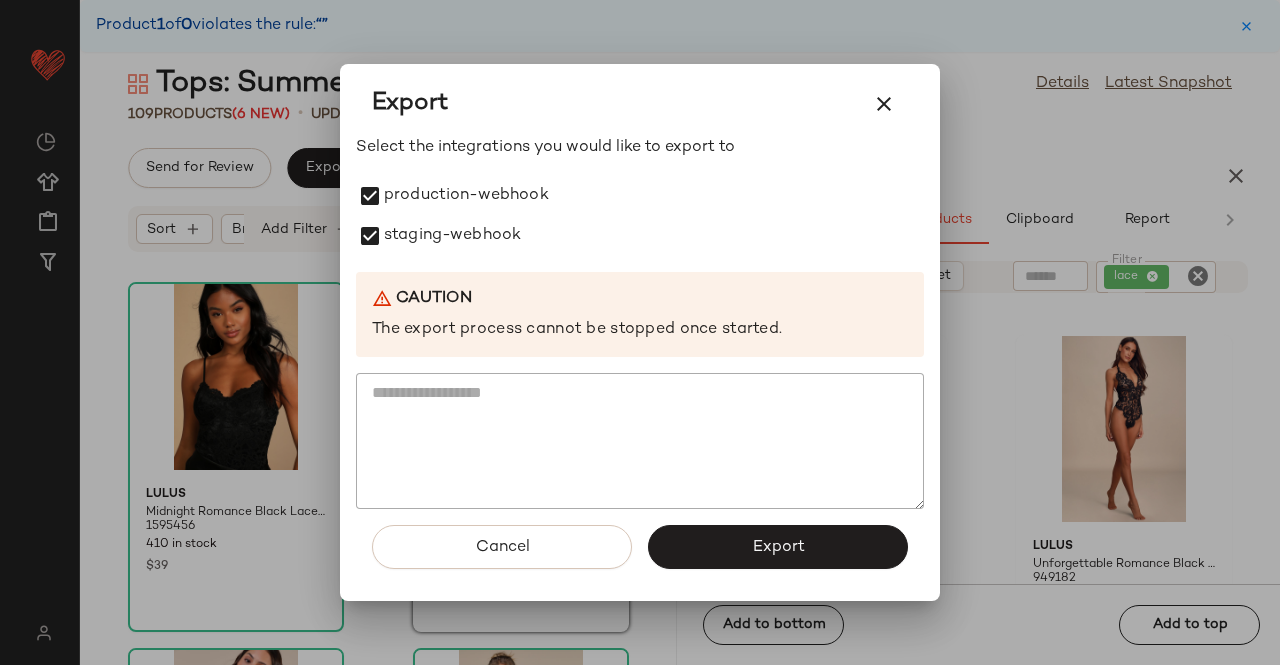 click on "Export" 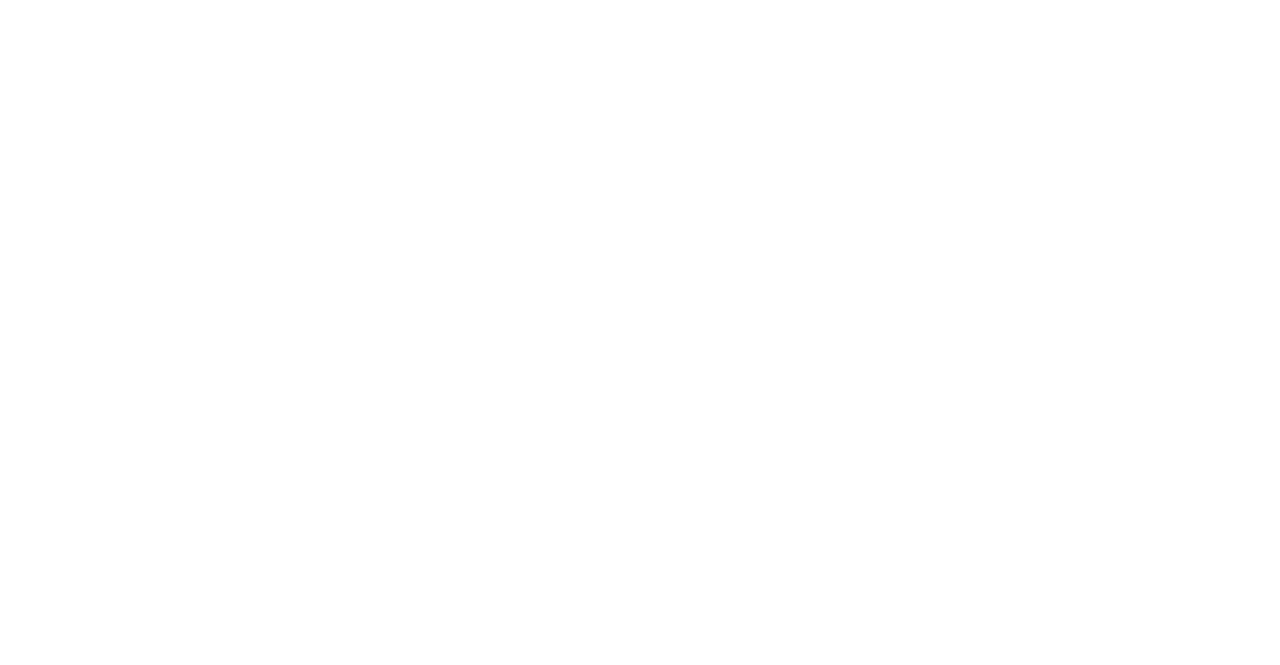 scroll, scrollTop: 0, scrollLeft: 0, axis: both 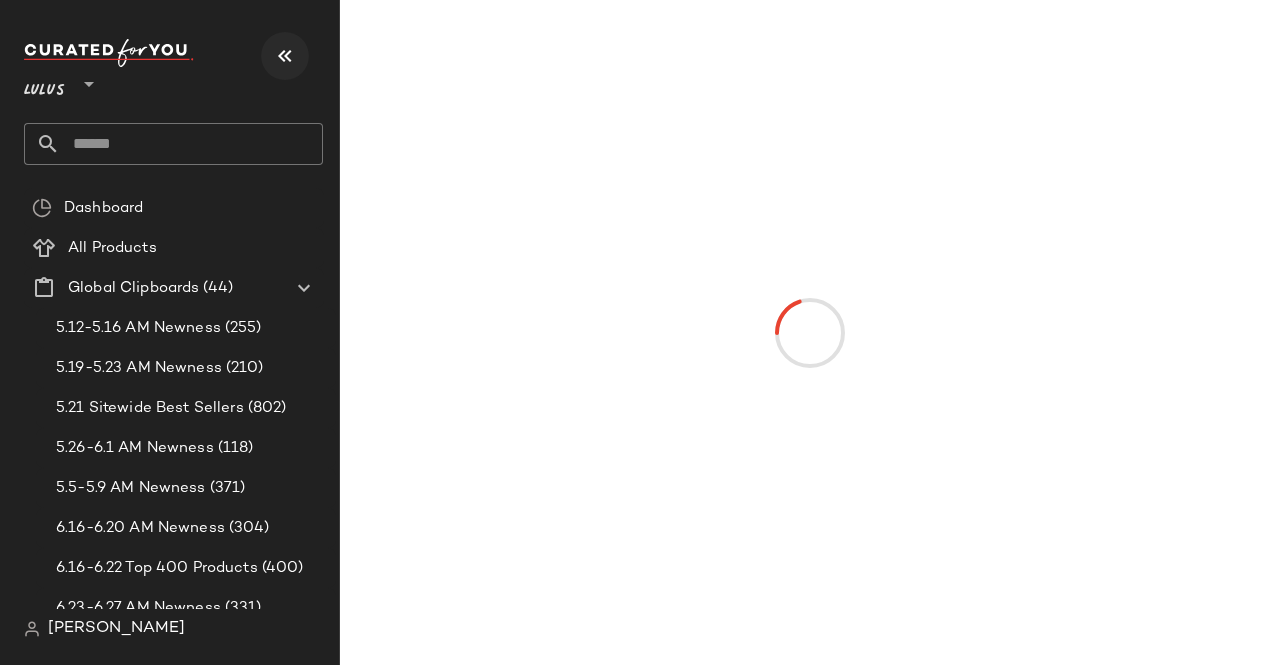 click at bounding box center [285, 56] 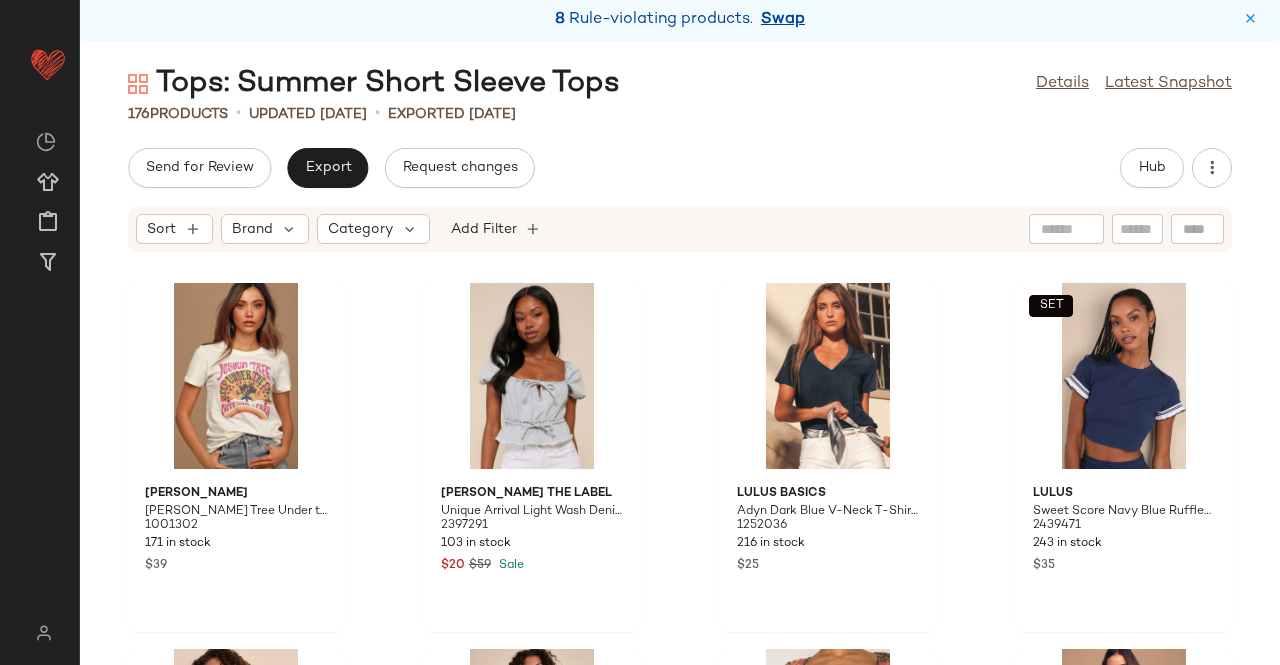 click on "Swap" at bounding box center [783, 20] 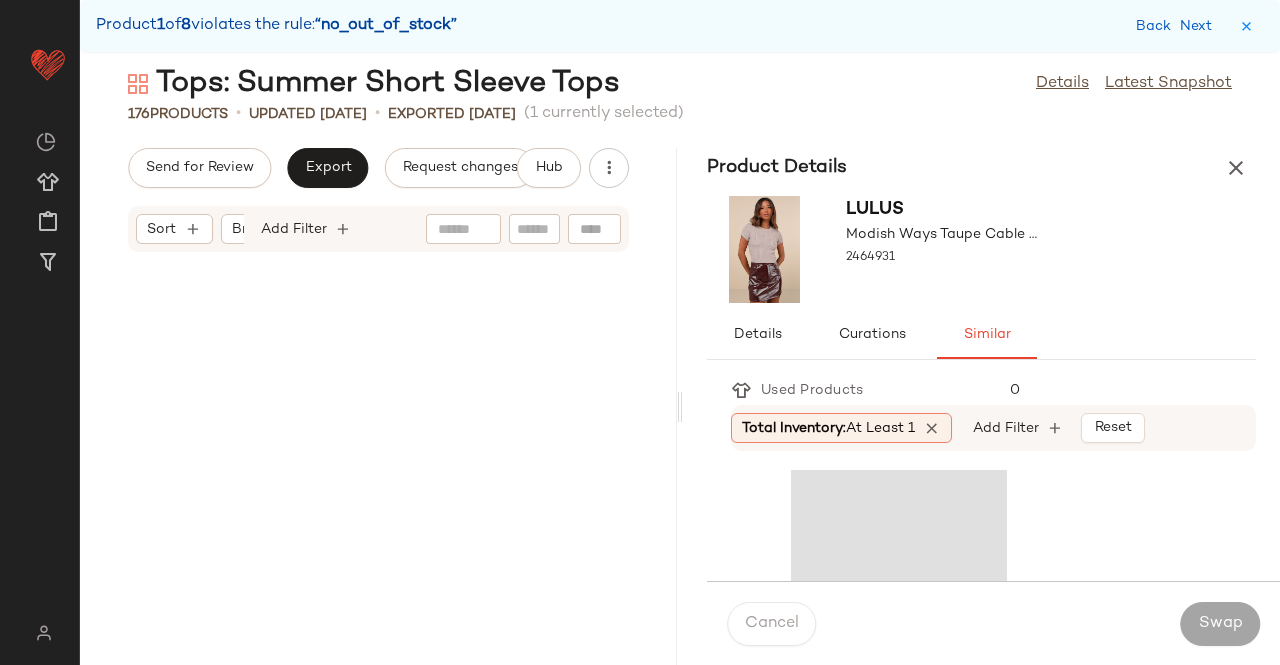 scroll, scrollTop: 25254, scrollLeft: 0, axis: vertical 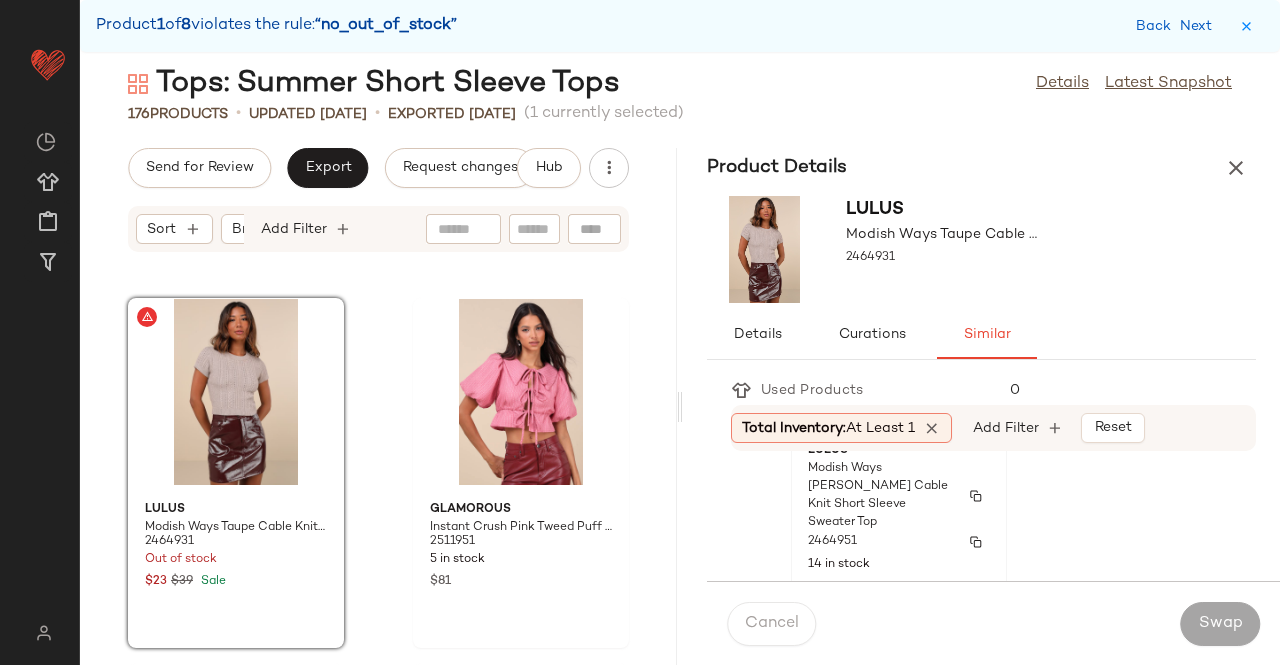 click on "Modish Ways [PERSON_NAME] Cable Knit Short Sleeve Sweater Top" at bounding box center (881, 496) 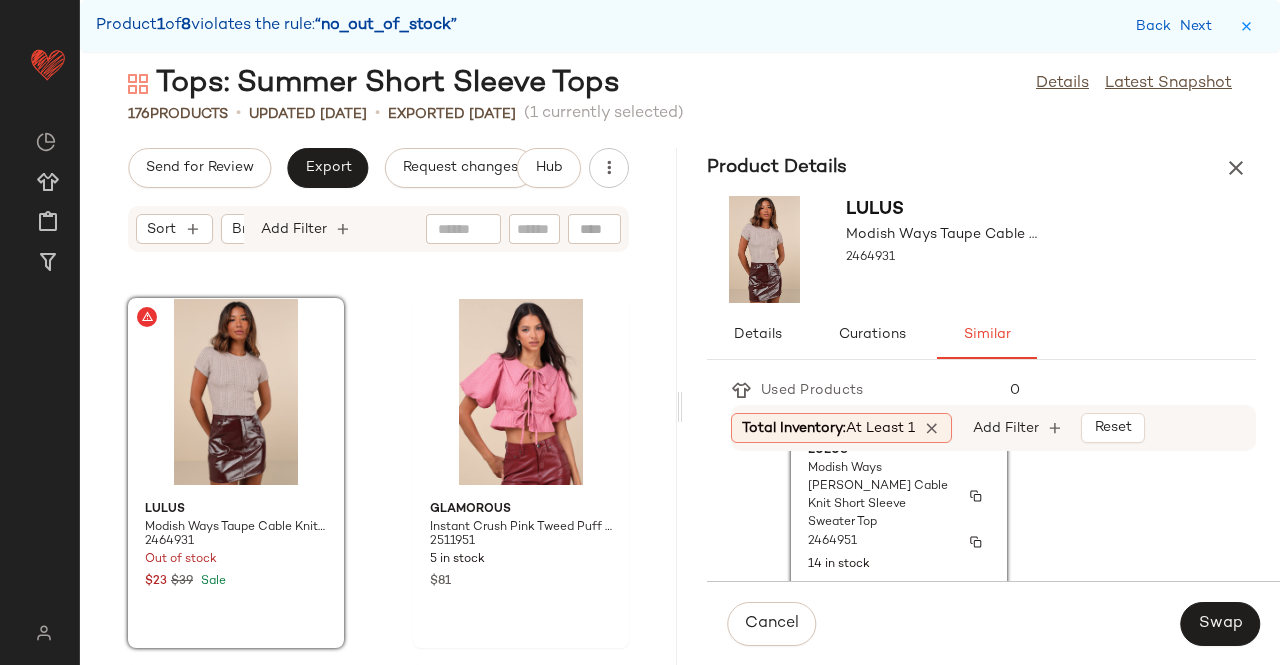 scroll, scrollTop: 100, scrollLeft: 0, axis: vertical 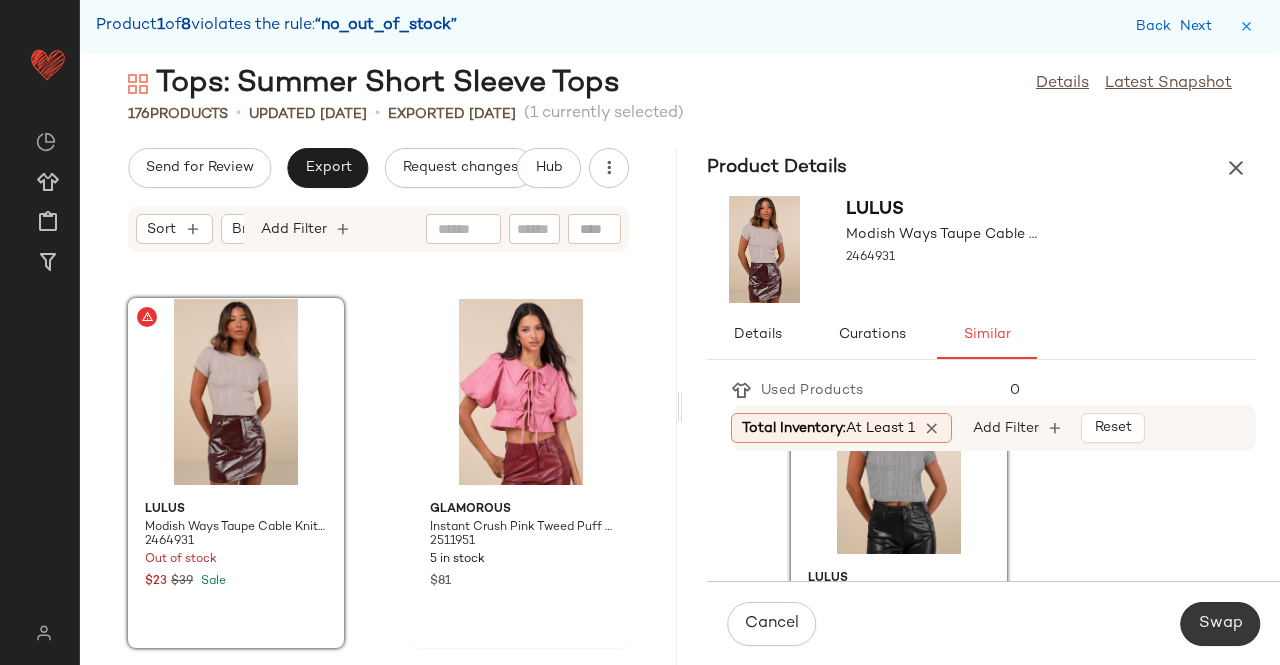 click on "Swap" at bounding box center (1220, 624) 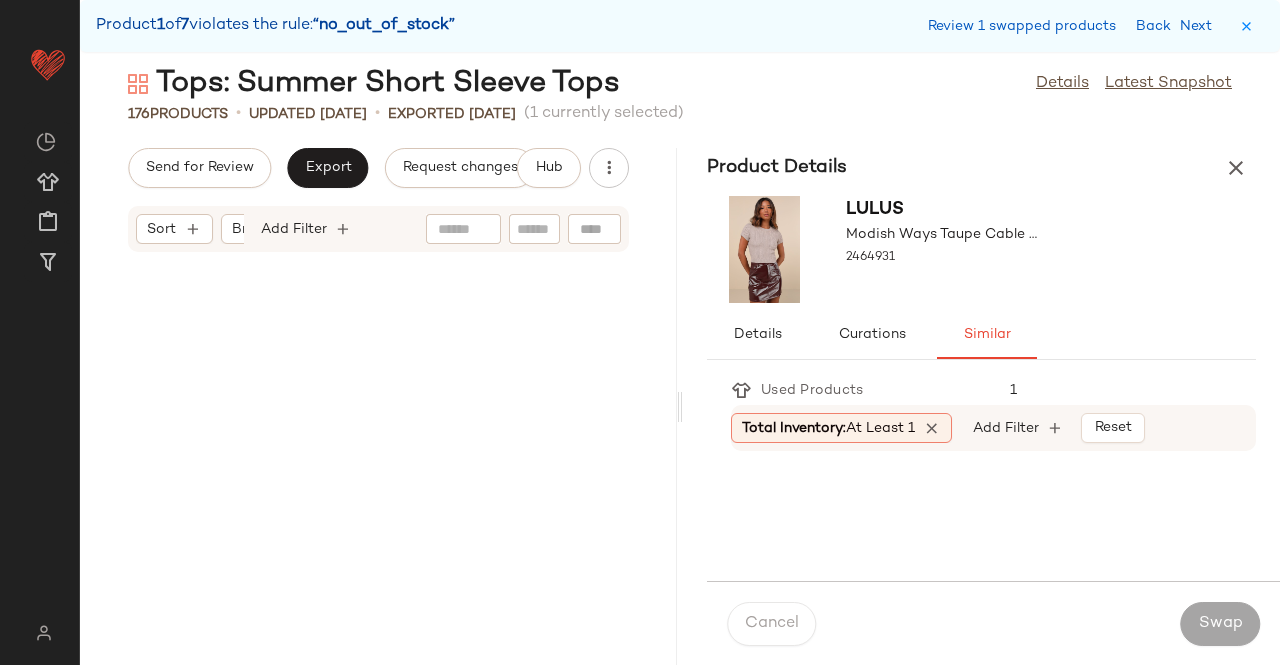 scroll, scrollTop: 26352, scrollLeft: 0, axis: vertical 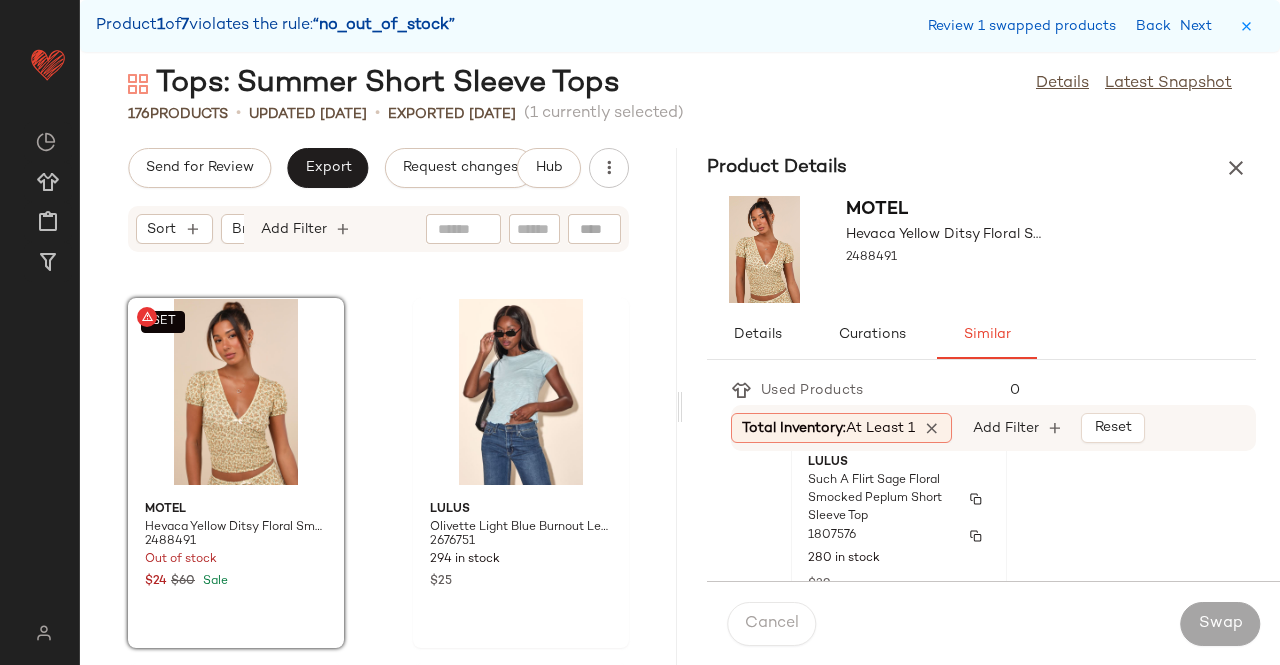 drag, startPoint x: 896, startPoint y: 523, endPoint x: 886, endPoint y: 528, distance: 11.18034 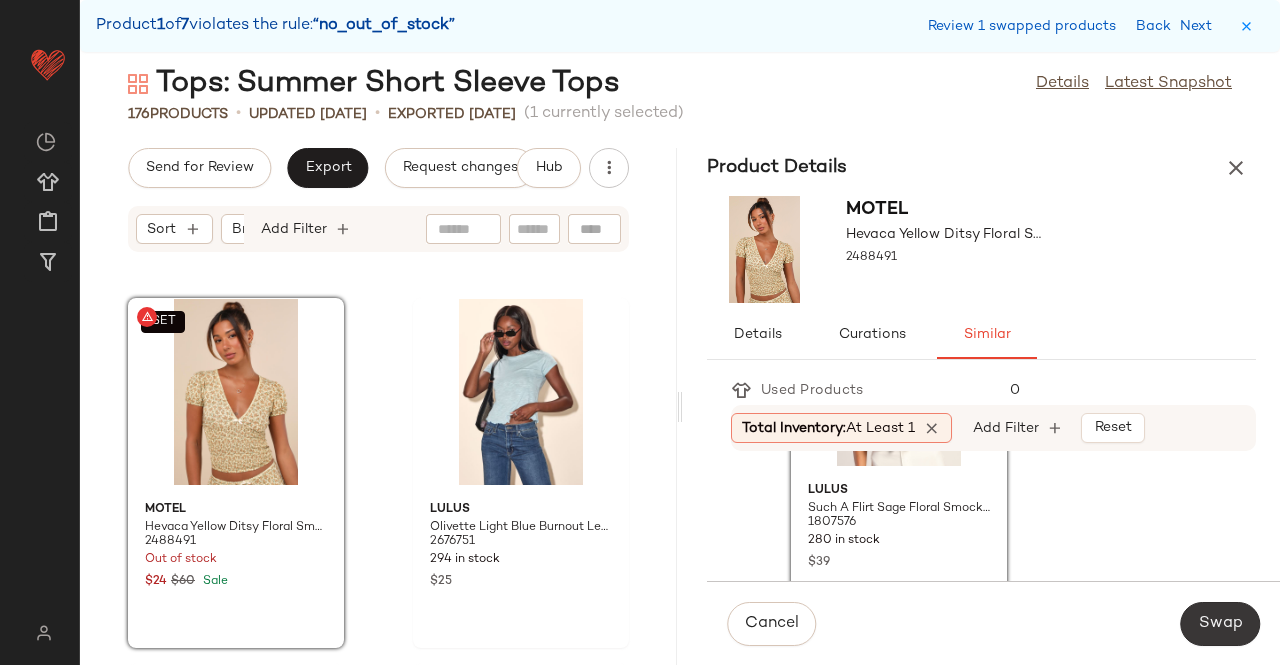 click on "Swap" 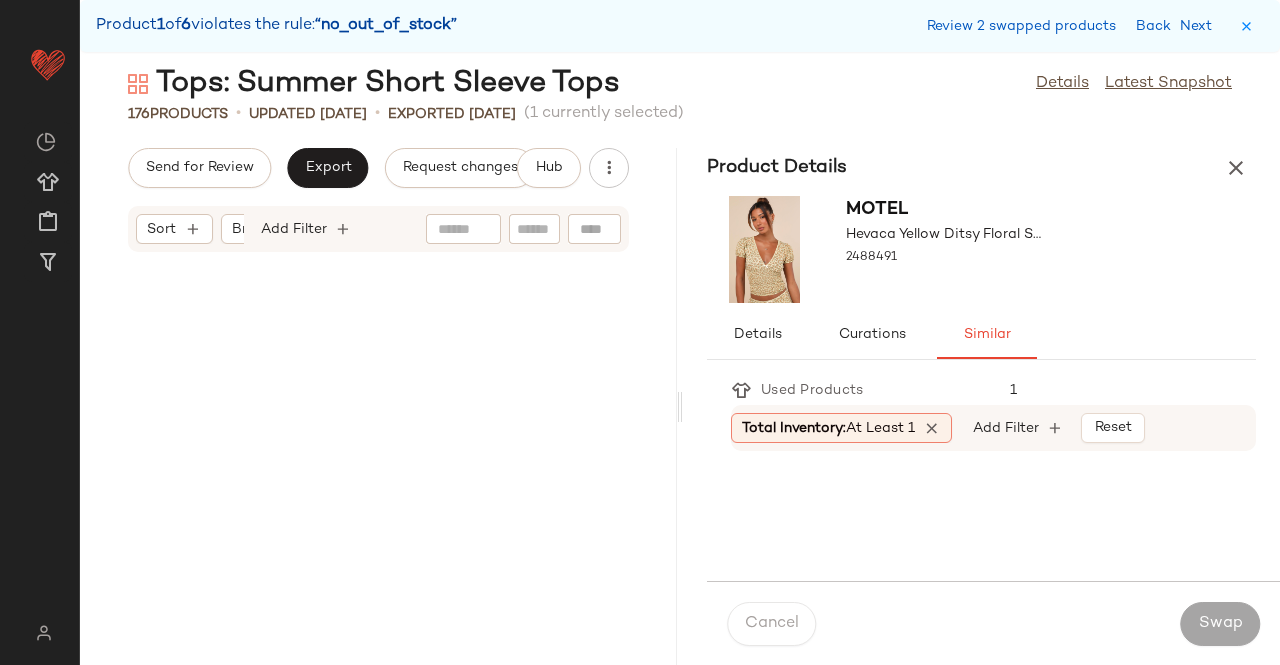 scroll, scrollTop: 28548, scrollLeft: 0, axis: vertical 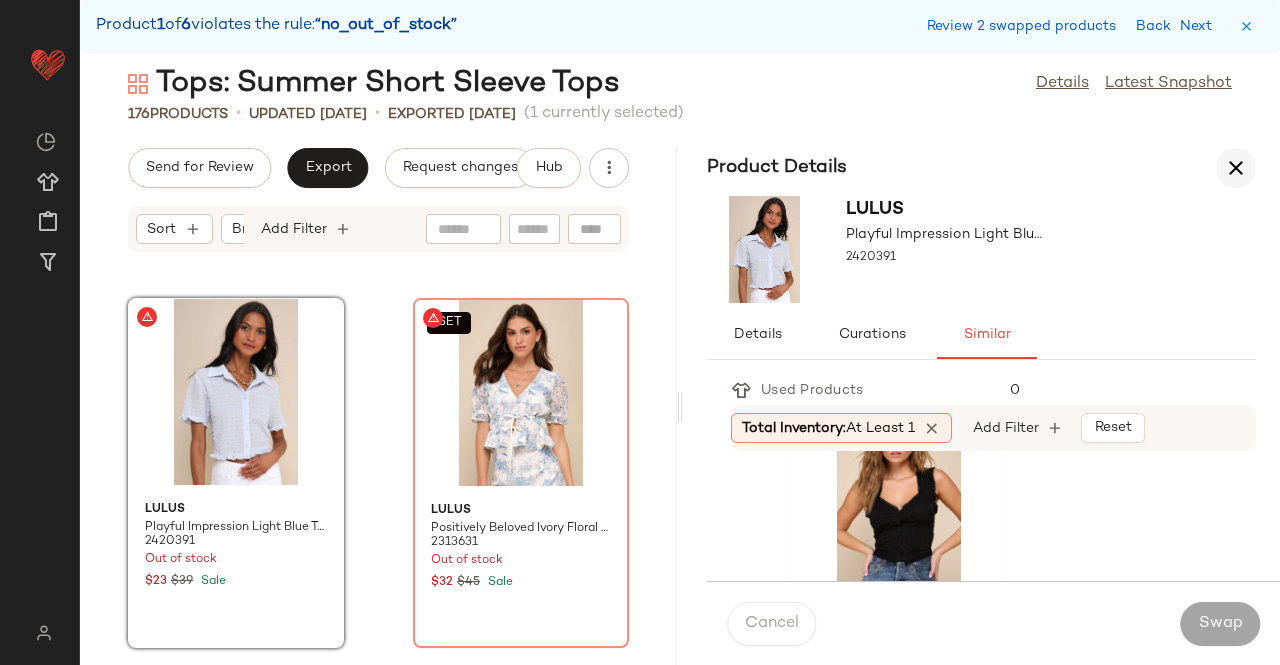 click on "Product Details" at bounding box center [981, 168] 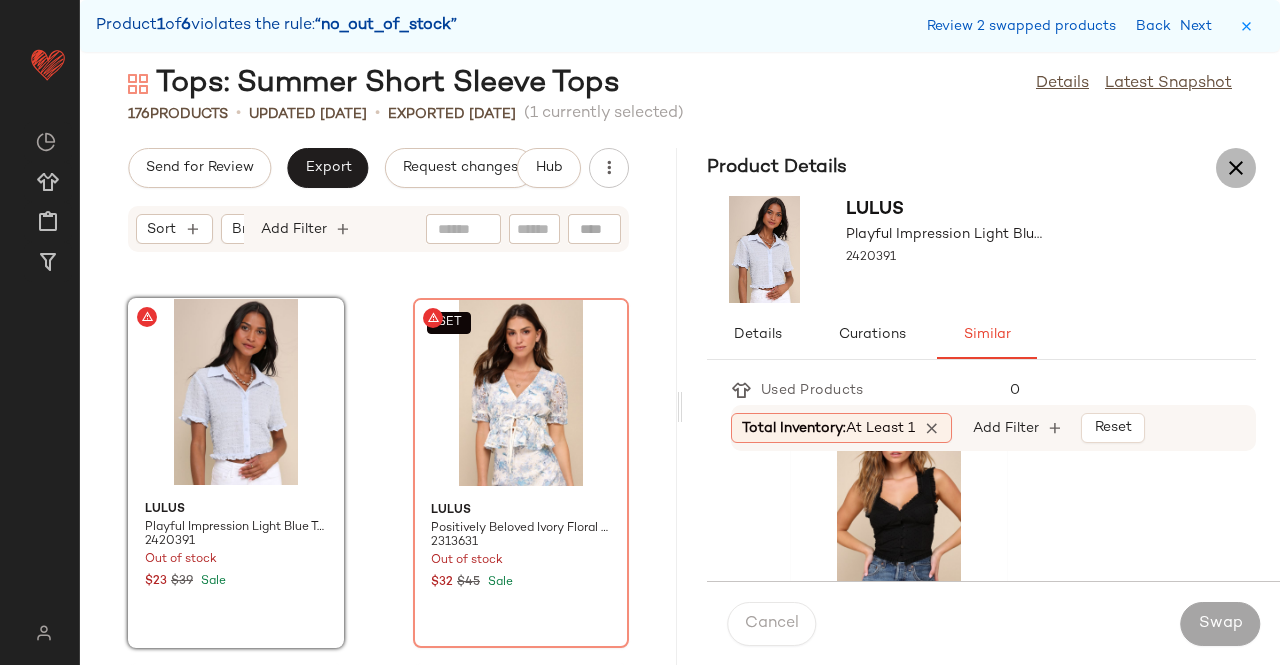 click at bounding box center (1236, 168) 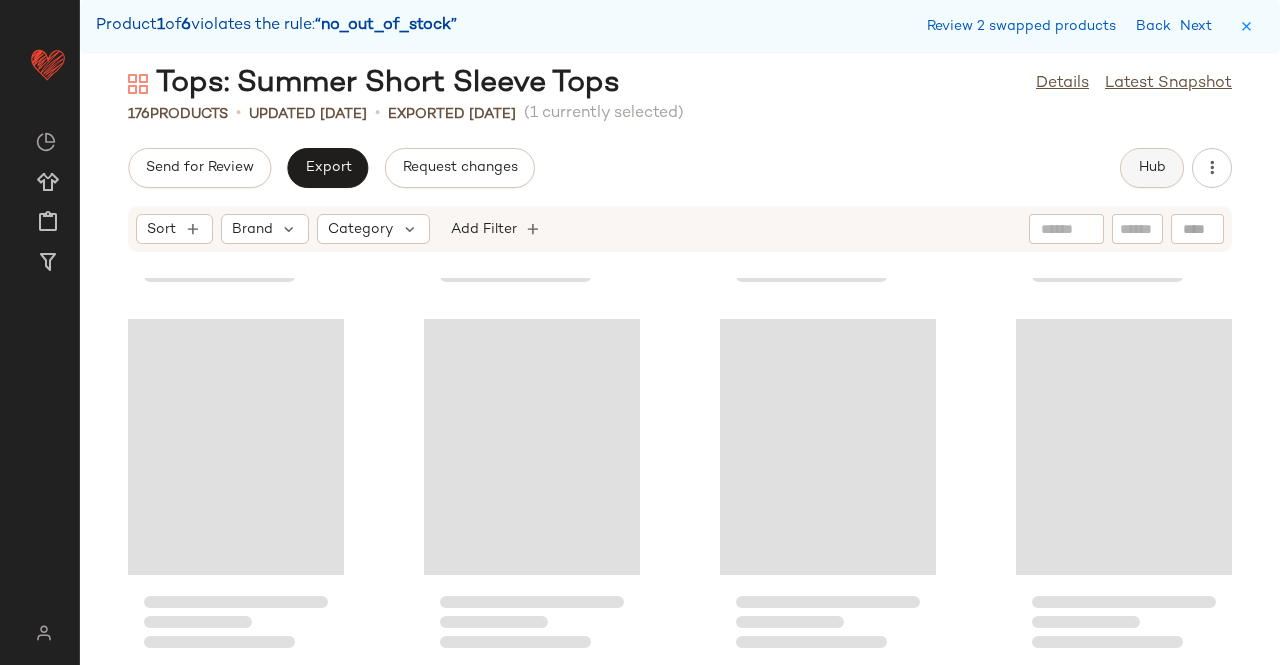 click on "Hub" 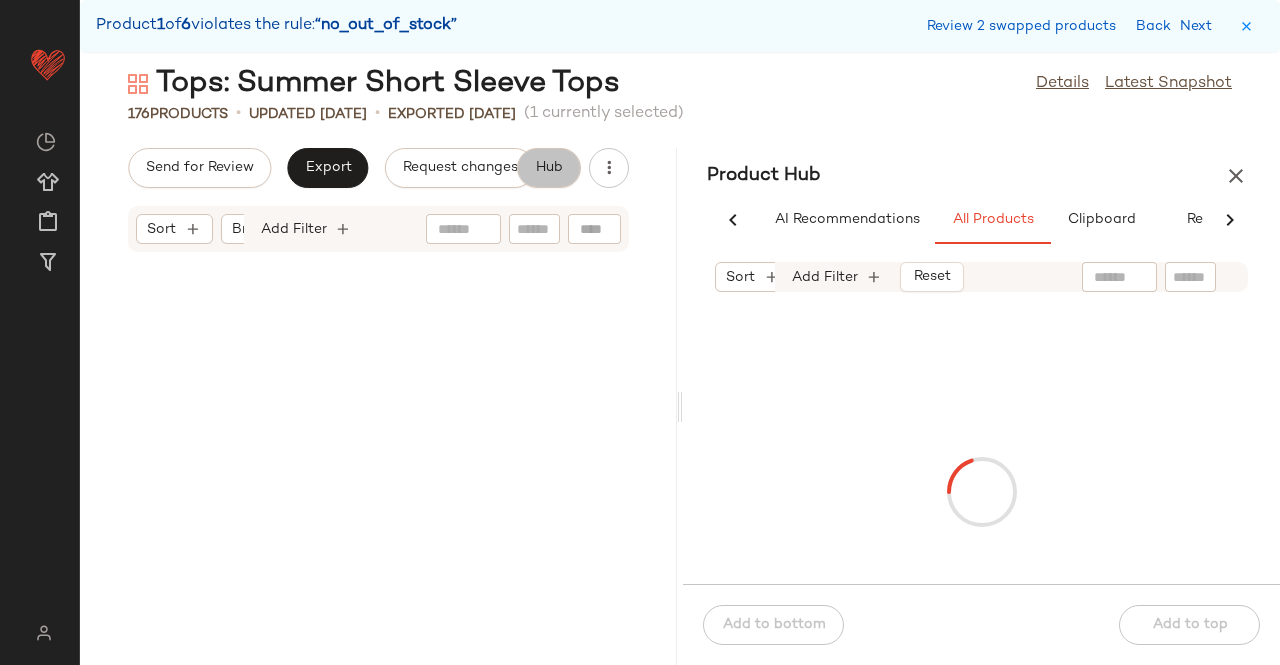 scroll, scrollTop: 16452, scrollLeft: 0, axis: vertical 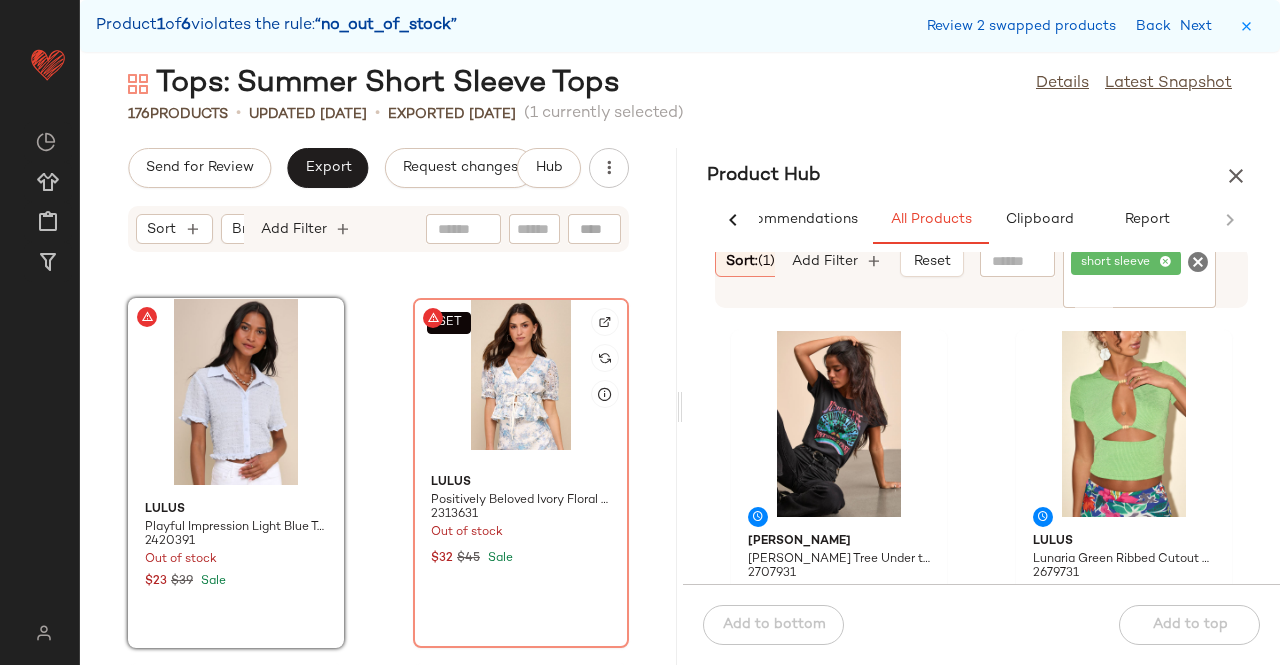 drag, startPoint x: 464, startPoint y: 421, endPoint x: 468, endPoint y: 407, distance: 14.56022 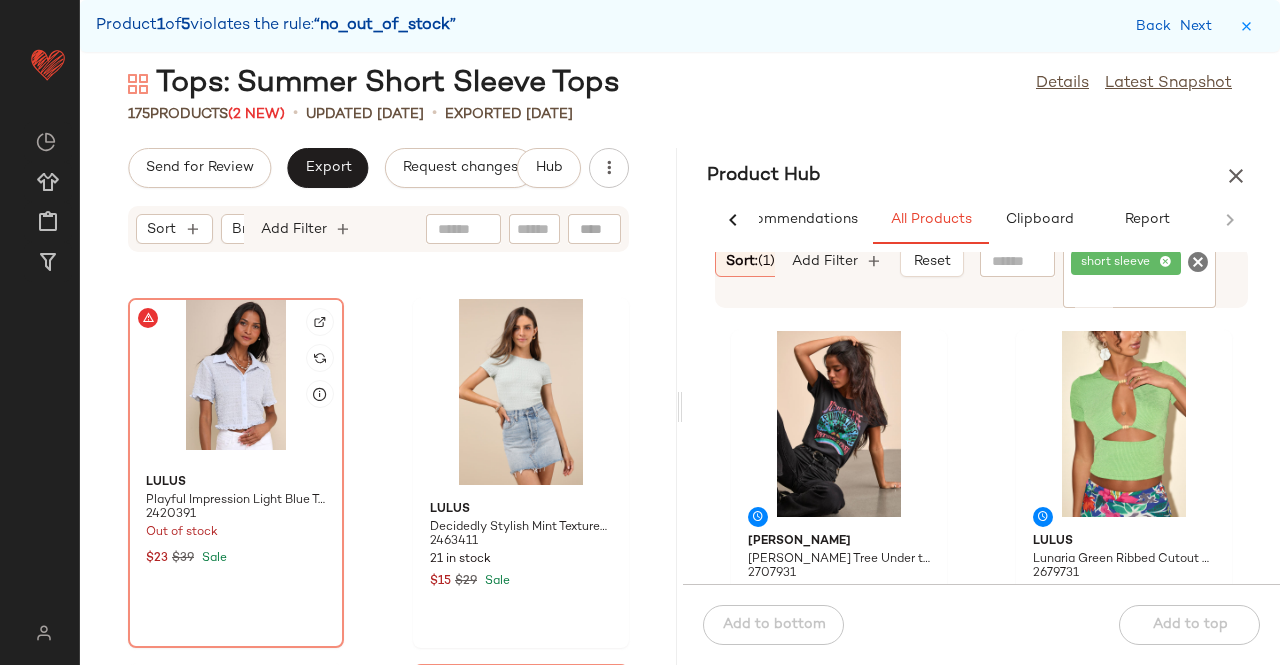 click 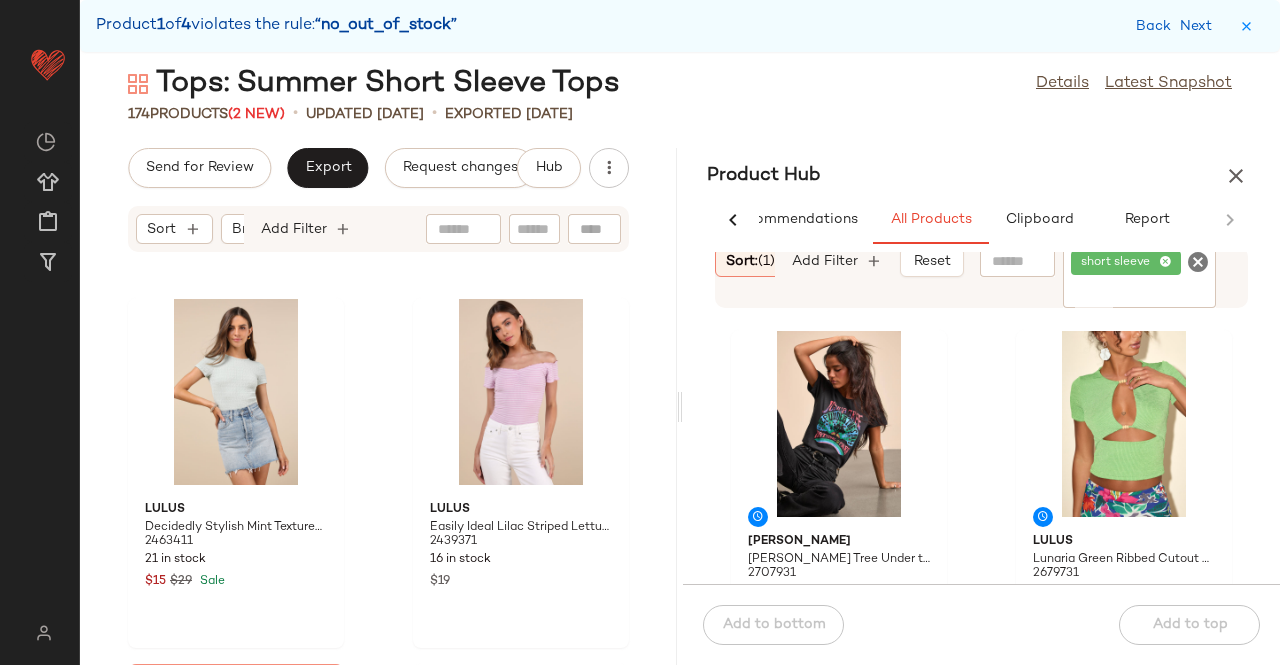 click on "Back Next" at bounding box center [1178, 26] 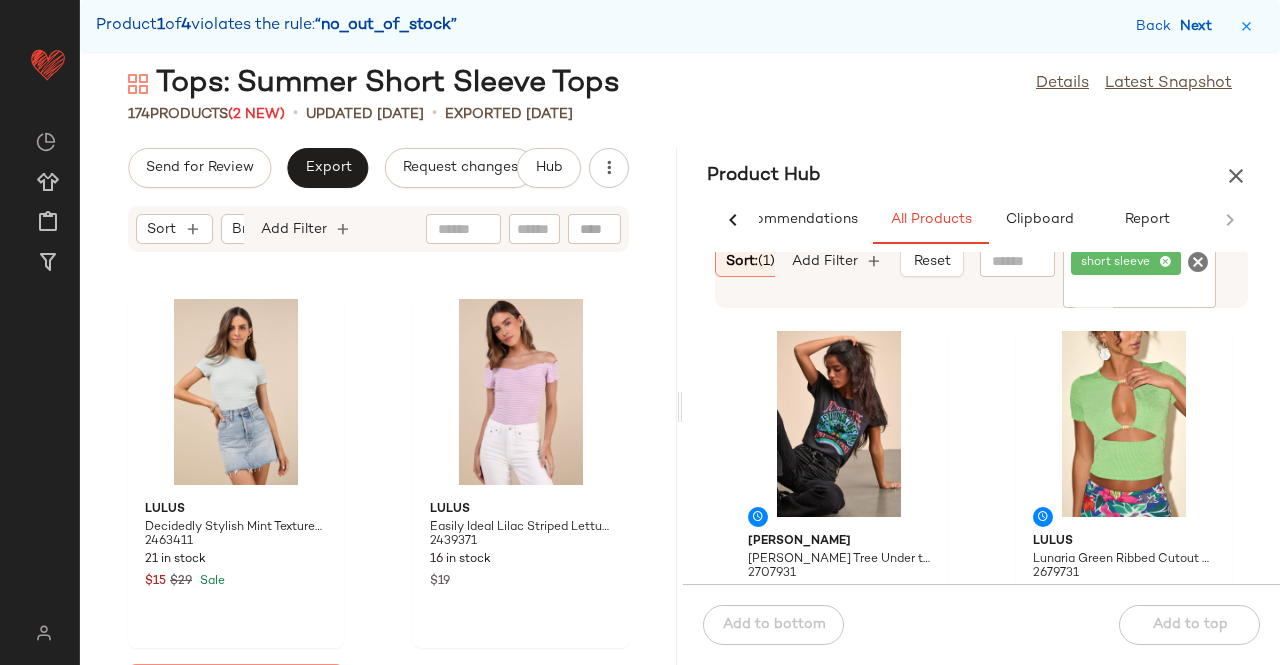 click on "Next" at bounding box center (1200, 26) 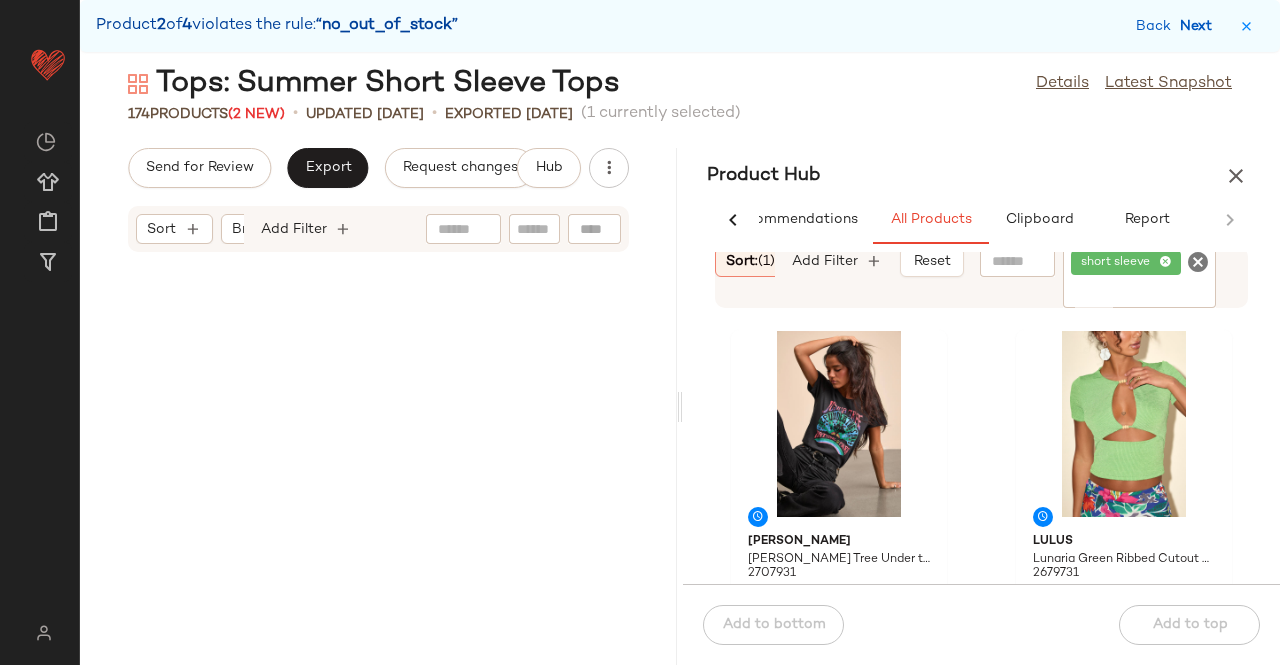 scroll, scrollTop: 29280, scrollLeft: 0, axis: vertical 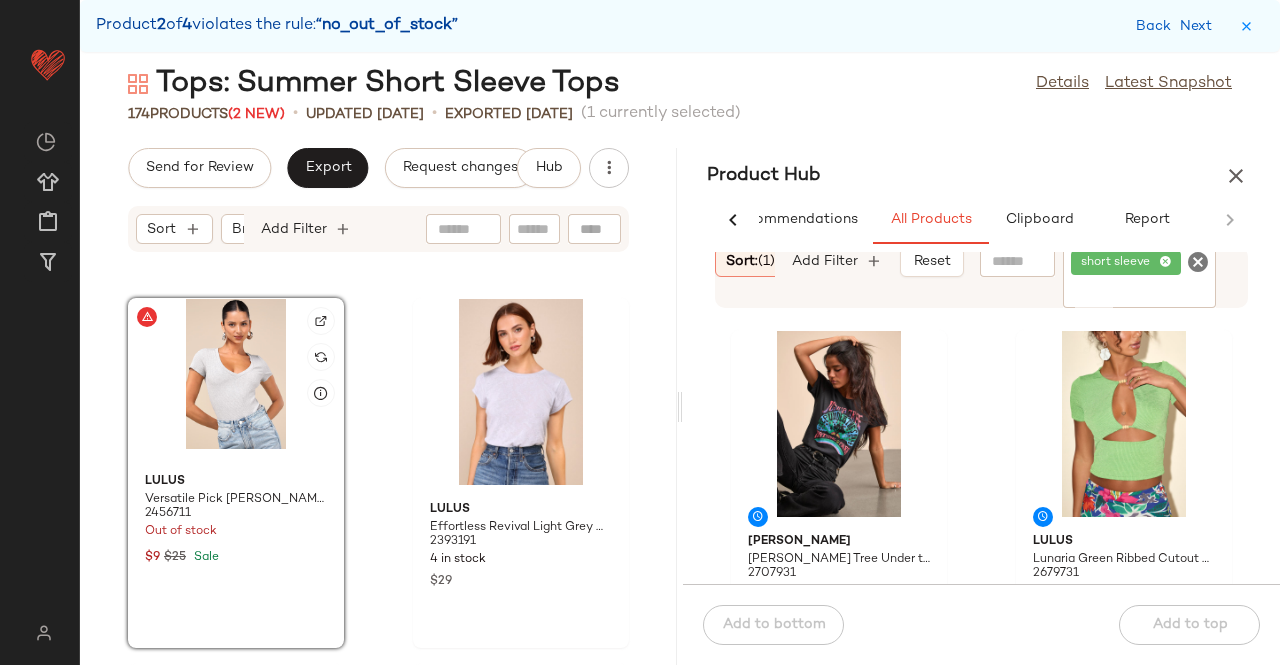 click 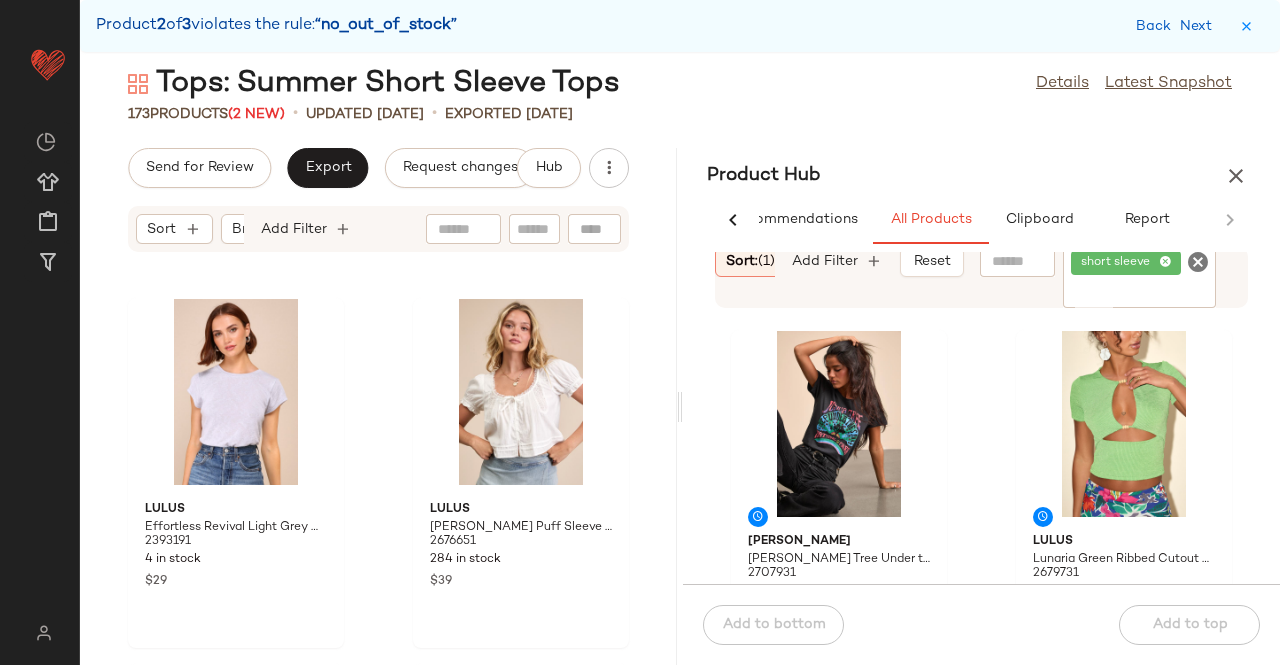 click on "Next" at bounding box center (1200, 26) 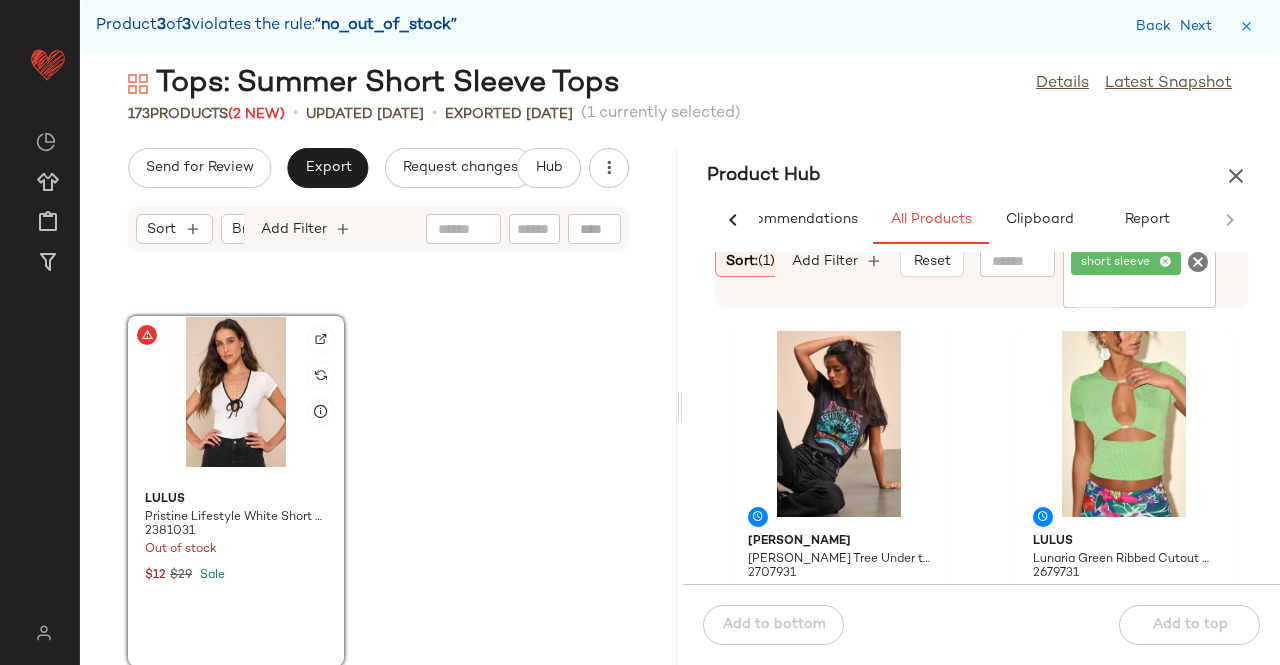click 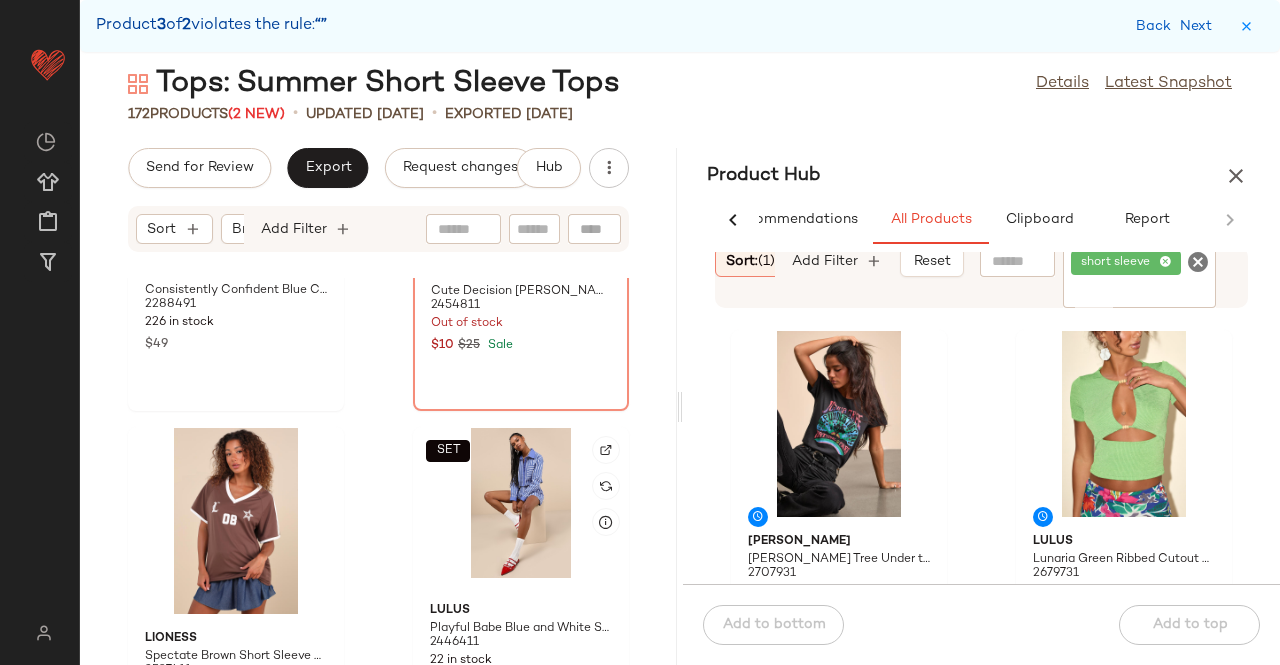 scroll, scrollTop: 30892, scrollLeft: 0, axis: vertical 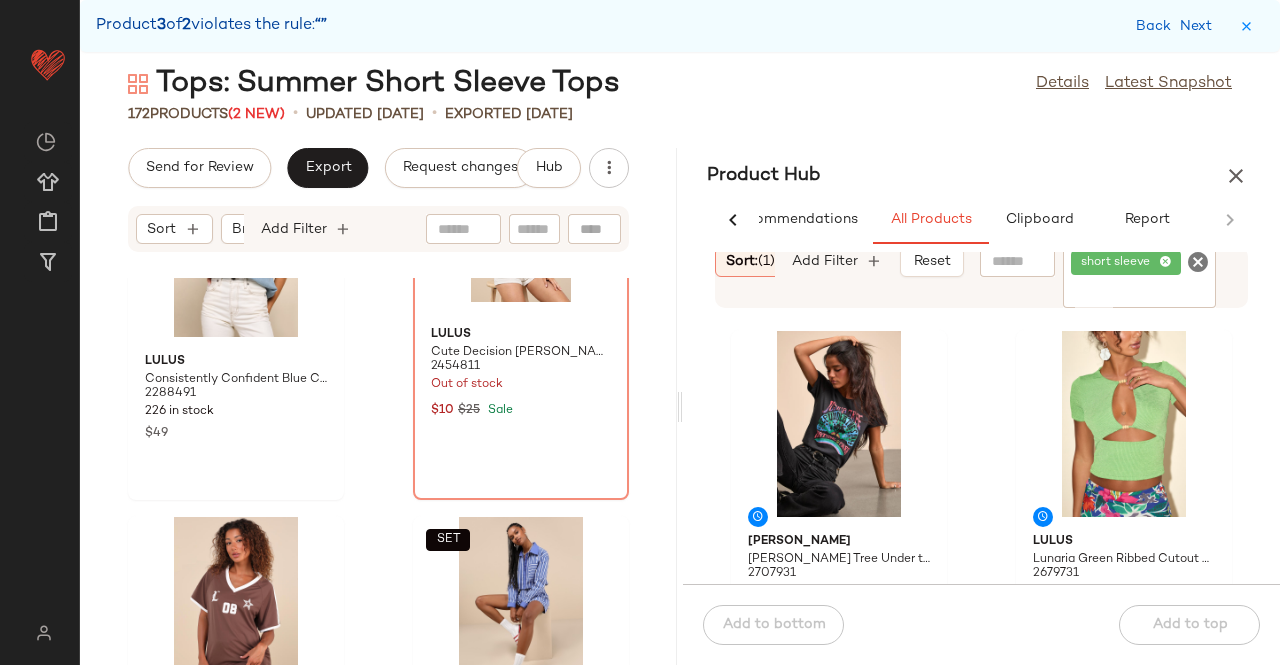 click on "2454811" at bounding box center [521, 367] 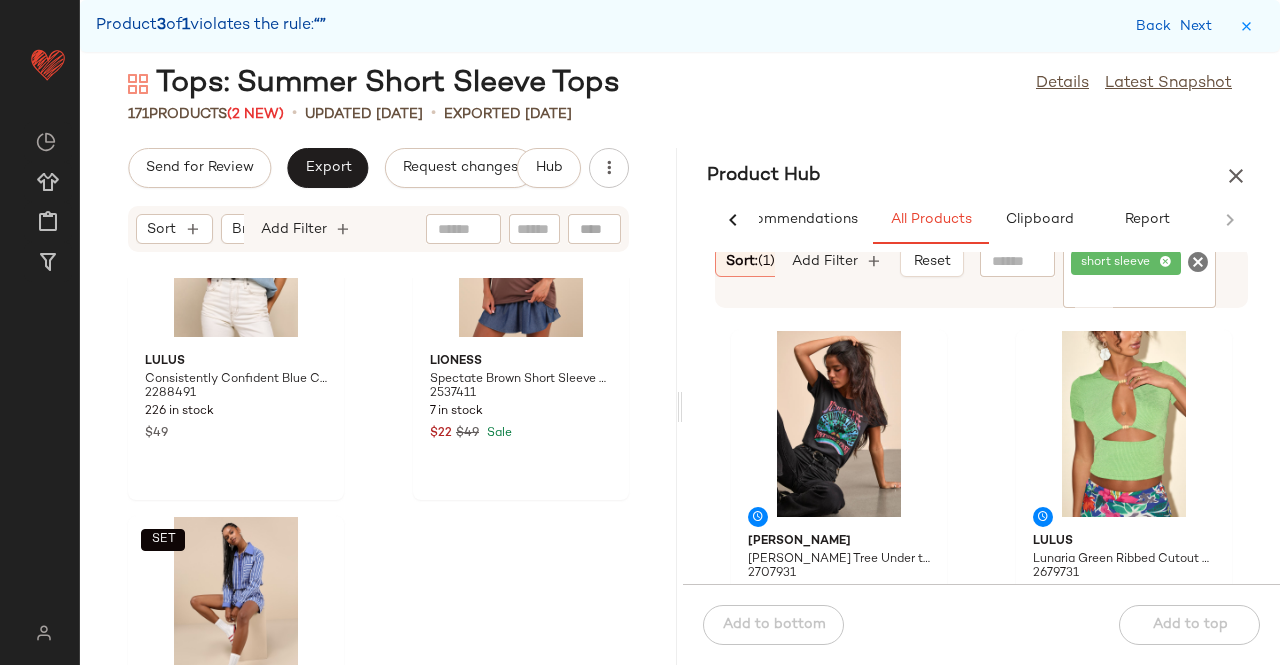 click on "Back Next" at bounding box center [1178, 26] 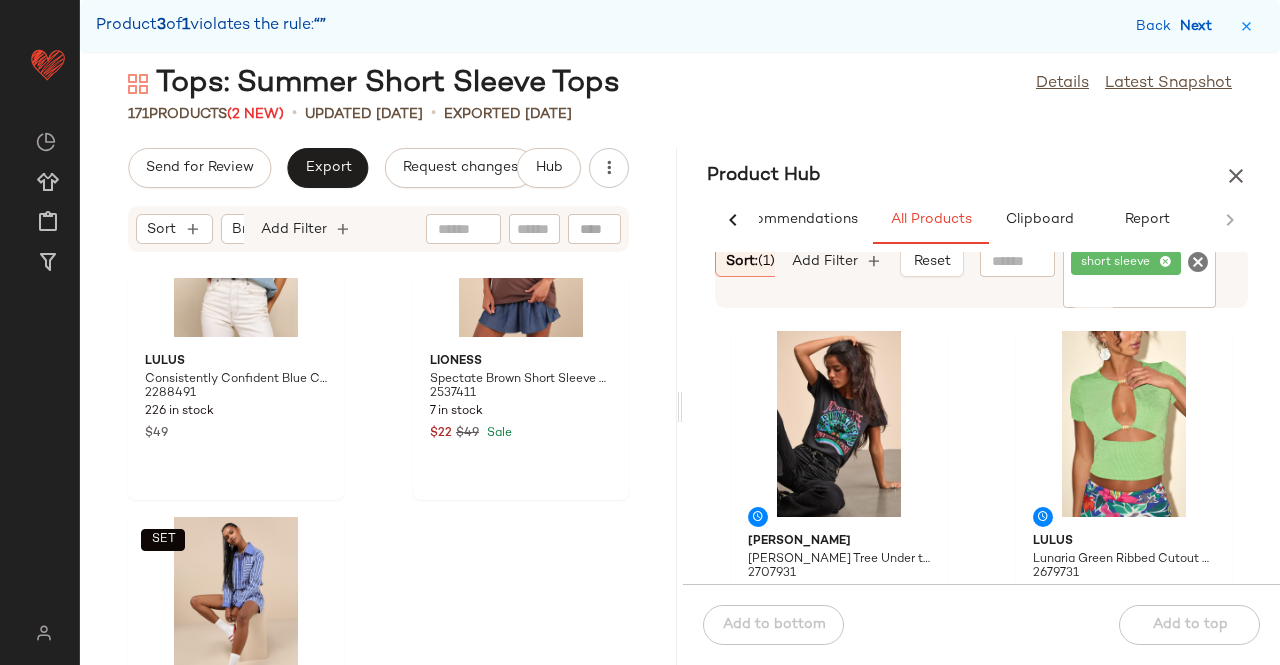 click on "Next" at bounding box center (1200, 26) 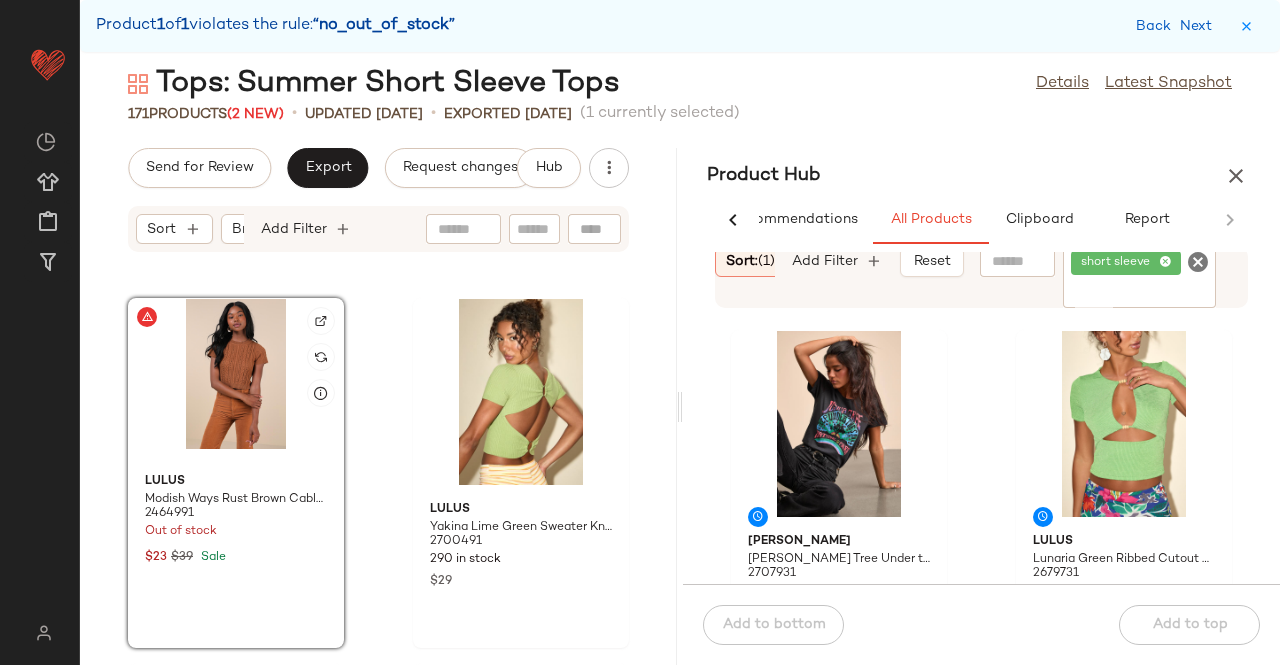 click 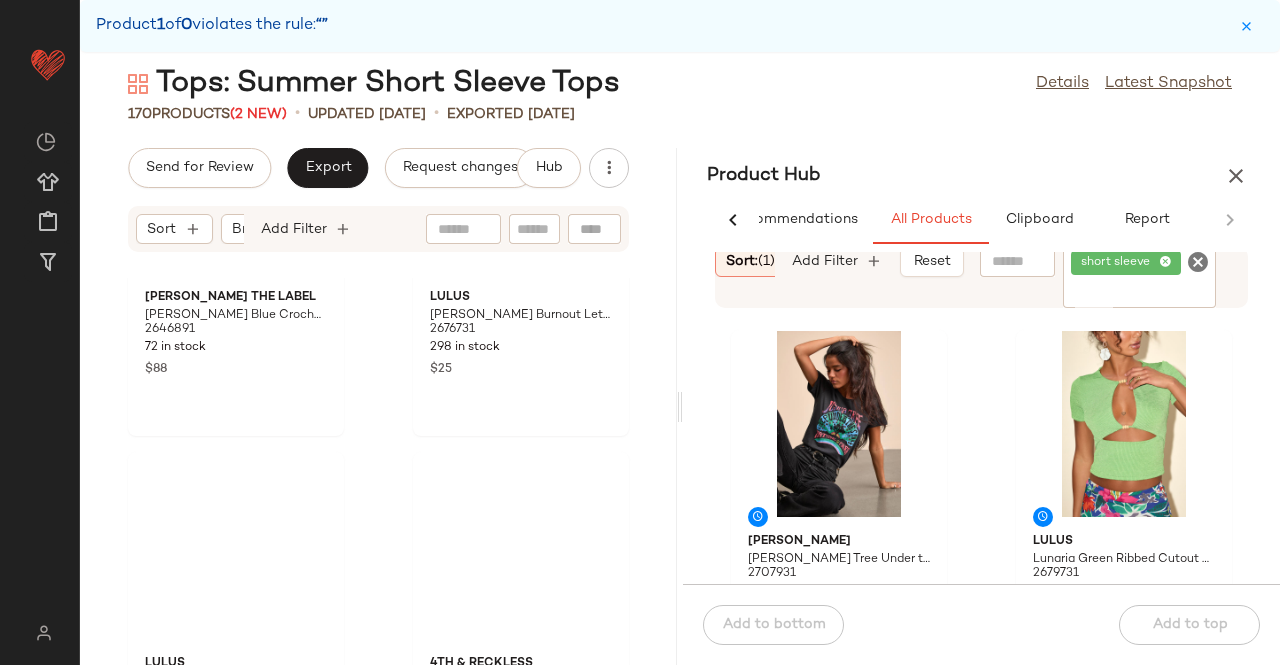 scroll, scrollTop: 0, scrollLeft: 0, axis: both 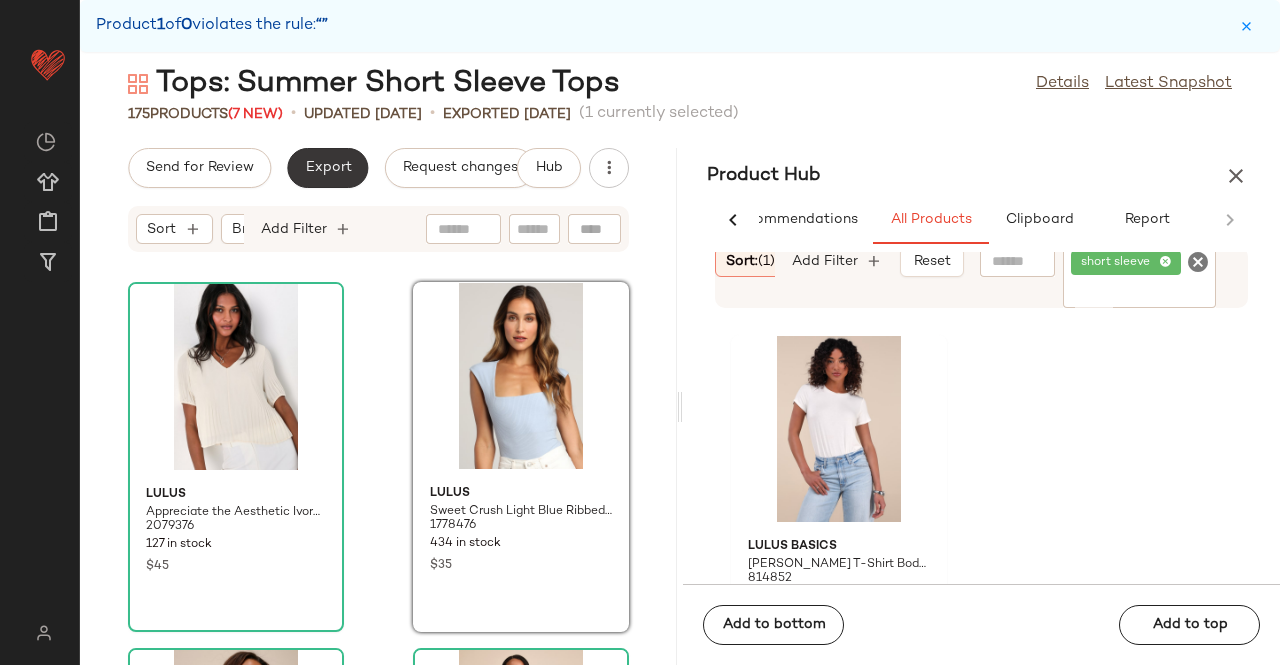 drag, startPoint x: 273, startPoint y: 145, endPoint x: 312, endPoint y: 173, distance: 48.010414 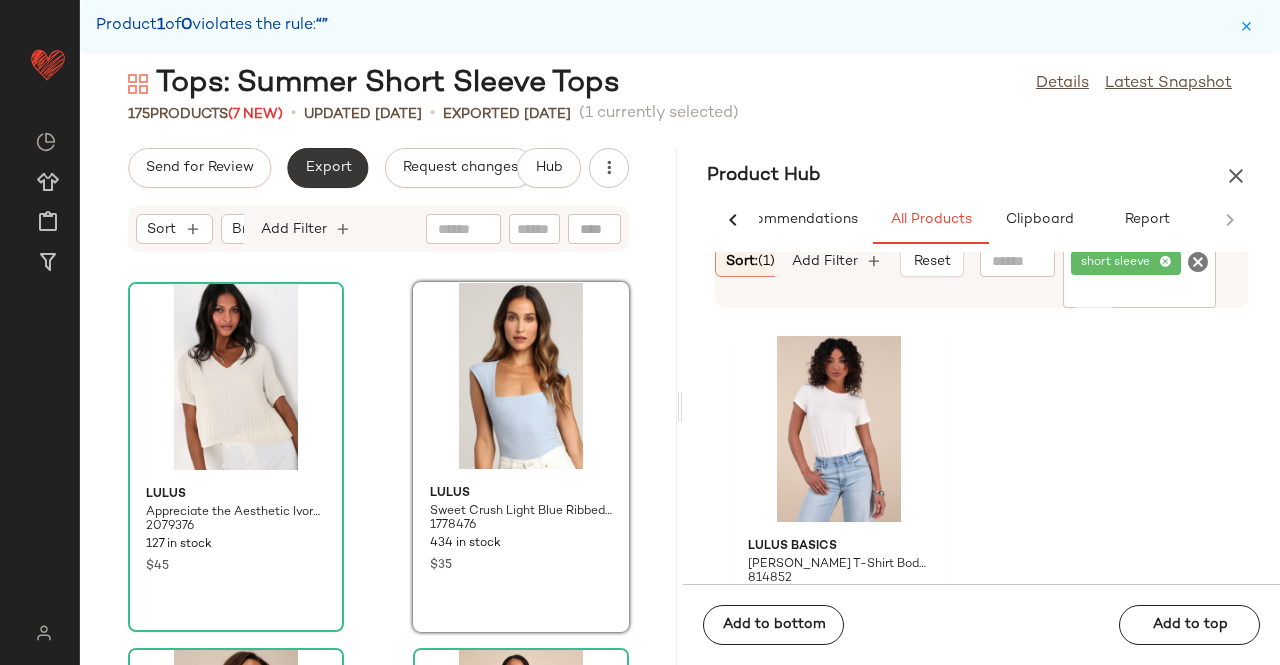 click on "Export" 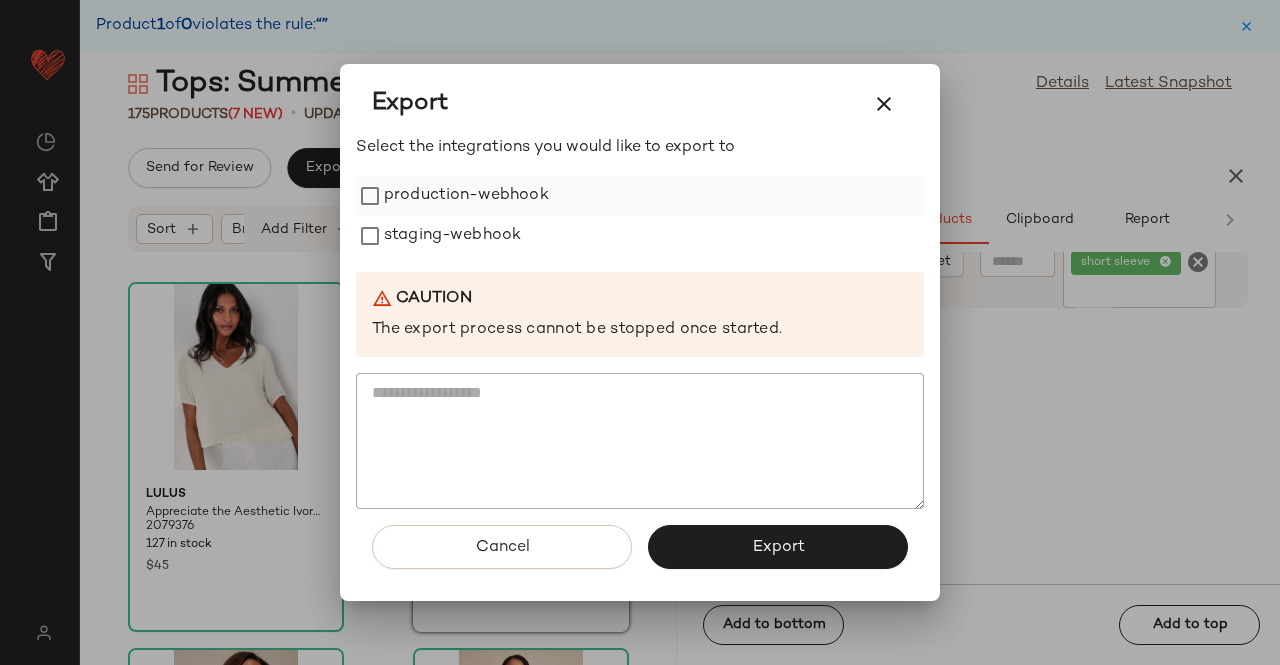 click on "production-webhook" at bounding box center [466, 196] 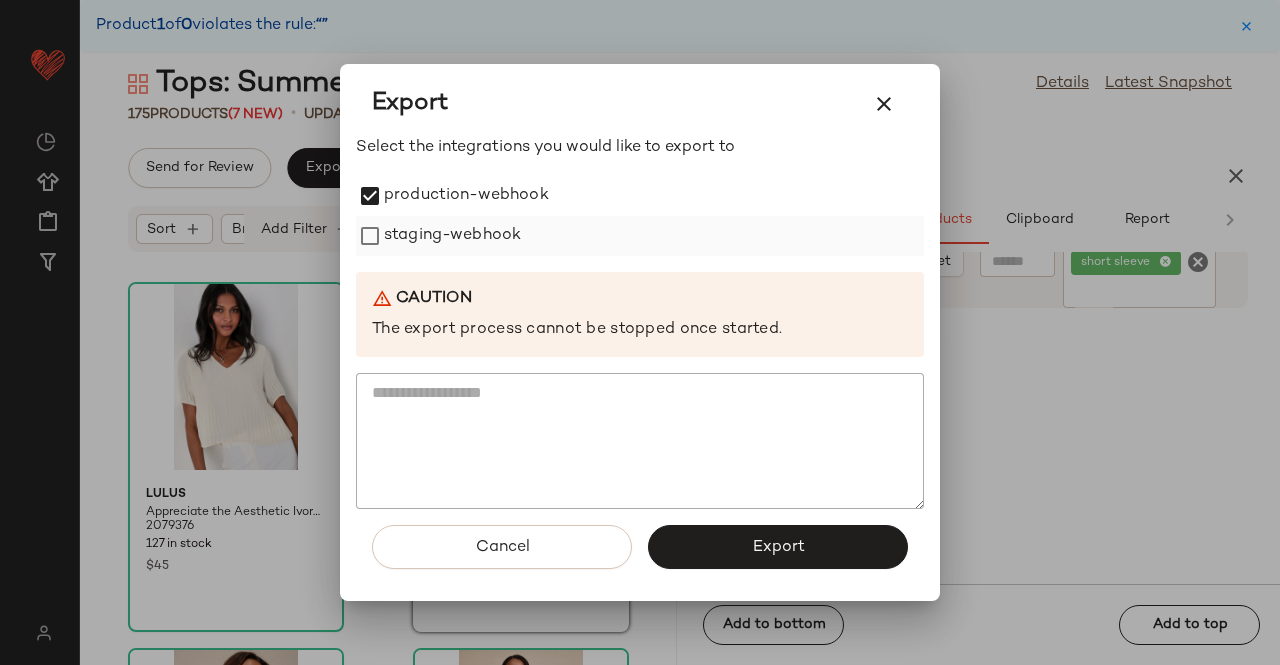 click on "staging-webhook" at bounding box center (452, 236) 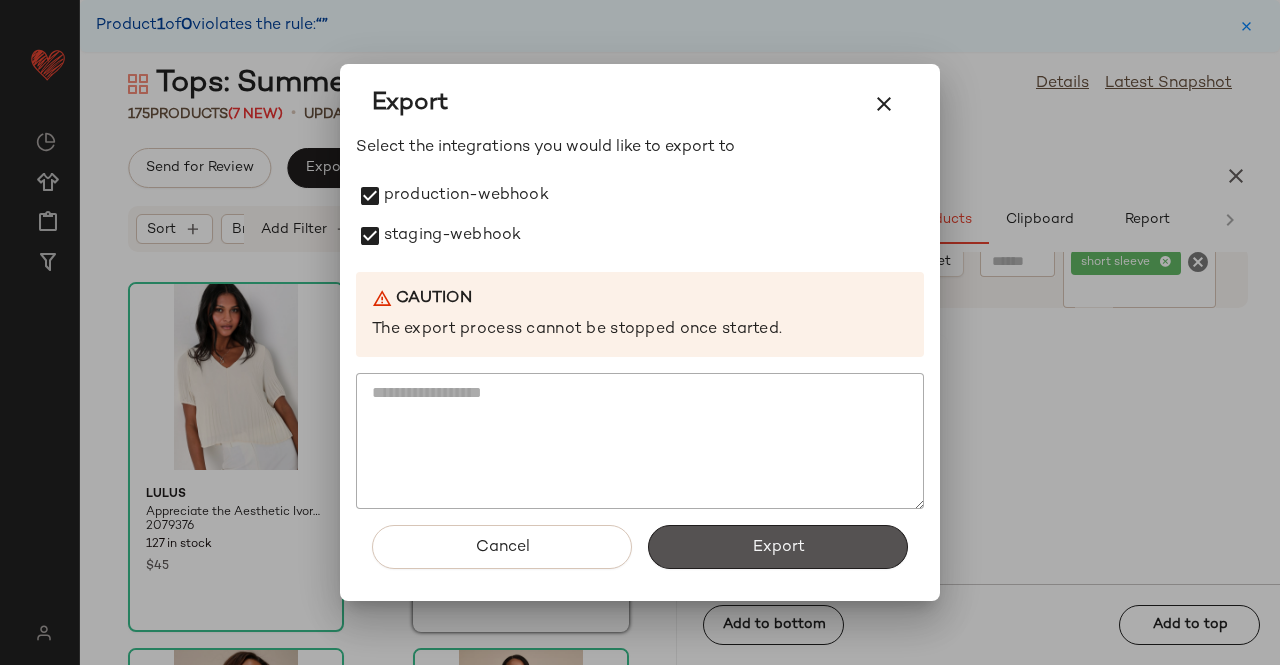 drag, startPoint x: 840, startPoint y: 537, endPoint x: 832, endPoint y: 525, distance: 14.422205 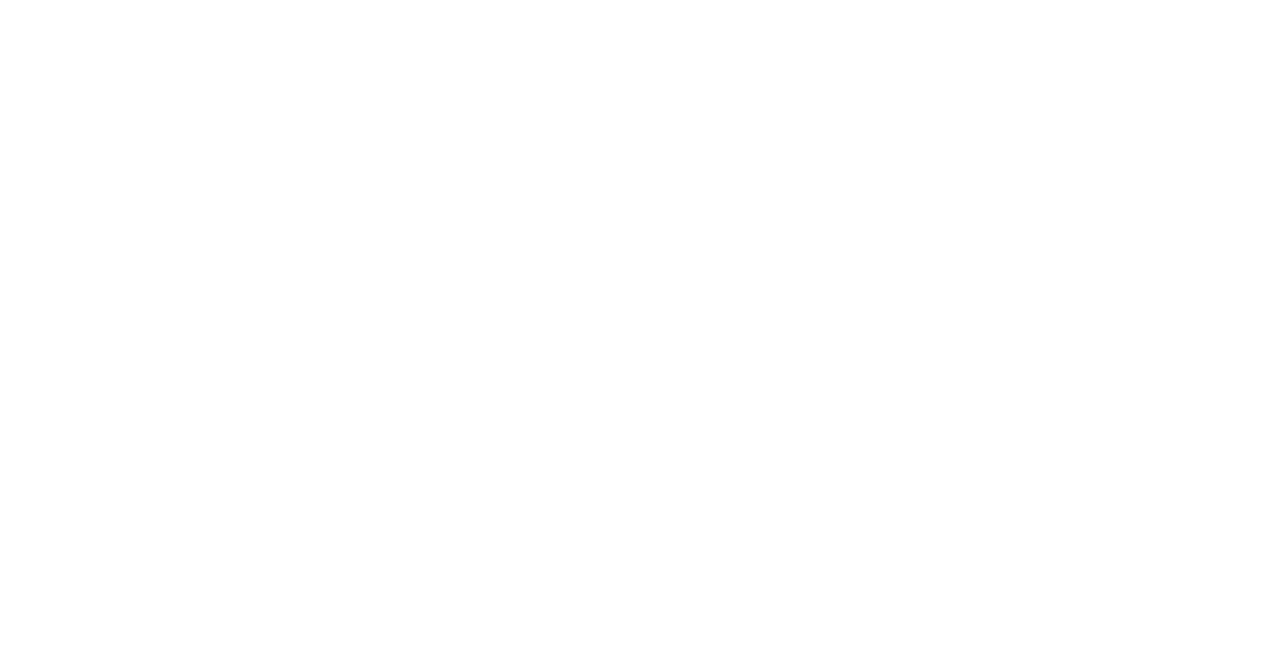 scroll, scrollTop: 0, scrollLeft: 0, axis: both 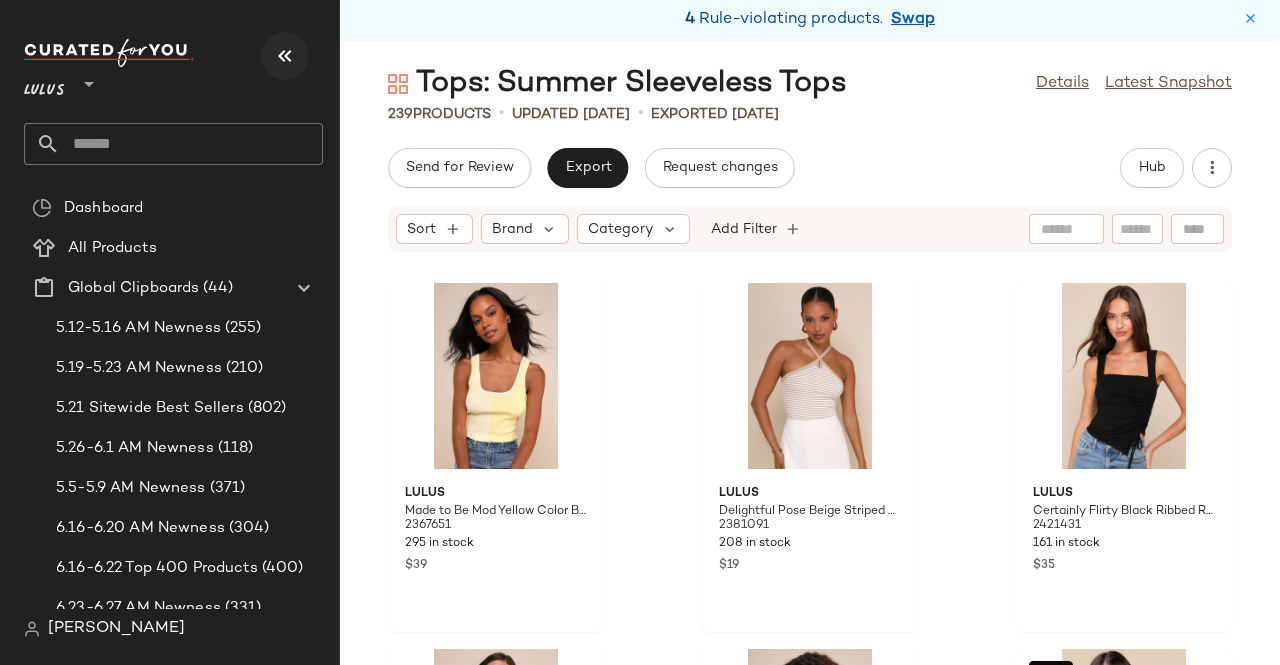 click at bounding box center (285, 56) 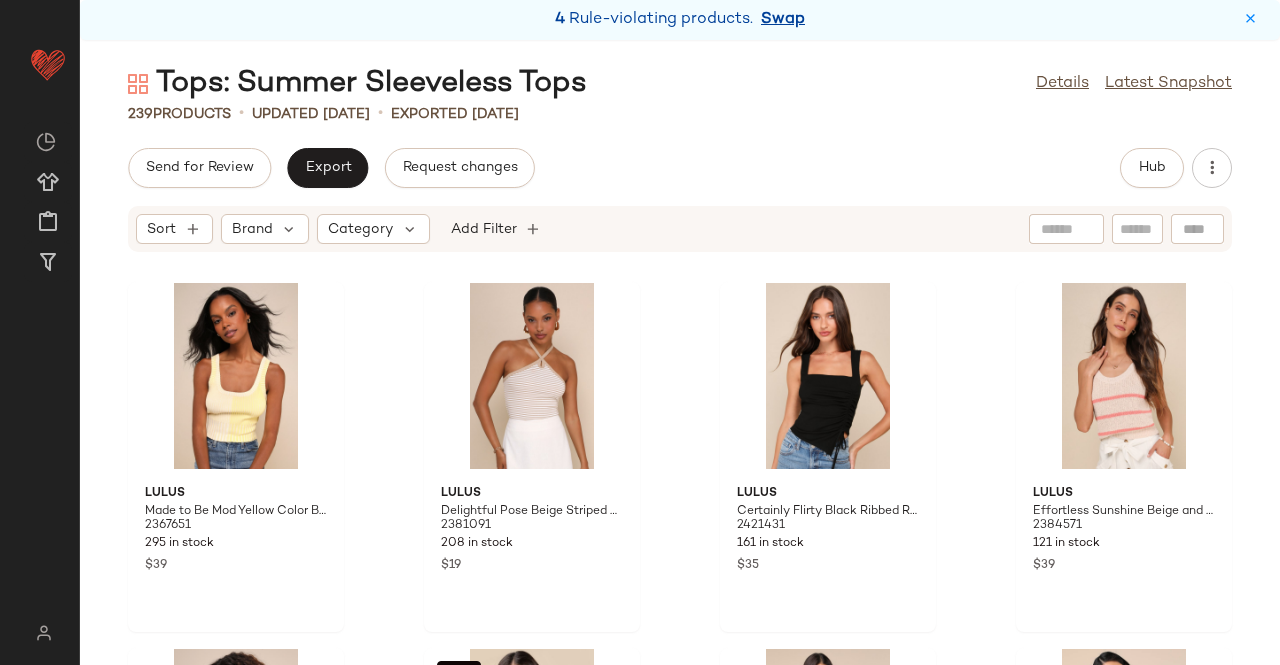 click on "Swap" at bounding box center [783, 20] 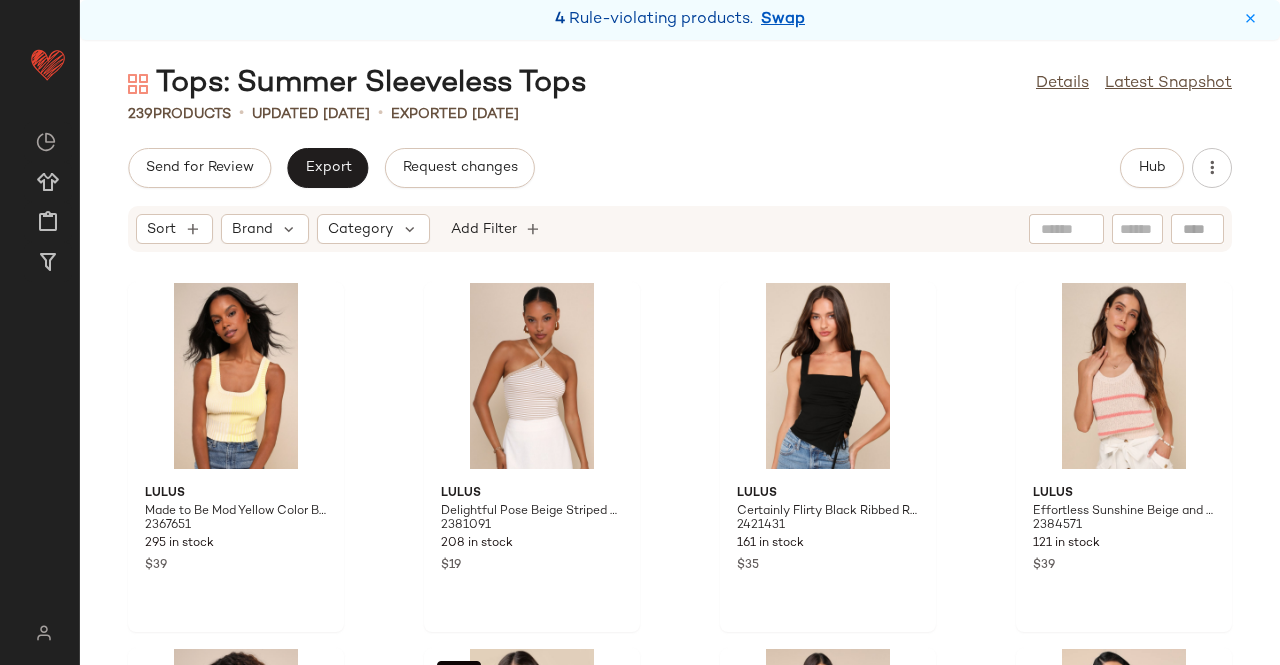 scroll, scrollTop: 11346, scrollLeft: 0, axis: vertical 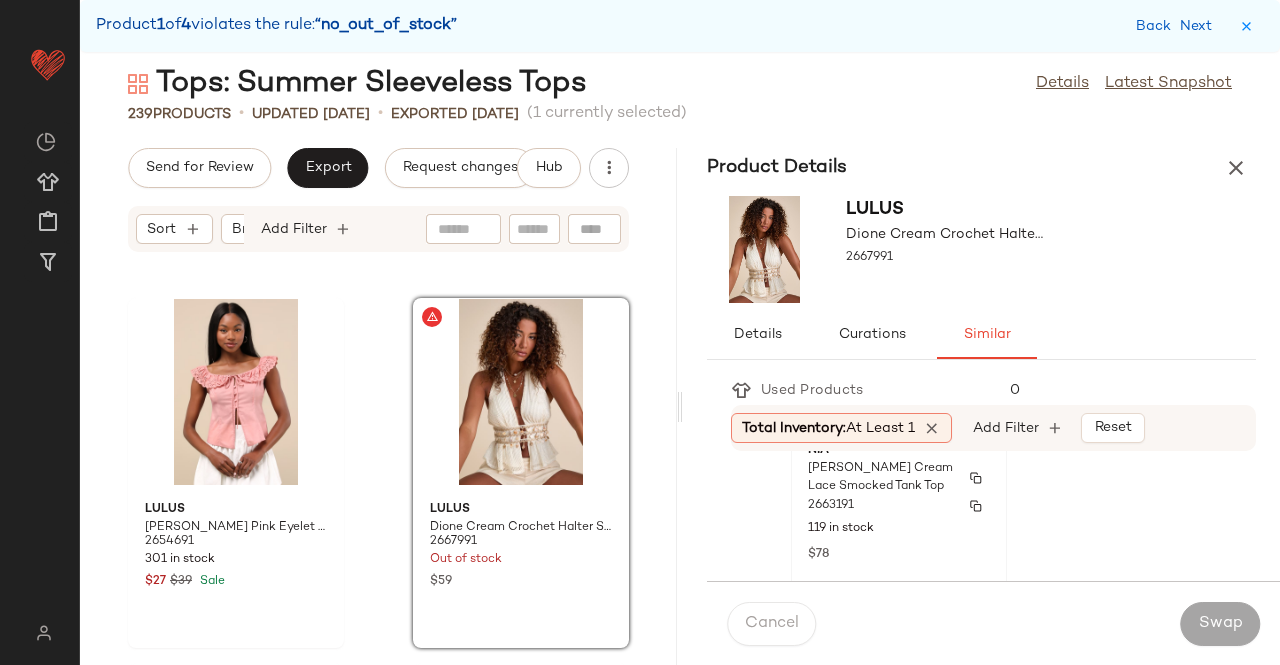 click on "2663191" at bounding box center (899, 506) 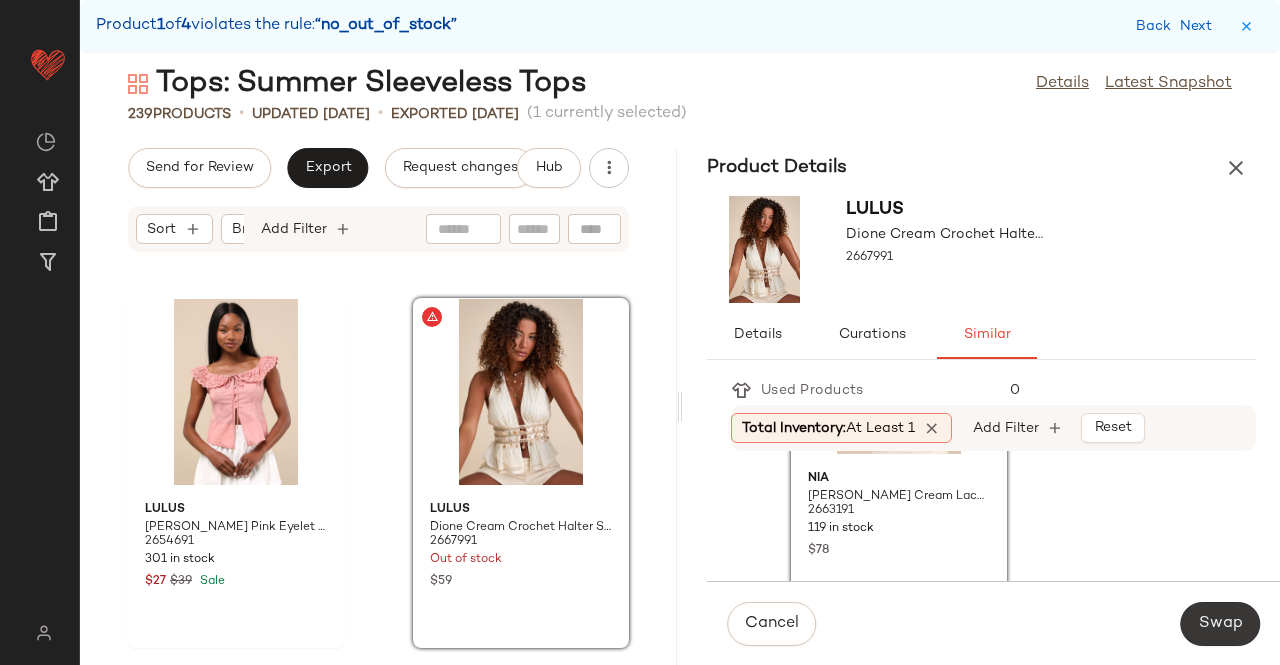 click on "Swap" 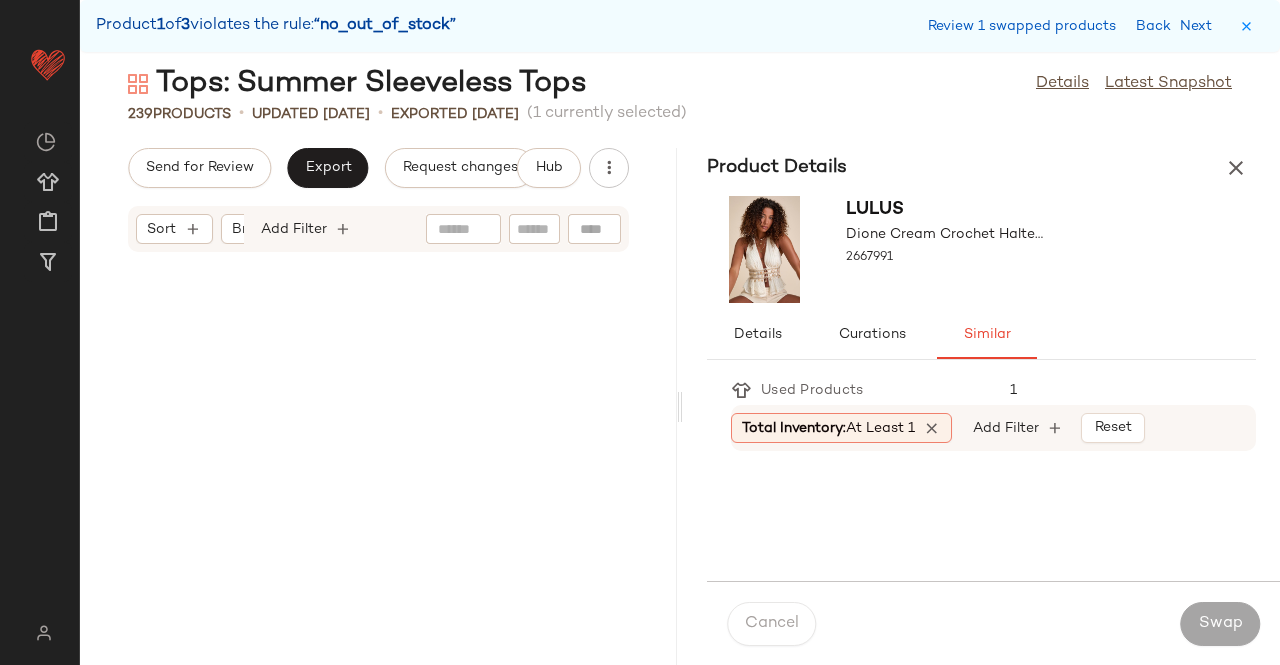 scroll, scrollTop: 41358, scrollLeft: 0, axis: vertical 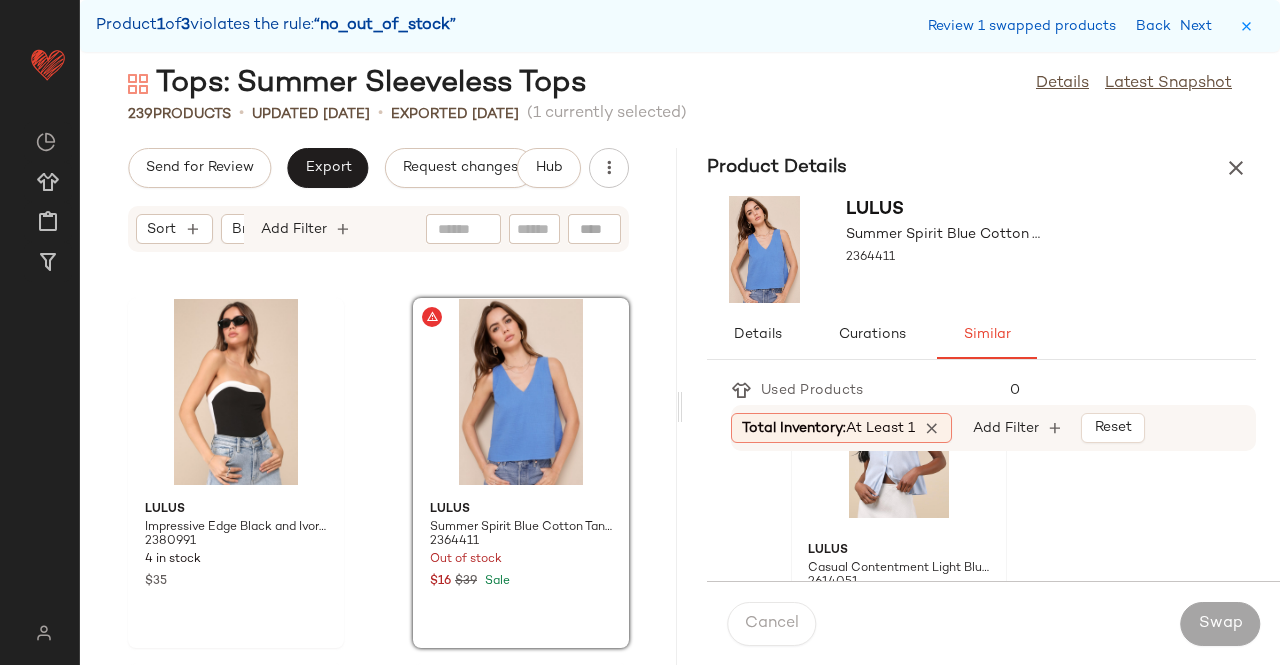 click 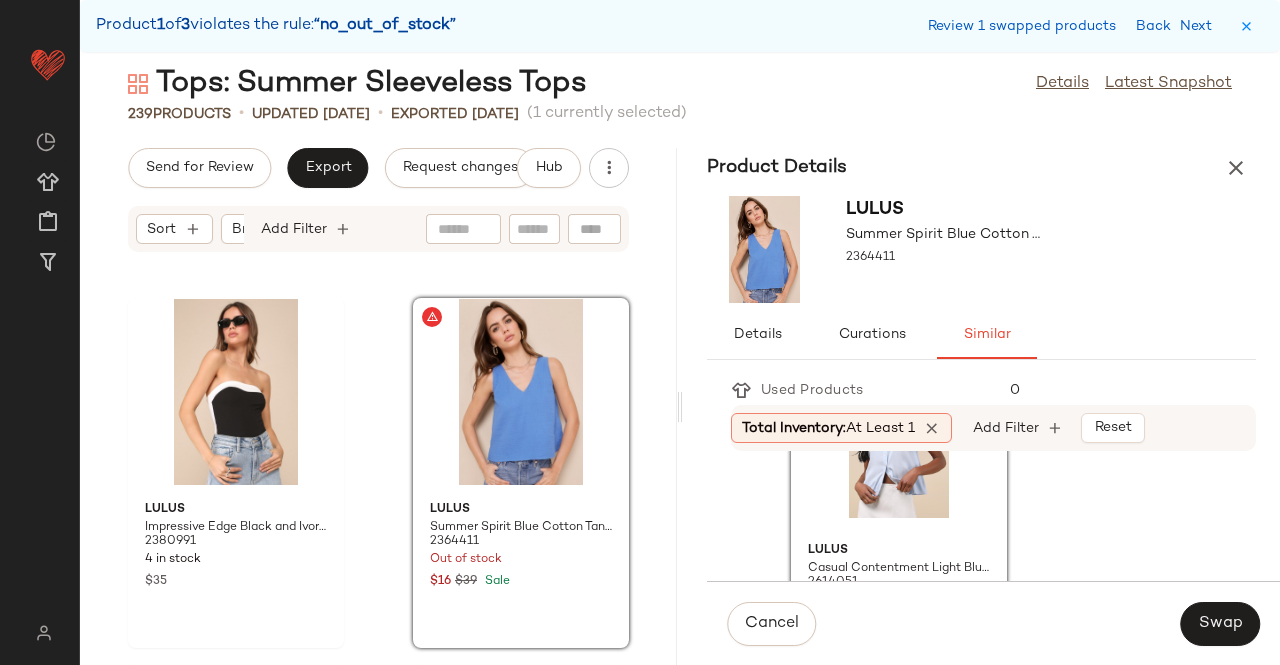 scroll, scrollTop: 200, scrollLeft: 0, axis: vertical 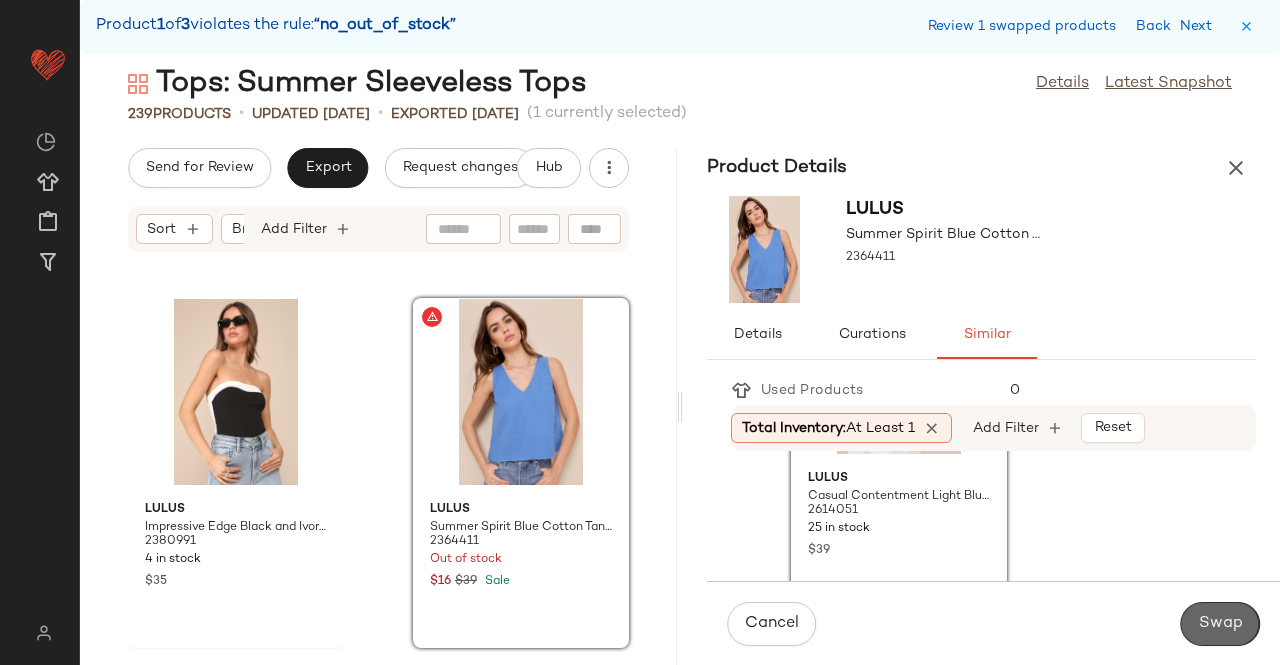 click on "Swap" 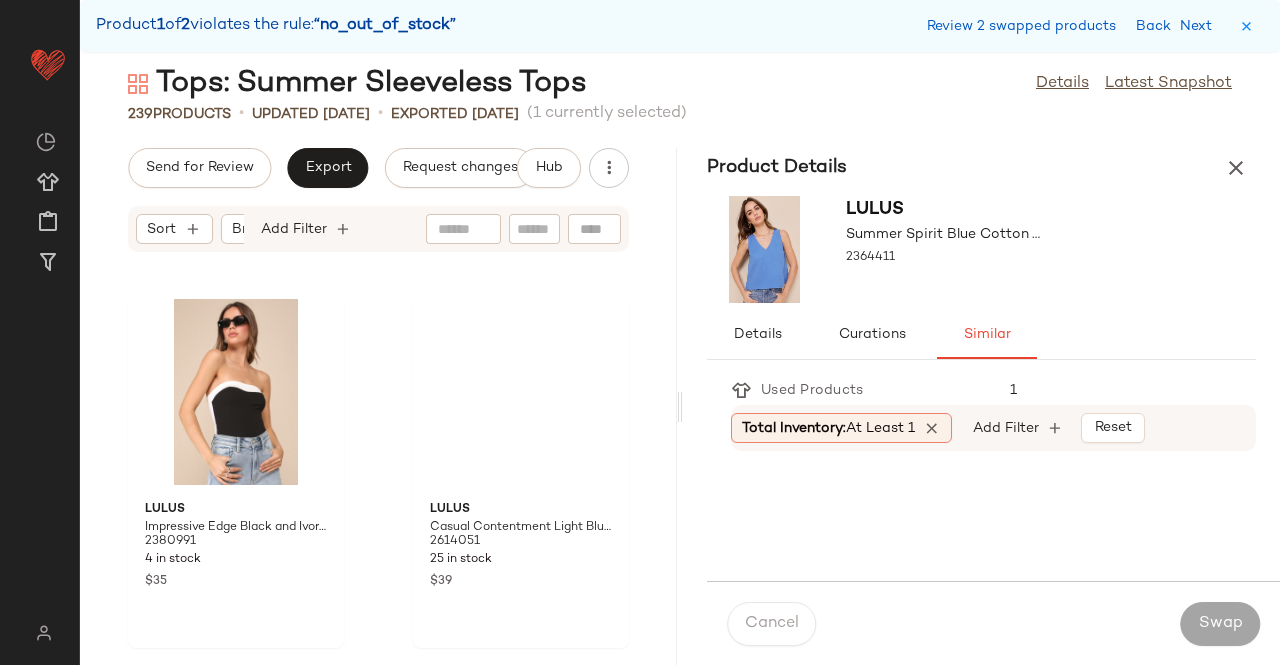 scroll, scrollTop: 42456, scrollLeft: 0, axis: vertical 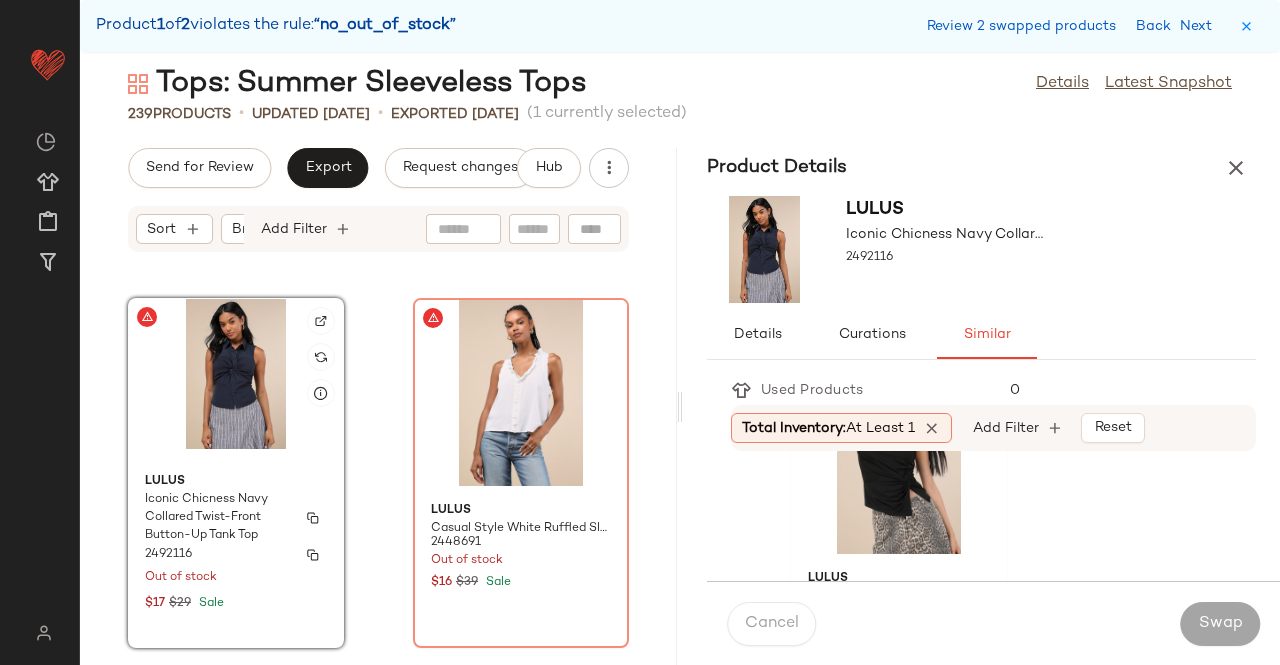 click on "Iconic Chicness Navy Collared Twist-Front Button-Up Tank Top" at bounding box center [236, 518] 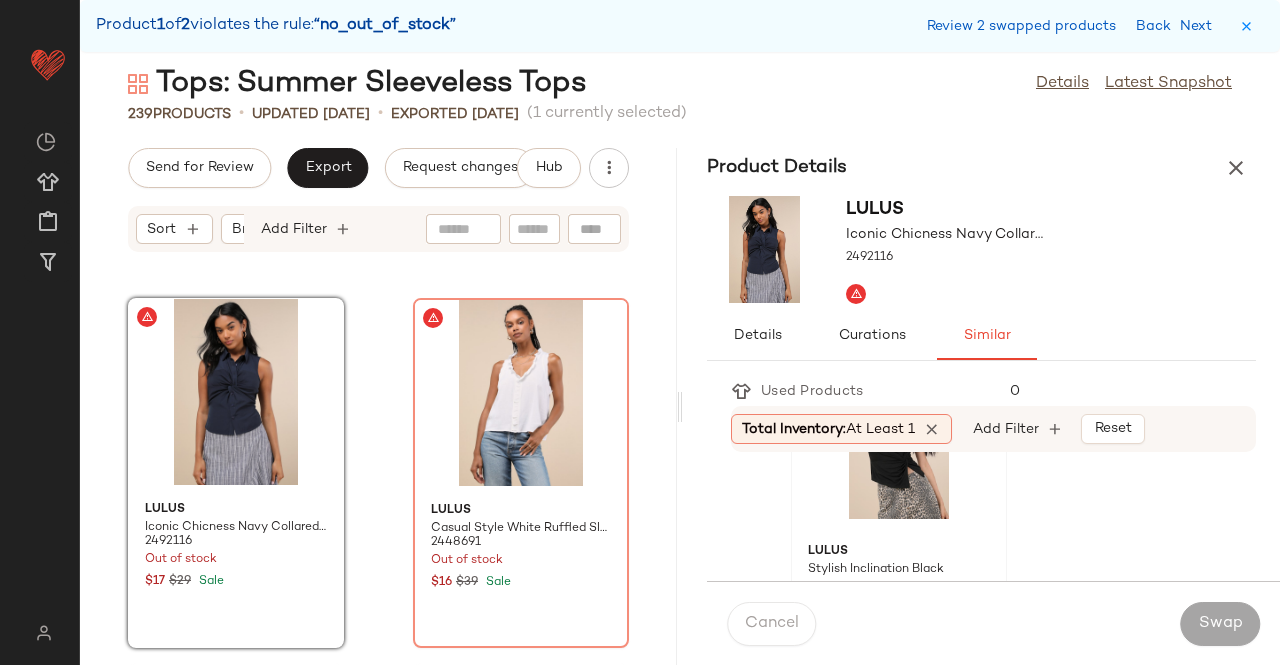 click on "Lulus" at bounding box center [899, 552] 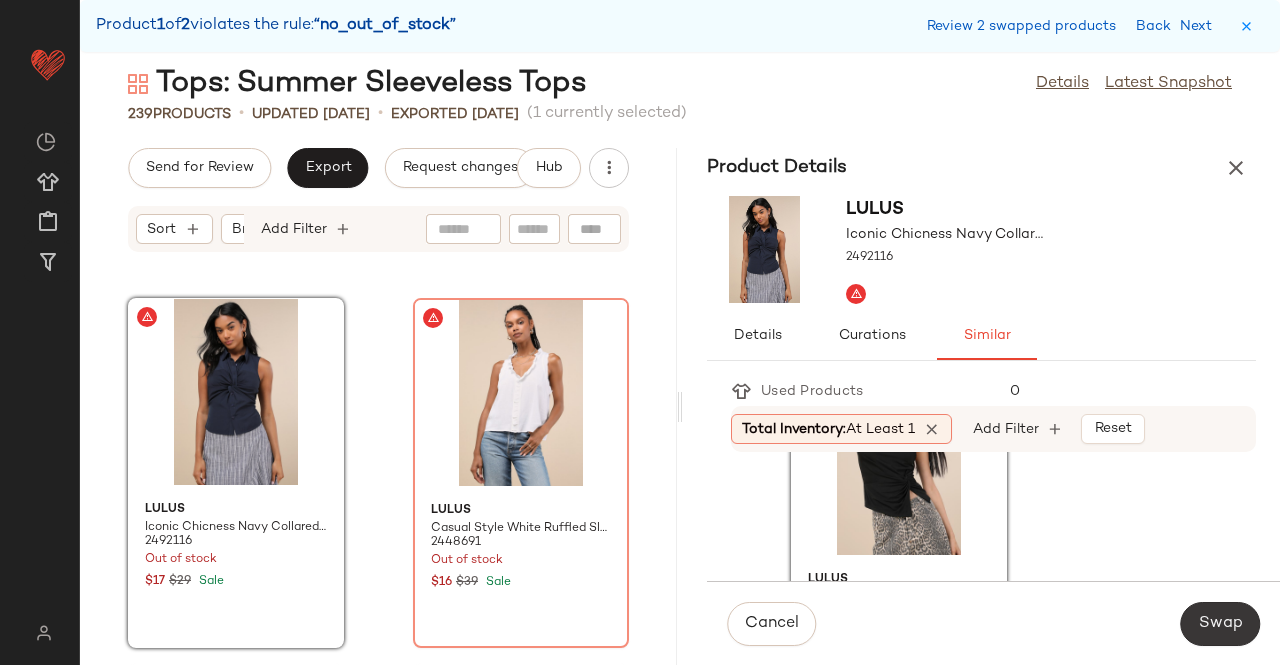 click on "Swap" 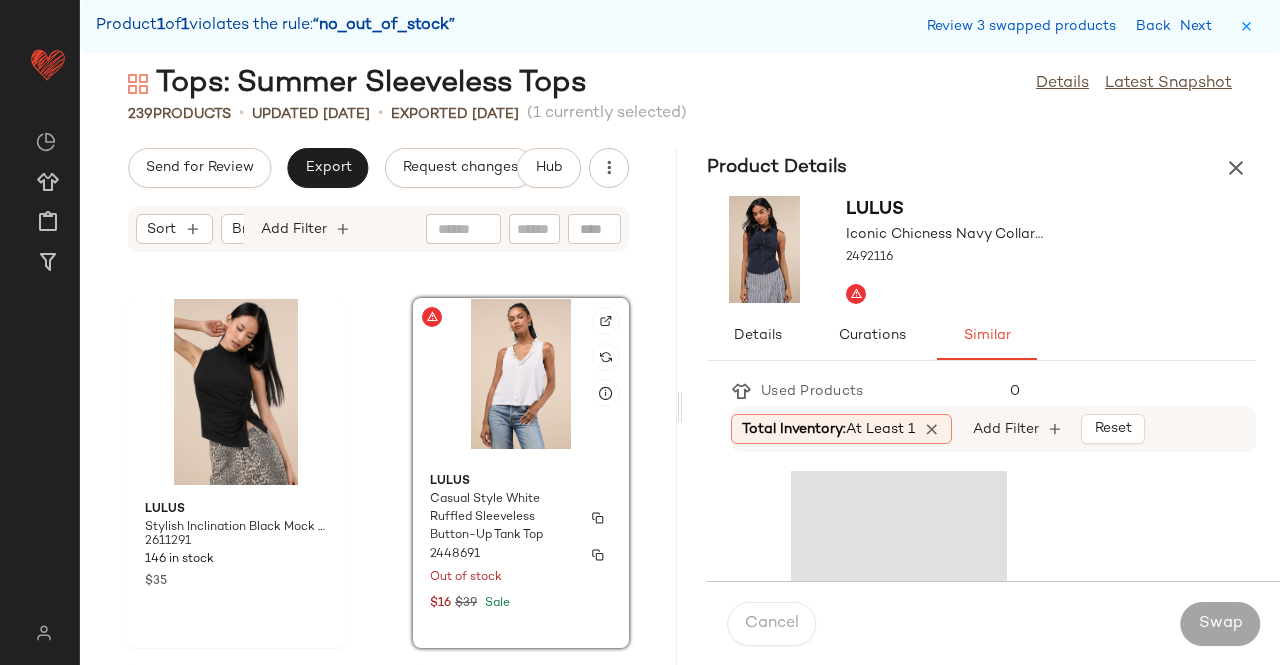 click on "Casual Style White Ruffled Sleeveless Button-Up Tank Top" at bounding box center [503, 518] 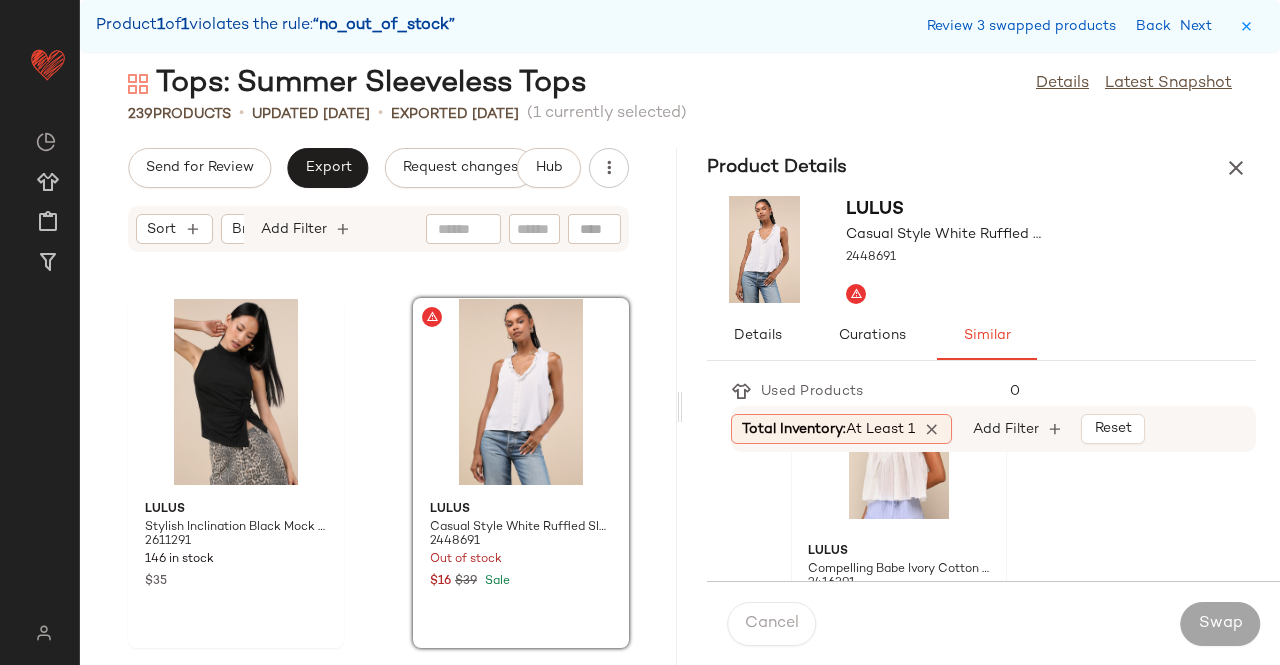 scroll, scrollTop: 200, scrollLeft: 0, axis: vertical 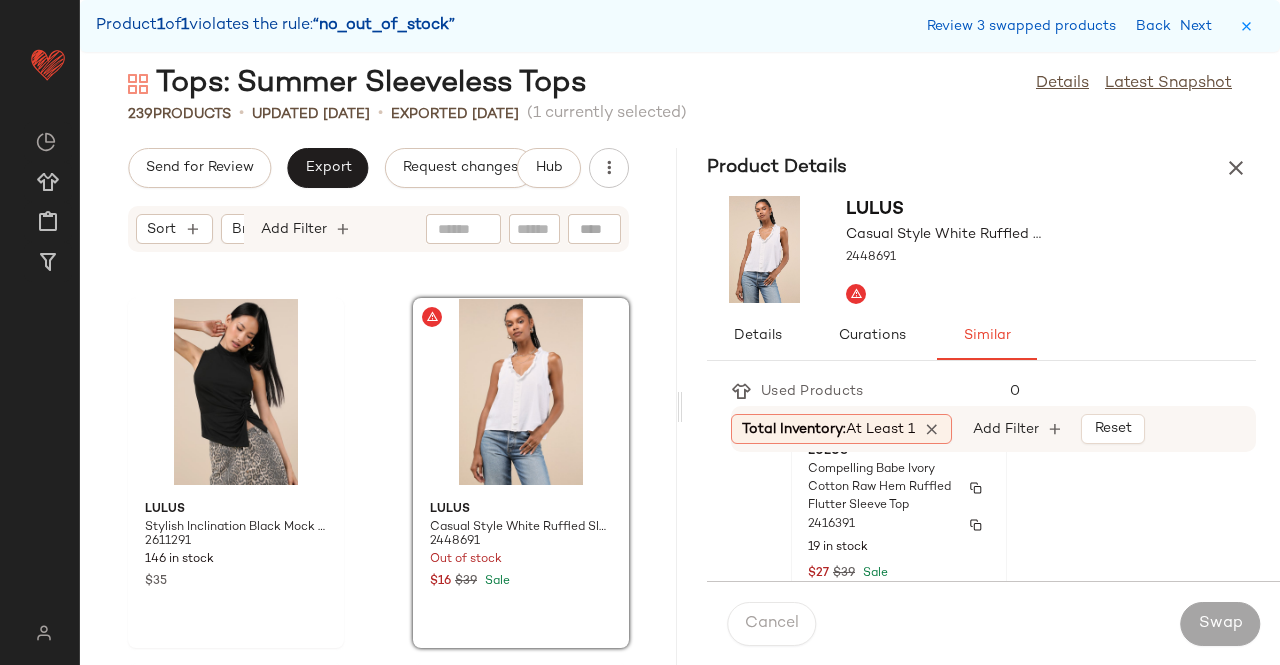 click on "Compelling Babe Ivory Cotton Raw Hem Ruffled Flutter Sleeve Top" at bounding box center [881, 488] 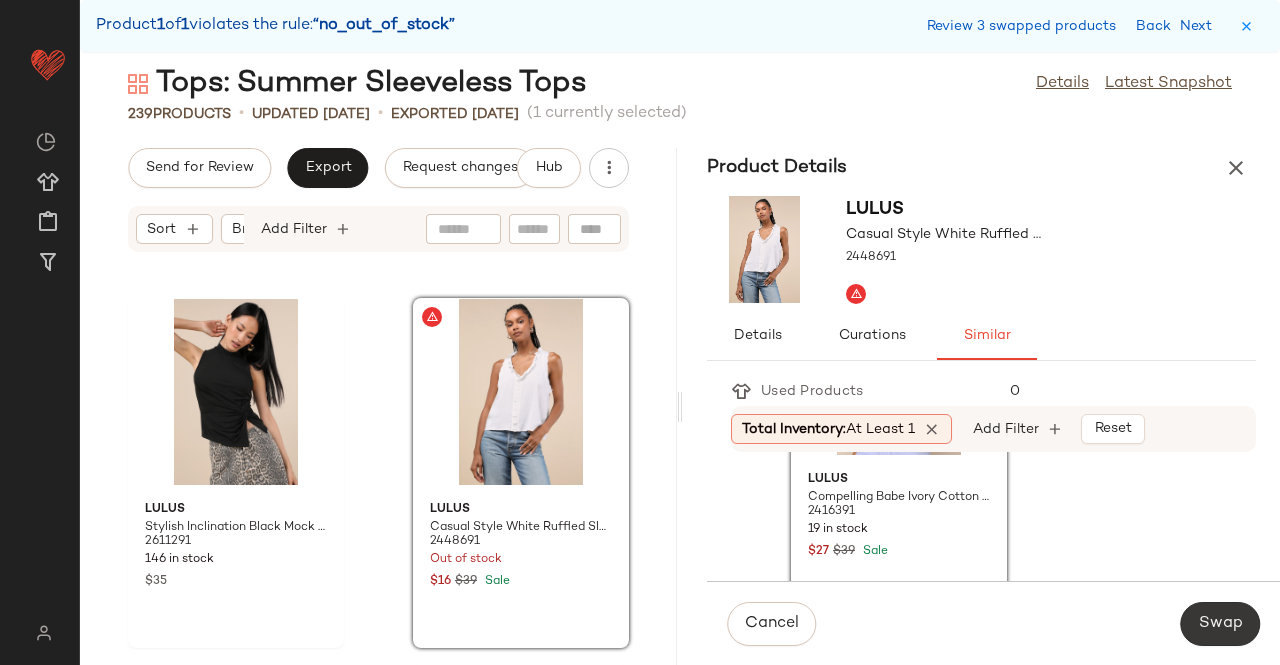 click on "Swap" 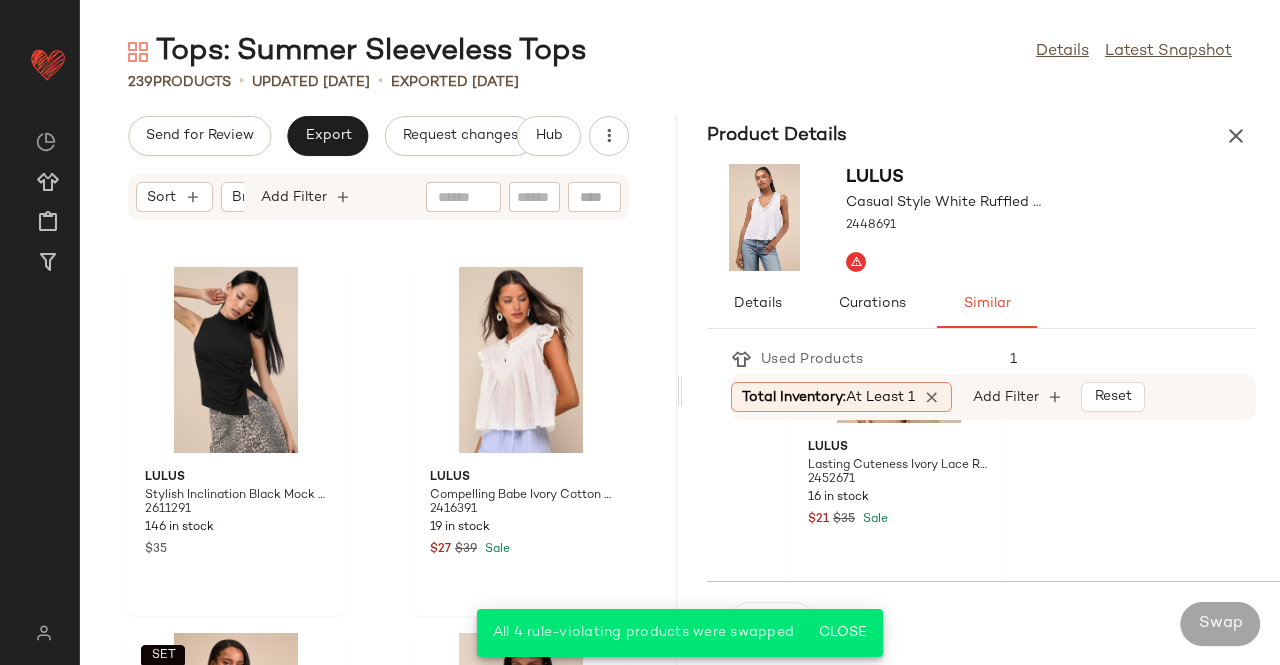 drag, startPoint x: 846, startPoint y: 619, endPoint x: 712, endPoint y: 642, distance: 135.95955 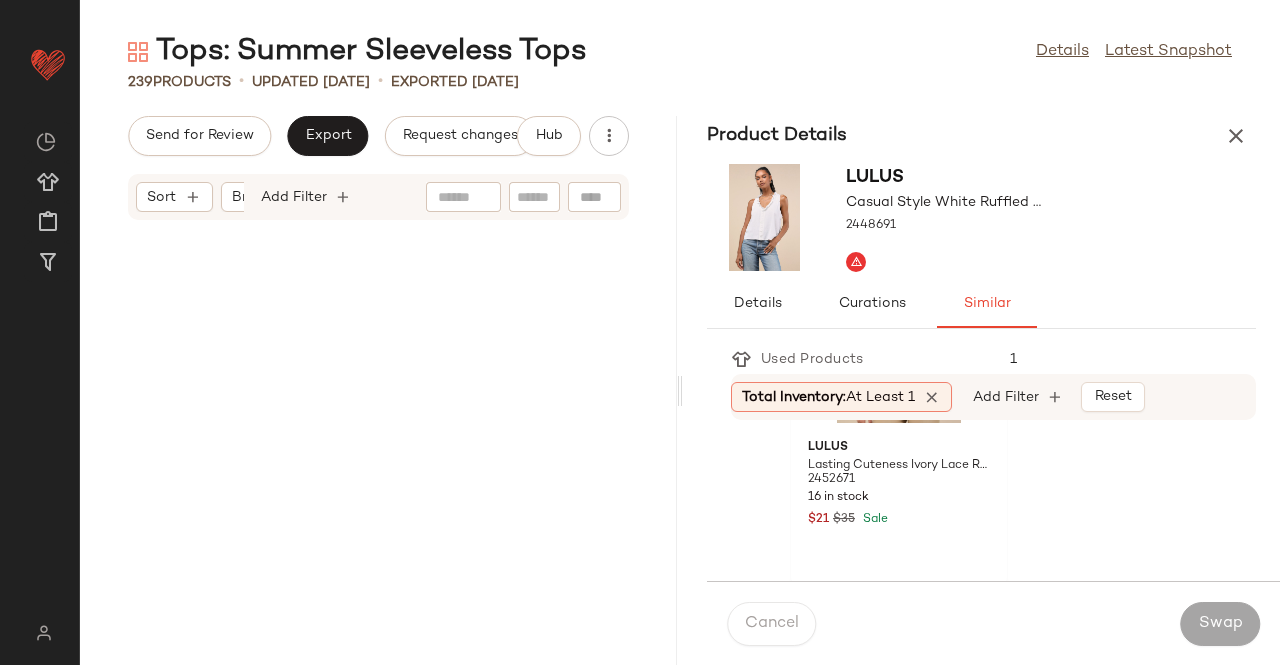 scroll, scrollTop: 0, scrollLeft: 0, axis: both 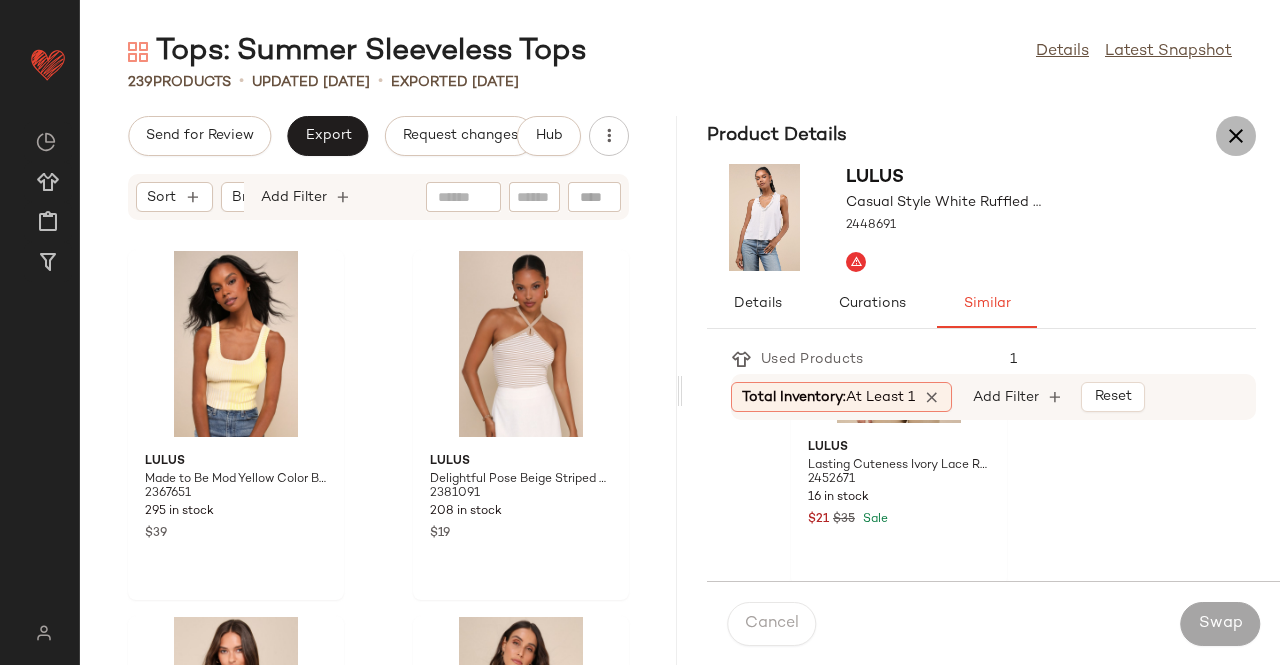 click at bounding box center (1236, 136) 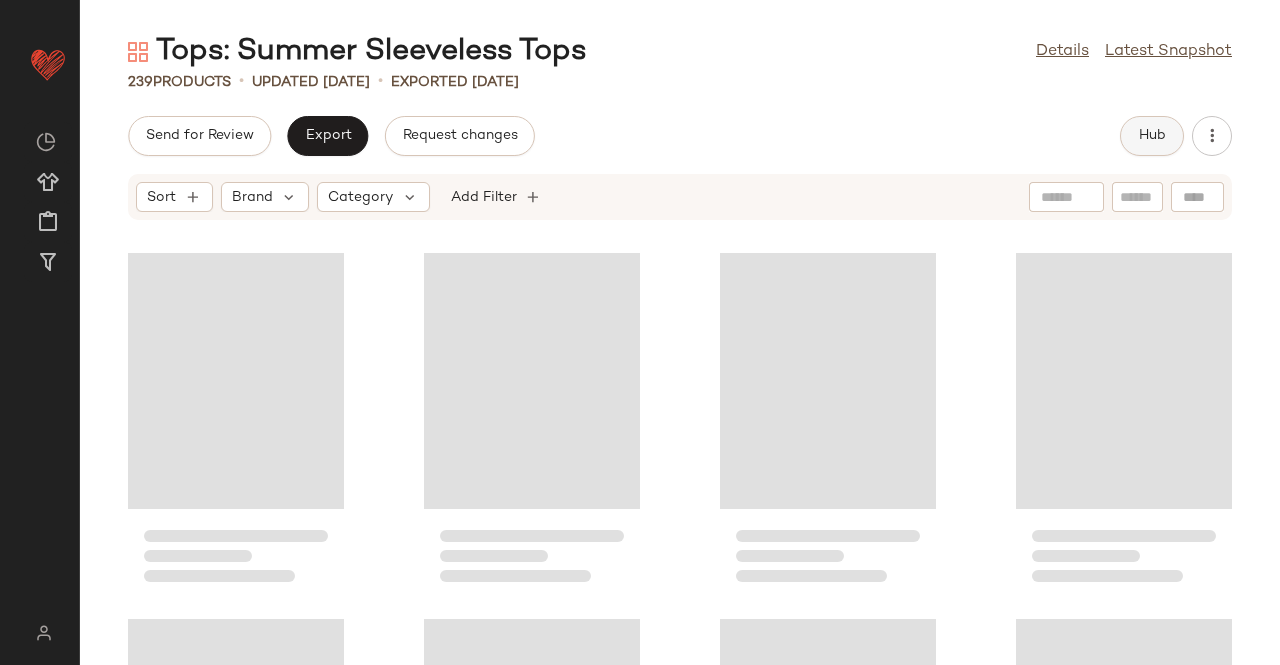 click on "Hub" 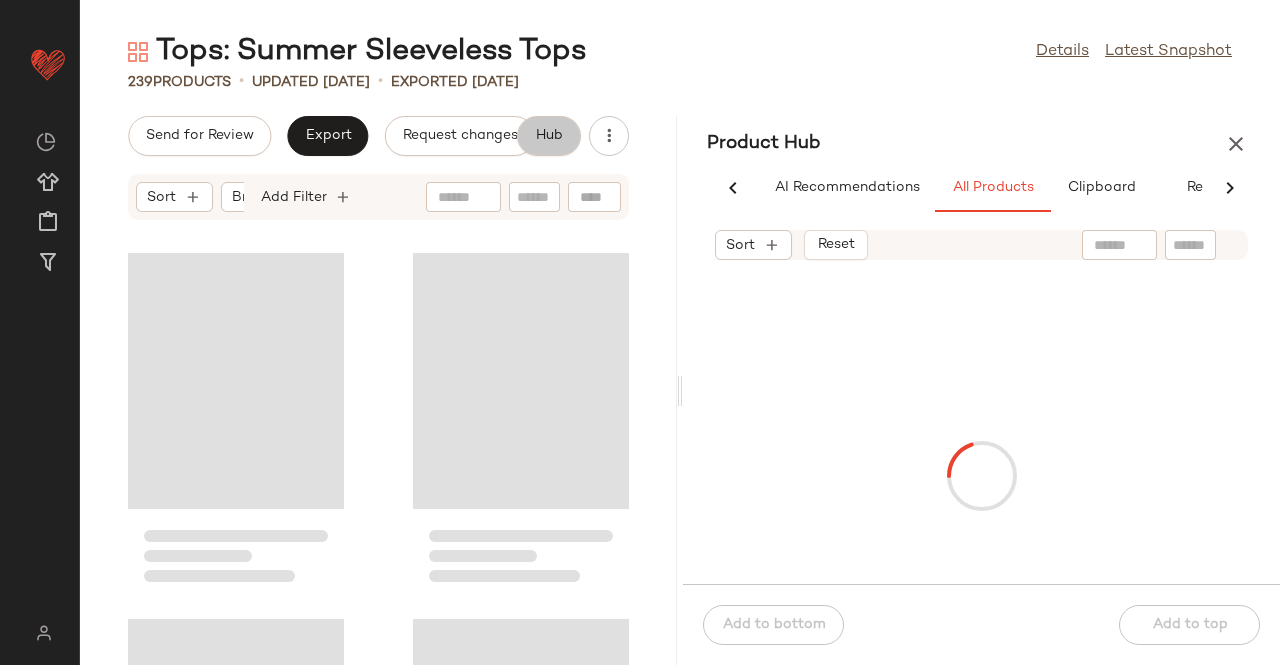 scroll, scrollTop: 0, scrollLeft: 54, axis: horizontal 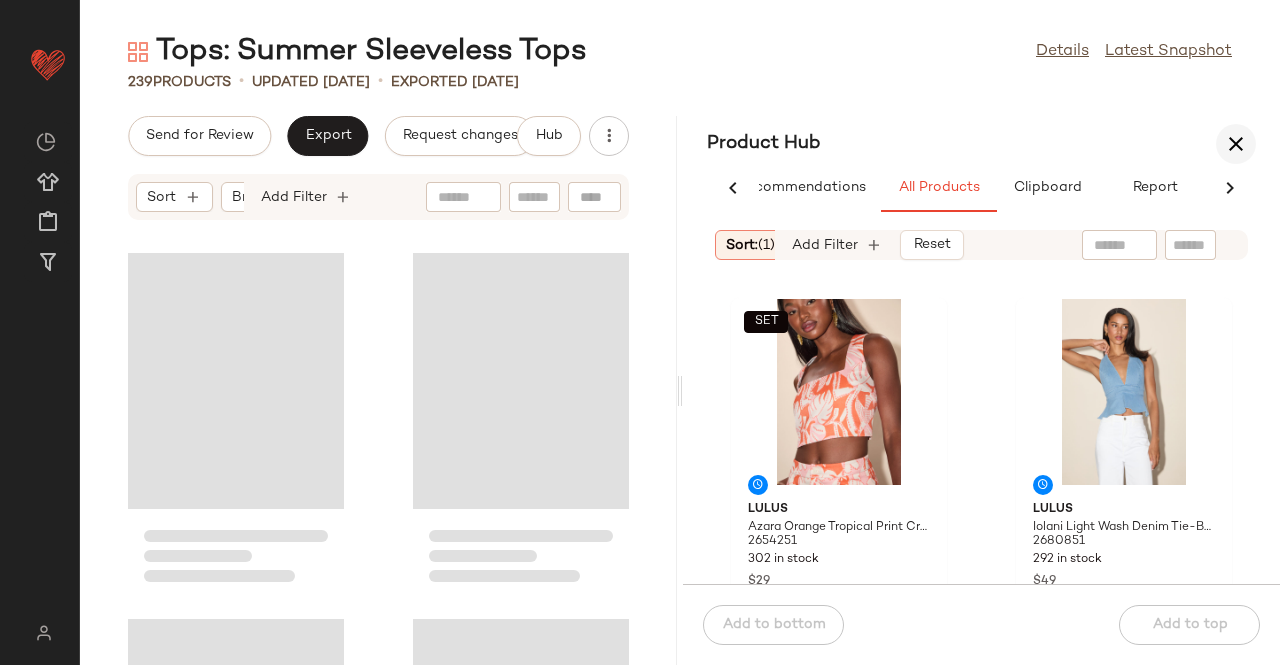 drag, startPoint x: 1262, startPoint y: 131, endPoint x: 1243, endPoint y: 134, distance: 19.235384 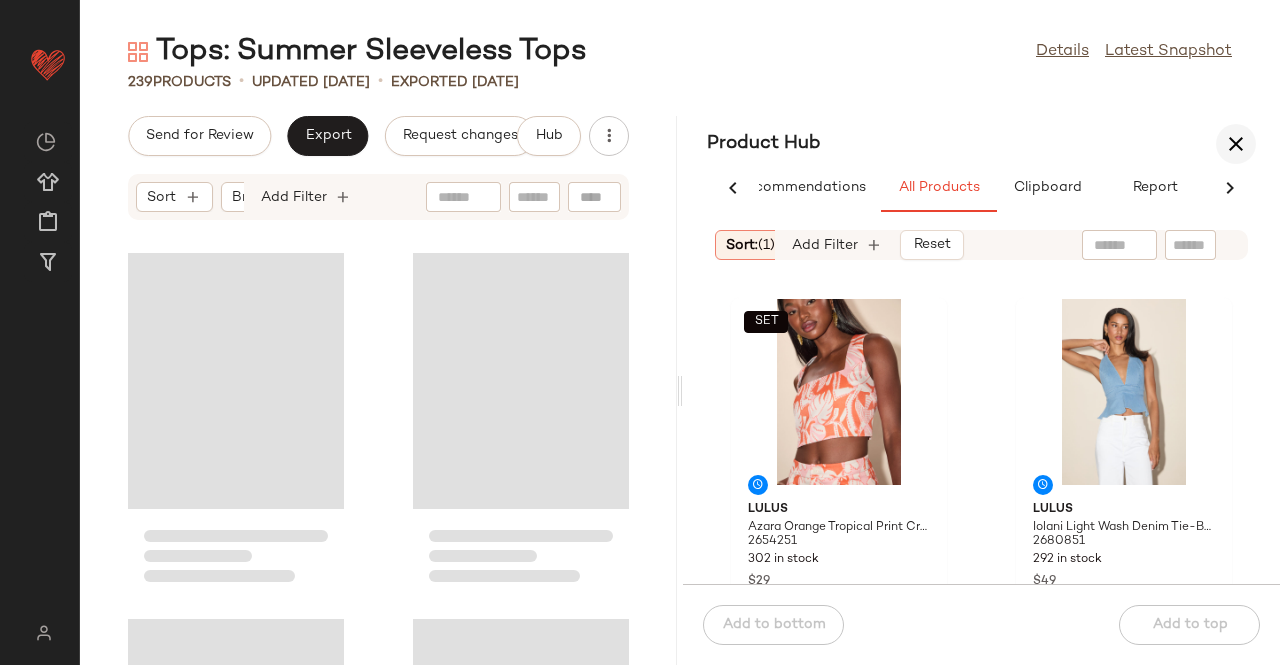 click on "Product Hub" at bounding box center [981, 144] 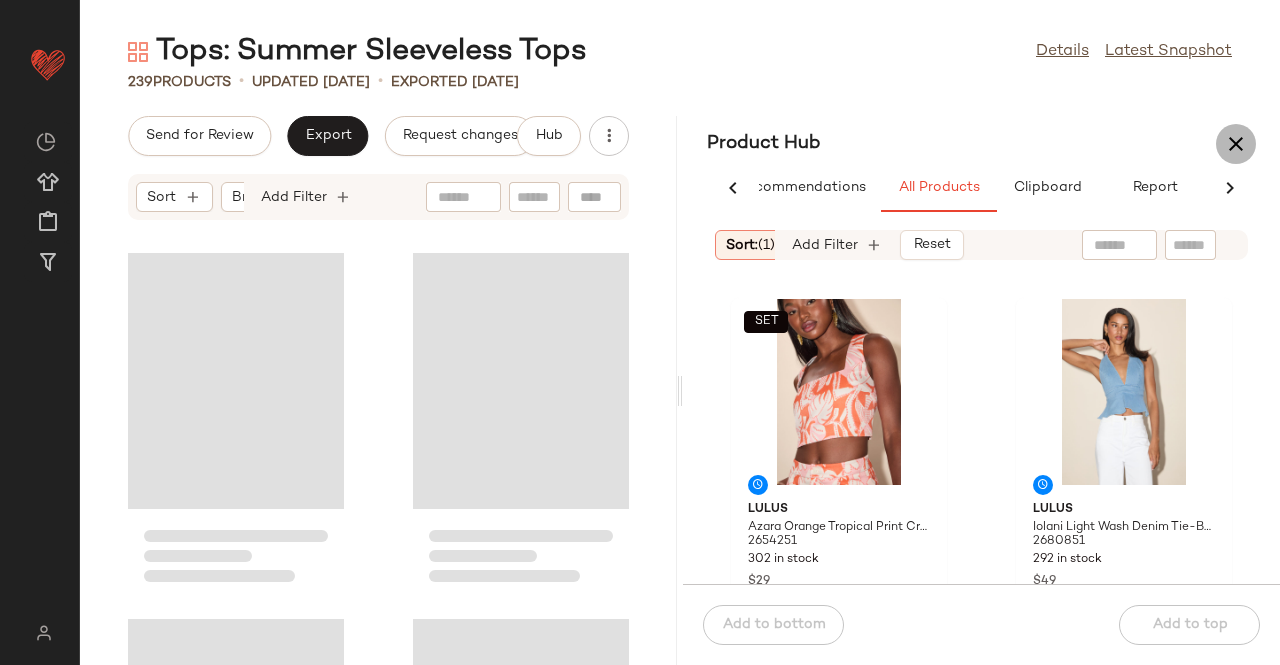 click at bounding box center (1236, 144) 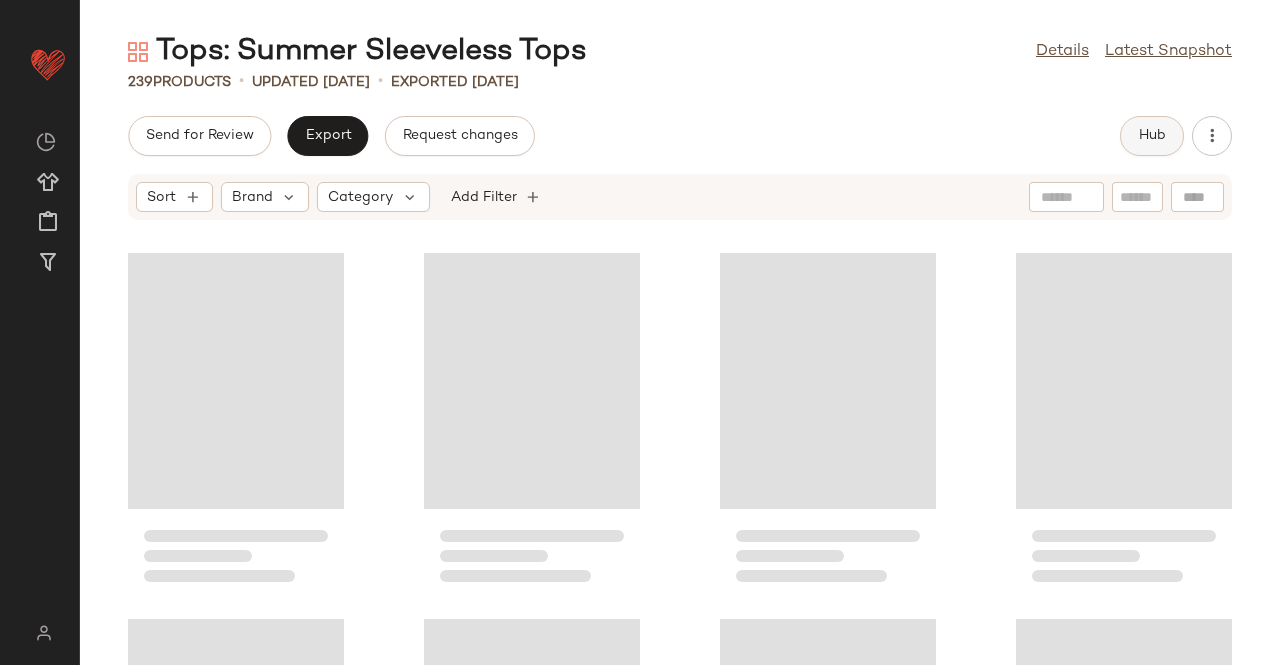 click on "Hub" 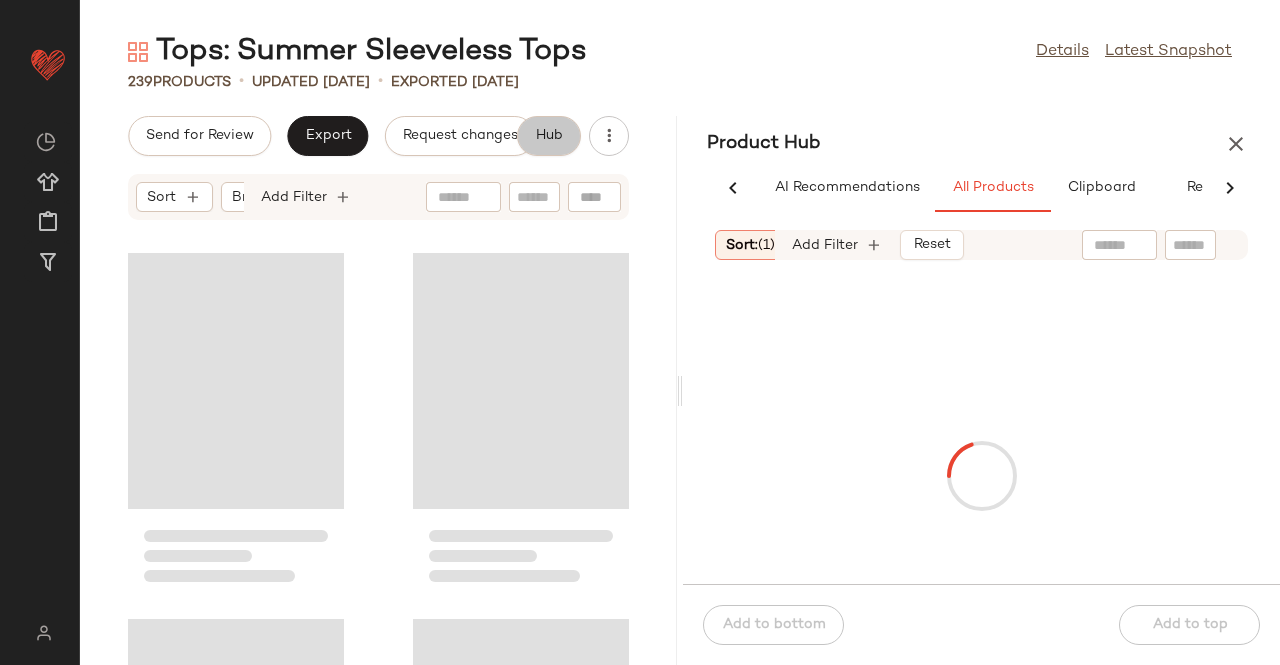 scroll, scrollTop: 0, scrollLeft: 62, axis: horizontal 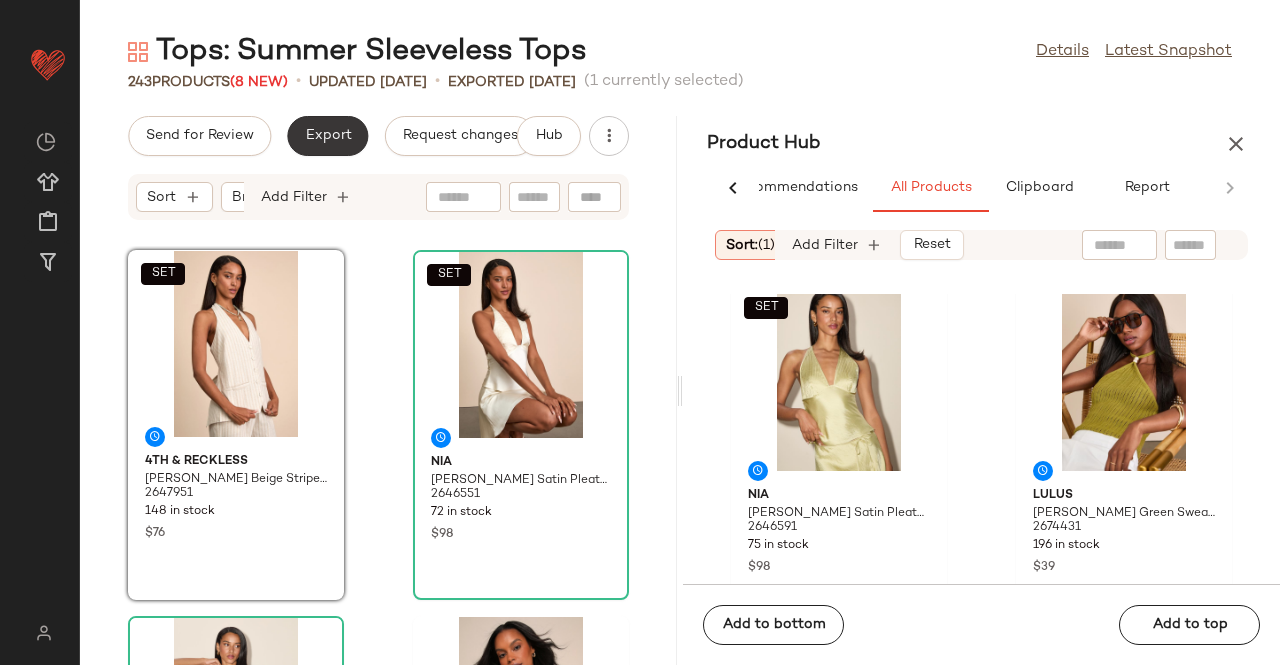click on "Export" 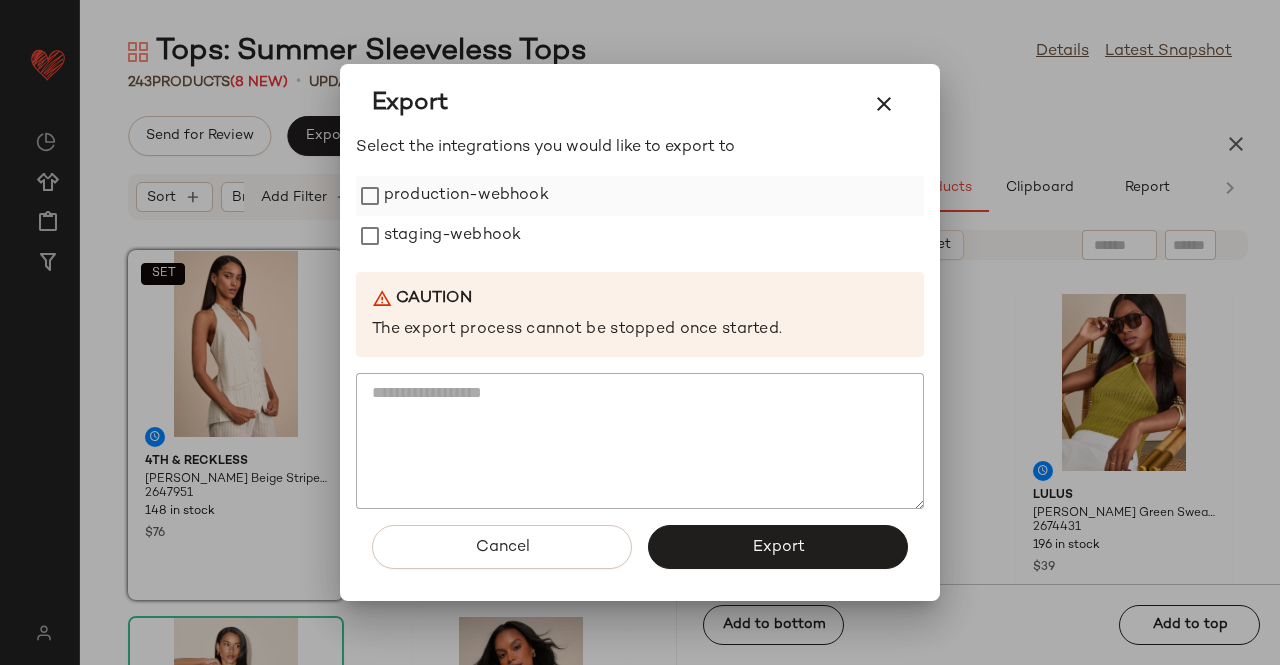 click on "production-webhook" at bounding box center [466, 196] 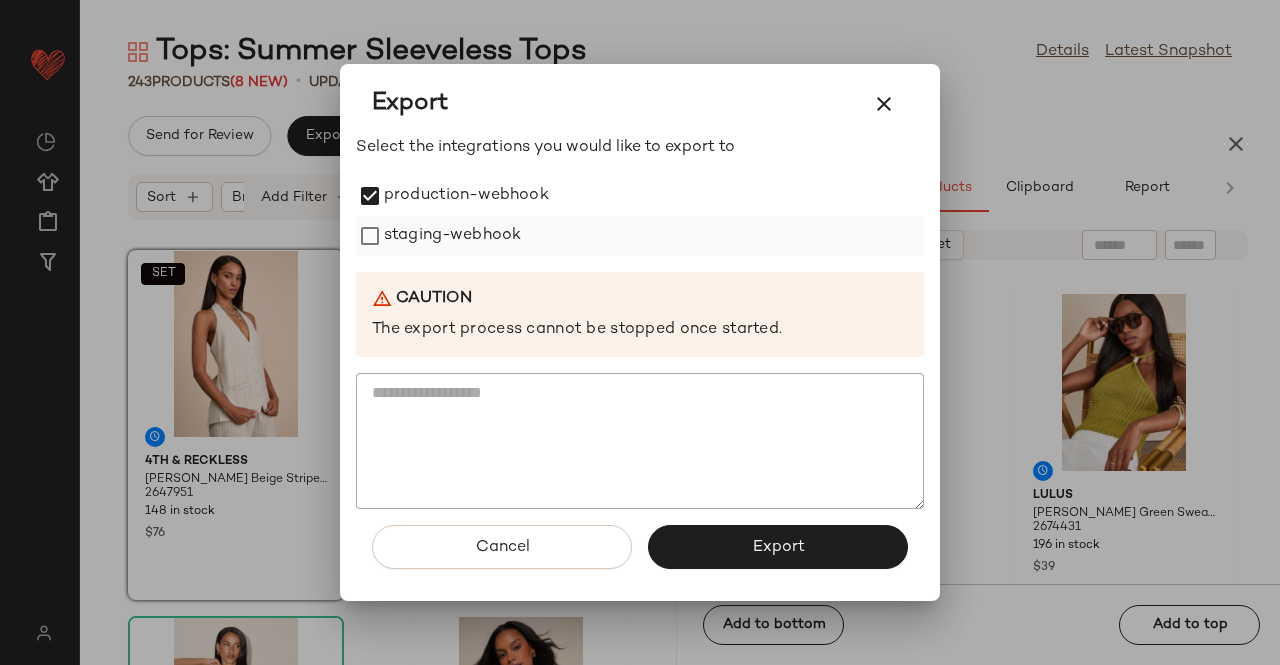 click on "staging-webhook" at bounding box center [452, 236] 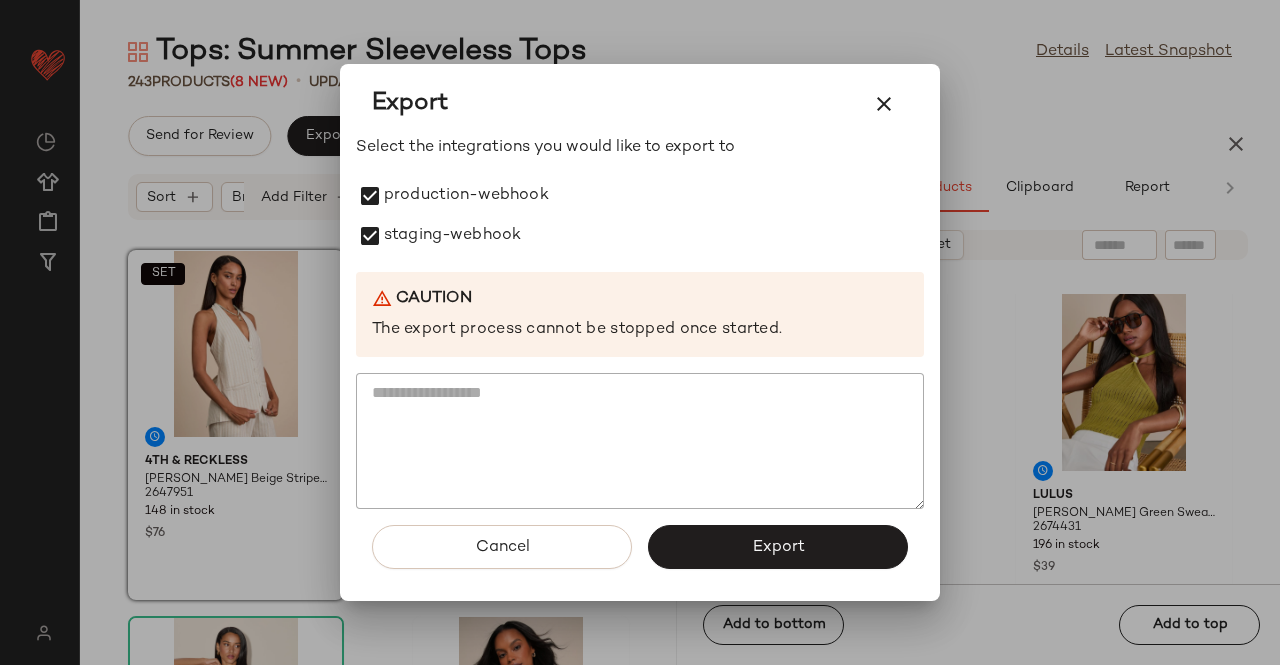 click on "Cancel   Export" 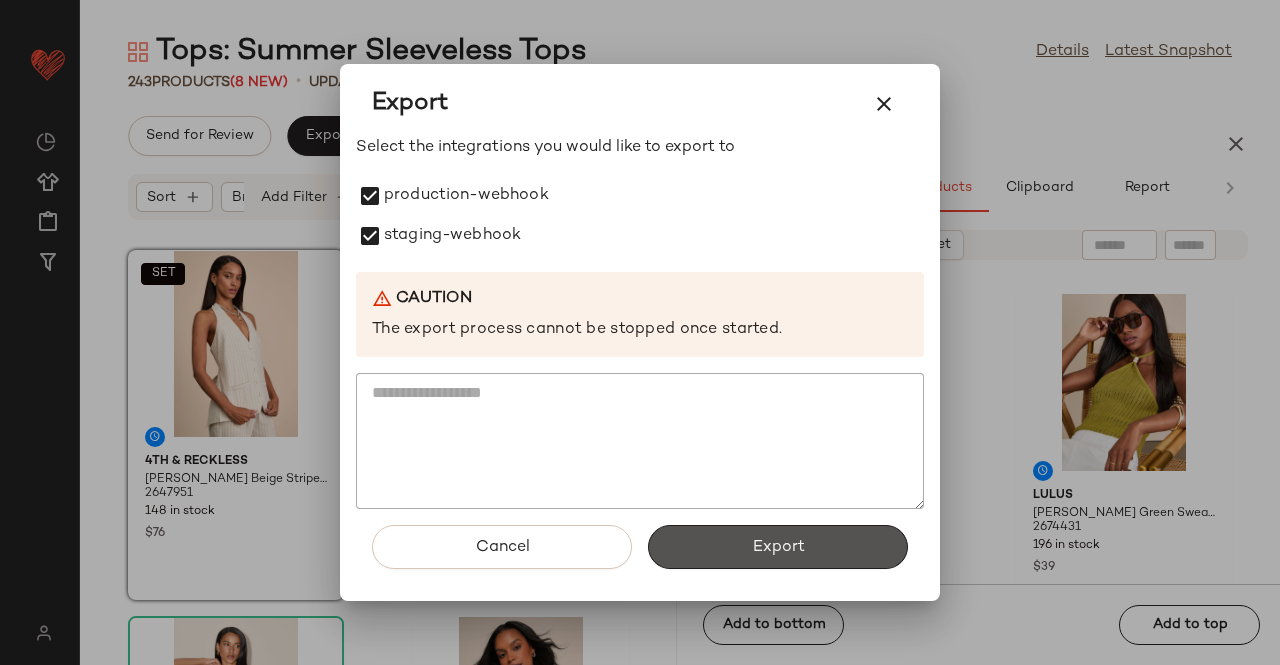 click on "Export" 